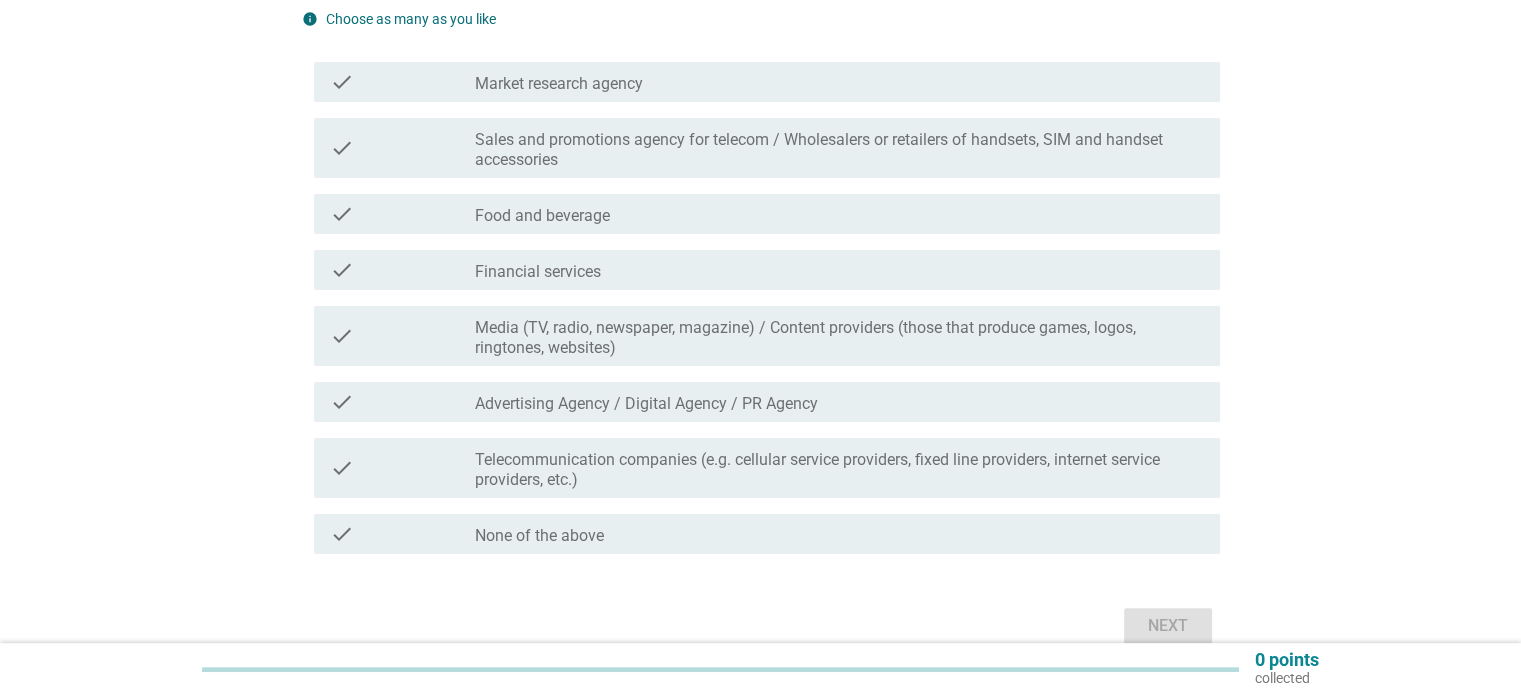 scroll, scrollTop: 358, scrollLeft: 0, axis: vertical 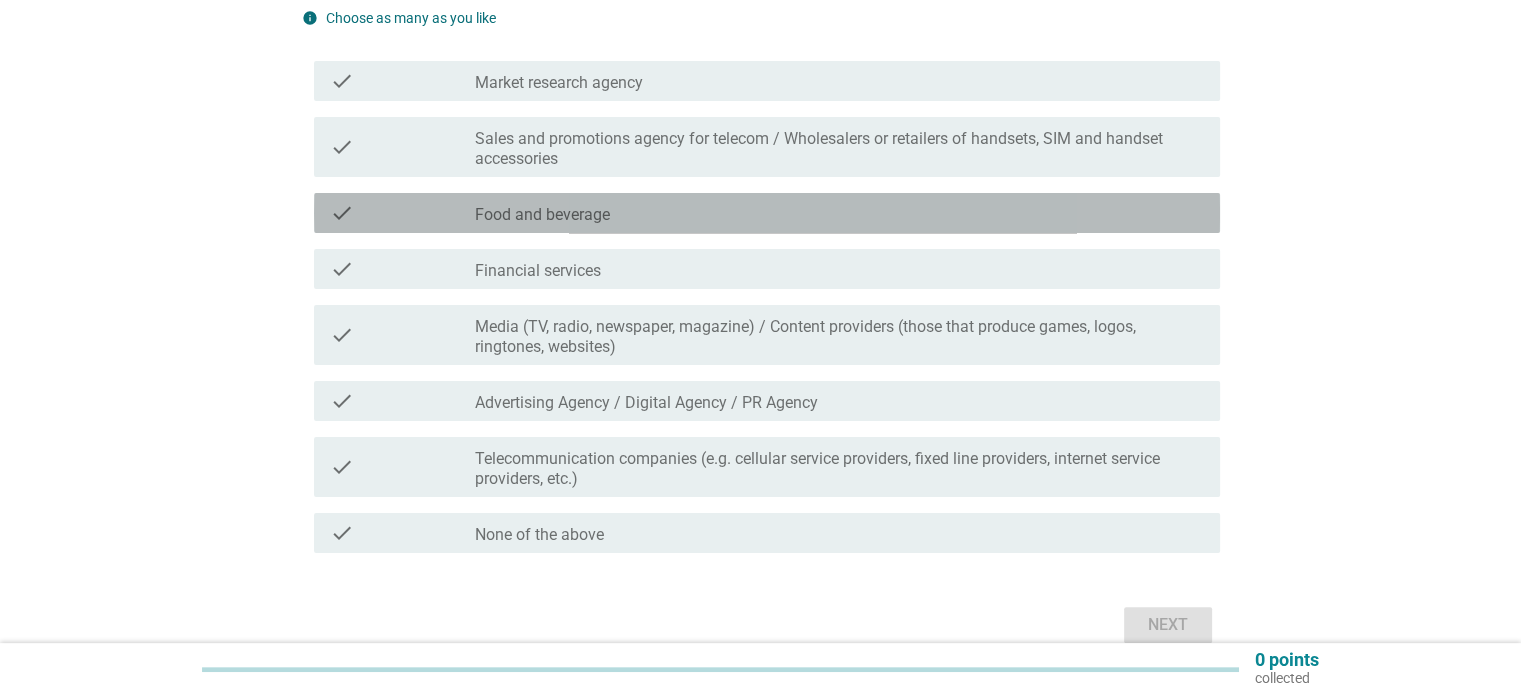 click on "check_box_outline_blank Food and beverage" at bounding box center [839, 213] 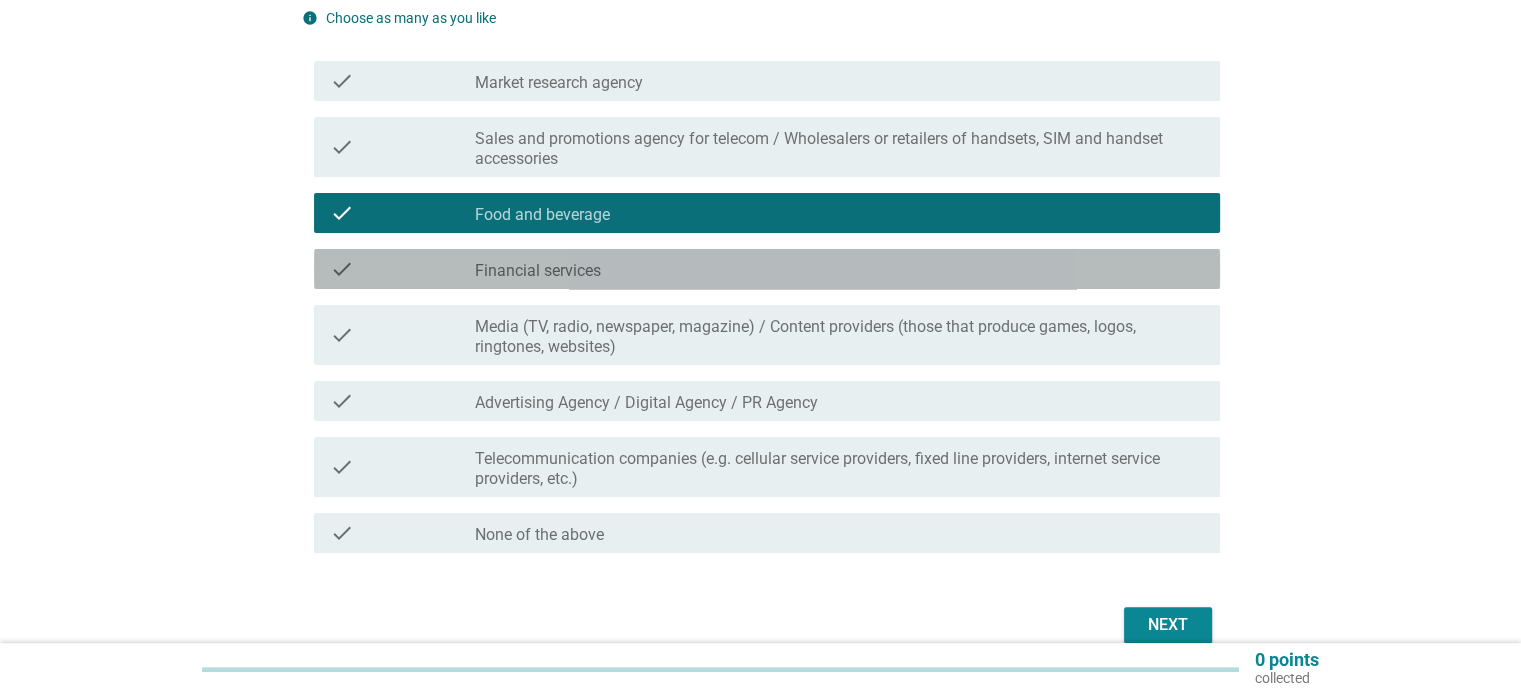 click on "check_box_outline_blank Financial services" at bounding box center [839, 269] 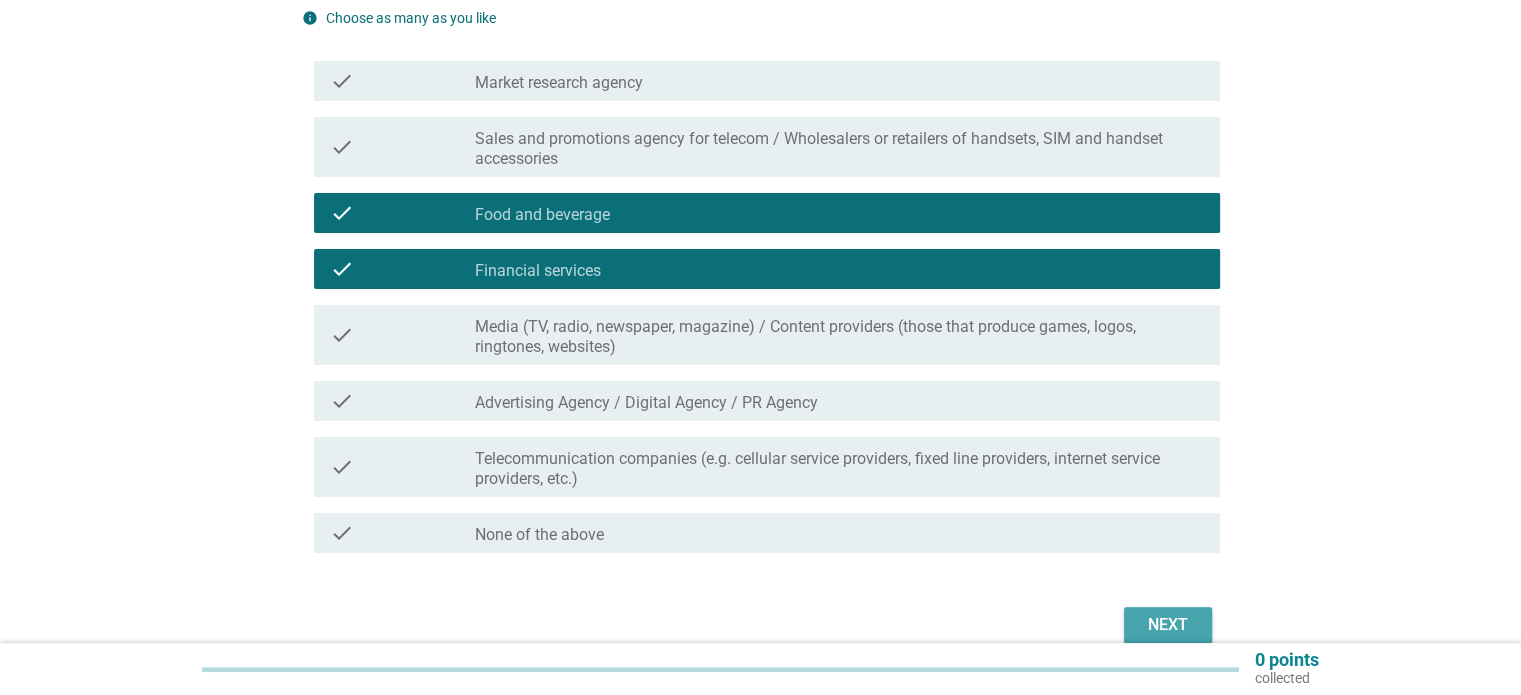 click on "Next" at bounding box center (1168, 625) 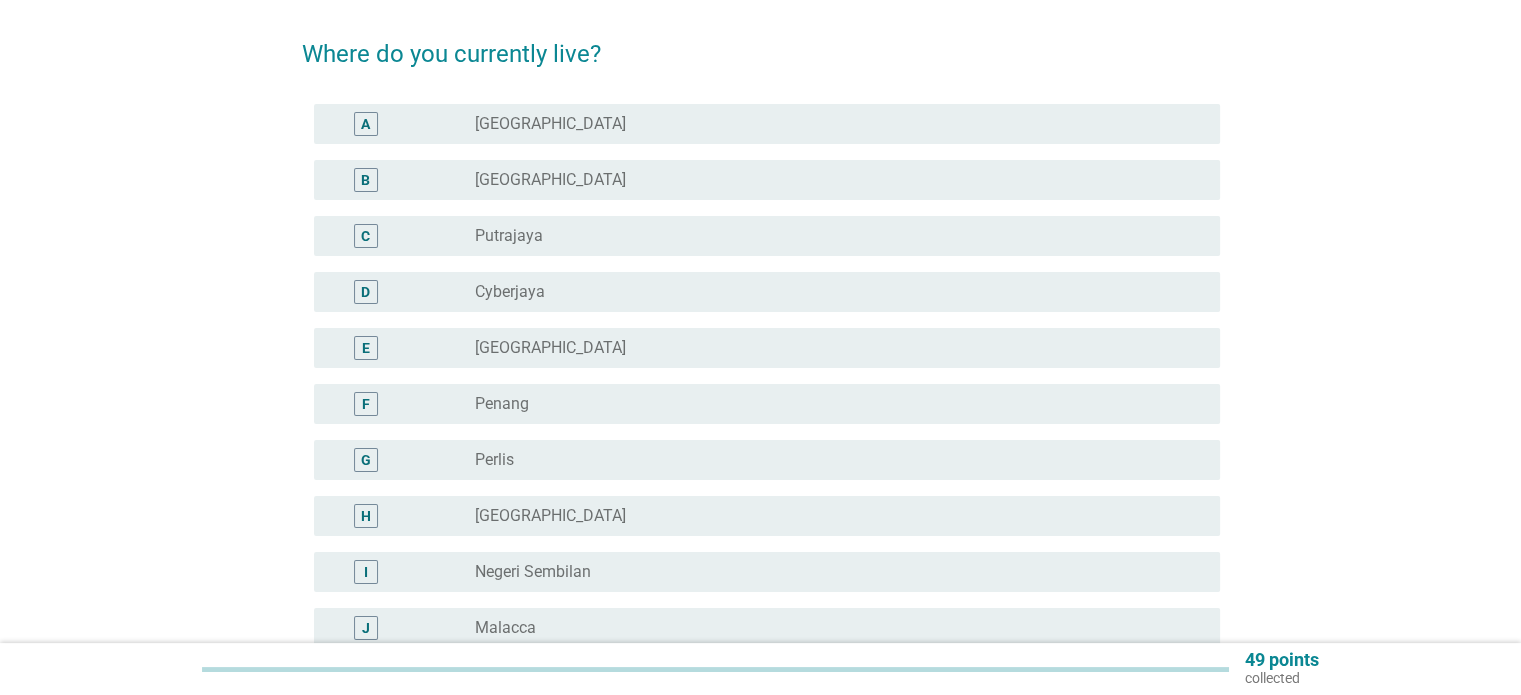 scroll, scrollTop: 144, scrollLeft: 0, axis: vertical 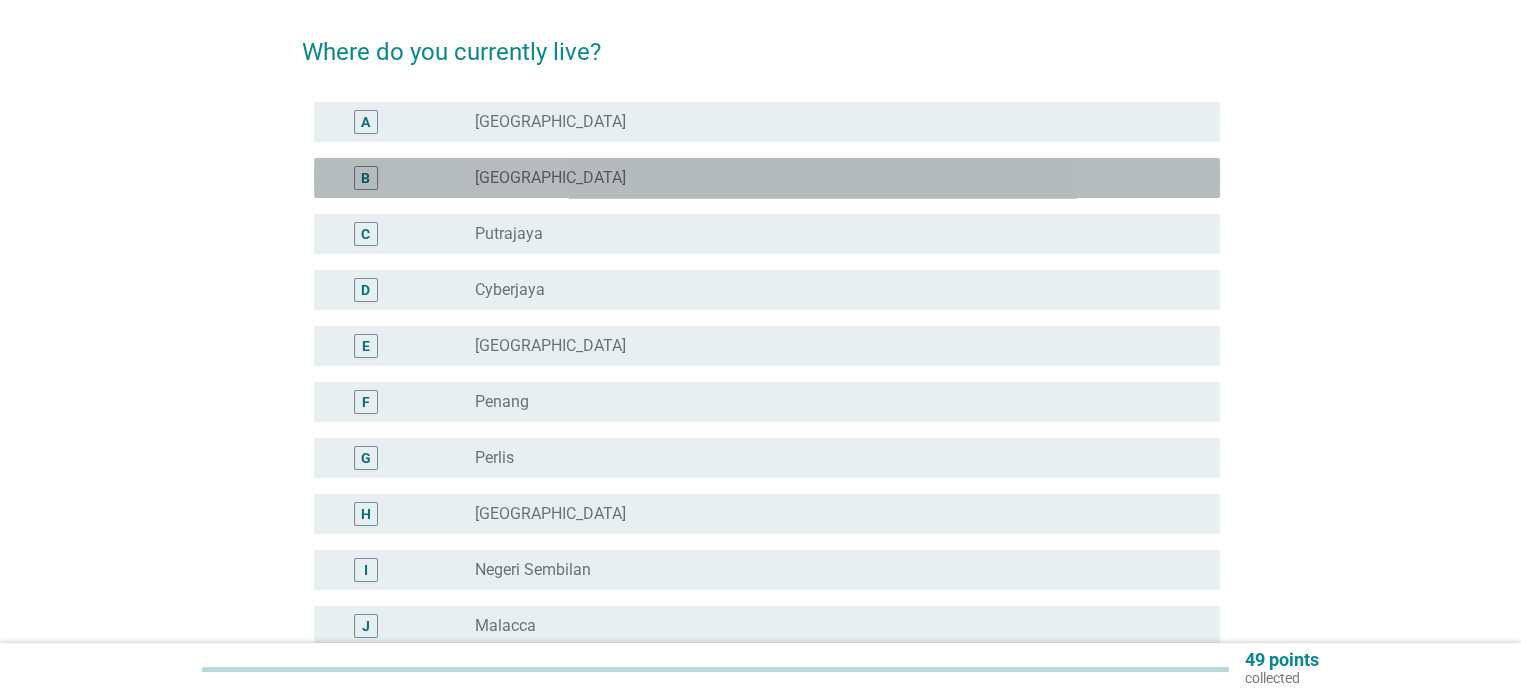 click on "B     radio_button_unchecked [GEOGRAPHIC_DATA]" at bounding box center [767, 178] 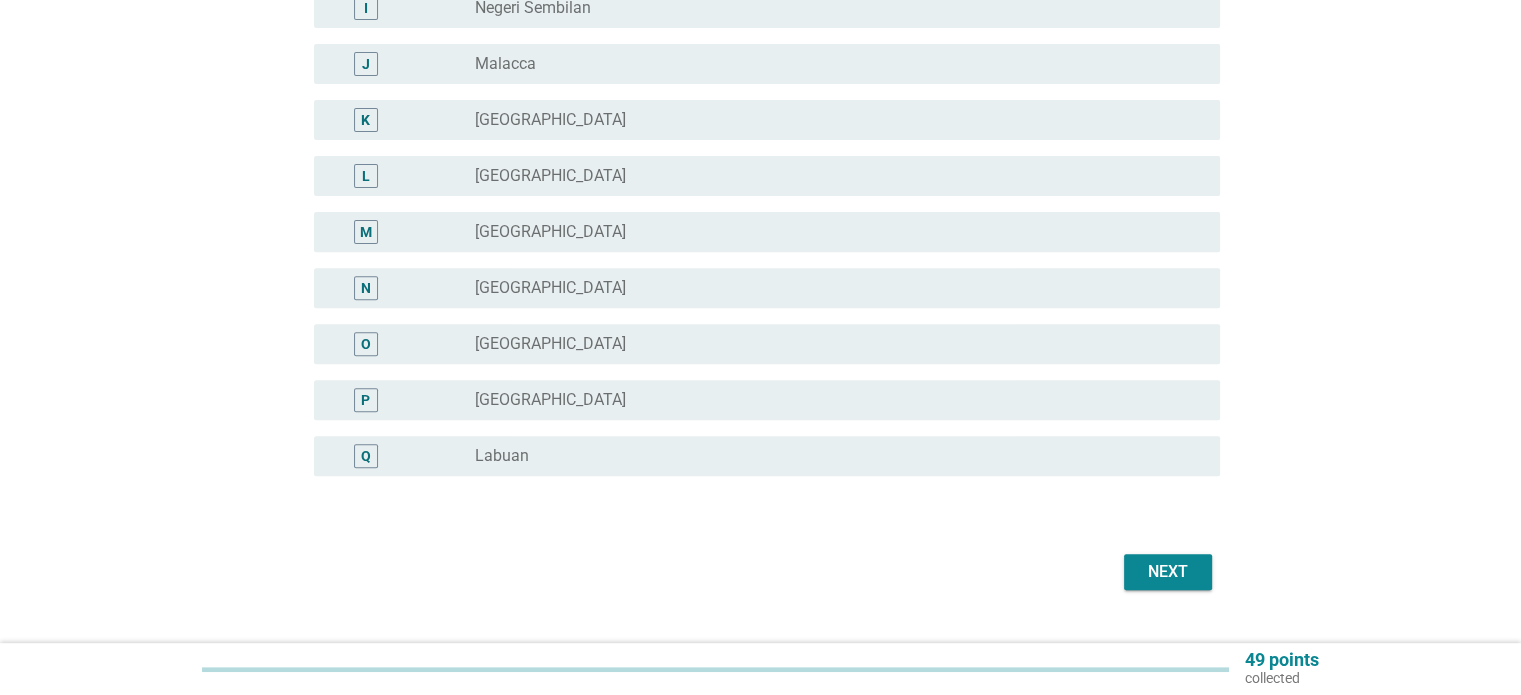 scroll, scrollTop: 748, scrollLeft: 0, axis: vertical 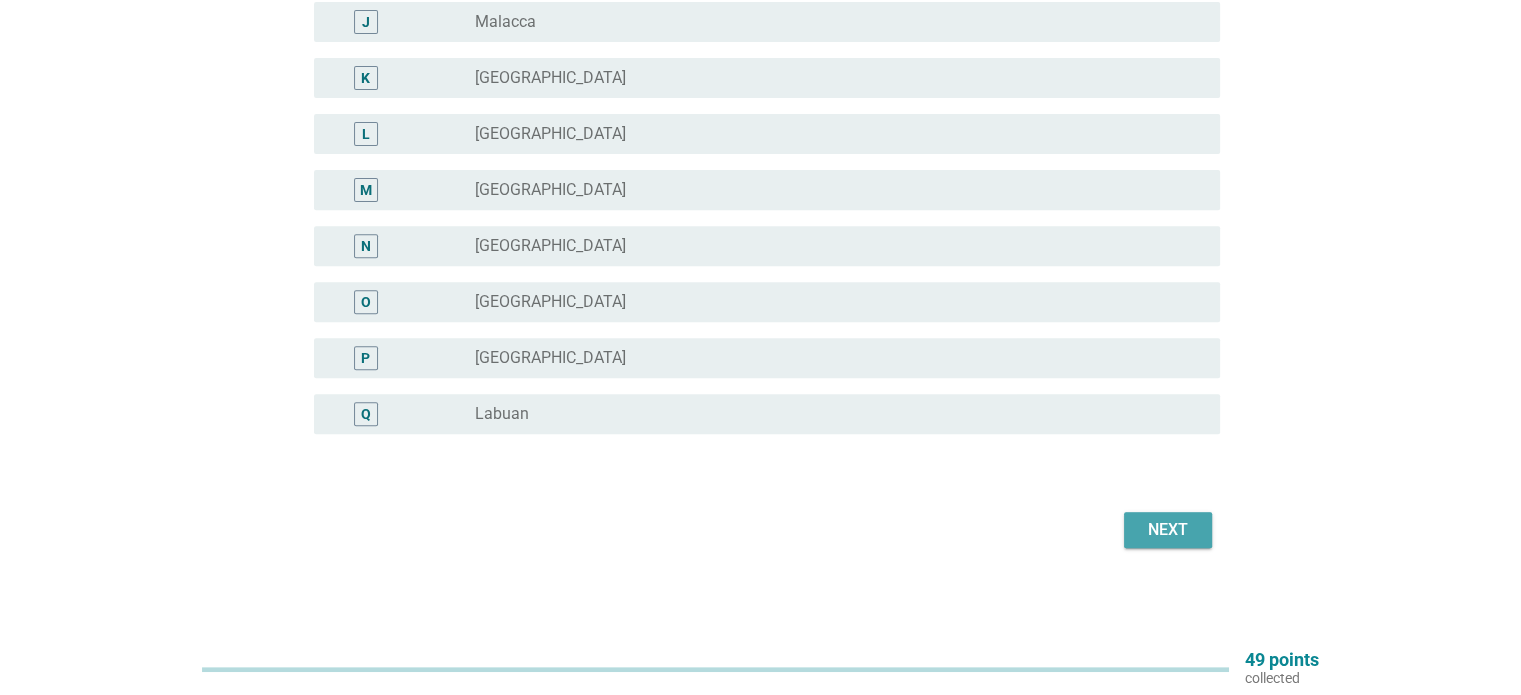 click on "Next" at bounding box center [1168, 530] 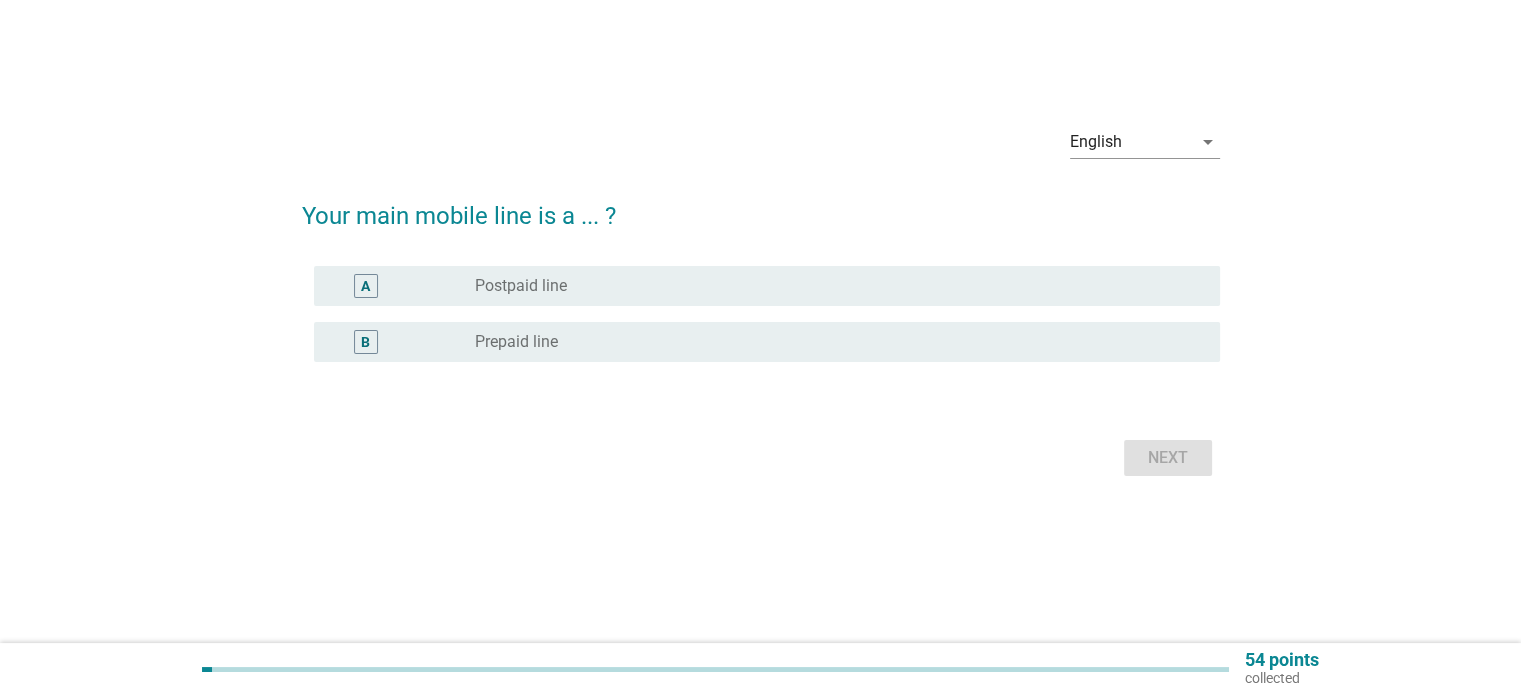 scroll, scrollTop: 0, scrollLeft: 0, axis: both 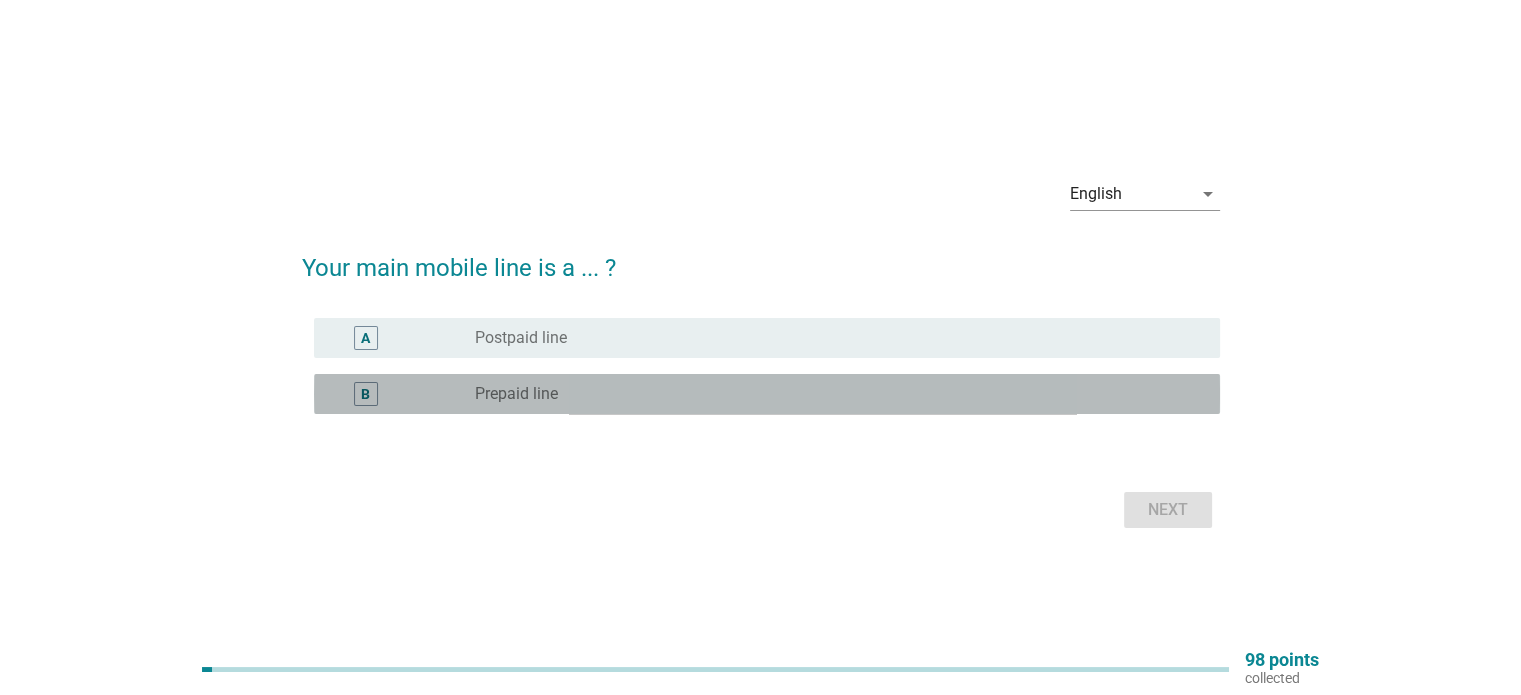 click on "radio_button_unchecked Prepaid line" at bounding box center [831, 394] 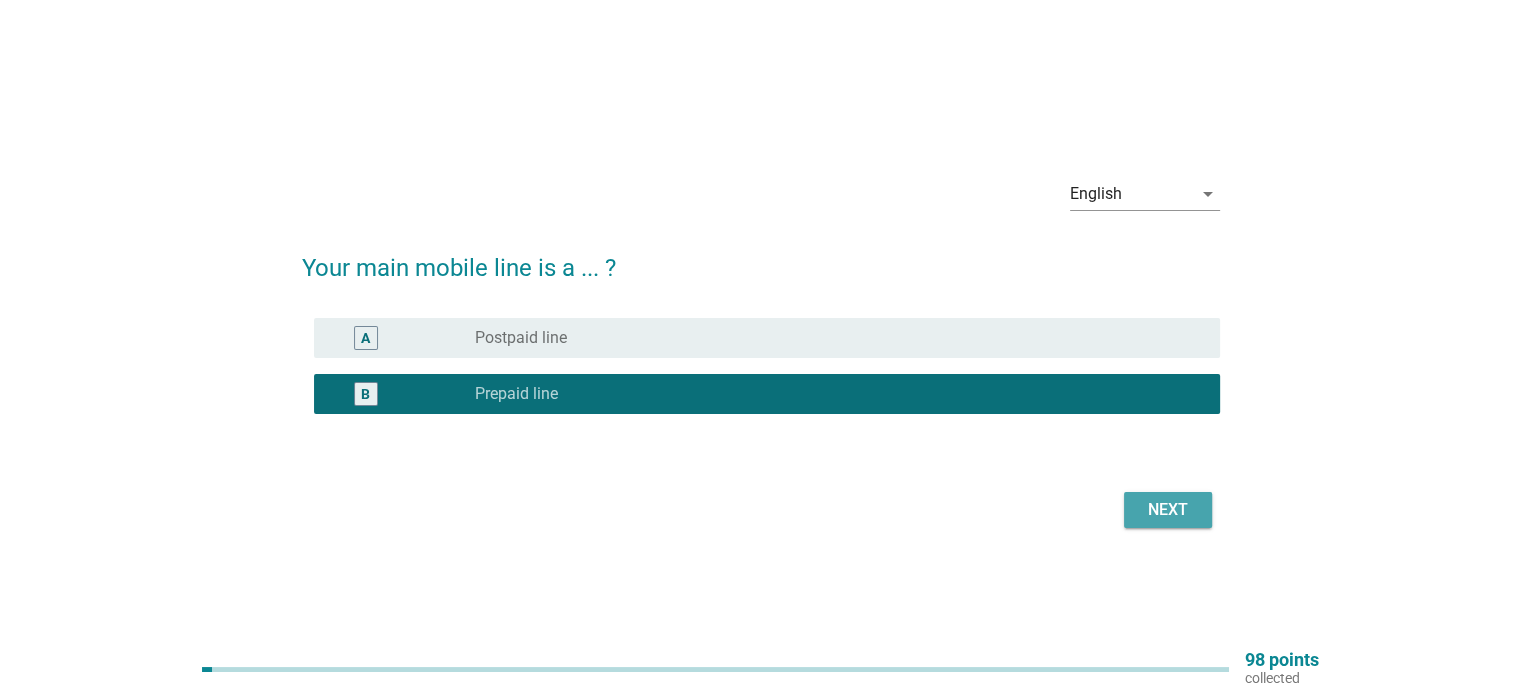 click on "Next" at bounding box center (1168, 510) 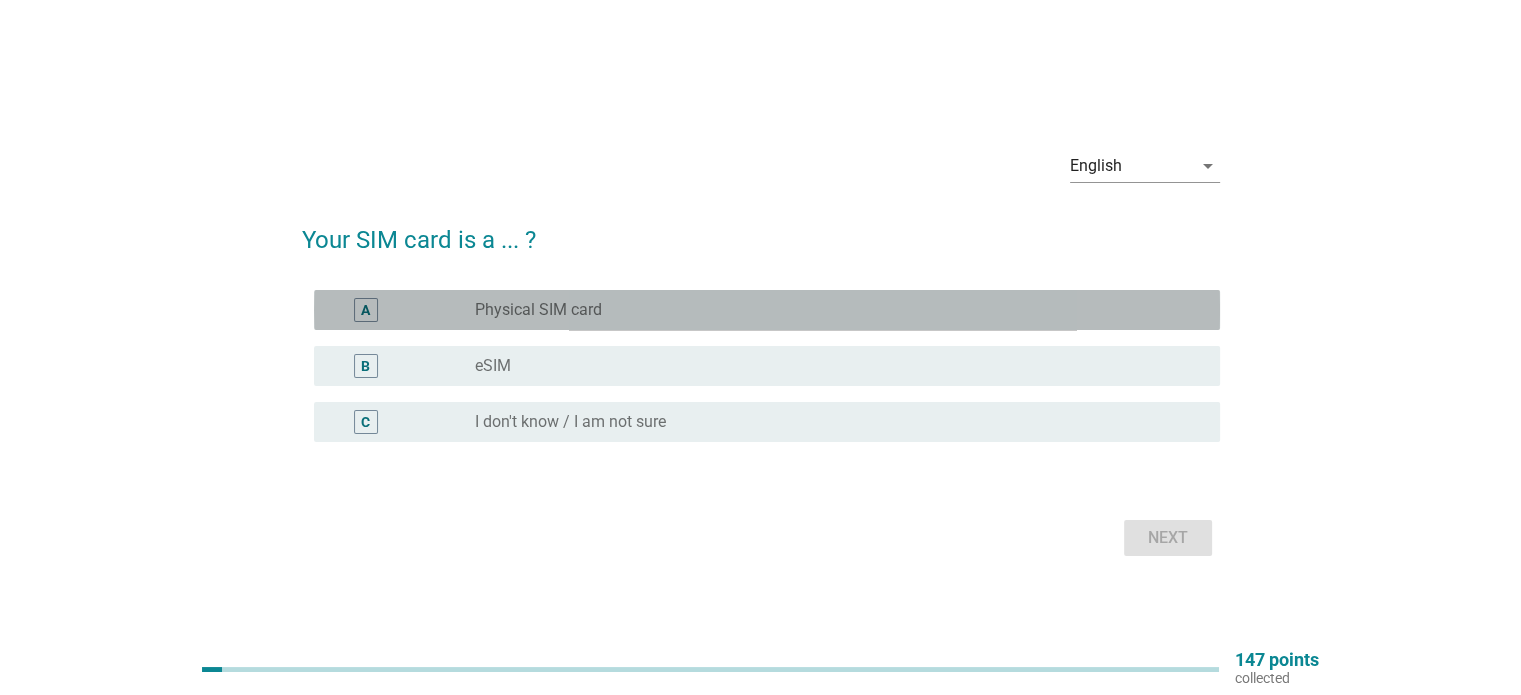 click on "Physical SIM card" at bounding box center (538, 310) 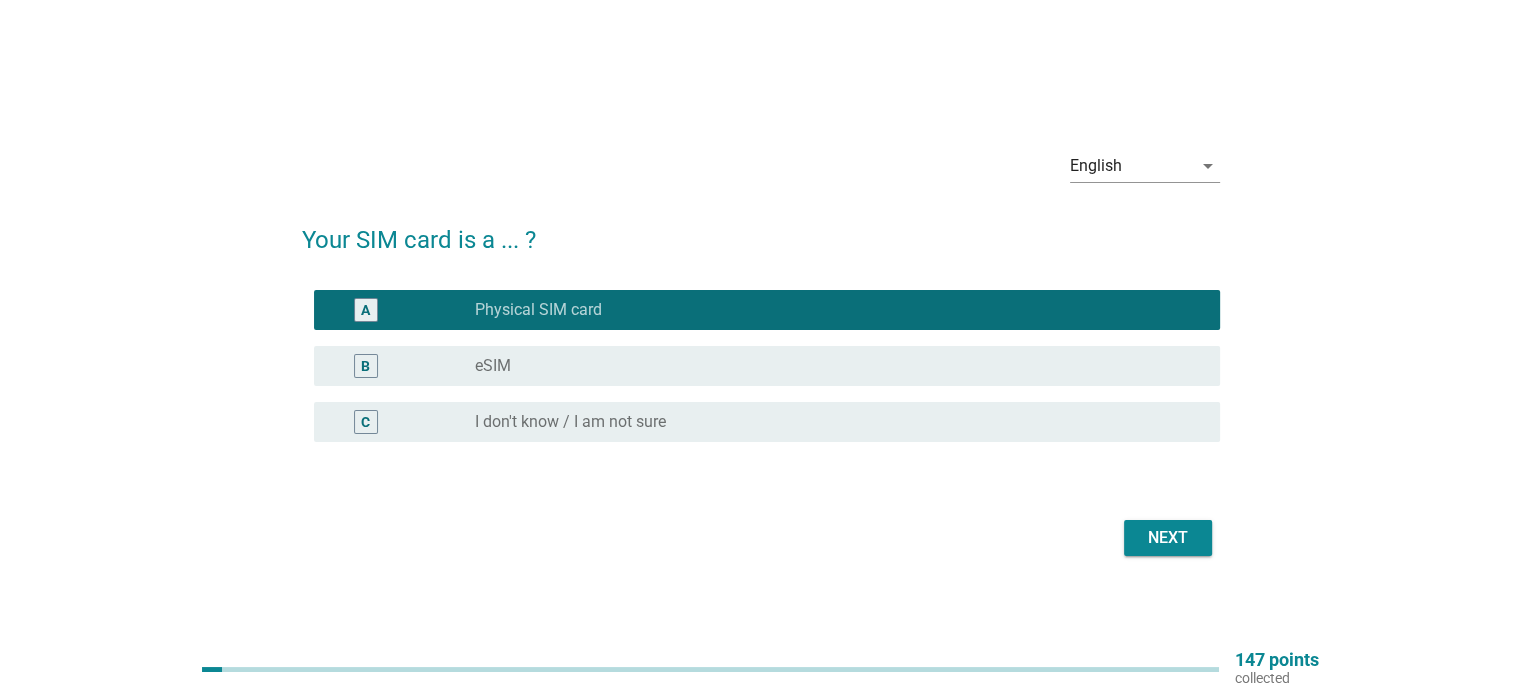 click on "Next" at bounding box center (1168, 538) 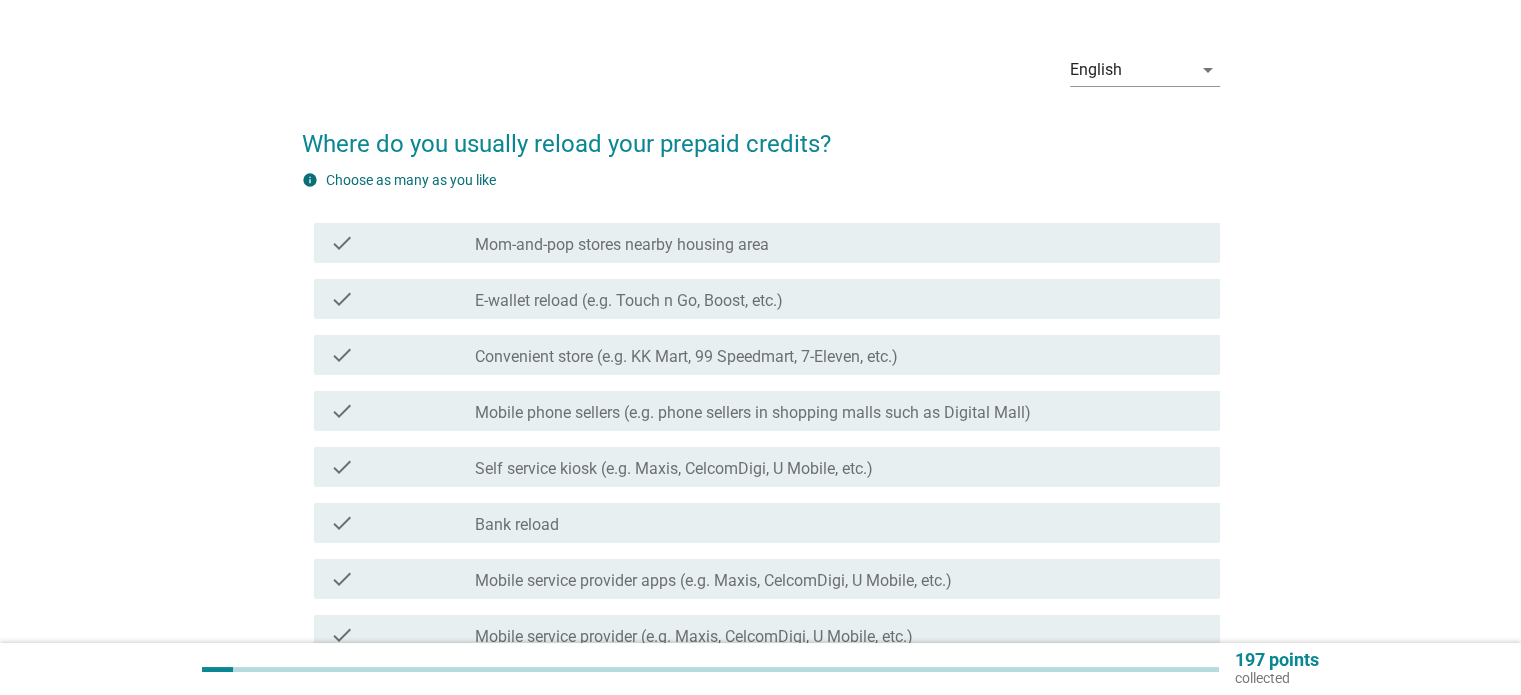 scroll, scrollTop: 210, scrollLeft: 0, axis: vertical 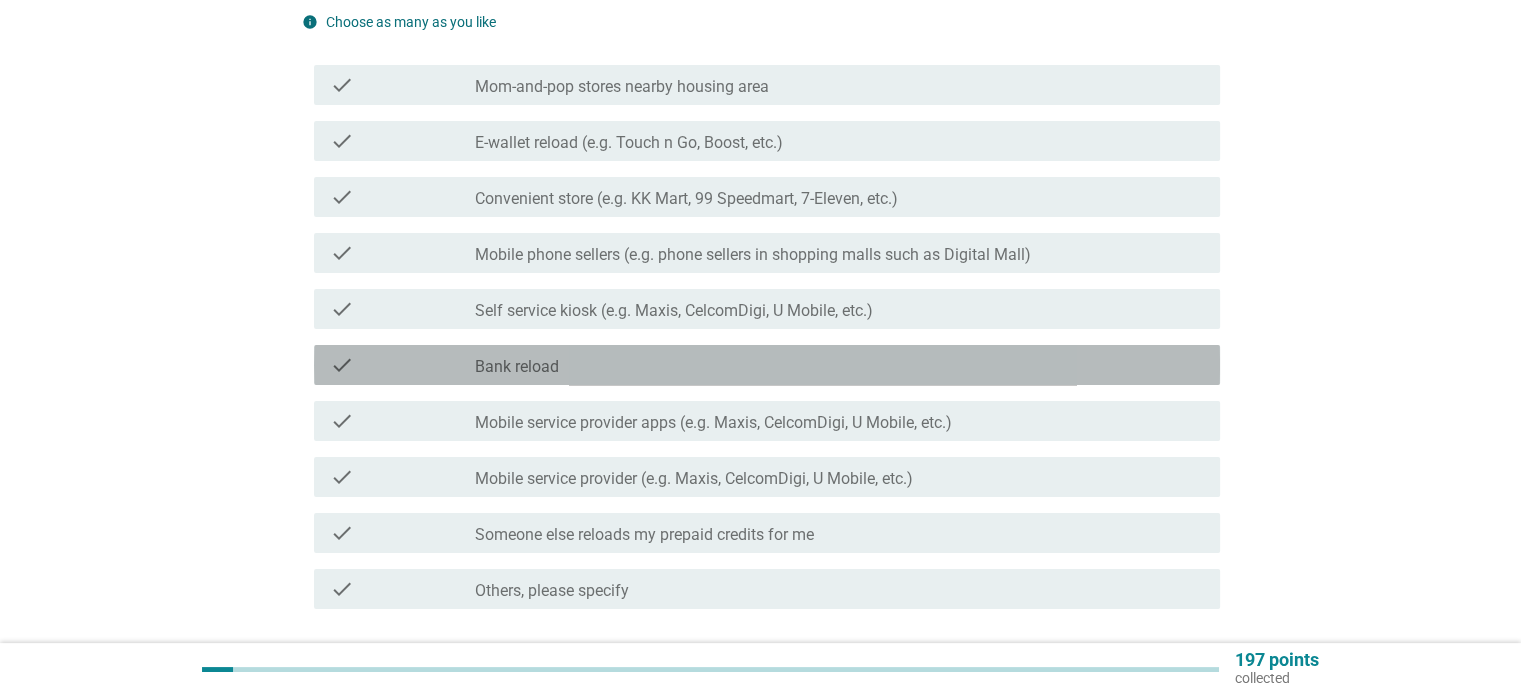 click on "check     check_box_outline_blank Bank reload" at bounding box center (767, 365) 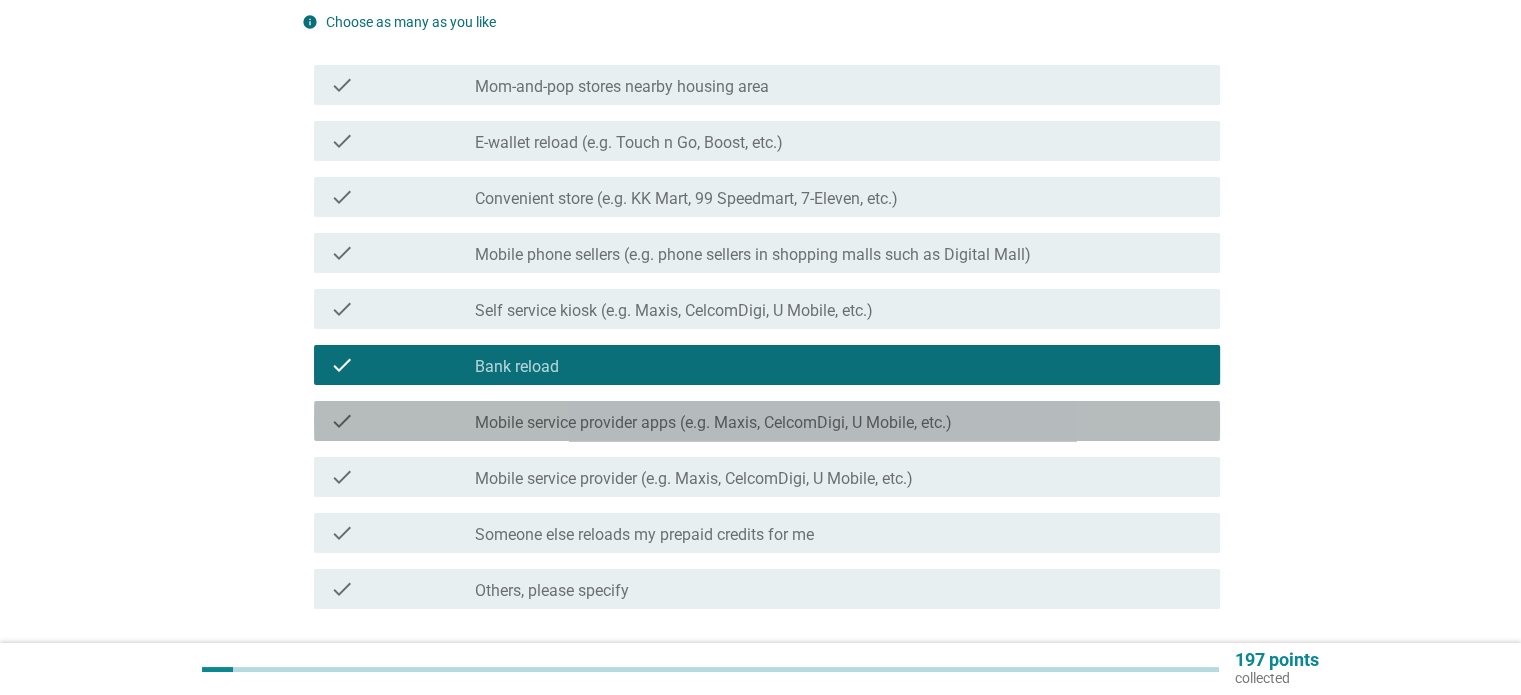 click on "Mobile service provider apps (e.g. Maxis, CelcomDigi, U Mobile, etc.)" at bounding box center [713, 423] 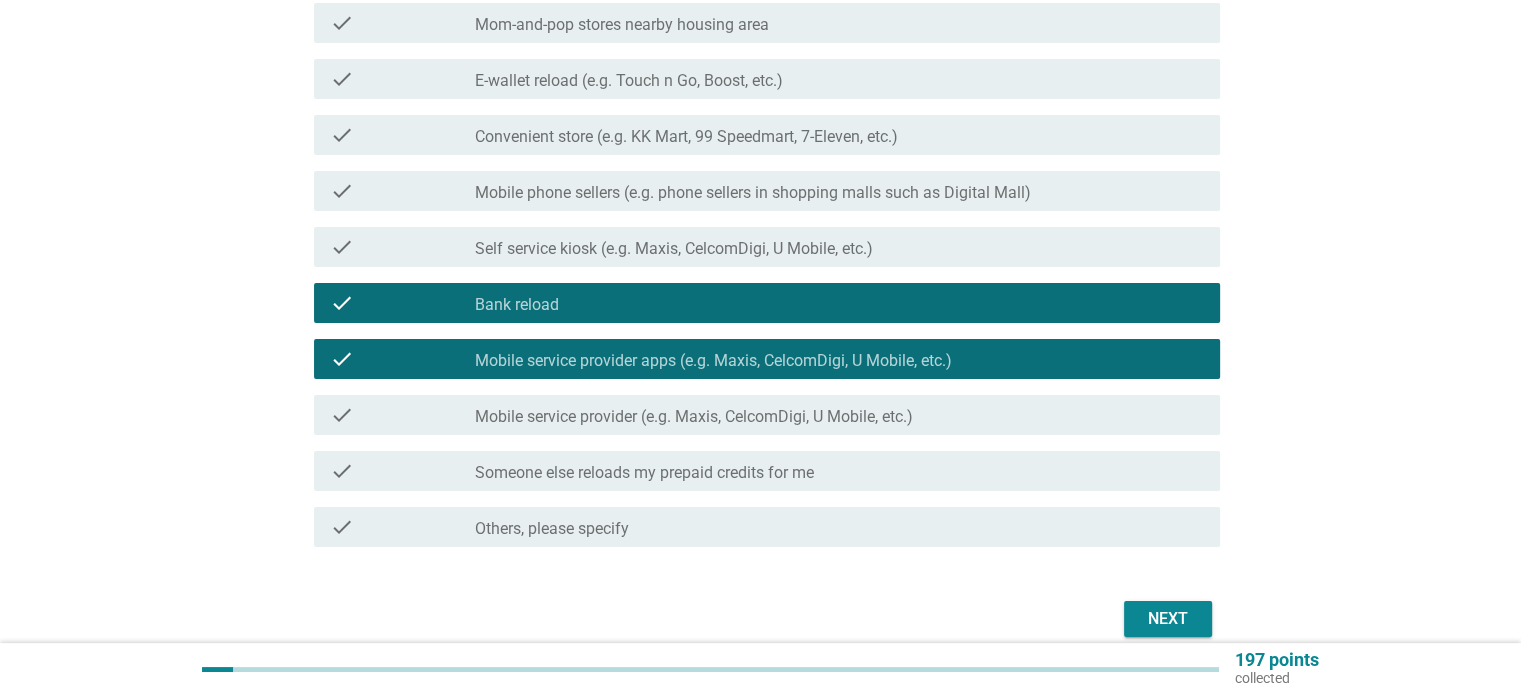 scroll, scrollTop: 294, scrollLeft: 0, axis: vertical 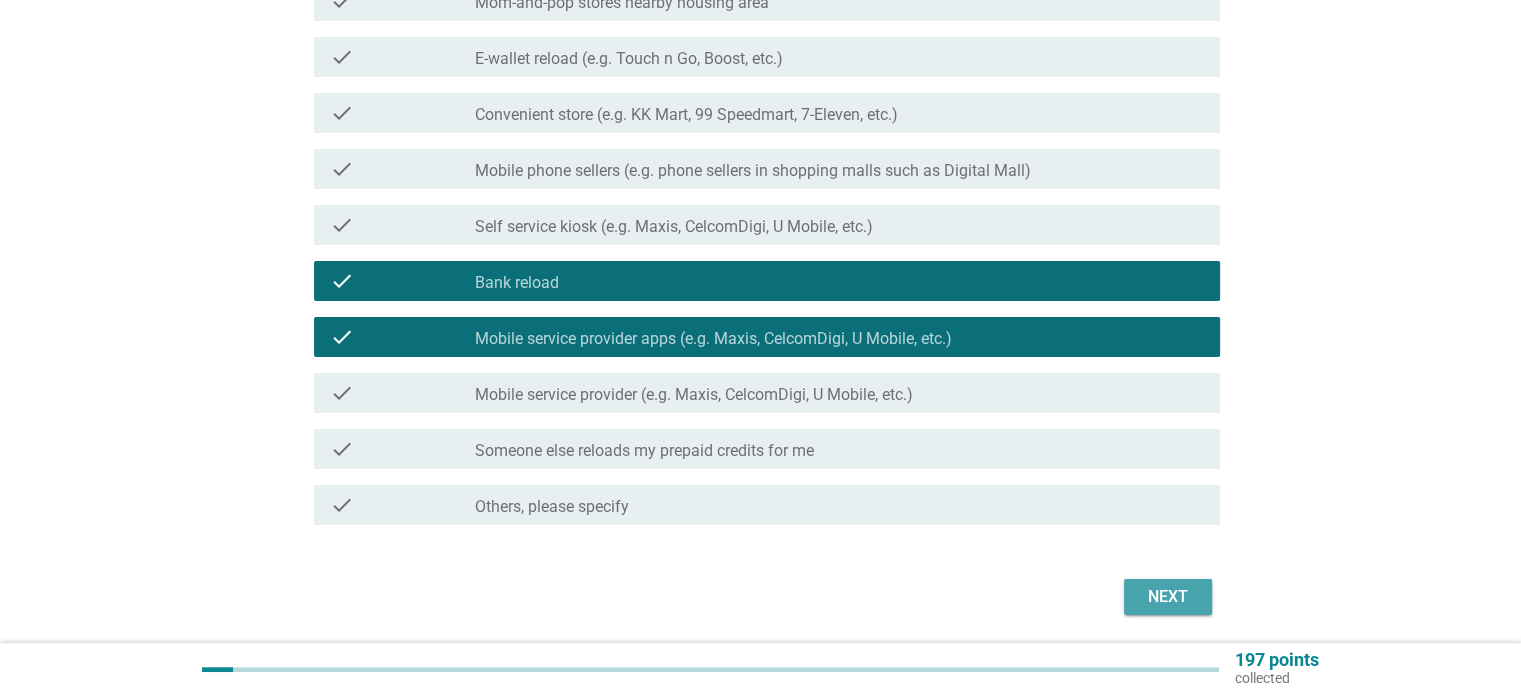 click on "Next" at bounding box center (1168, 597) 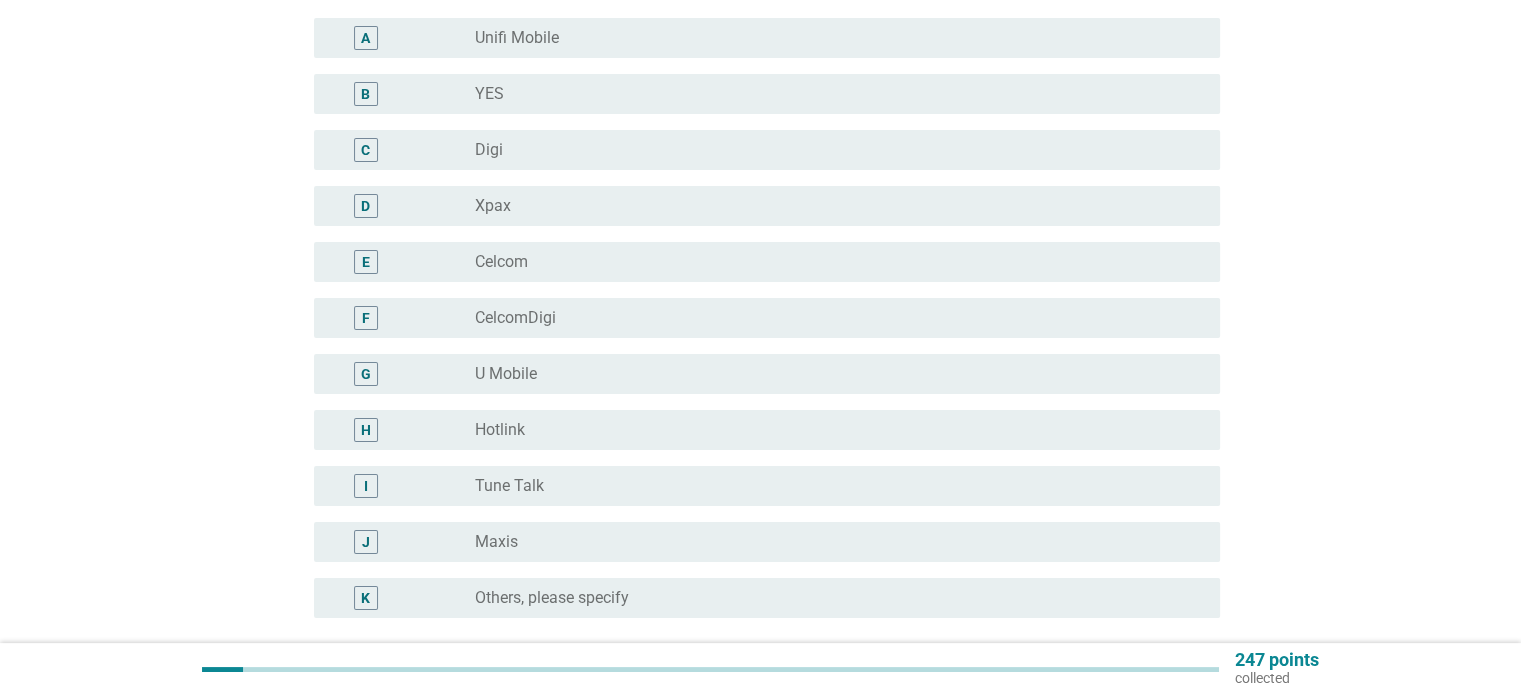 scroll, scrollTop: 303, scrollLeft: 0, axis: vertical 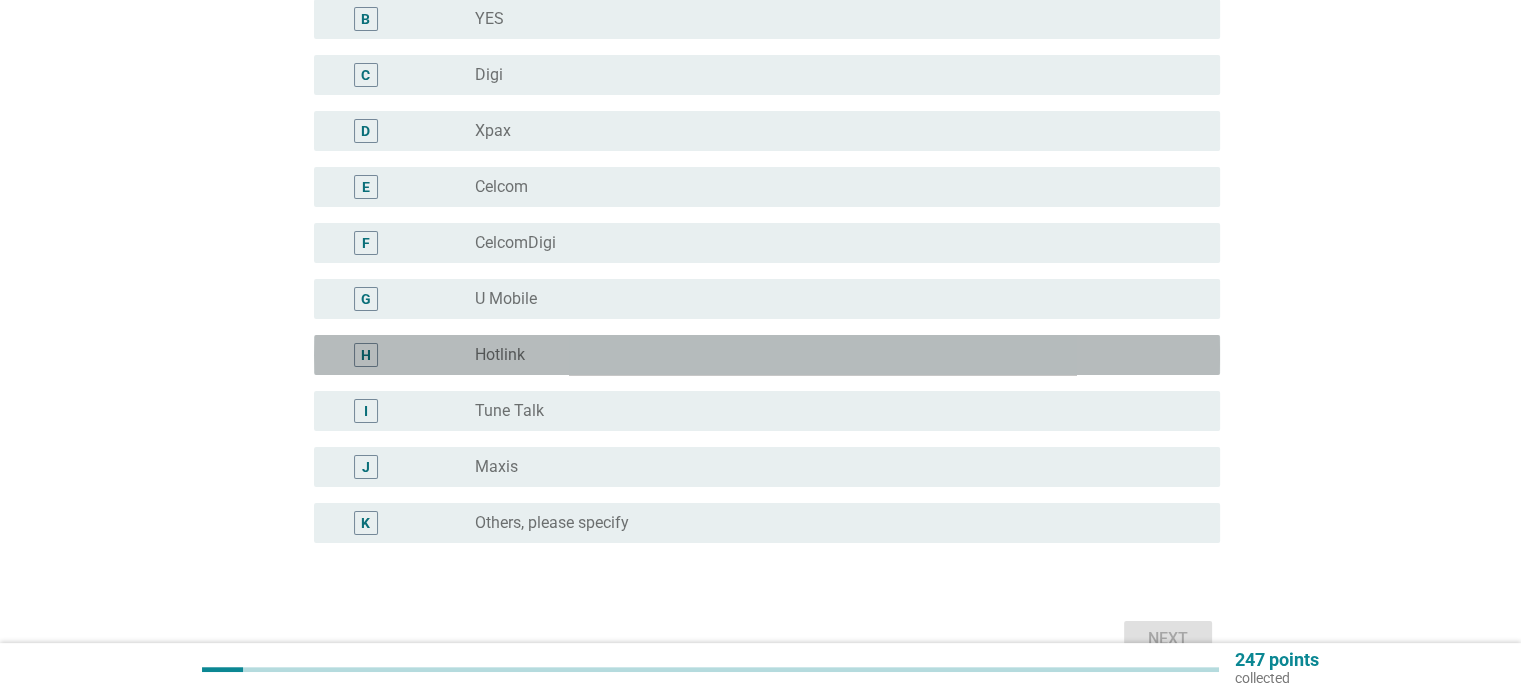 click on "radio_button_unchecked Hotlink" at bounding box center (831, 355) 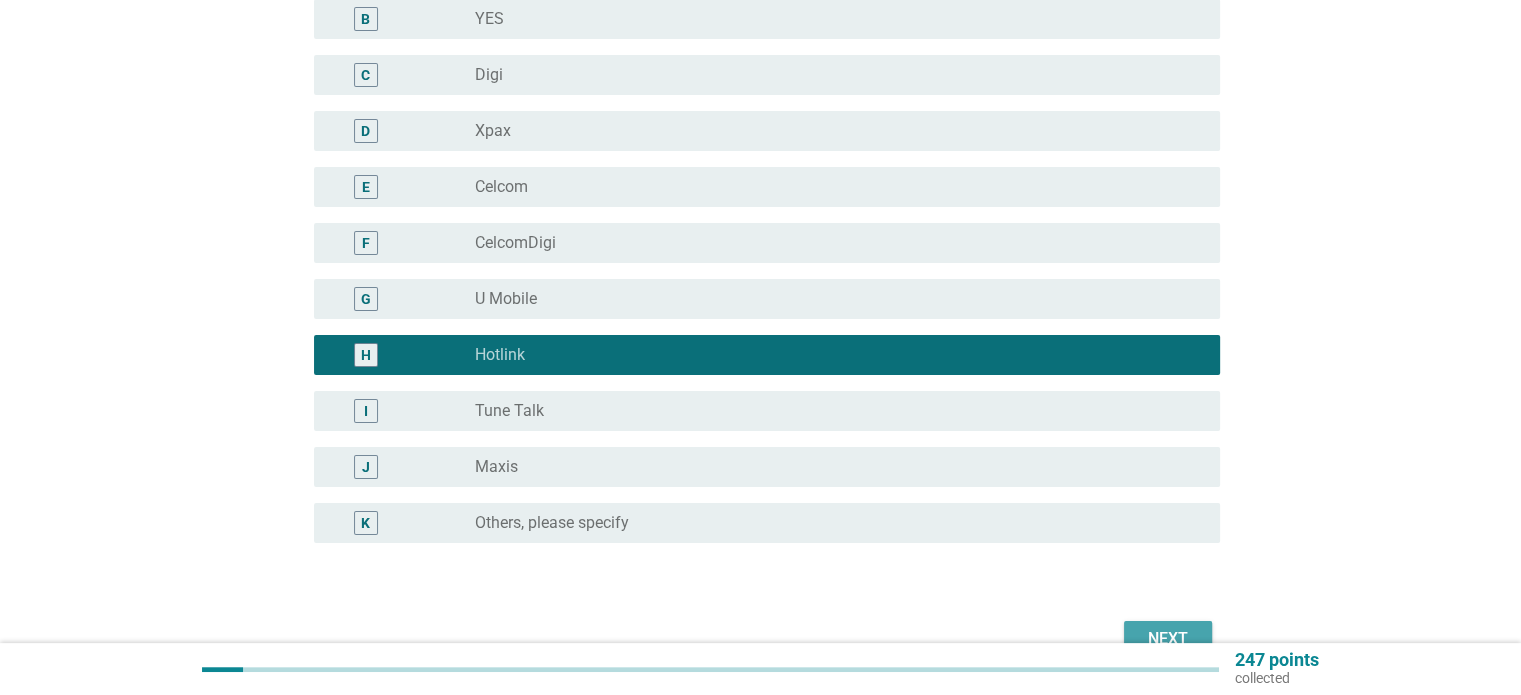 click on "Next" at bounding box center [1168, 639] 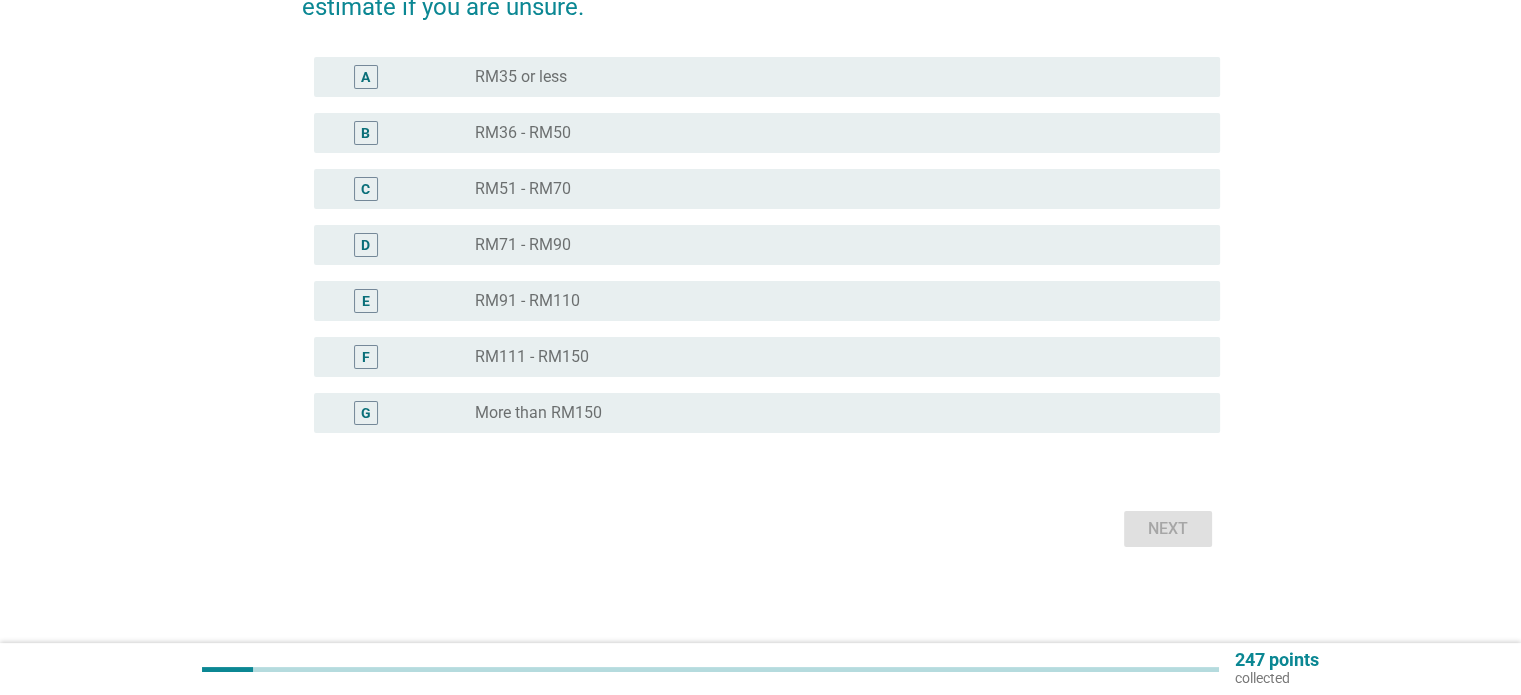 scroll, scrollTop: 0, scrollLeft: 0, axis: both 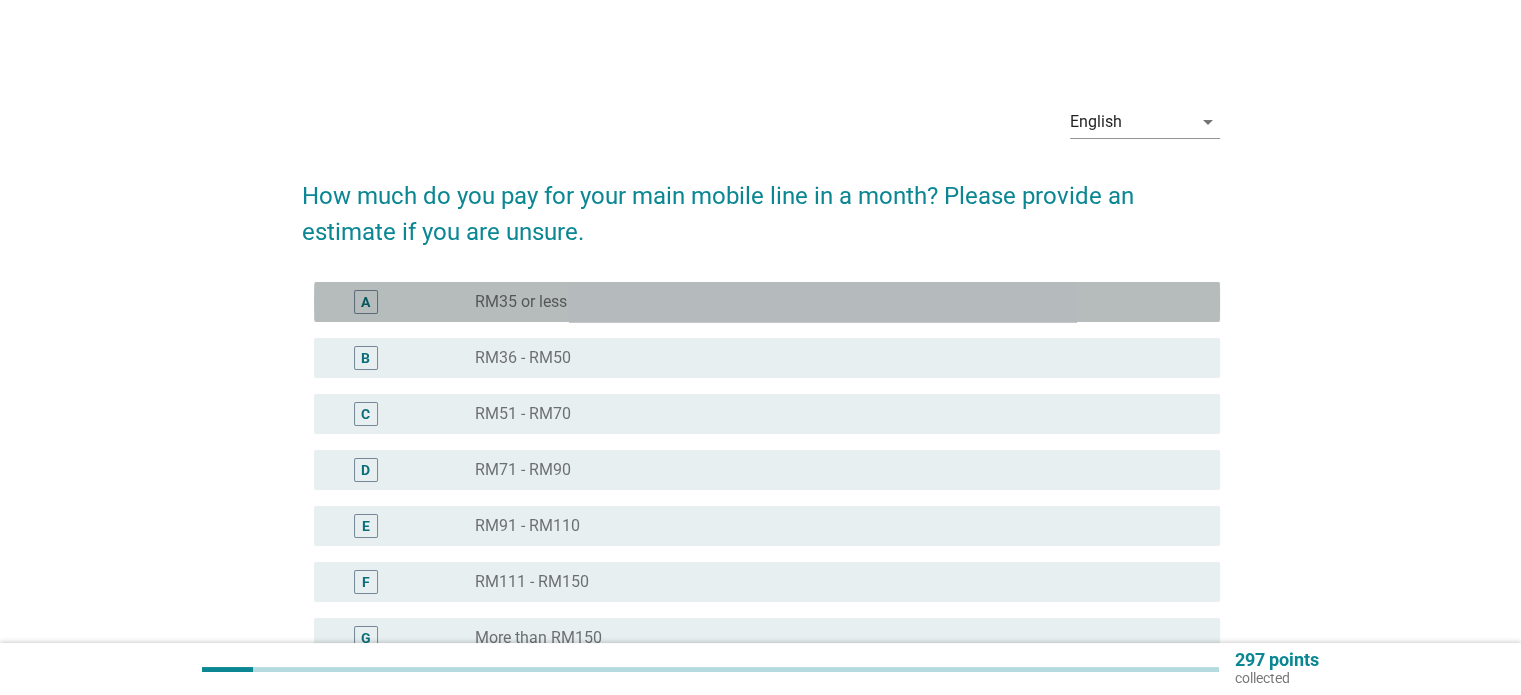 click on "radio_button_unchecked RM35 or less" at bounding box center [831, 302] 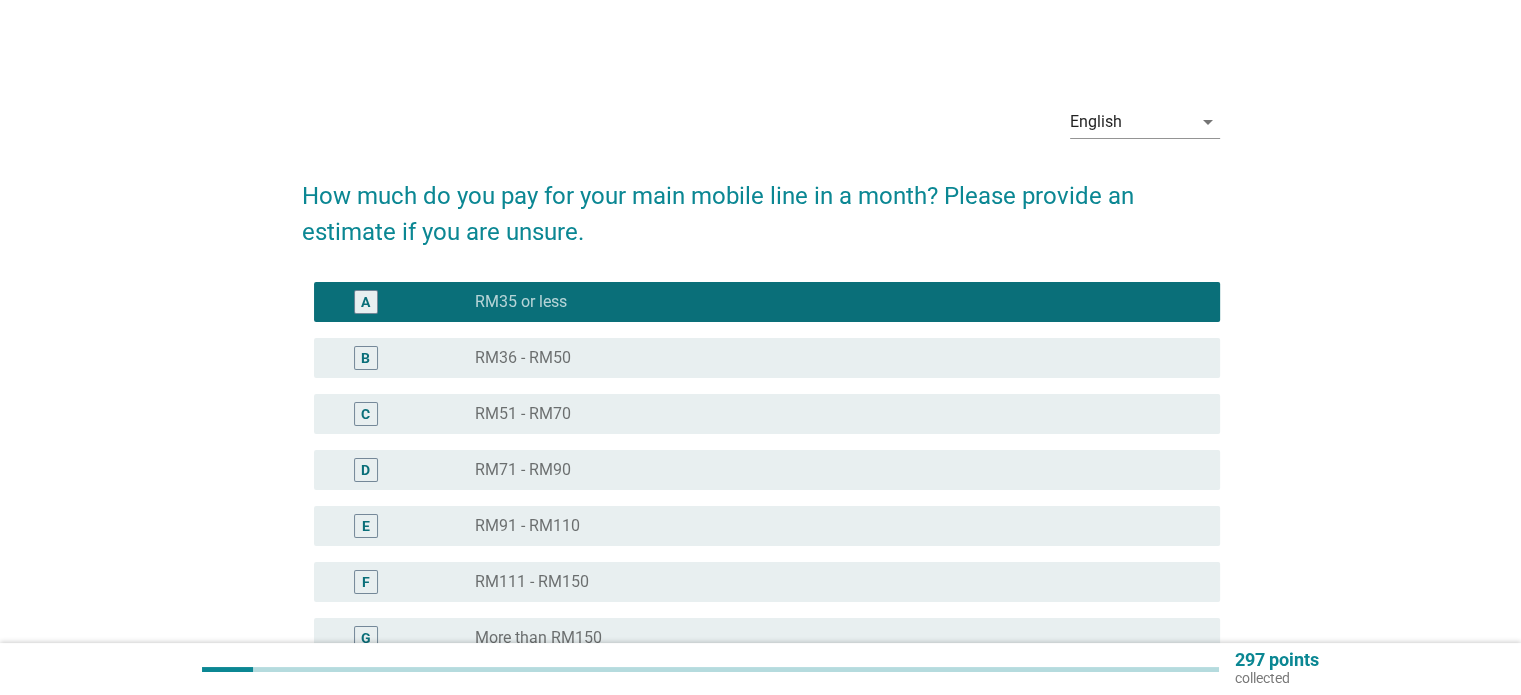 scroll, scrollTop: 224, scrollLeft: 0, axis: vertical 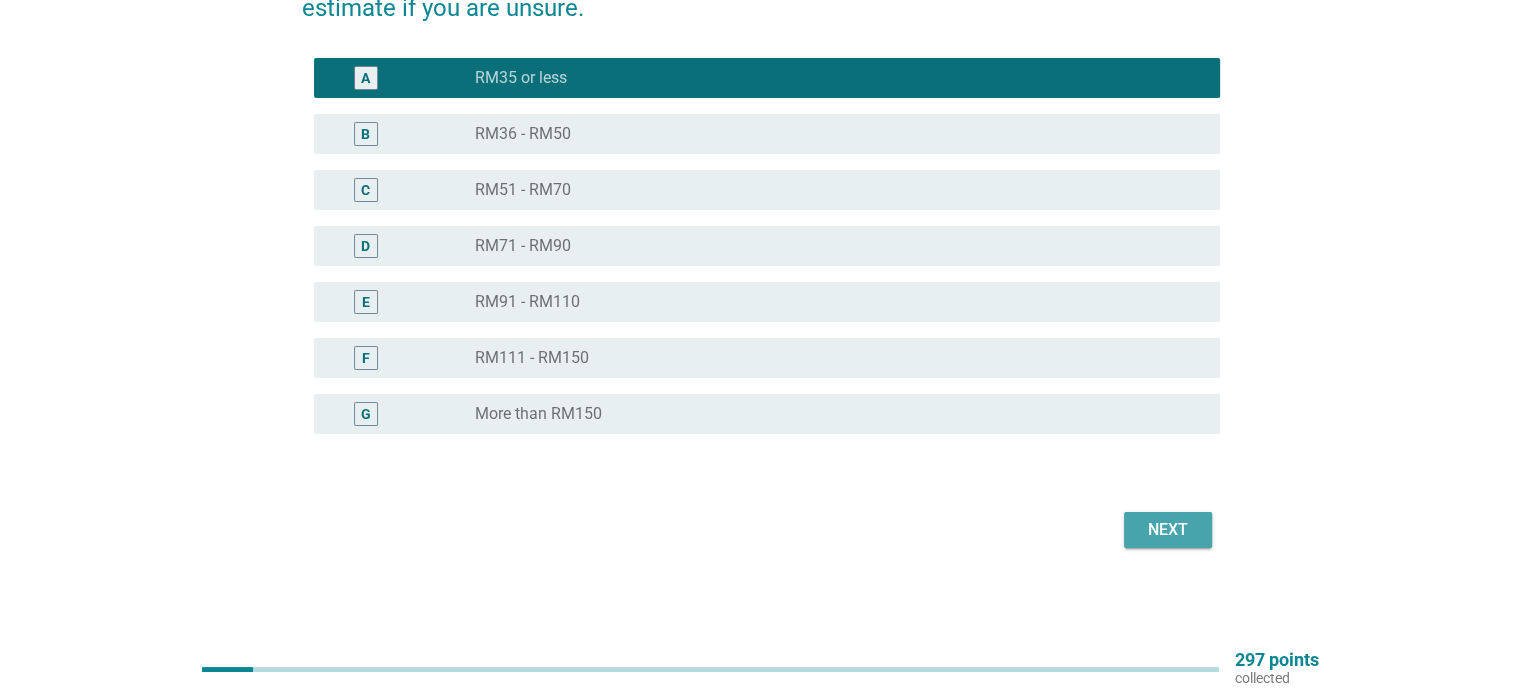 click on "Next" at bounding box center (1168, 530) 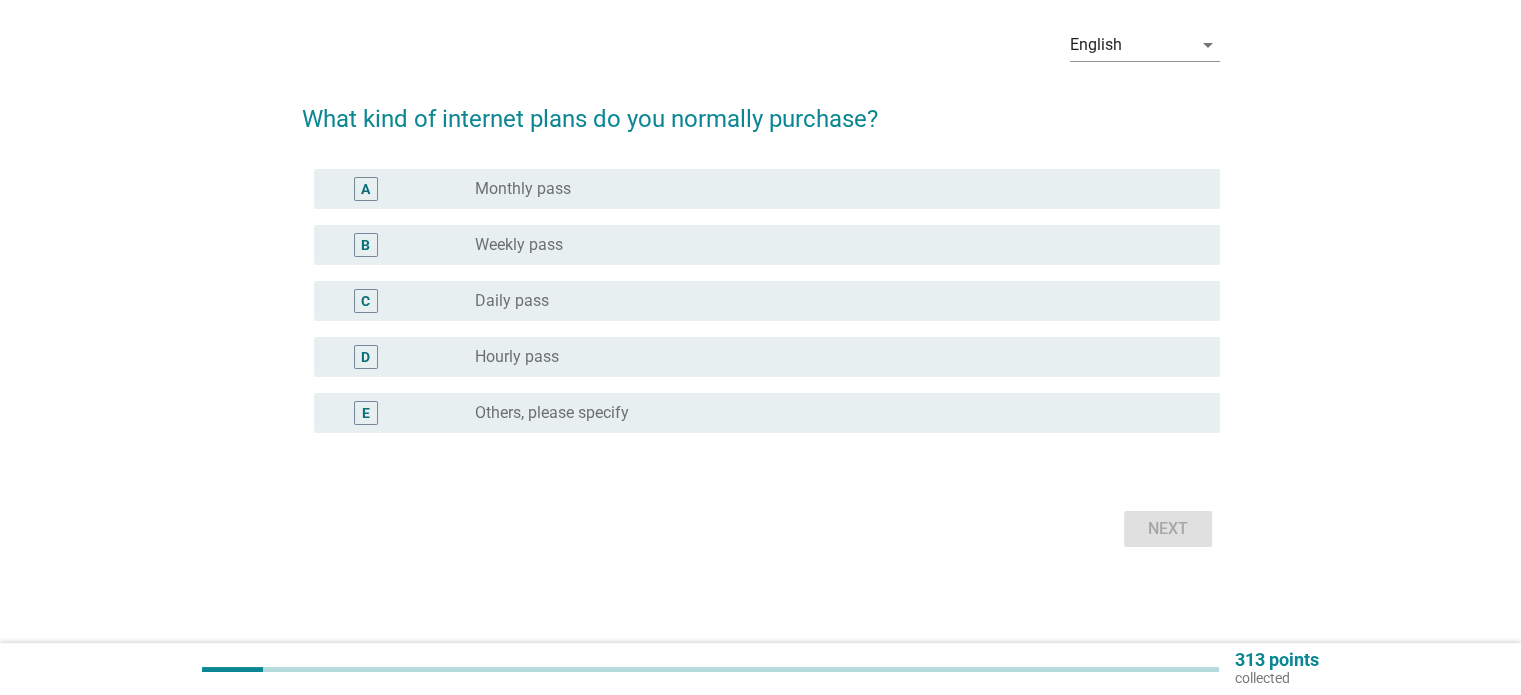 scroll, scrollTop: 0, scrollLeft: 0, axis: both 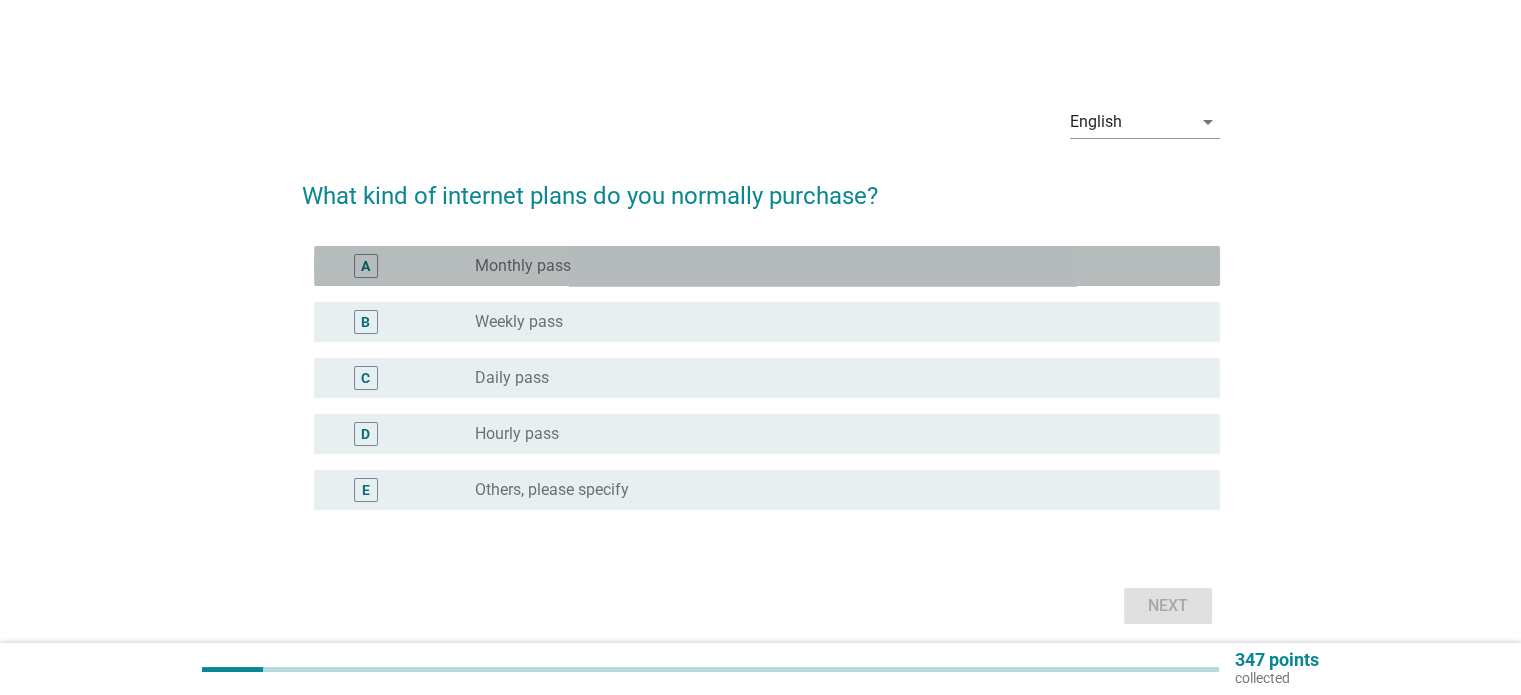 click on "radio_button_unchecked Monthly pass" at bounding box center (831, 266) 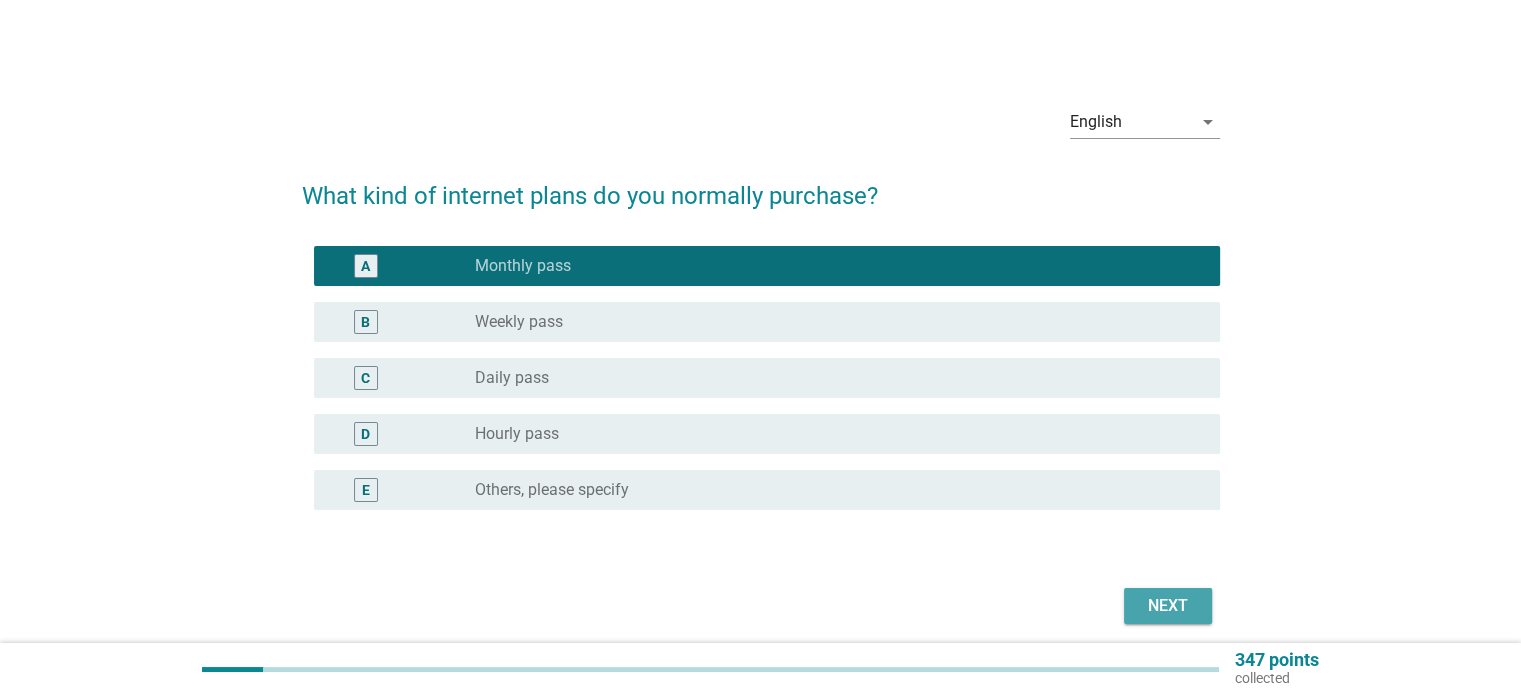click on "Next" at bounding box center [1168, 606] 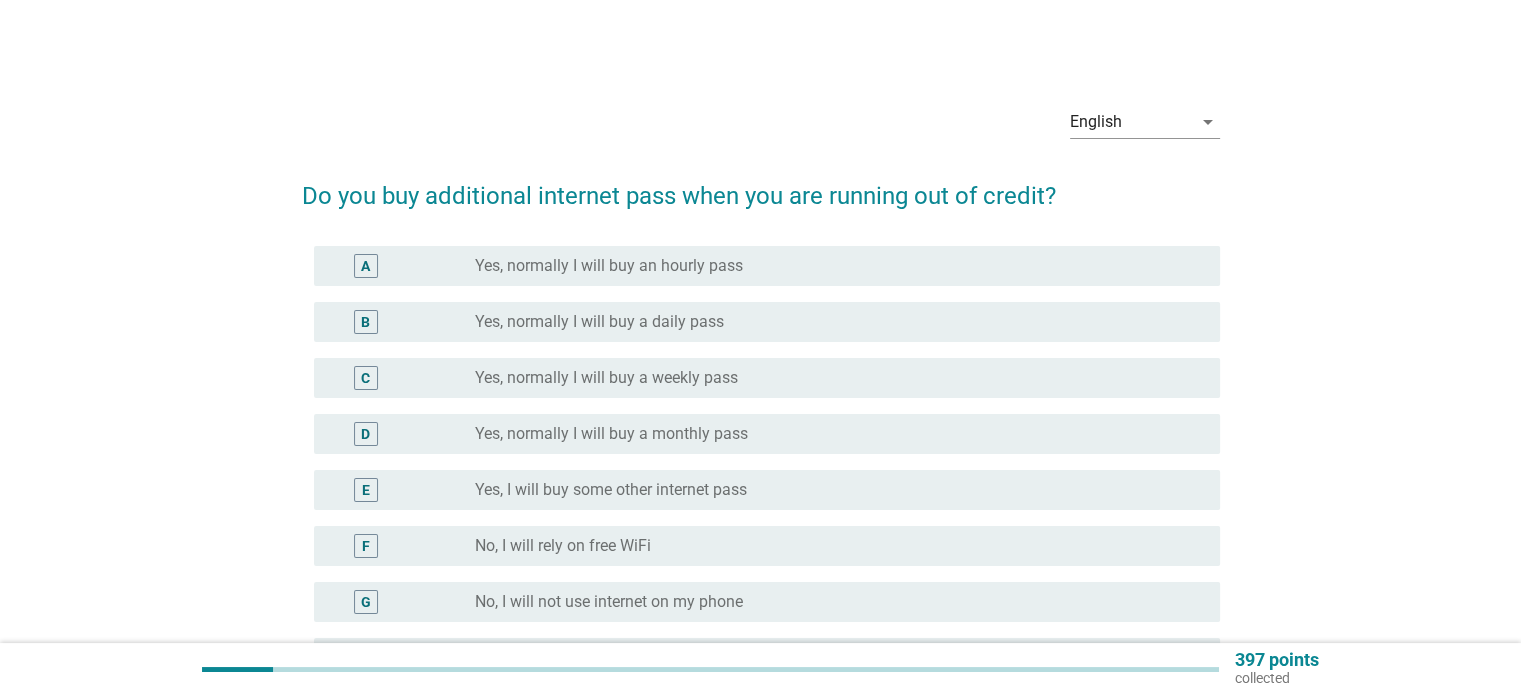 scroll, scrollTop: 86, scrollLeft: 0, axis: vertical 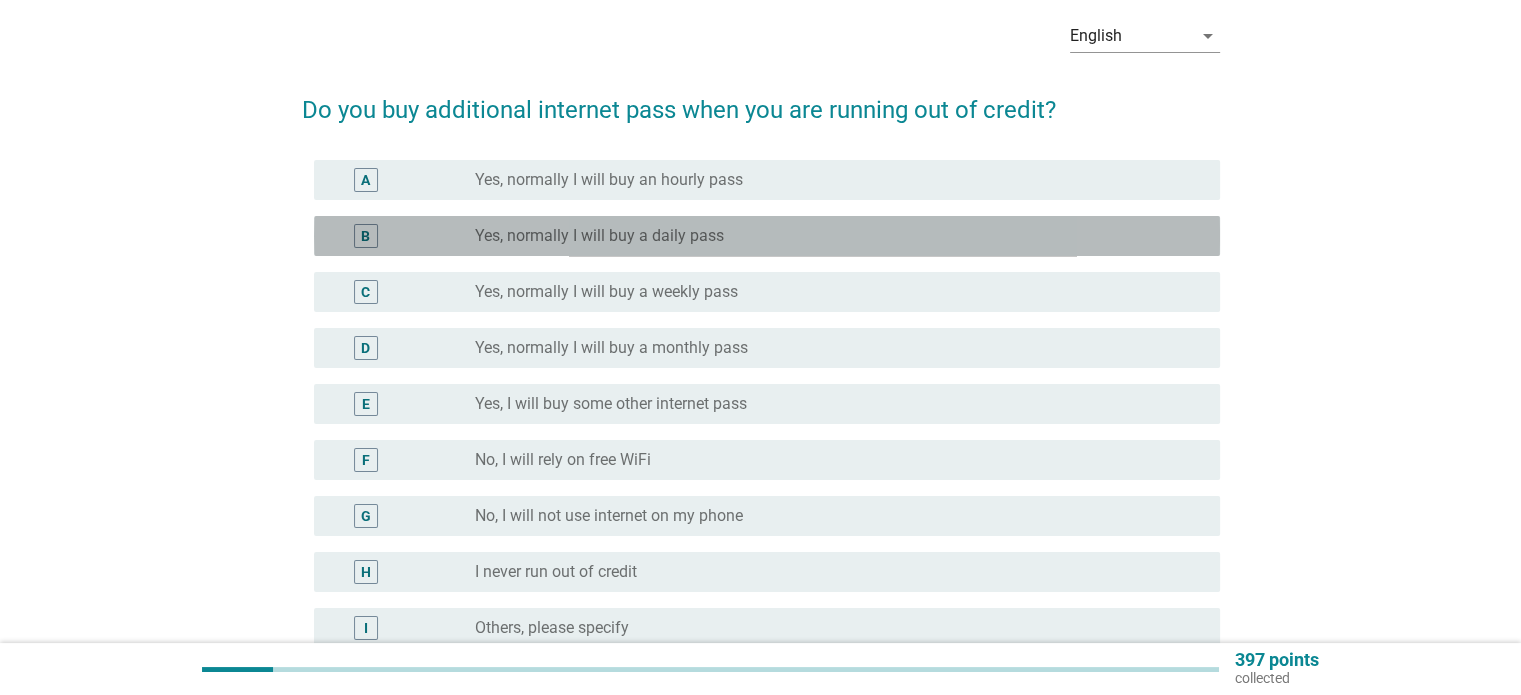 click on "radio_button_unchecked Yes, normally I will buy a daily pass" at bounding box center (831, 236) 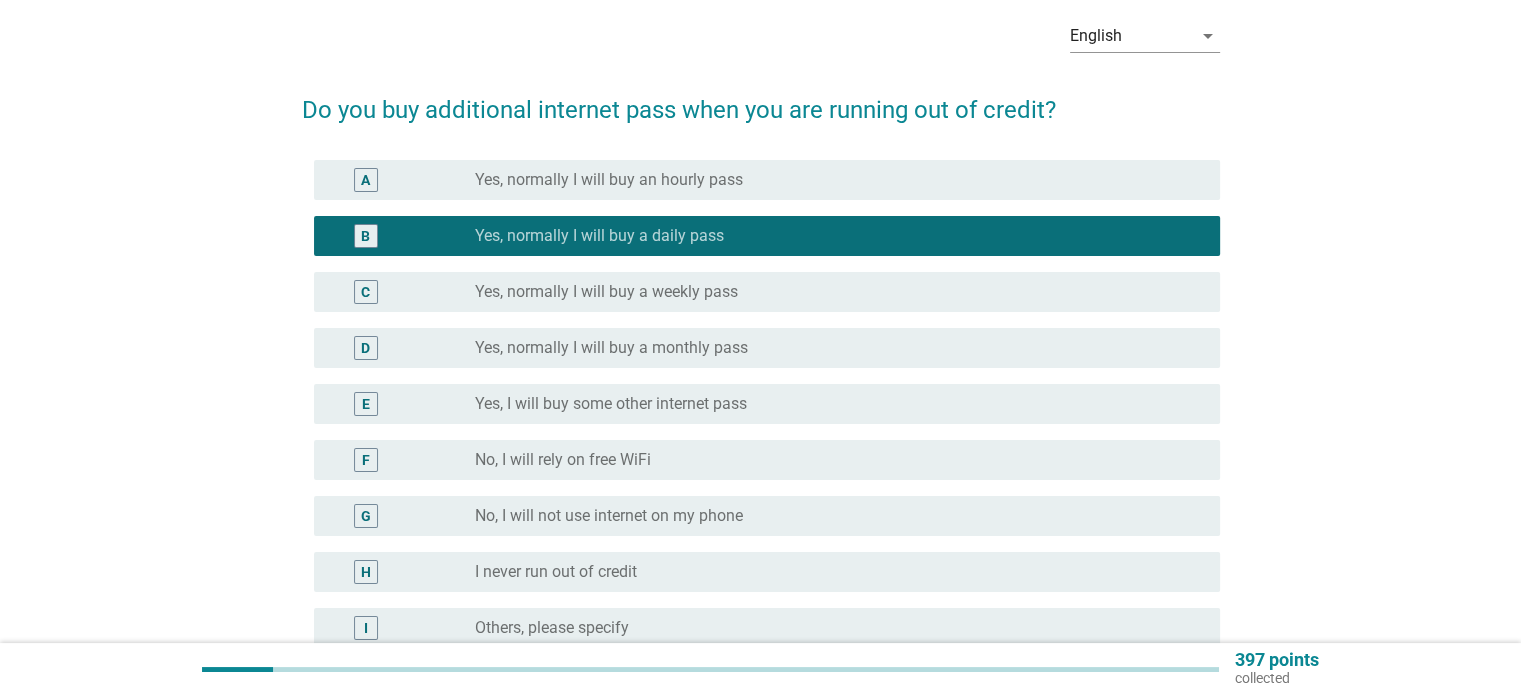 scroll, scrollTop: 300, scrollLeft: 0, axis: vertical 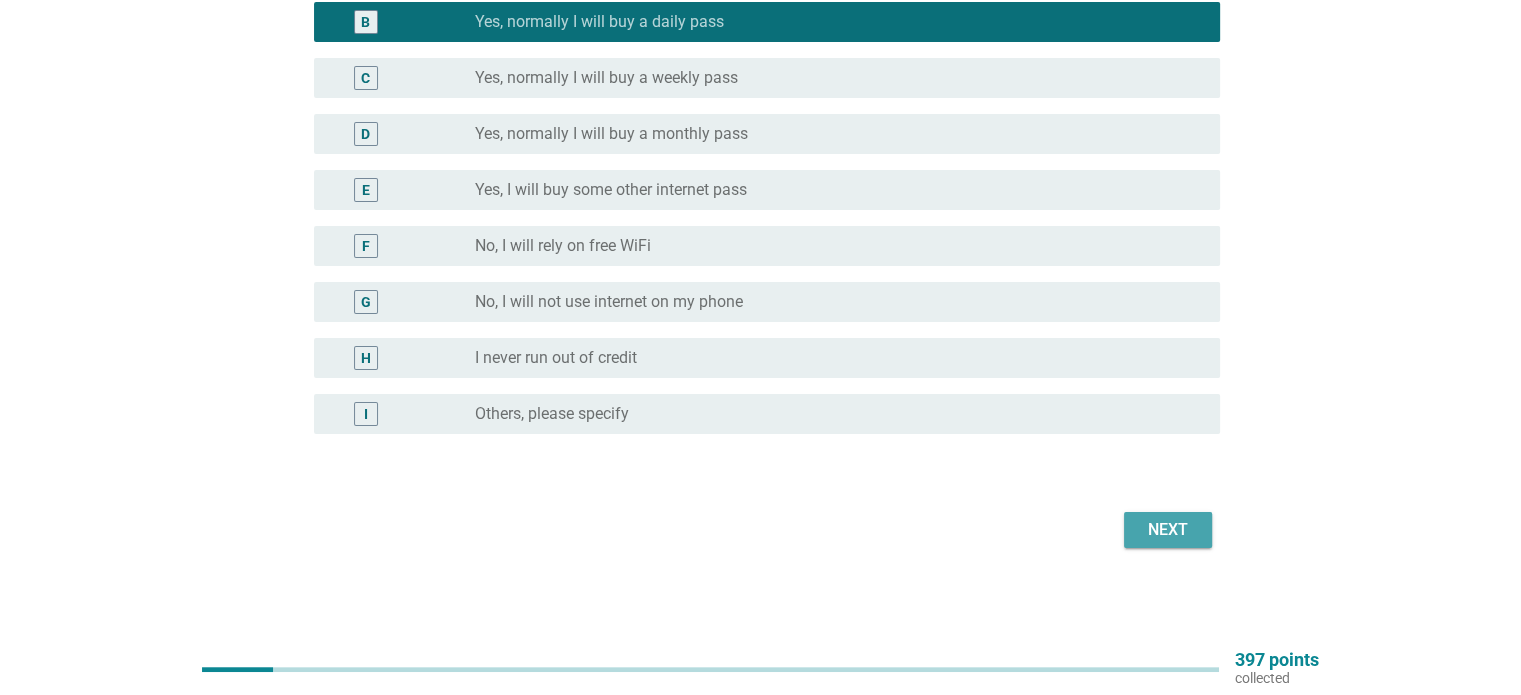 click on "Next" at bounding box center (1168, 530) 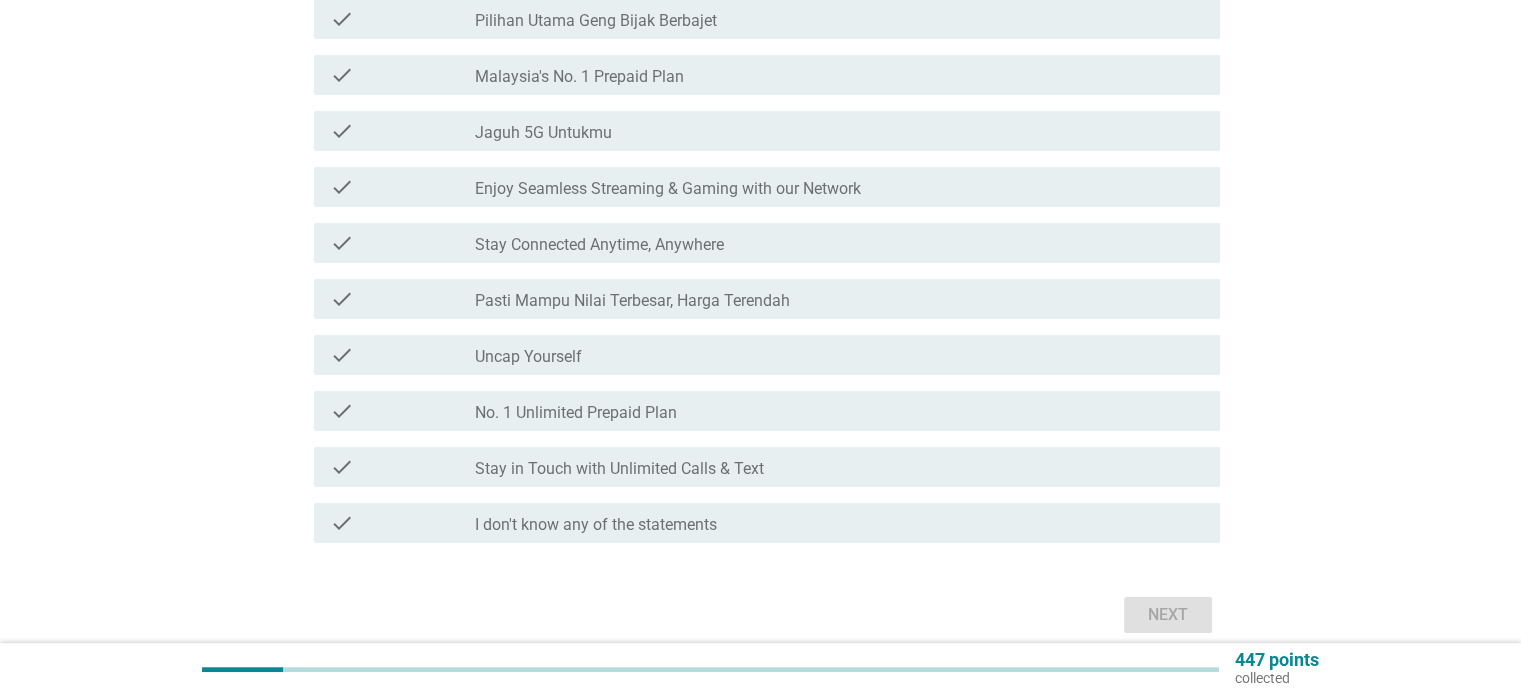 scroll, scrollTop: 314, scrollLeft: 0, axis: vertical 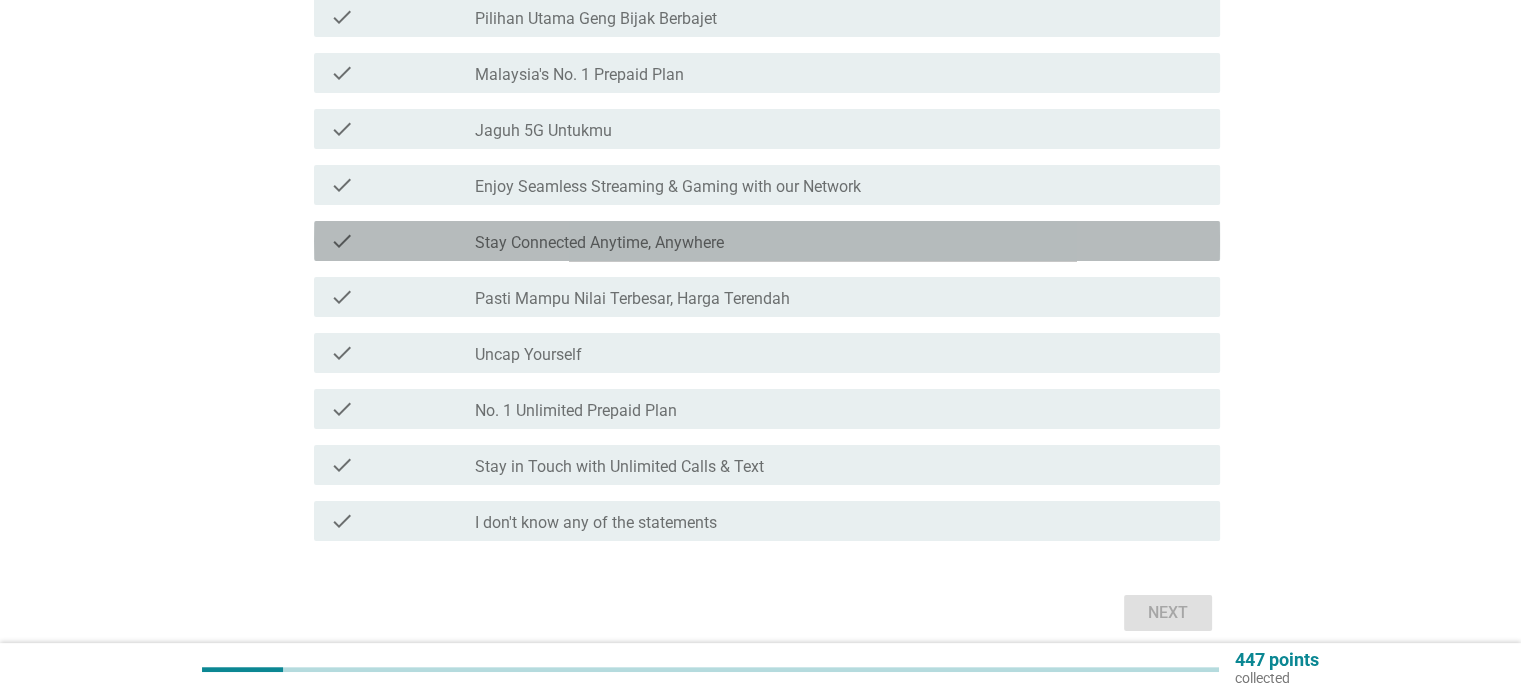 click on "check_box_outline_blank Stay Connected Anytime, Anywhere" at bounding box center [839, 241] 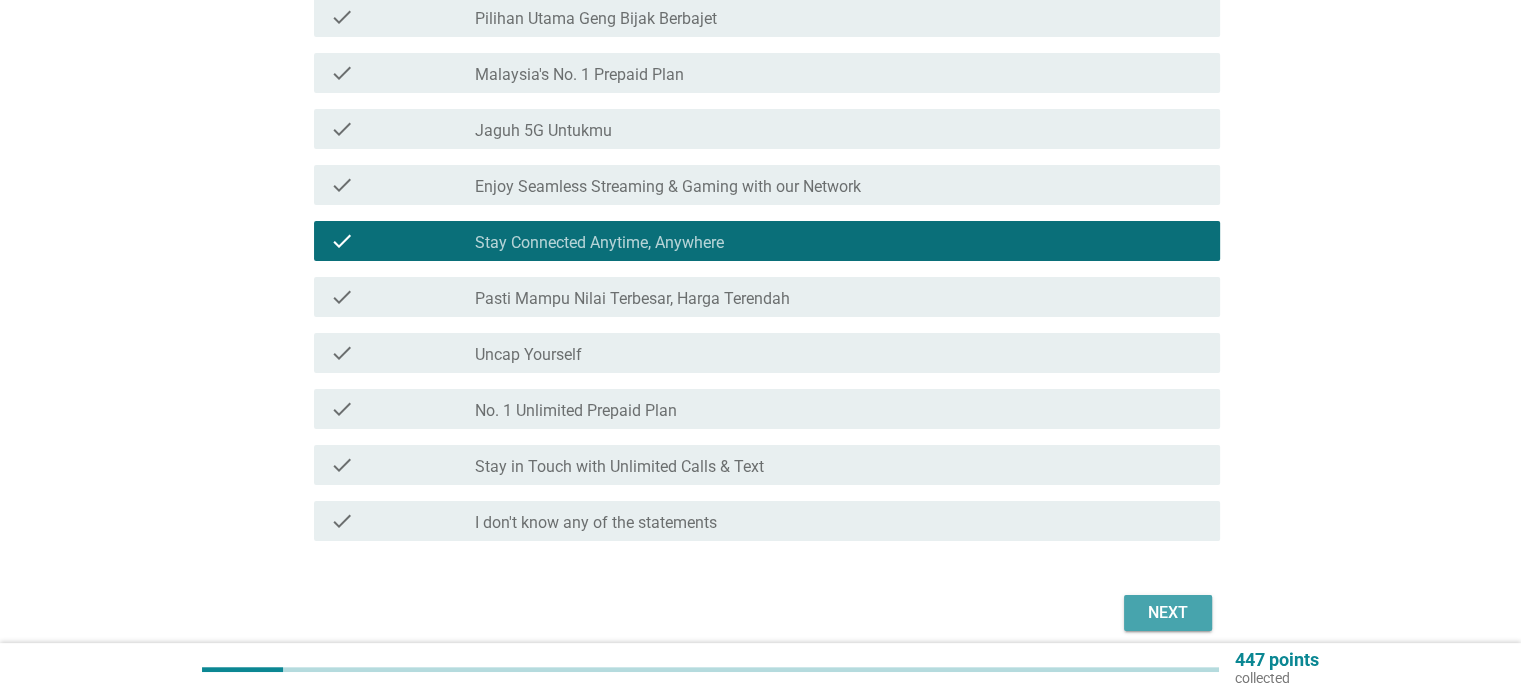 click on "Next" at bounding box center [1168, 613] 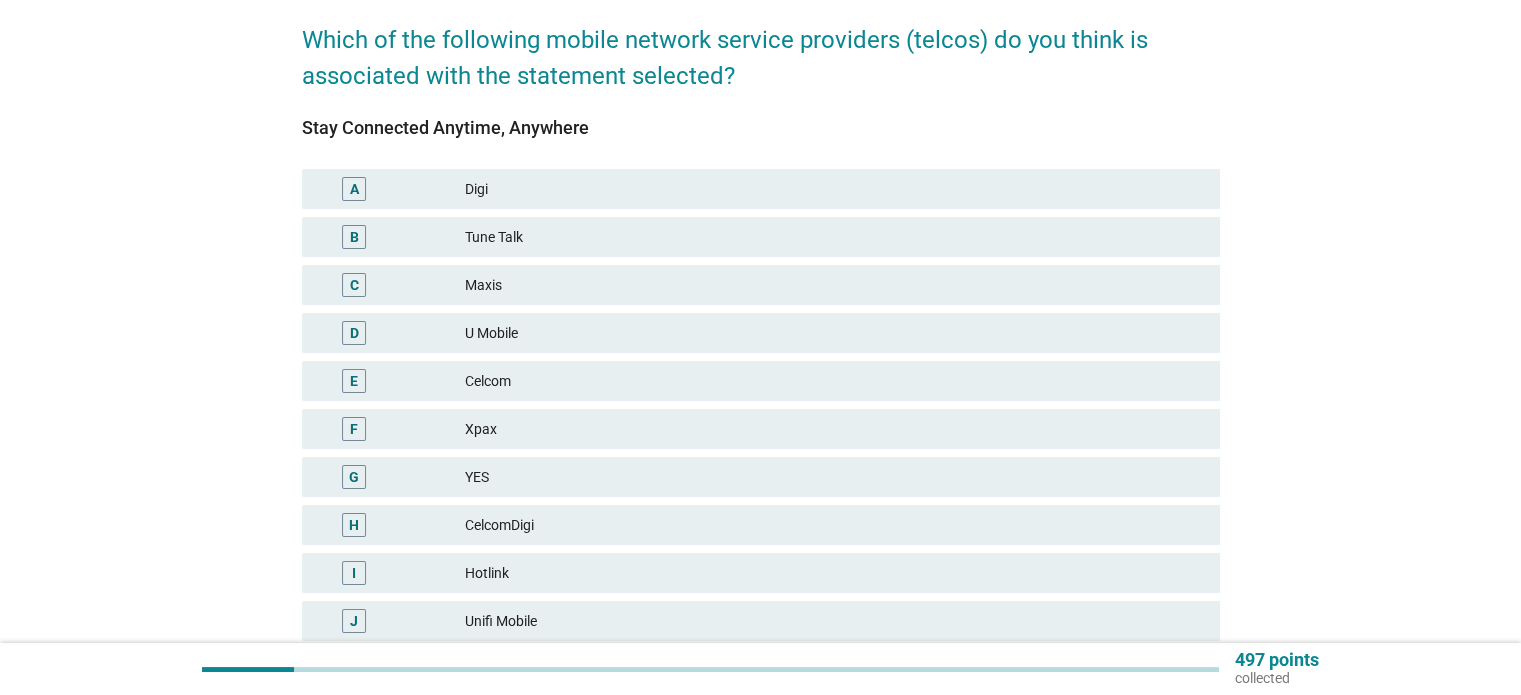 scroll, scrollTop: 168, scrollLeft: 0, axis: vertical 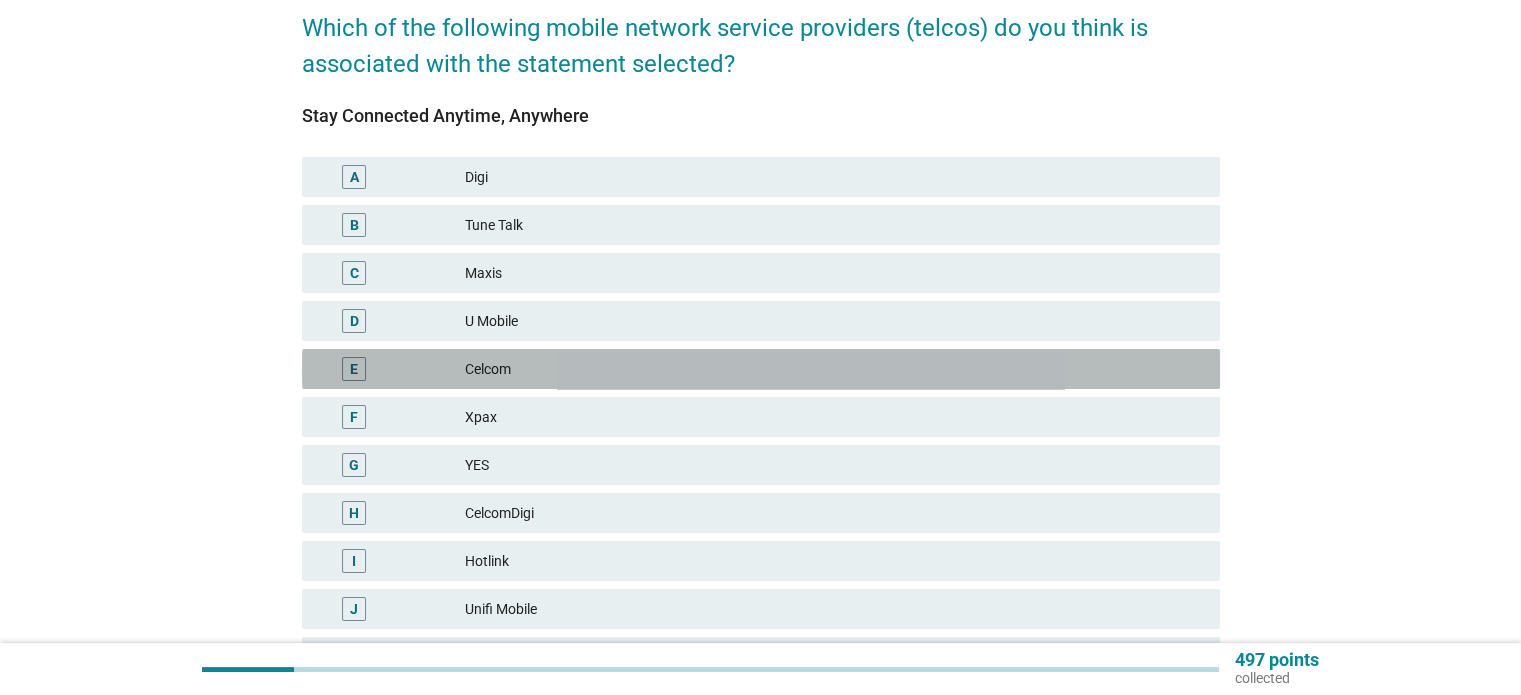 click on "Celcom" at bounding box center (834, 369) 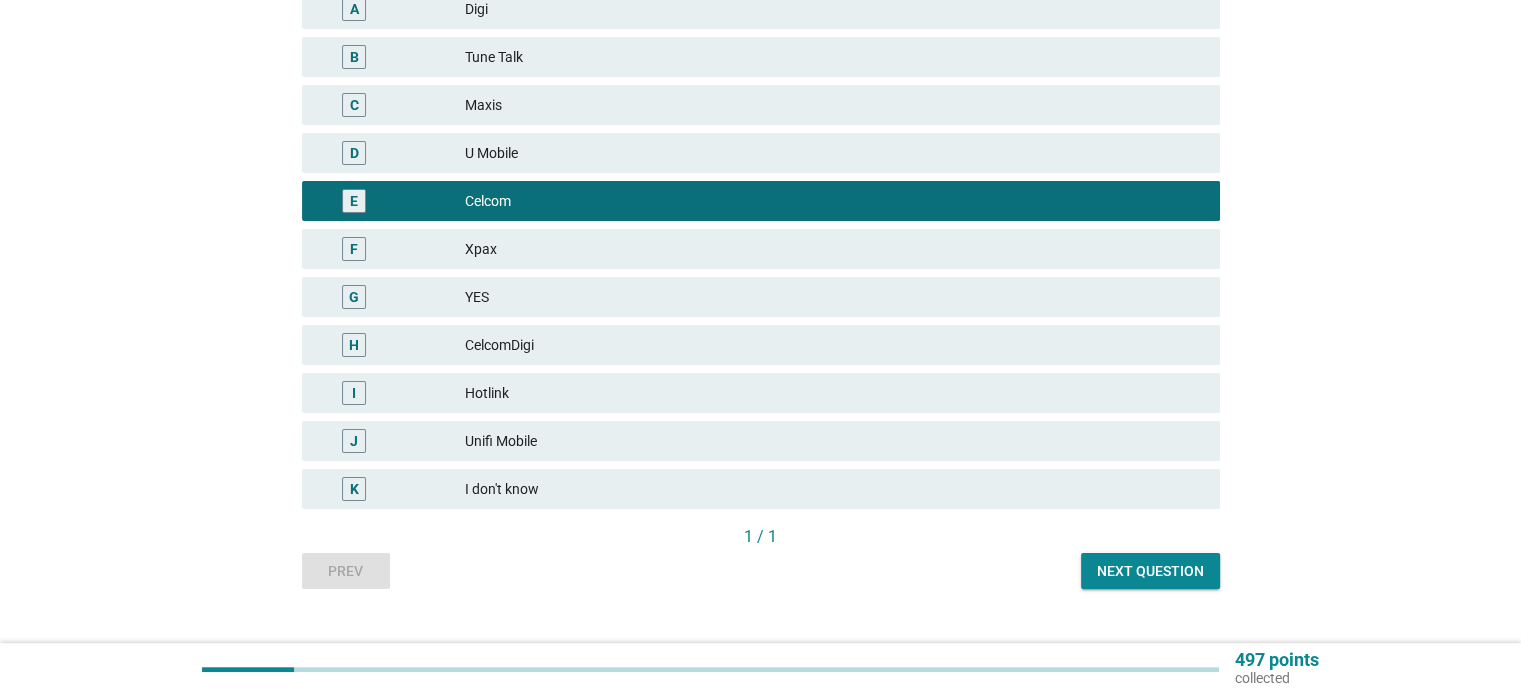 scroll, scrollTop: 372, scrollLeft: 0, axis: vertical 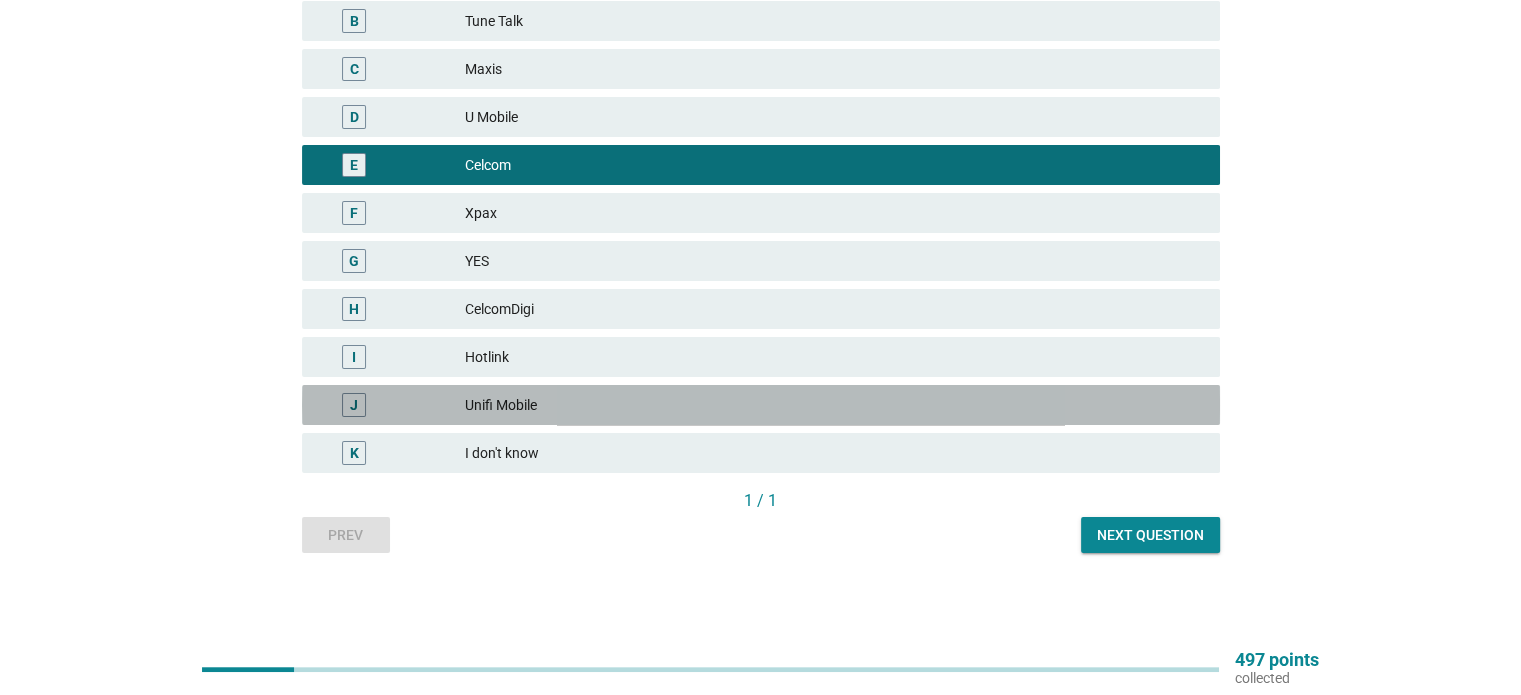 click on "Unifi Mobile" at bounding box center (834, 405) 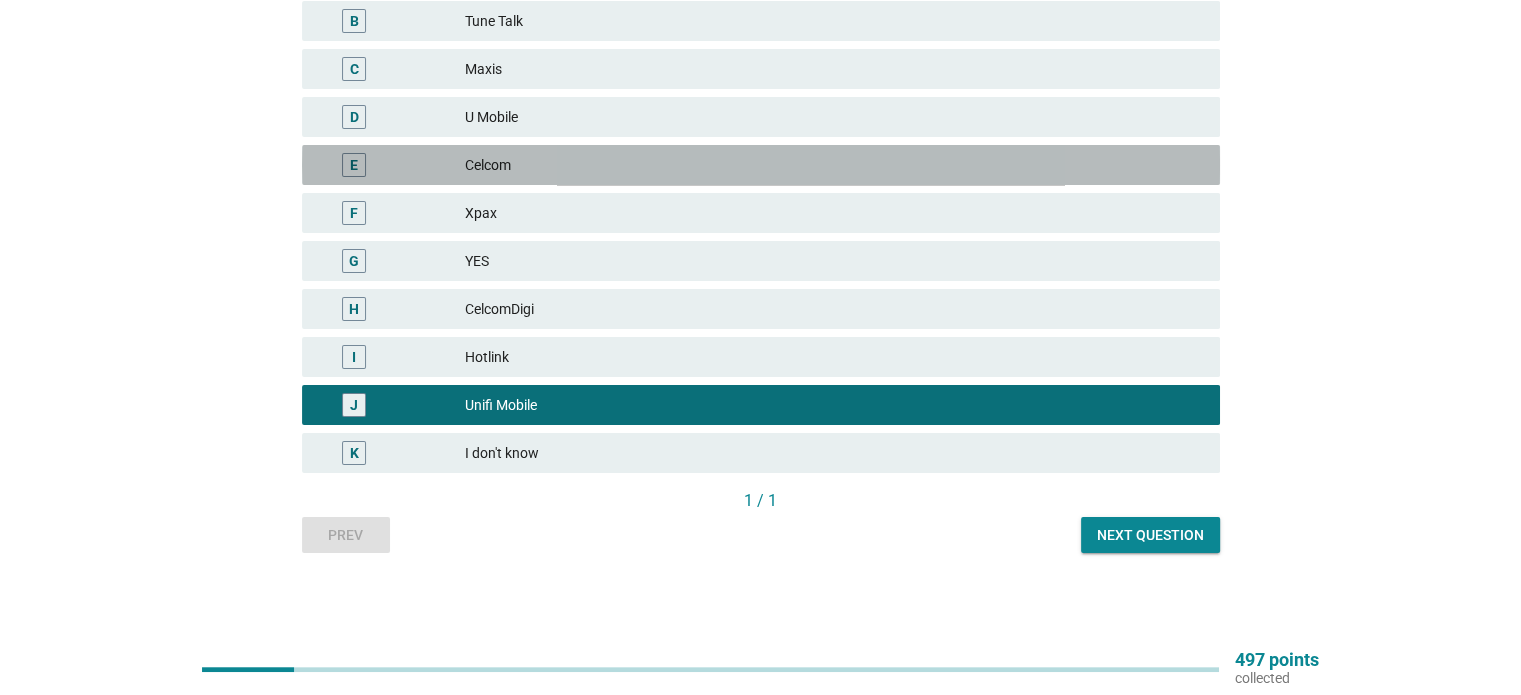 click on "E   Celcom" at bounding box center [761, 165] 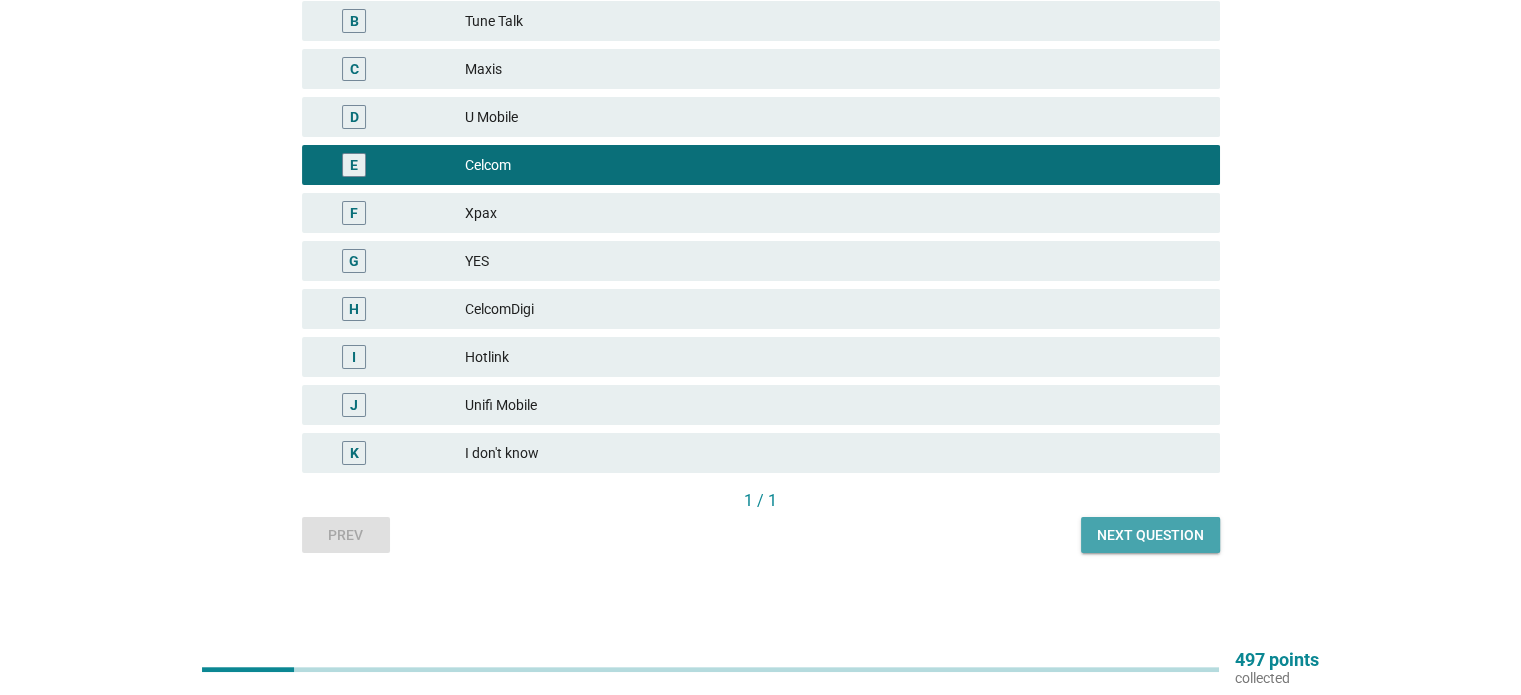 click on "Next question" at bounding box center [1150, 535] 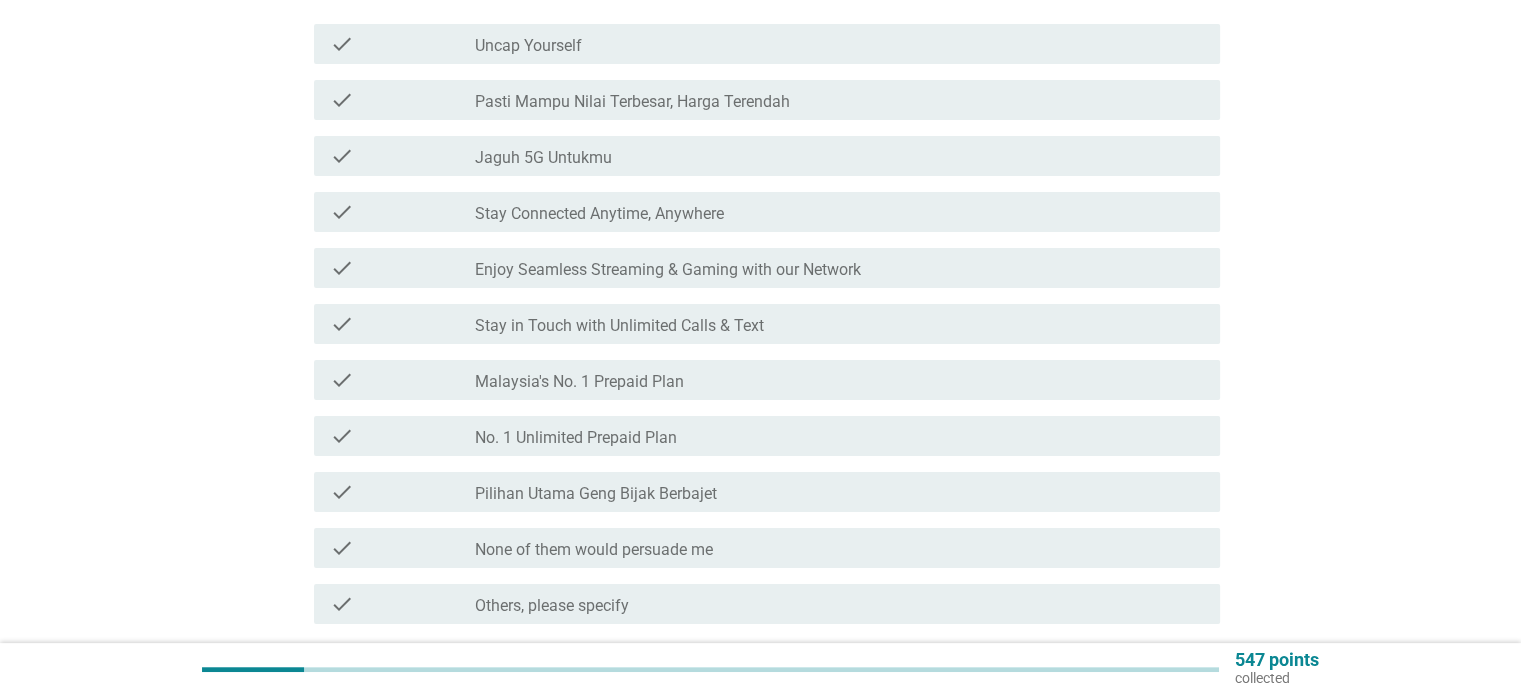 scroll, scrollTop: 288, scrollLeft: 0, axis: vertical 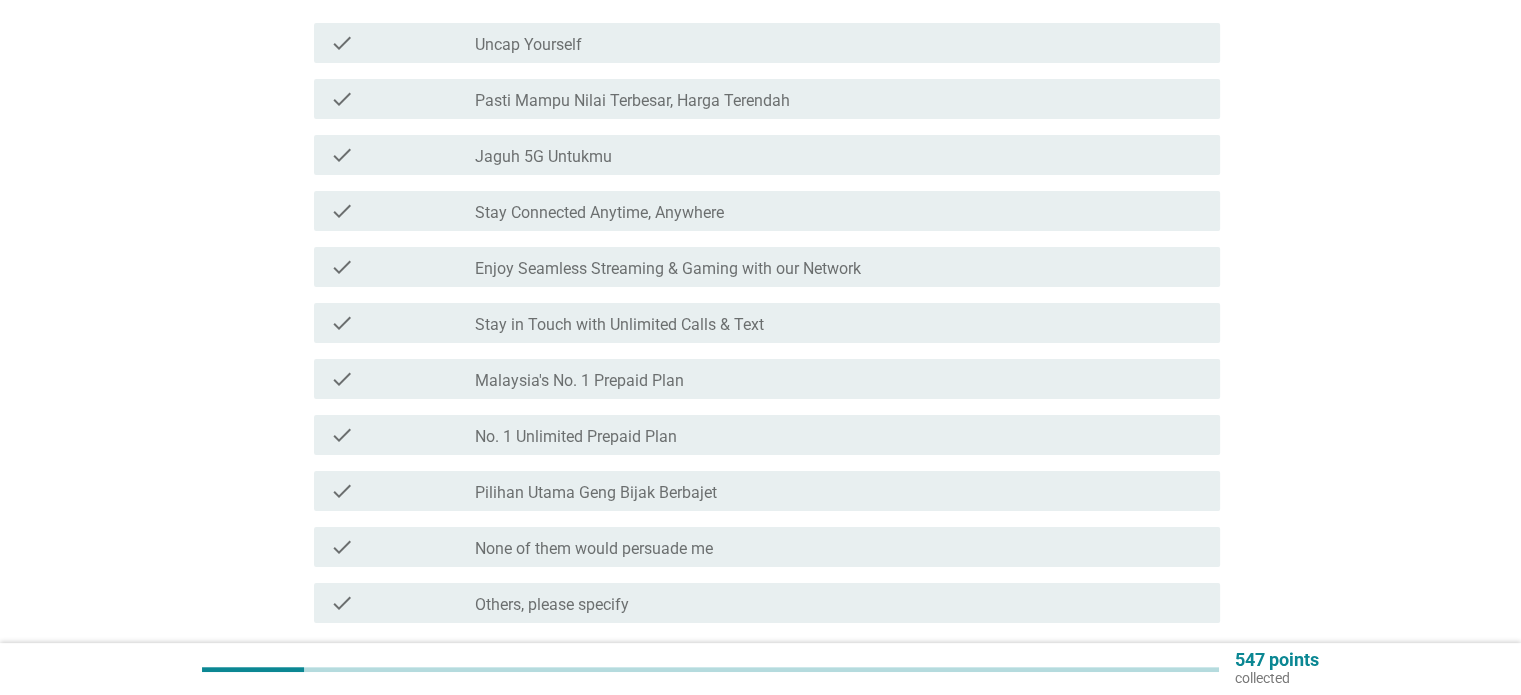 click on "check     check_box_outline_blank Pilihan Utama [PERSON_NAME] Berbajet" at bounding box center [761, 491] 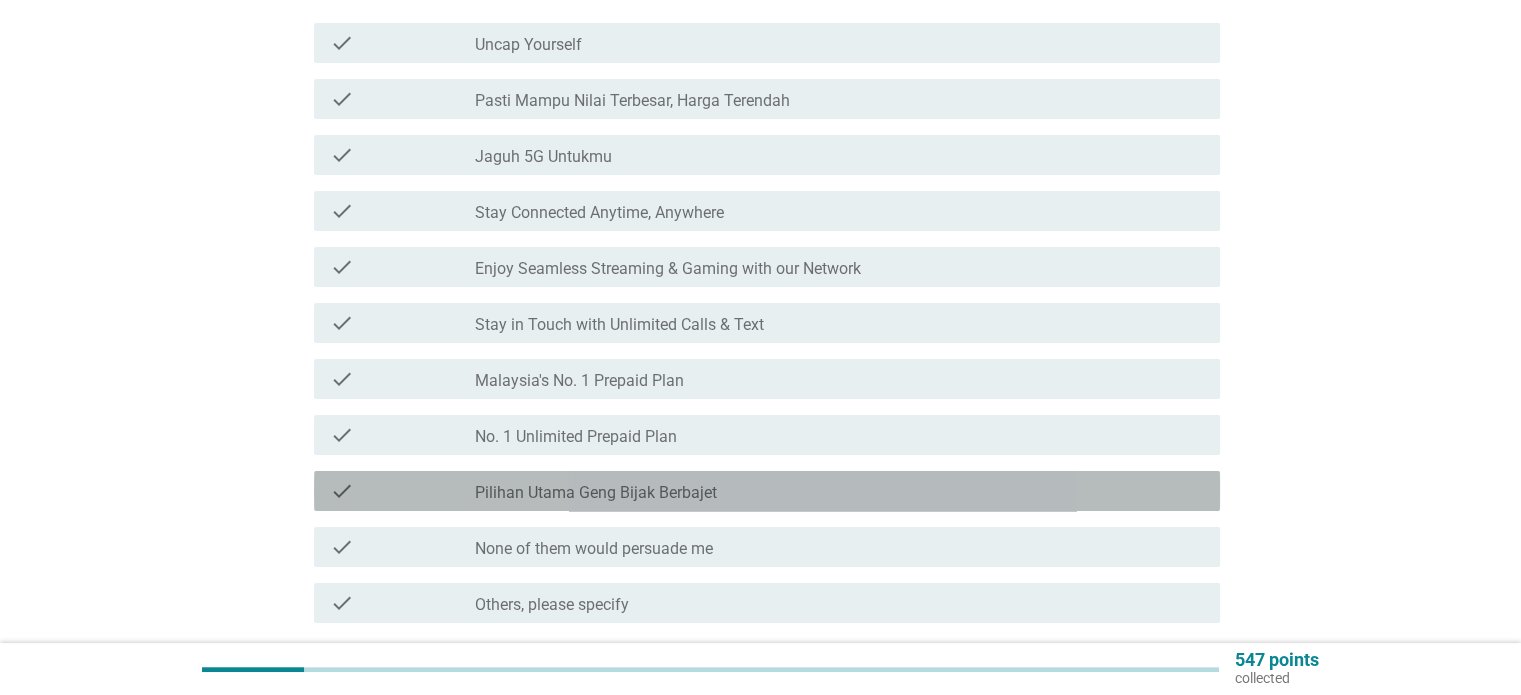 click on "check_box_outline_blank Pilihan Utama [PERSON_NAME] Berbajet" at bounding box center (839, 491) 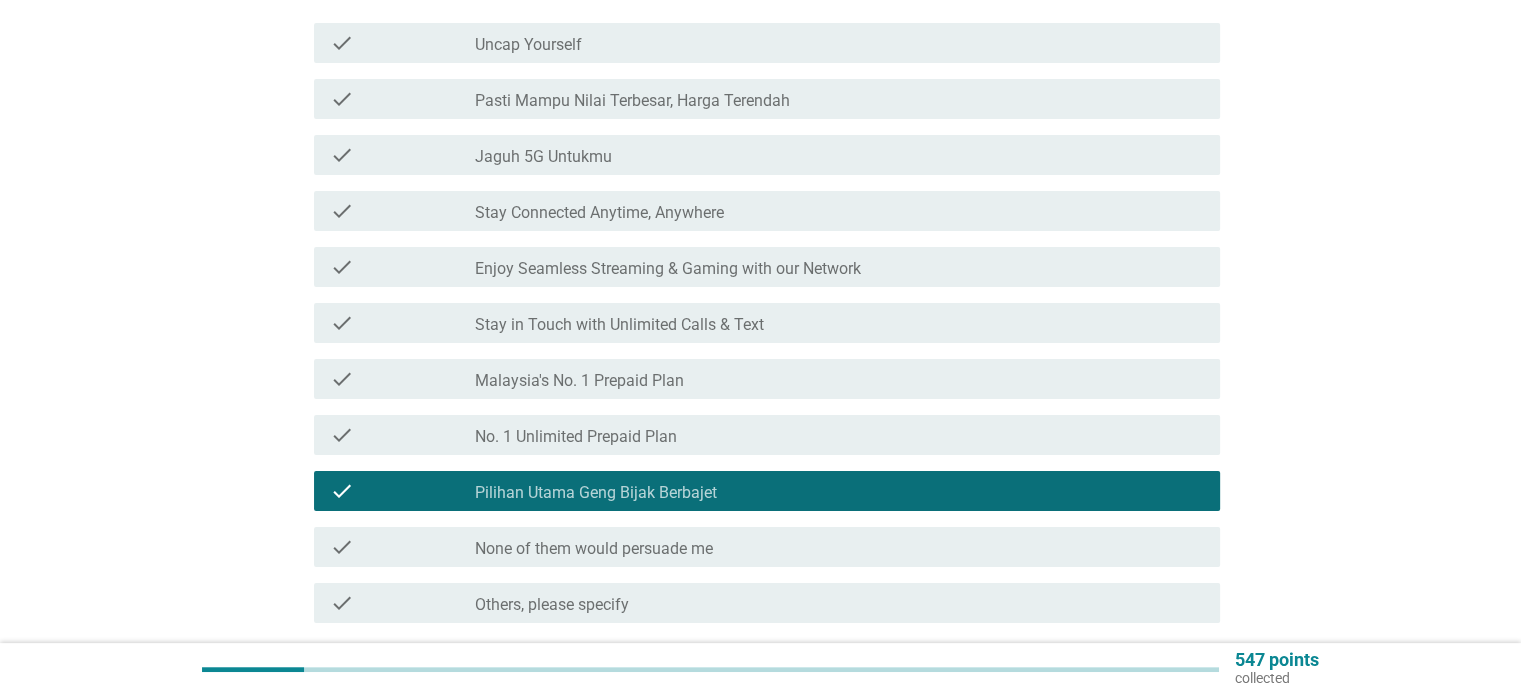 scroll, scrollTop: 453, scrollLeft: 0, axis: vertical 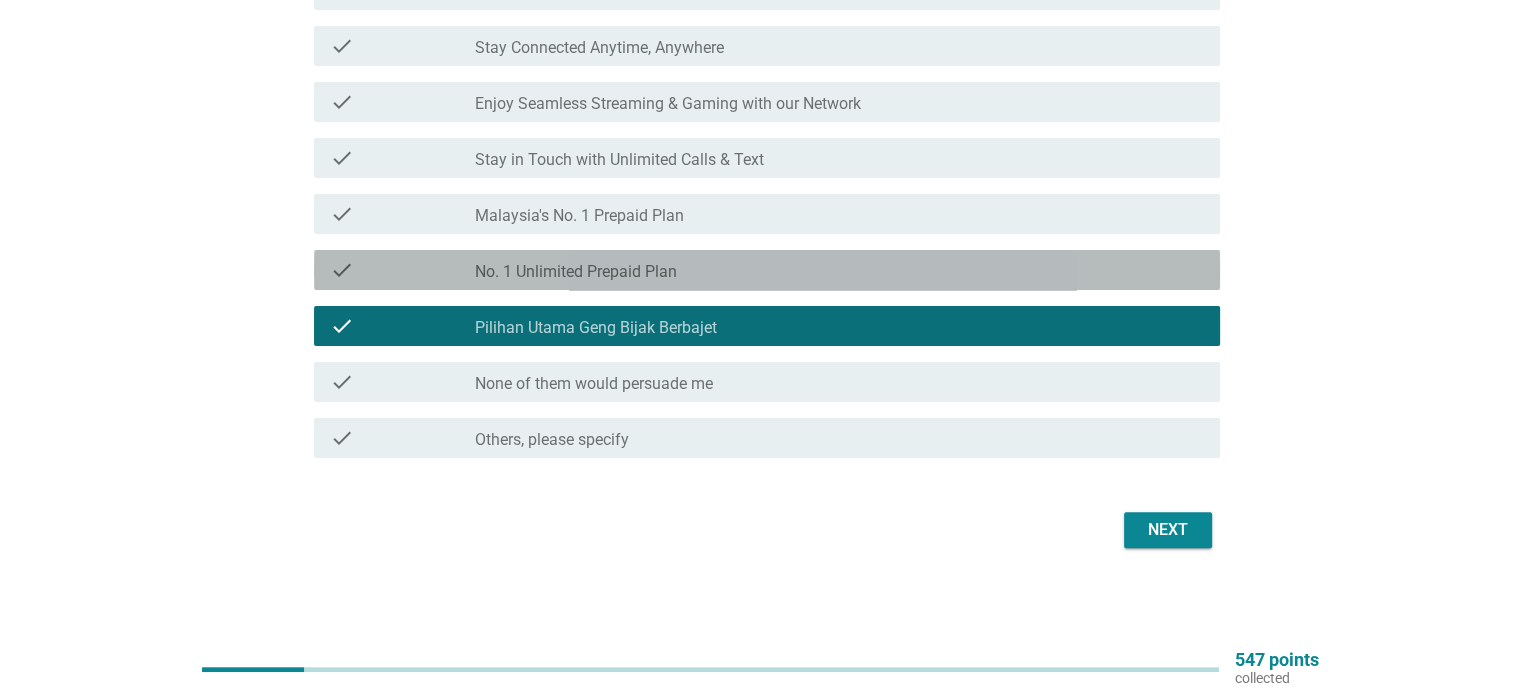 click on "check_box_outline_blank No. 1 Unlimited Prepaid Plan" at bounding box center (839, 270) 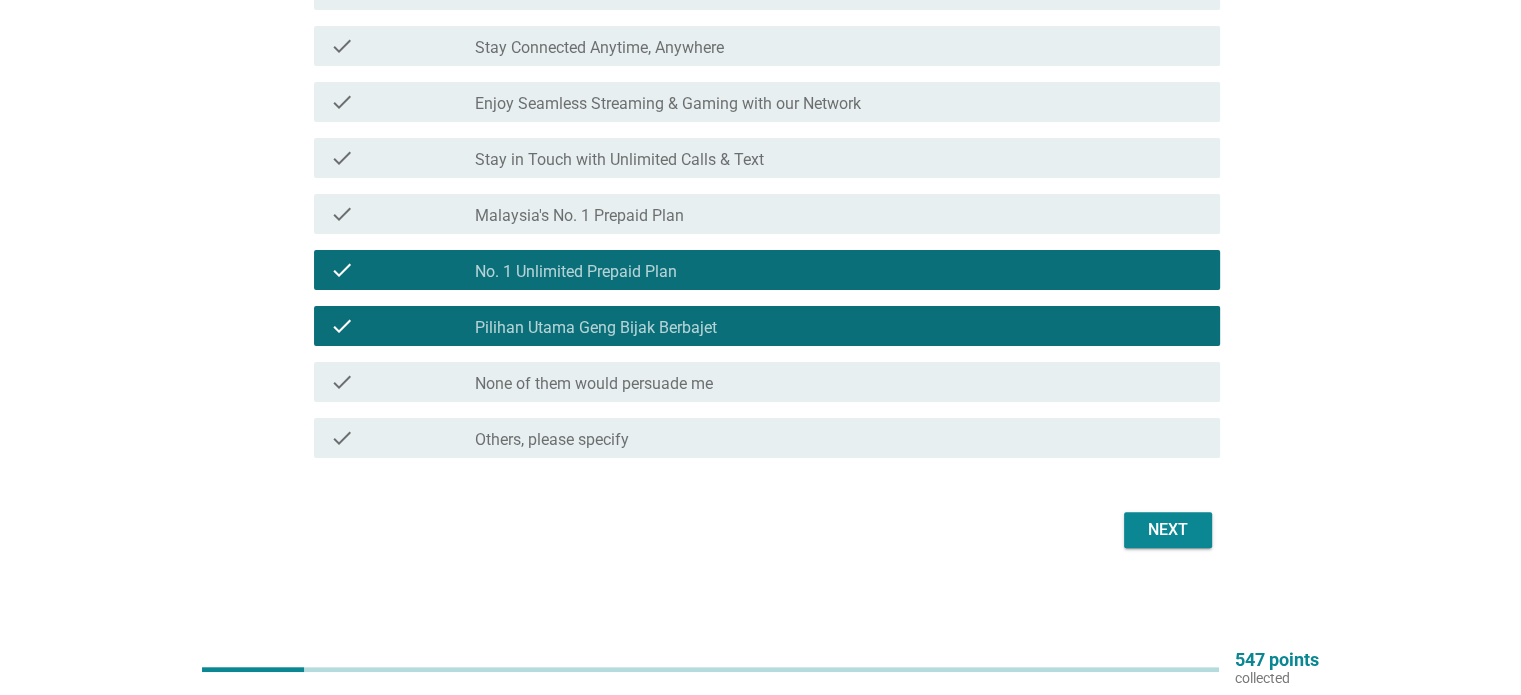 click on "Next" at bounding box center [1168, 530] 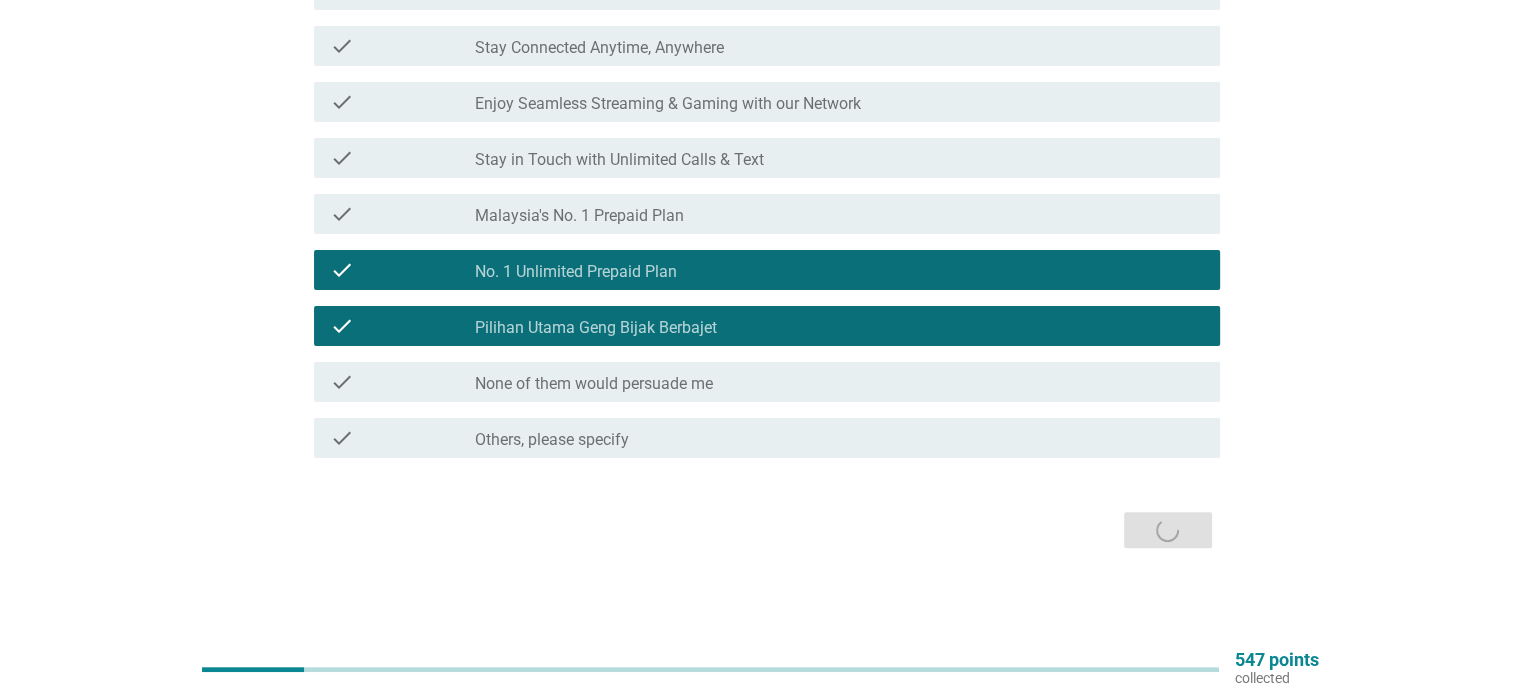 scroll, scrollTop: 0, scrollLeft: 0, axis: both 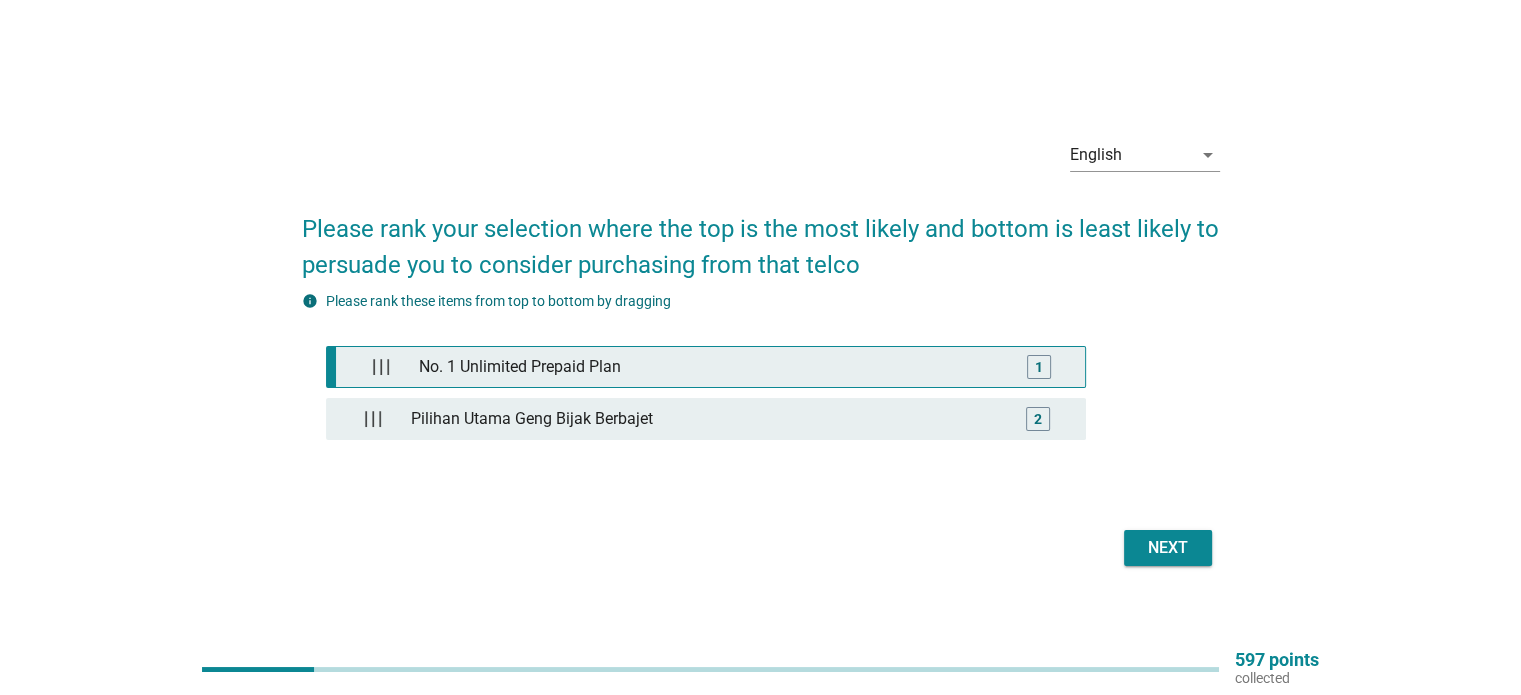 type 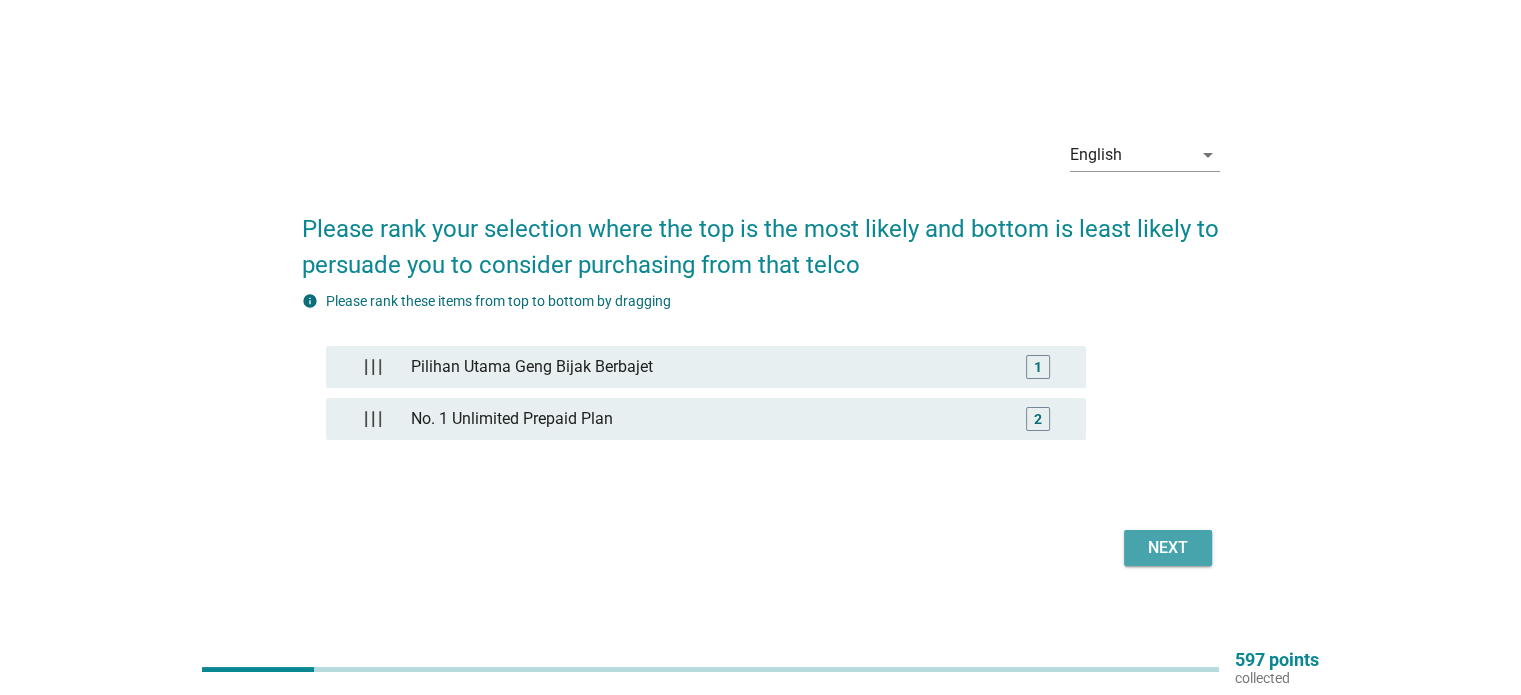 click on "Next" at bounding box center (1168, 548) 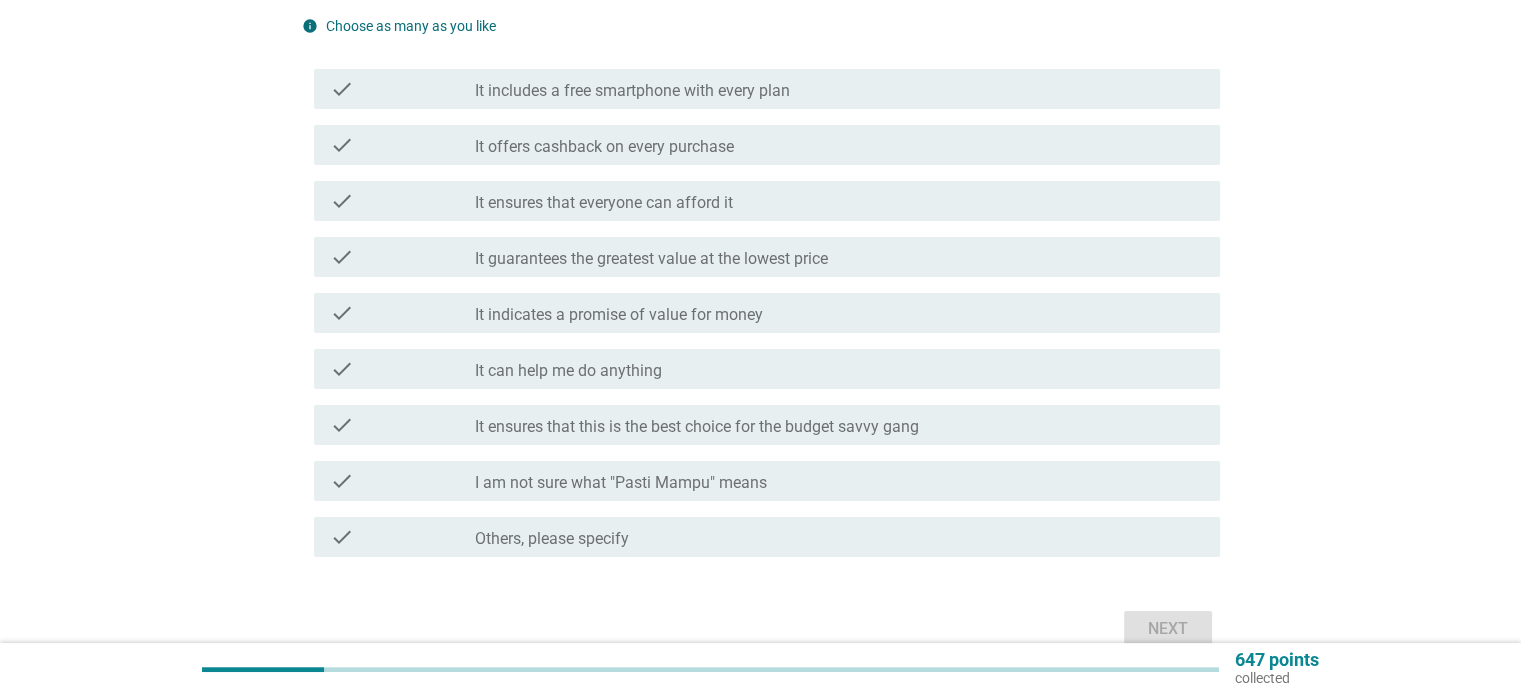 scroll, scrollTop: 310, scrollLeft: 0, axis: vertical 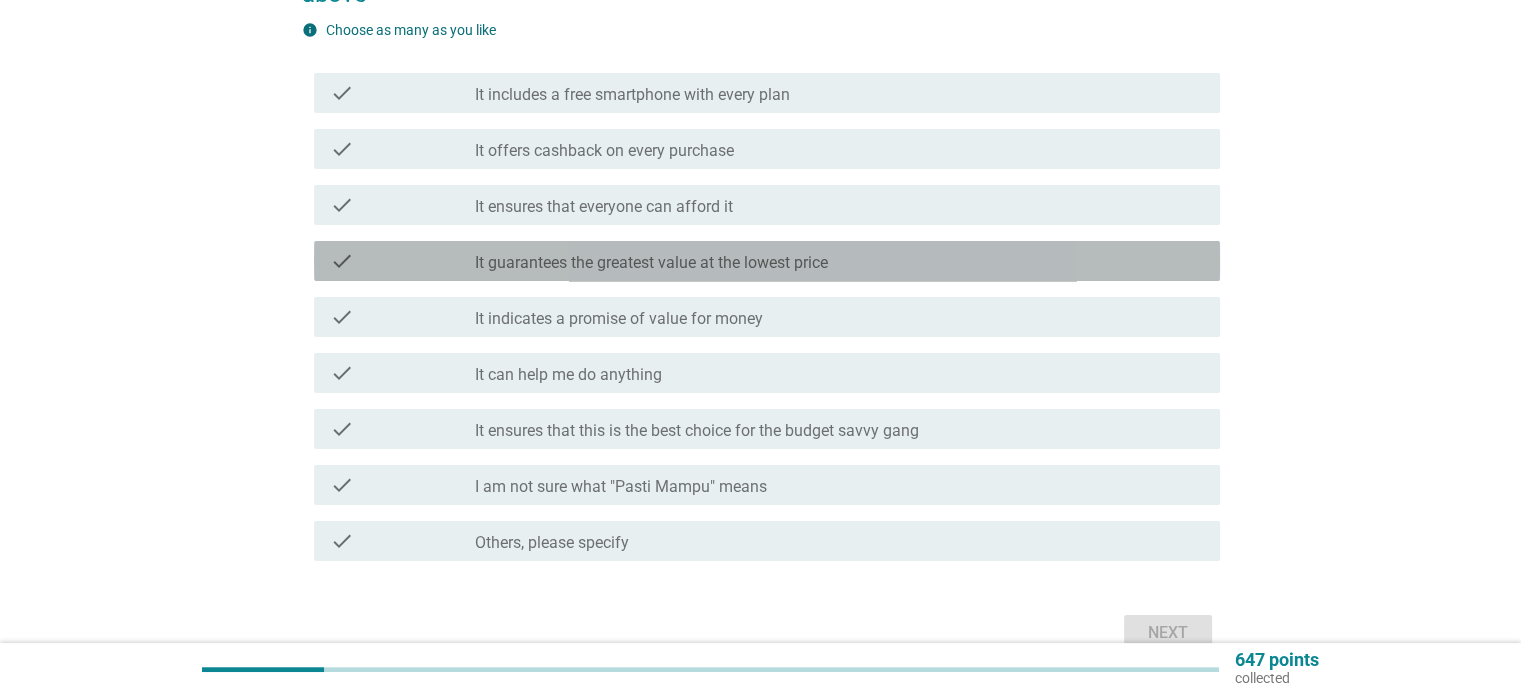 click on "check_box_outline_blank It guarantees the greatest value at the lowest price" at bounding box center (839, 261) 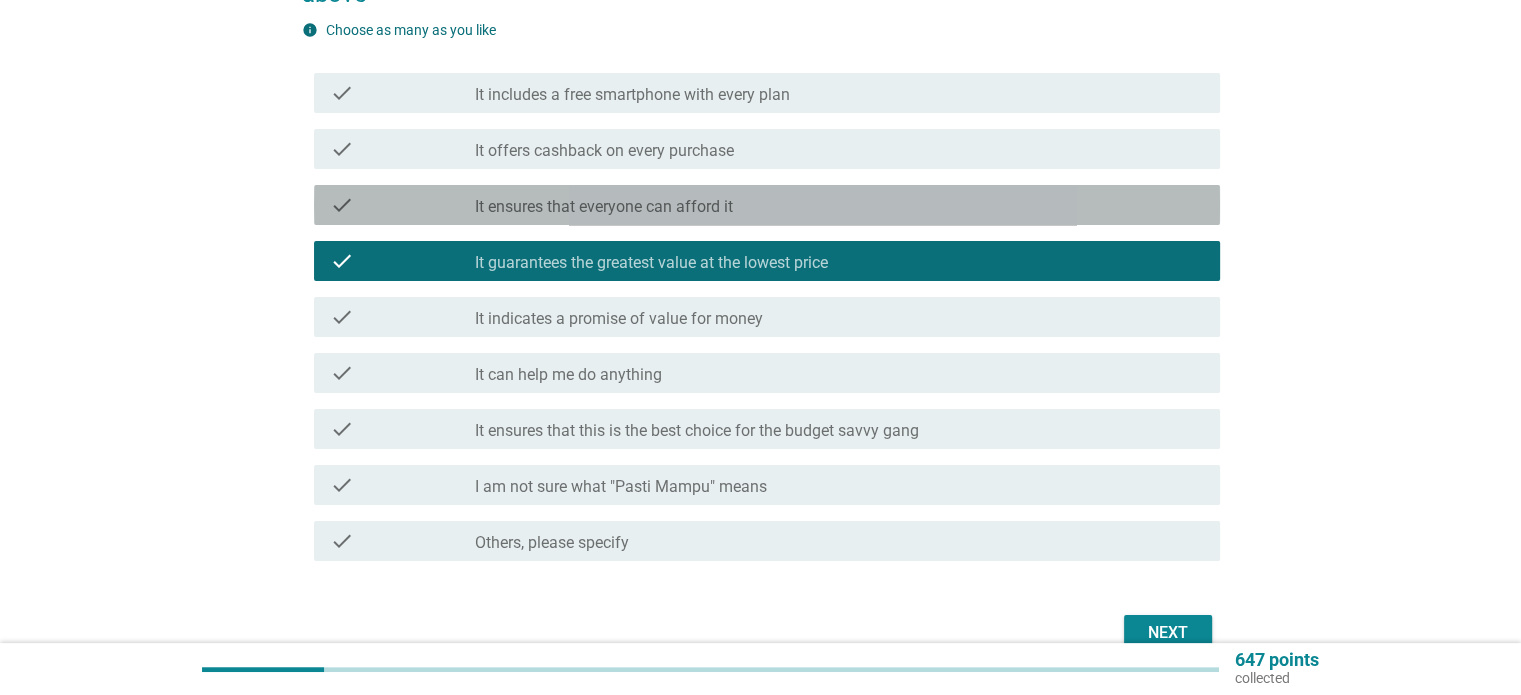click on "check_box_outline_blank It ensures that everyone can afford it" at bounding box center (839, 205) 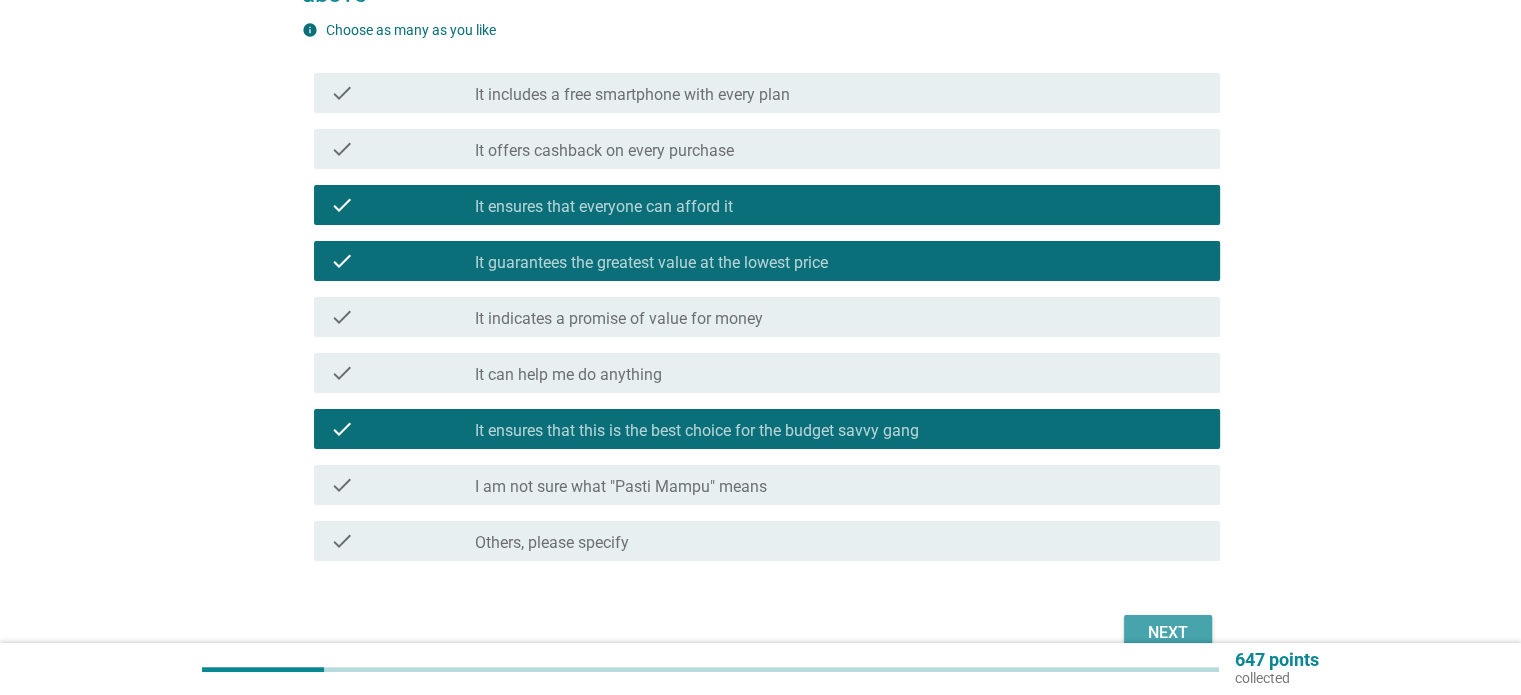 click on "Next" at bounding box center (1168, 633) 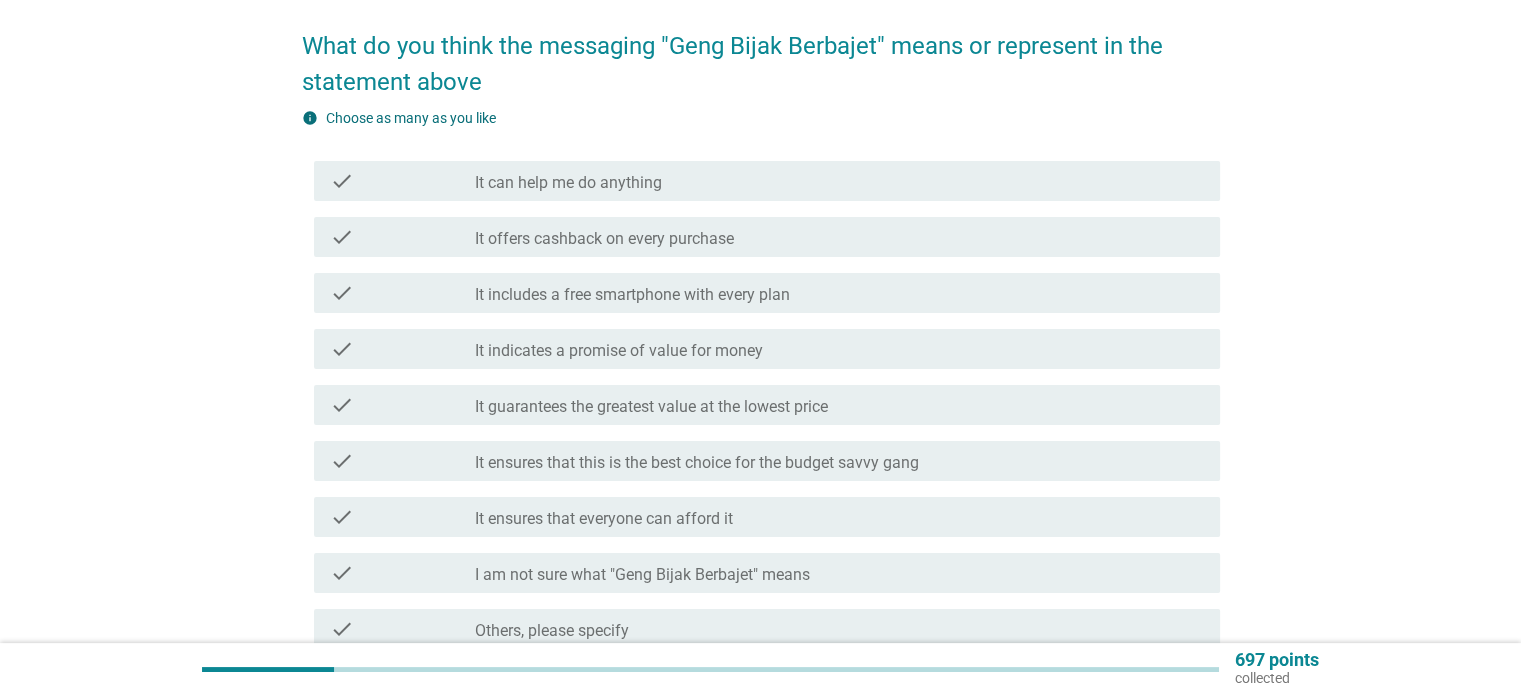 scroll, scrollTop: 220, scrollLeft: 0, axis: vertical 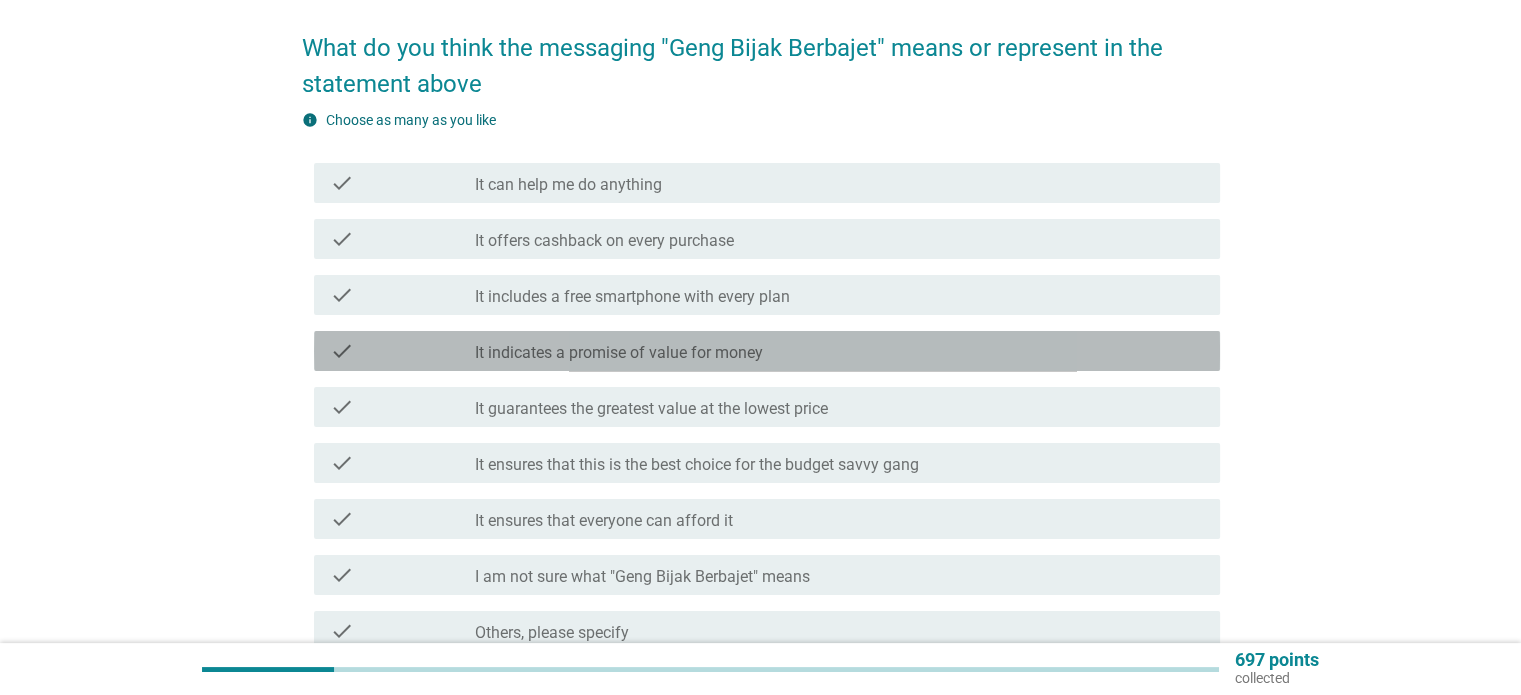 click on "check_box_outline_blank It indicates a promise of value for money" at bounding box center (839, 351) 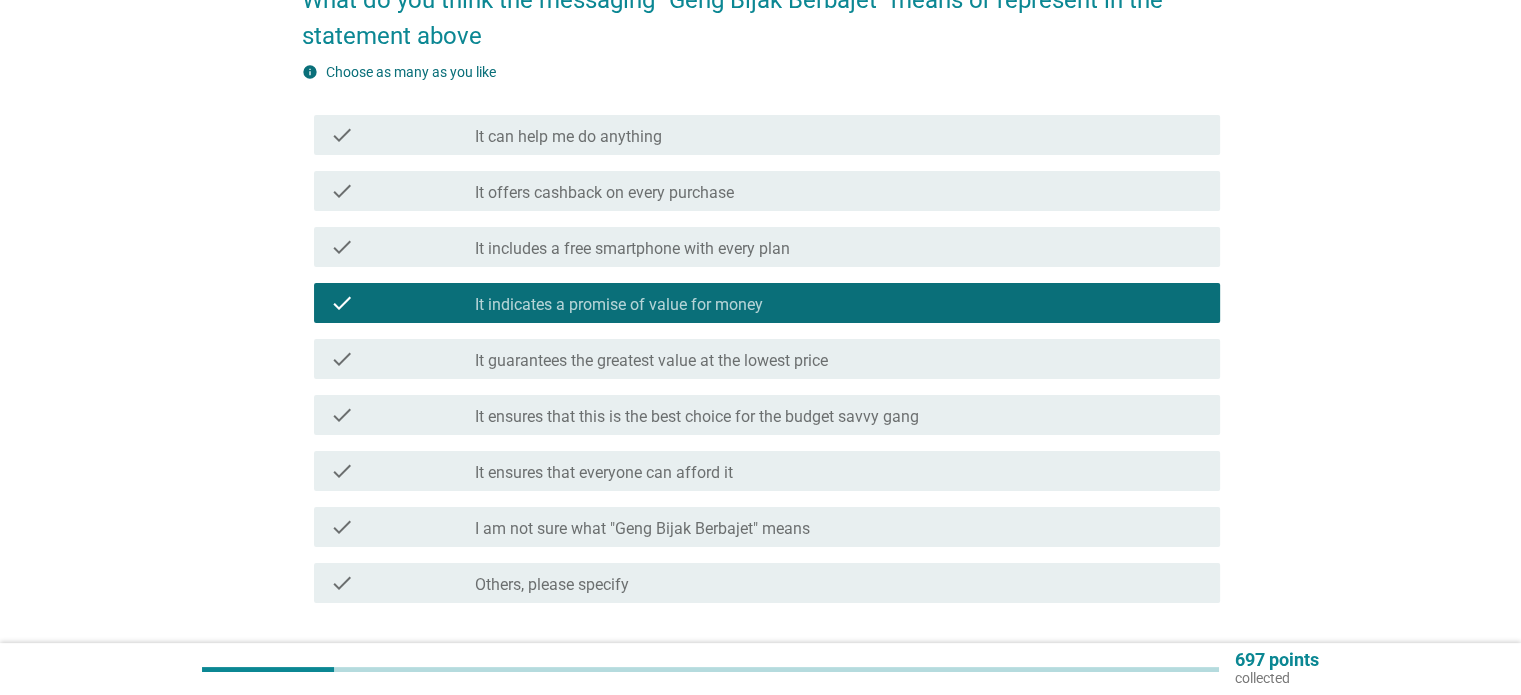 scroll, scrollTop: 268, scrollLeft: 0, axis: vertical 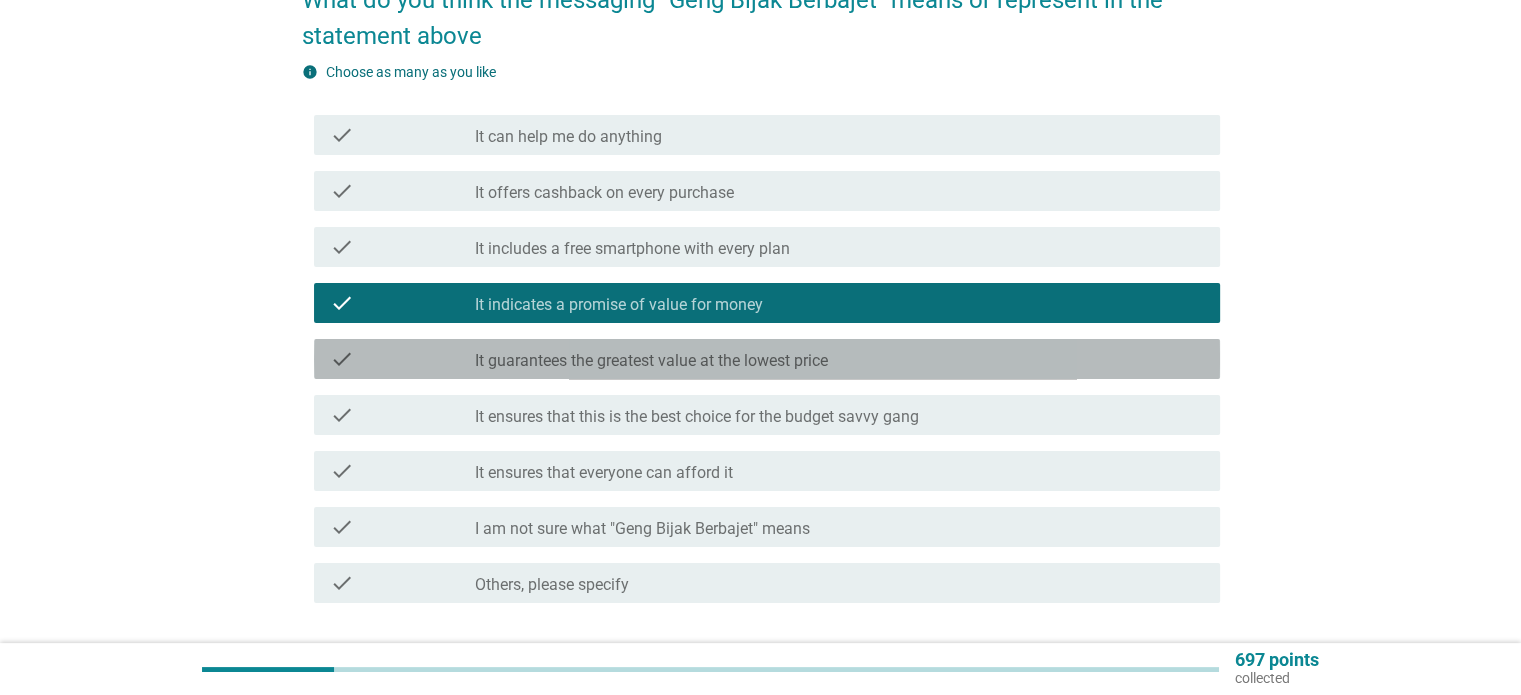 click on "check_box_outline_blank It guarantees the greatest value at the lowest price" at bounding box center [839, 359] 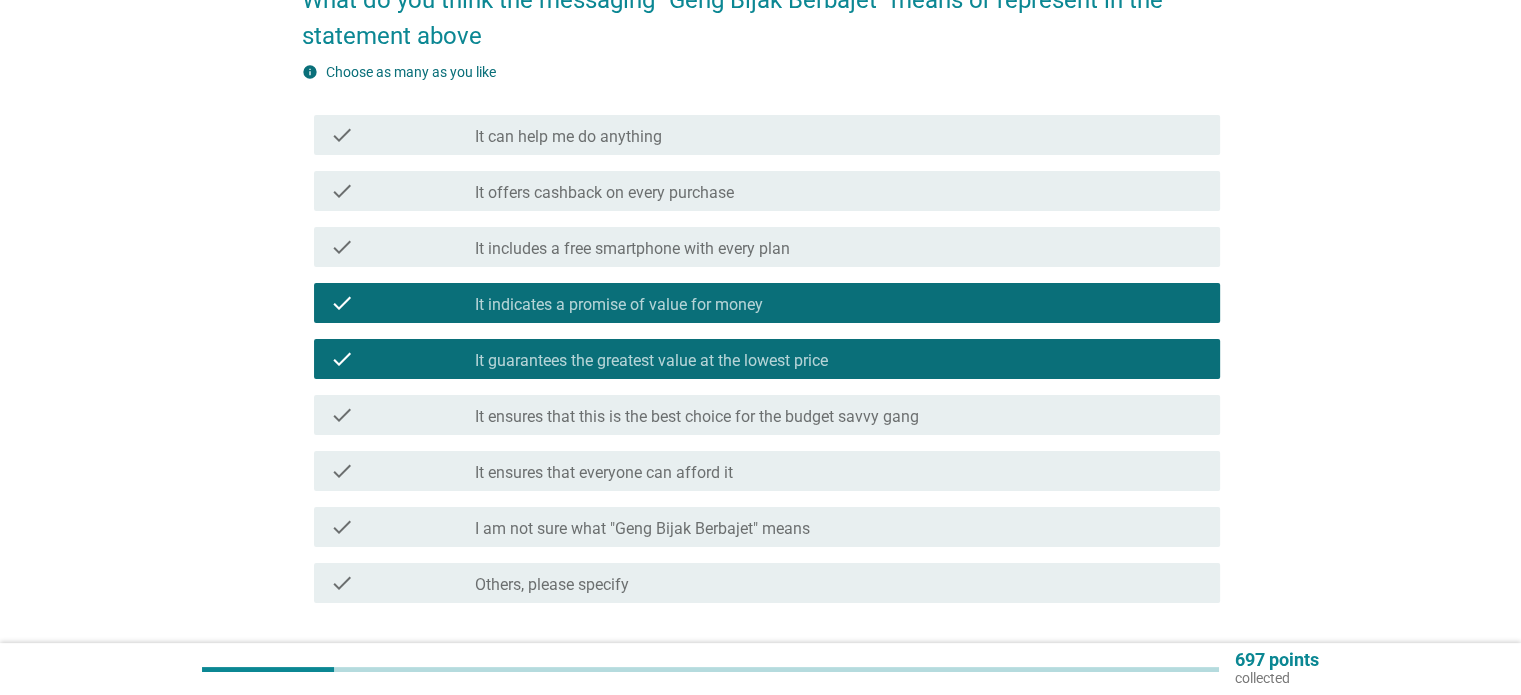 click on "check_box_outline_blank It ensures that this is the best choice for the budget savvy gang" at bounding box center (839, 415) 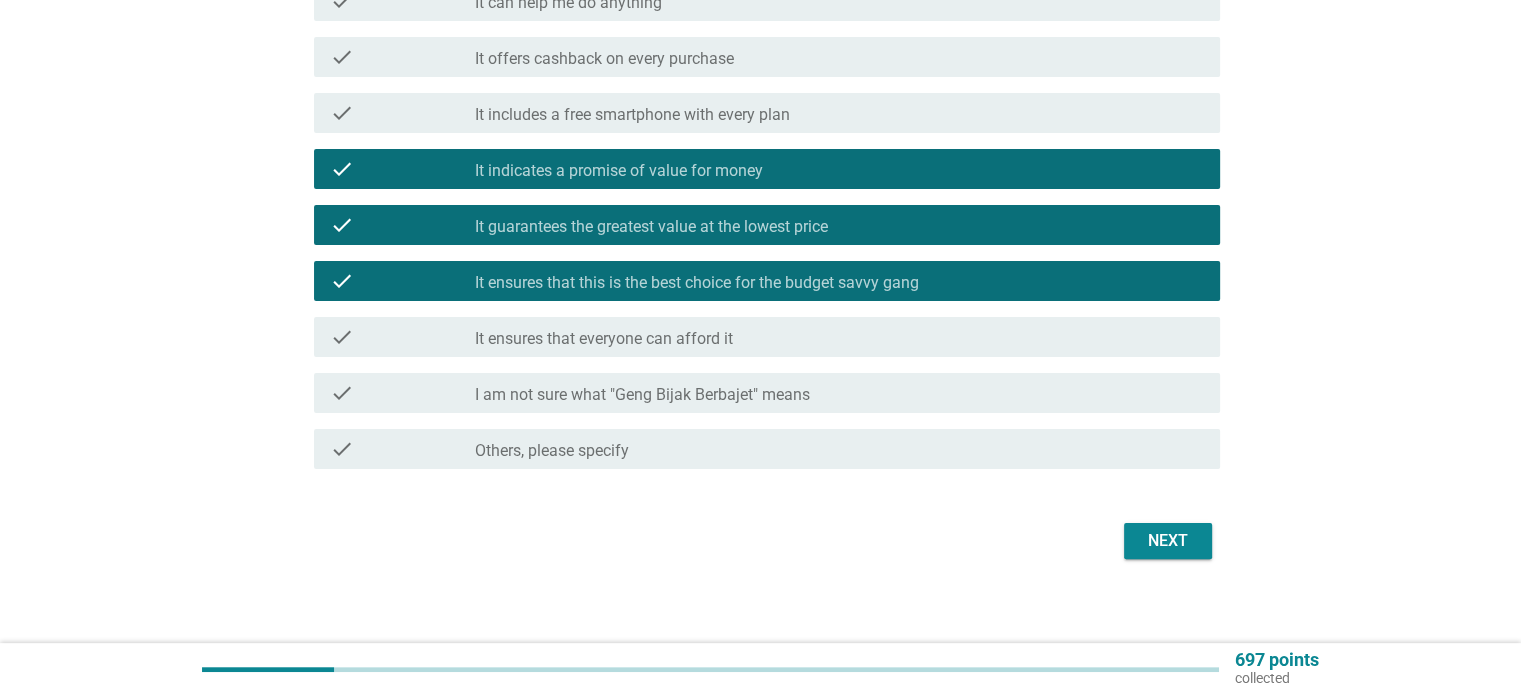 scroll, scrollTop: 404, scrollLeft: 0, axis: vertical 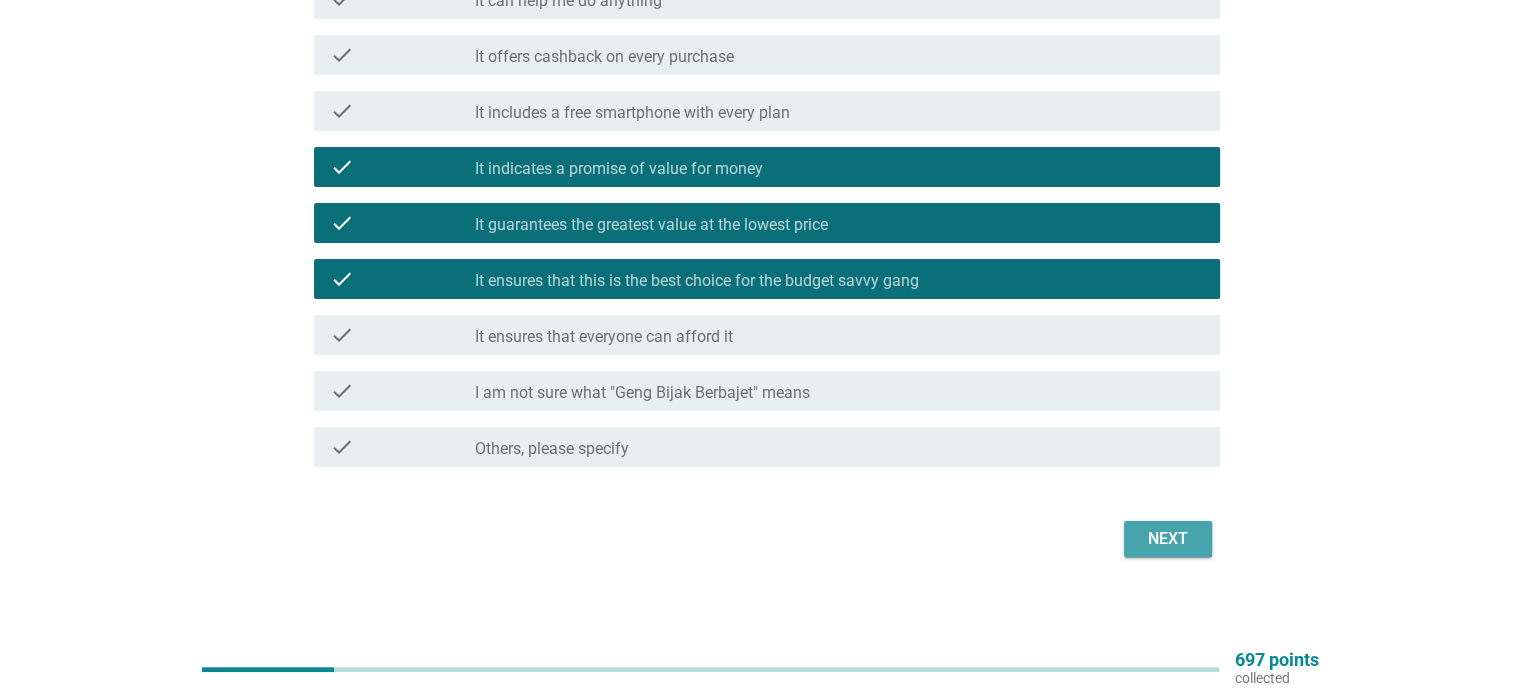 click on "Next" at bounding box center (1168, 539) 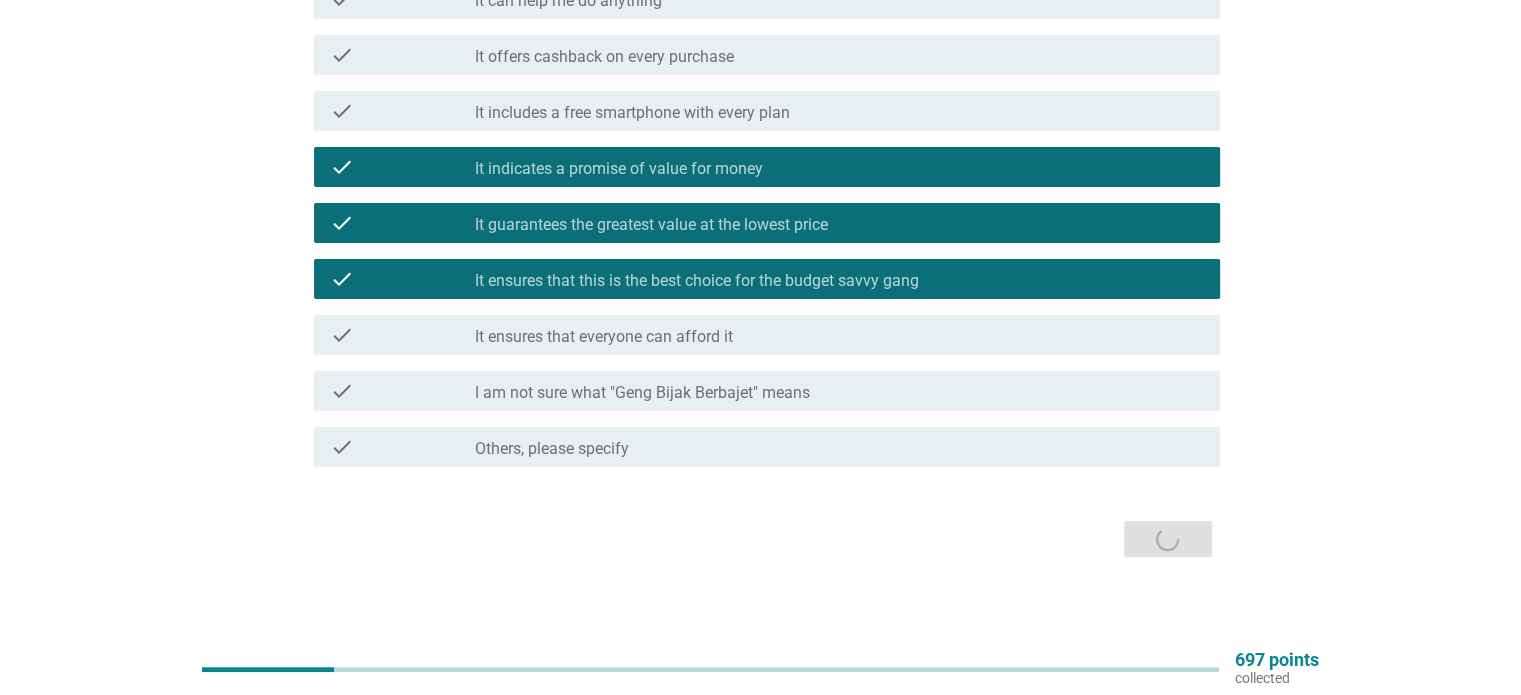 scroll, scrollTop: 0, scrollLeft: 0, axis: both 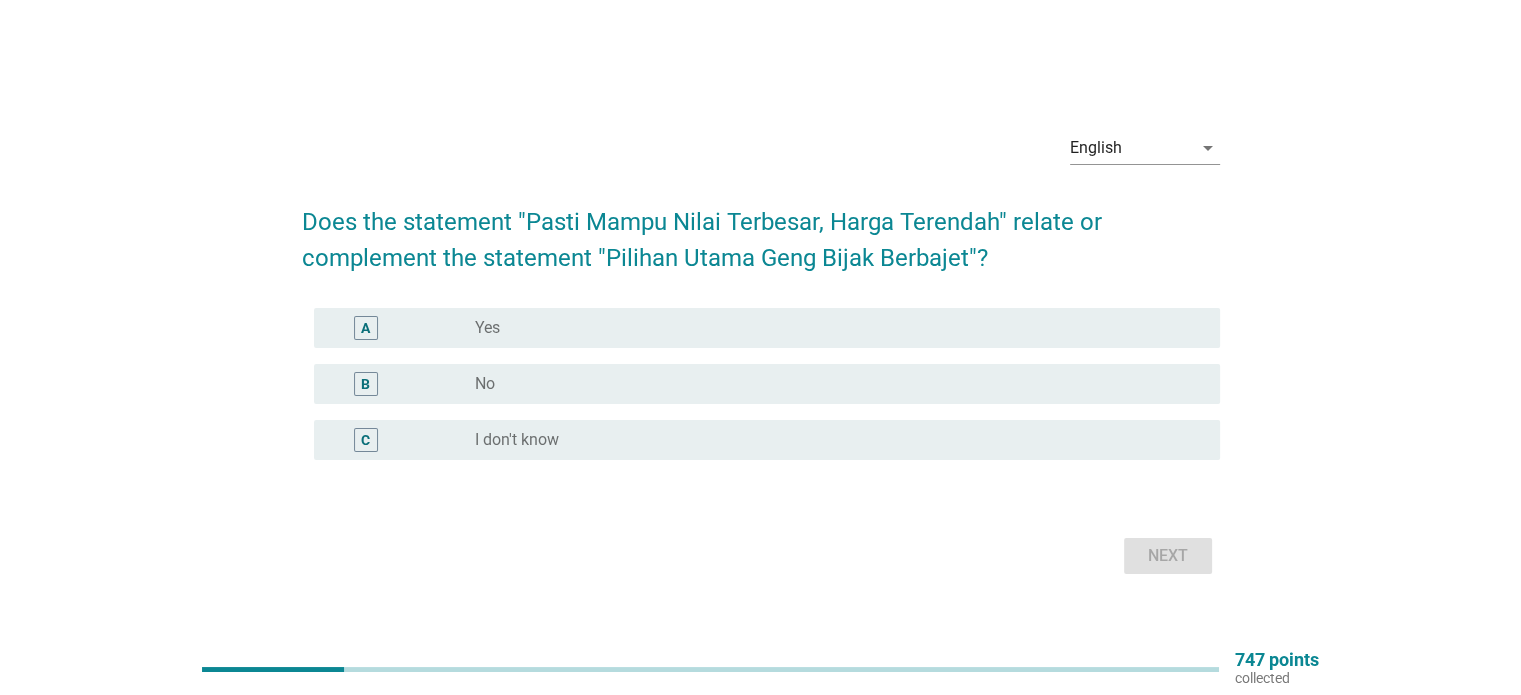 click on "radio_button_unchecked Yes" at bounding box center (831, 328) 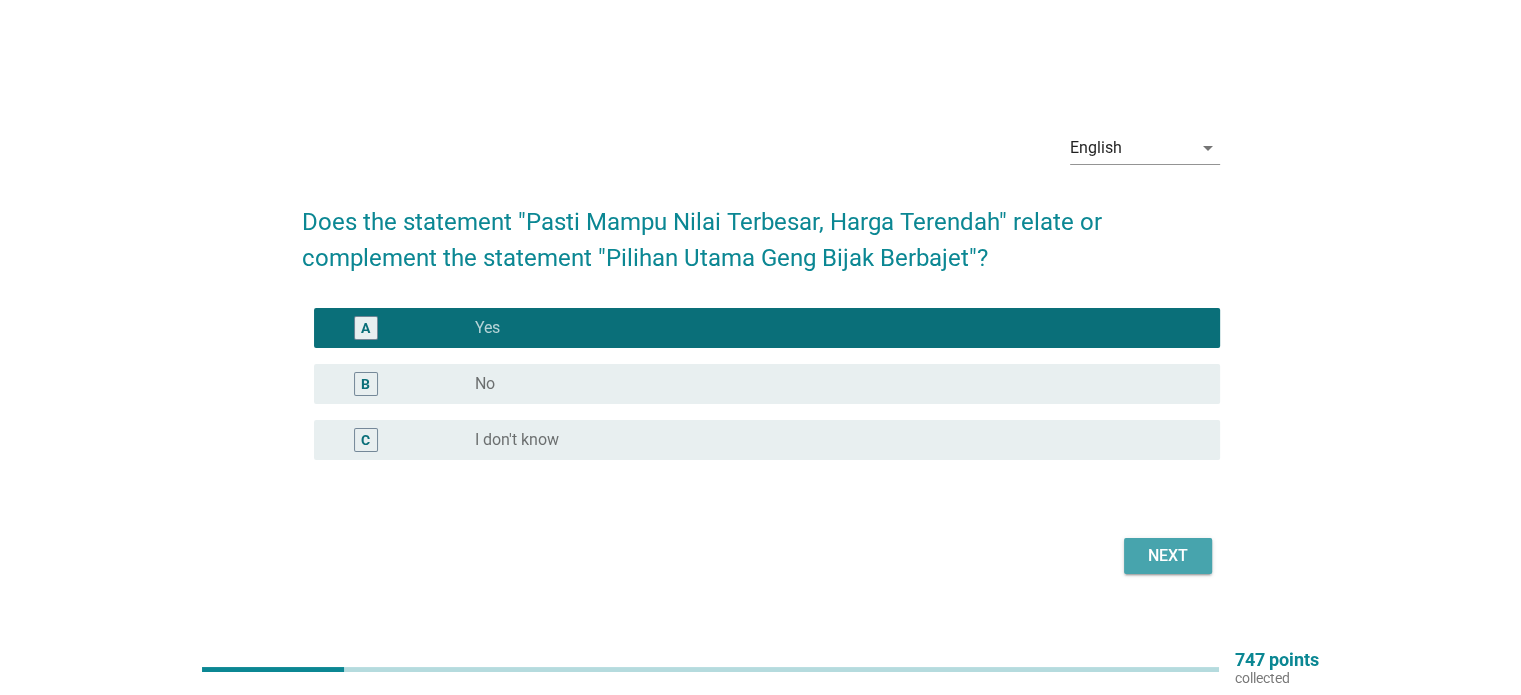 click on "Next" at bounding box center [1168, 556] 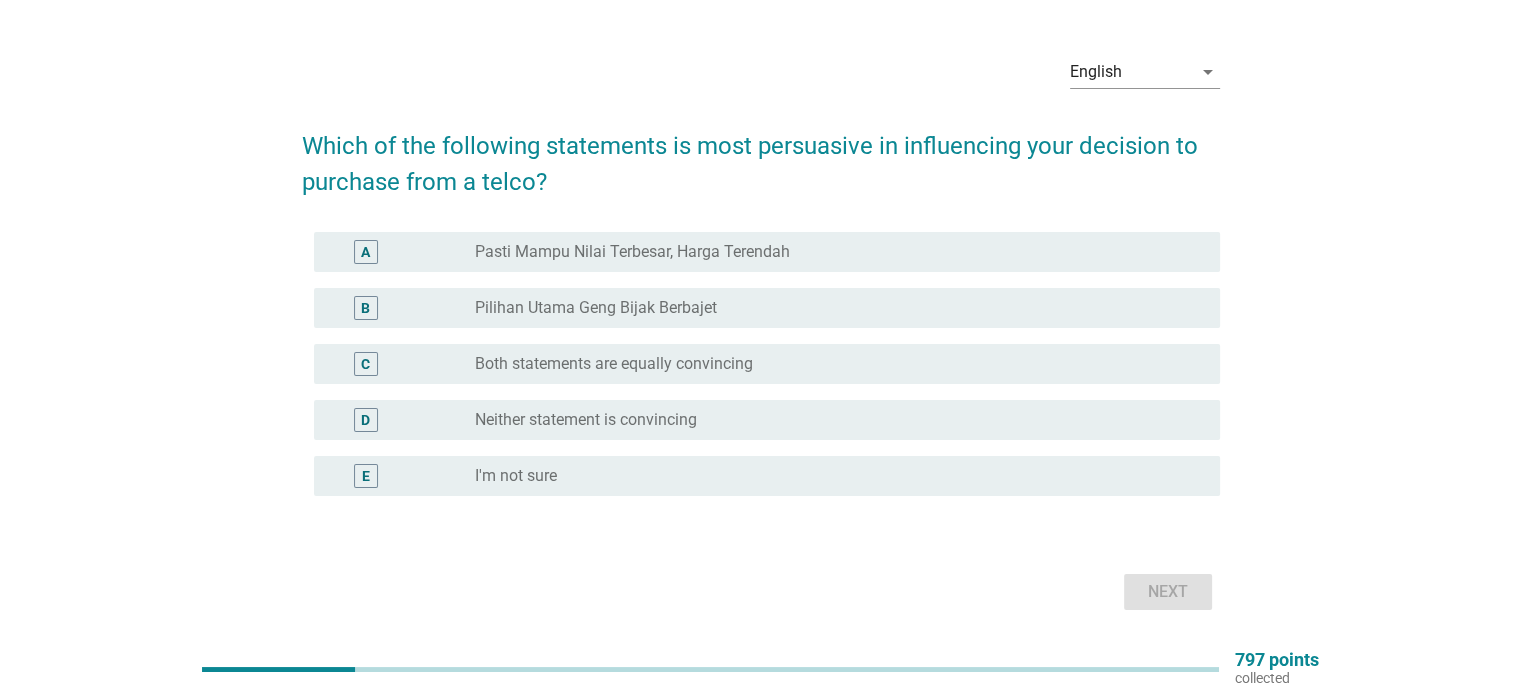 scroll, scrollTop: 49, scrollLeft: 0, axis: vertical 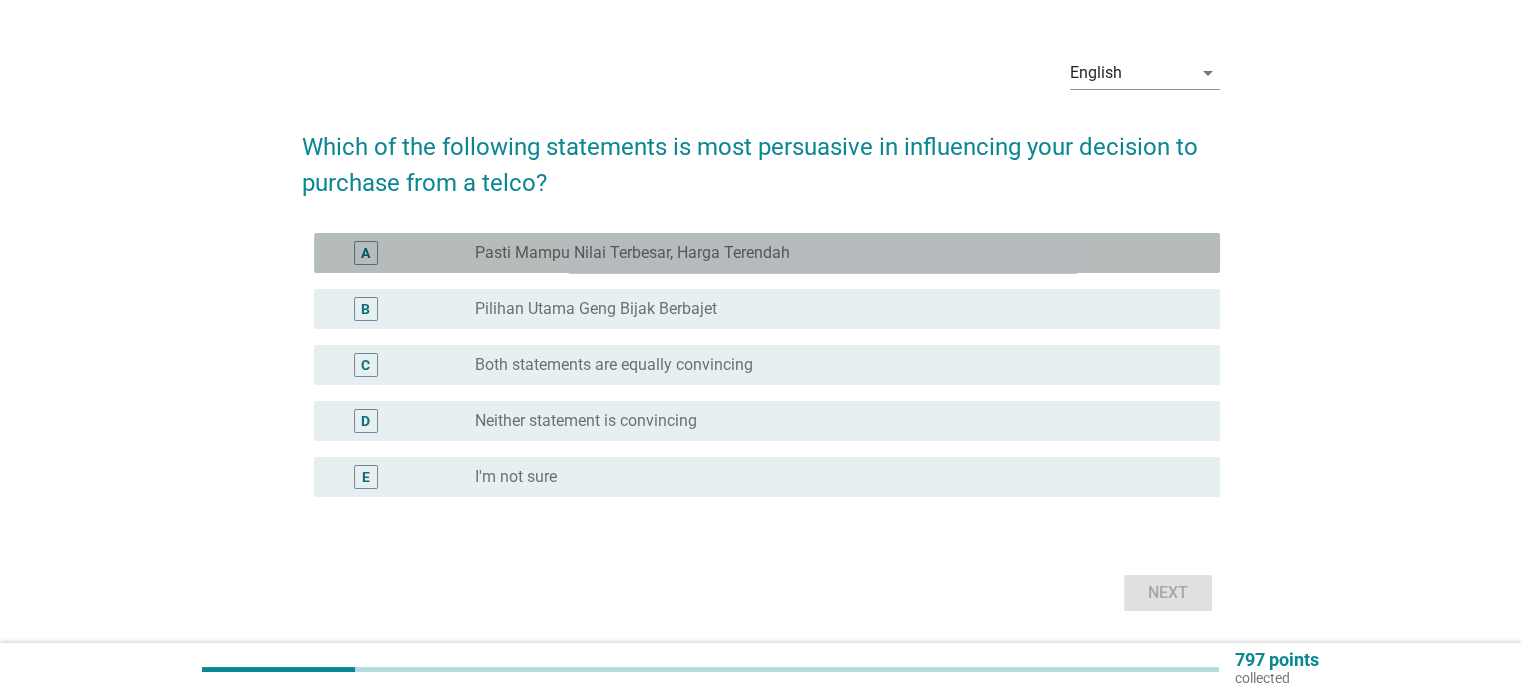 click on "radio_button_unchecked Pasti Mampu Nilai Terbesar, Harga Terendah" at bounding box center (831, 253) 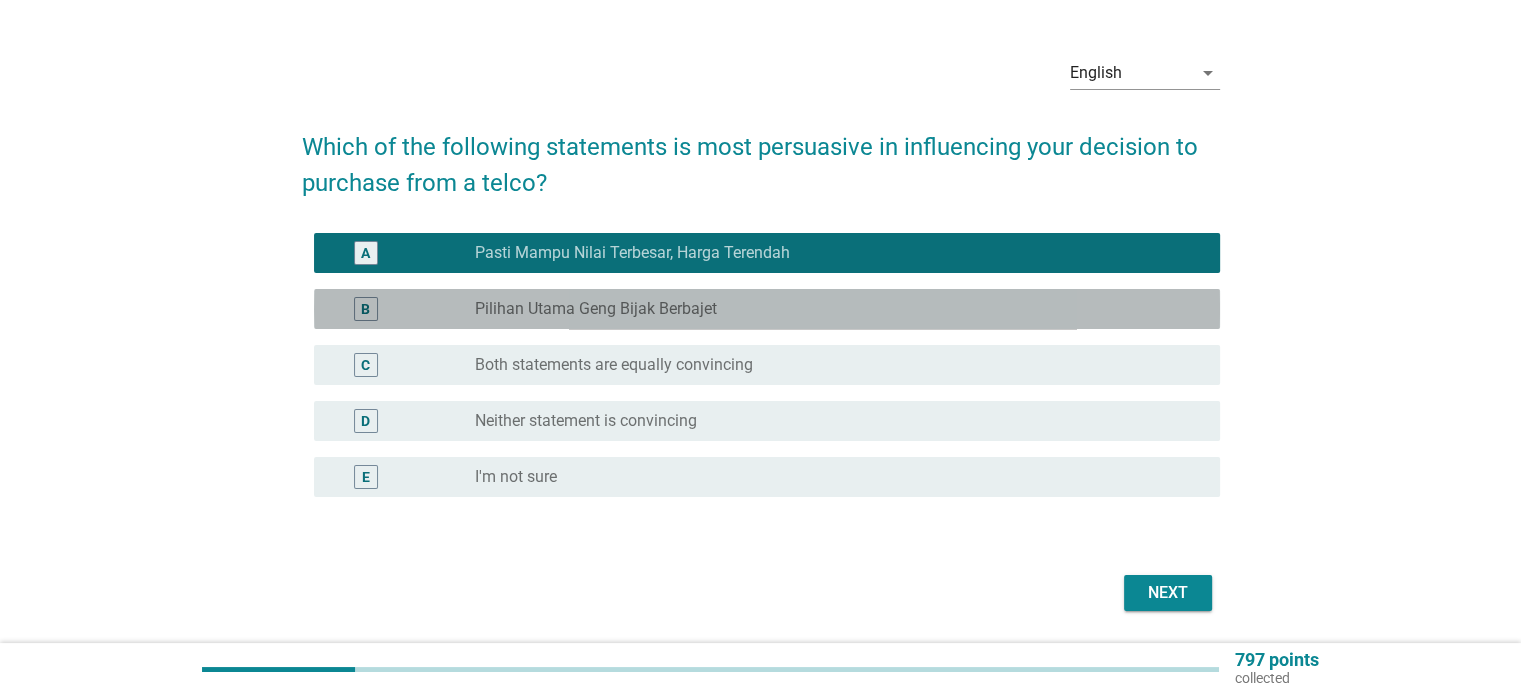 click on "radio_button_unchecked Pilihan Utama [PERSON_NAME] Berbajet" at bounding box center [831, 309] 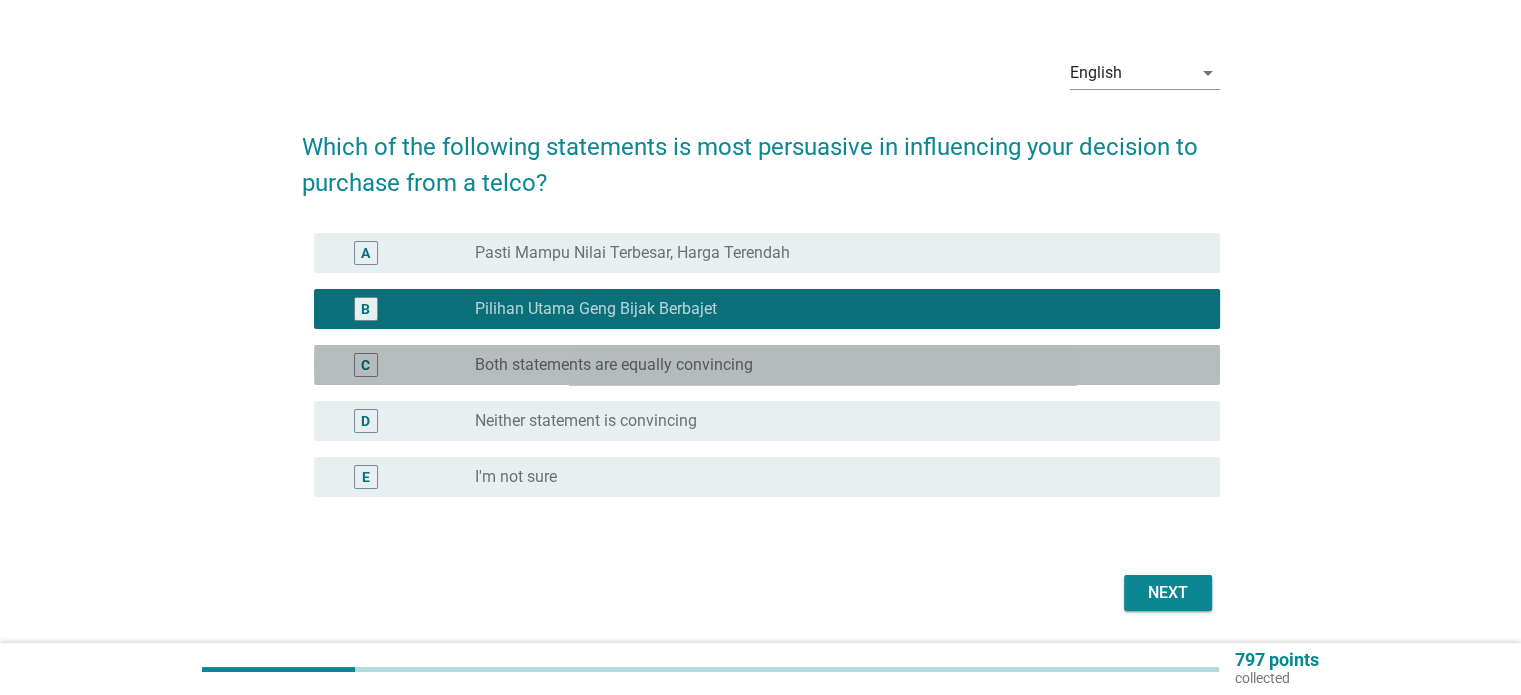 click on "radio_button_unchecked Both statements are equally convincing" at bounding box center [839, 365] 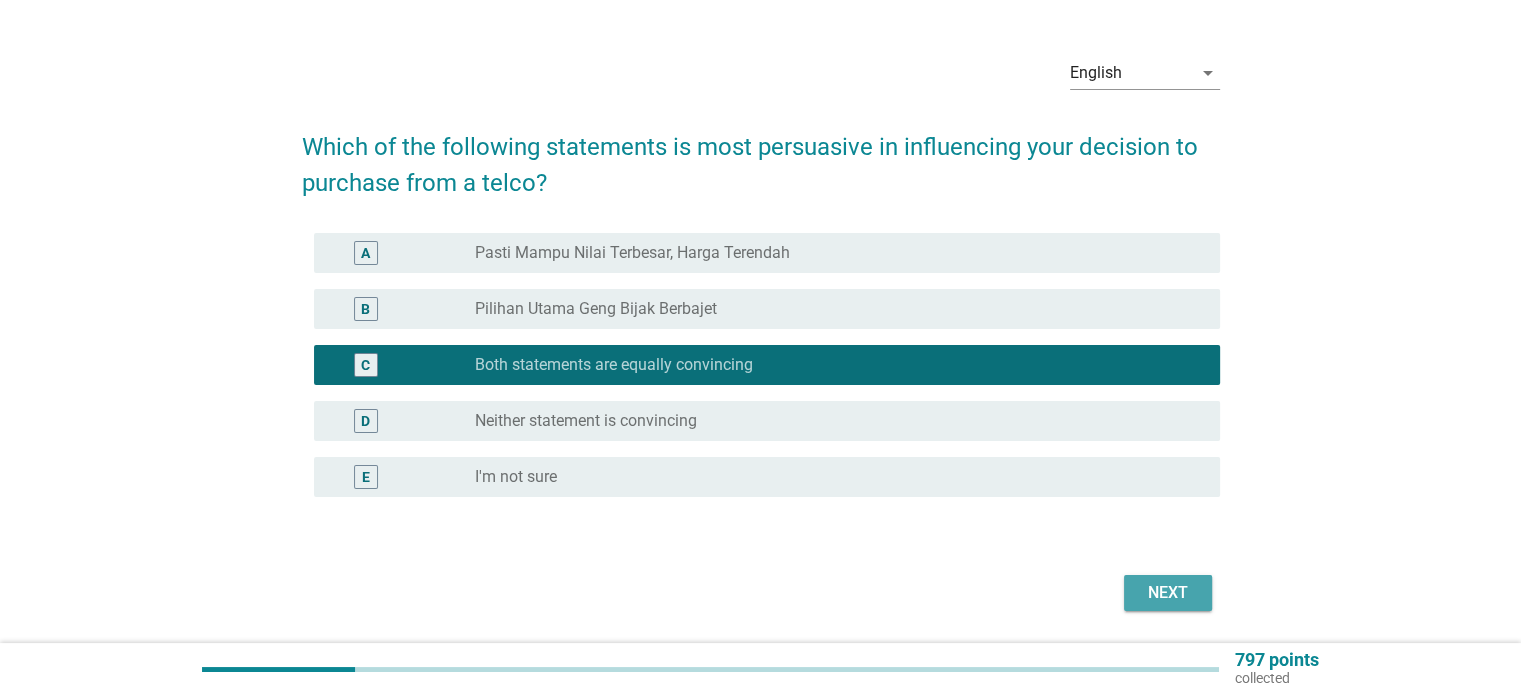 click on "Next" at bounding box center (1168, 593) 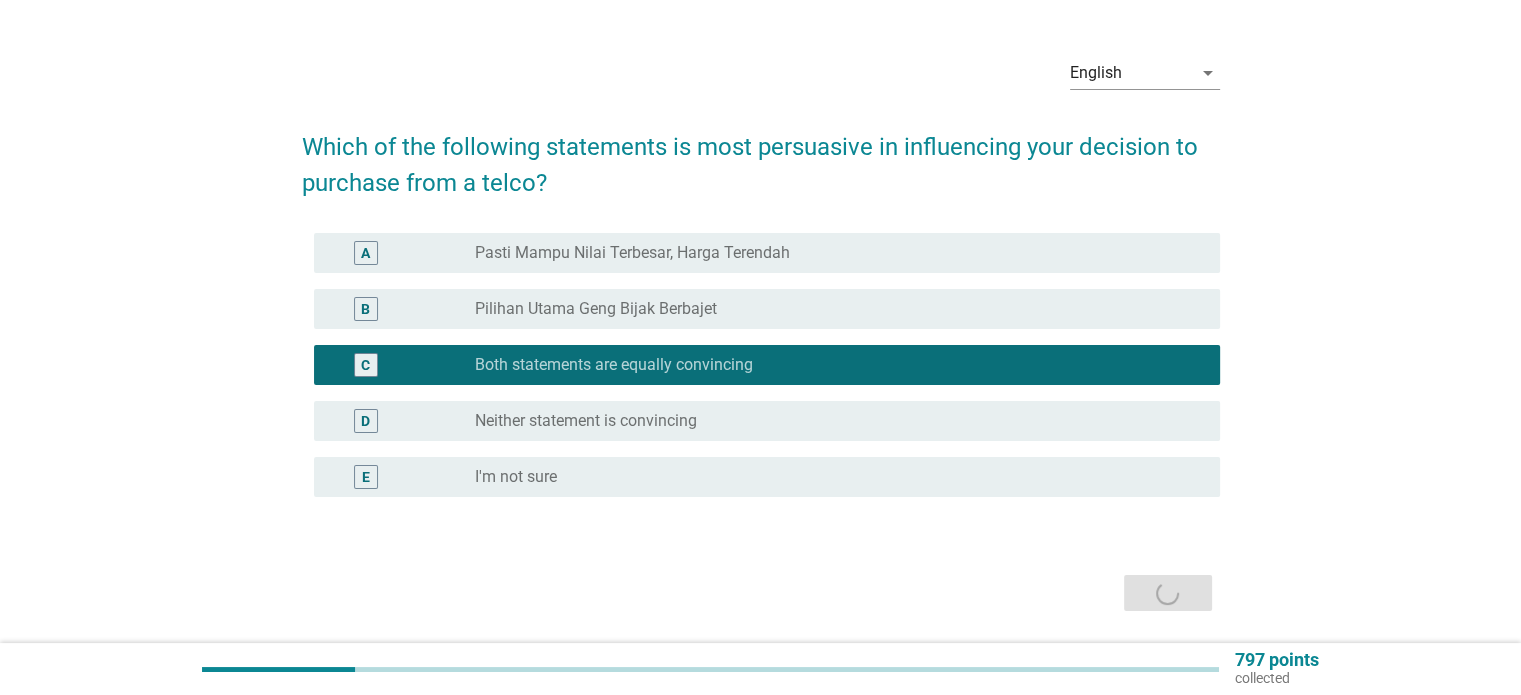 scroll, scrollTop: 0, scrollLeft: 0, axis: both 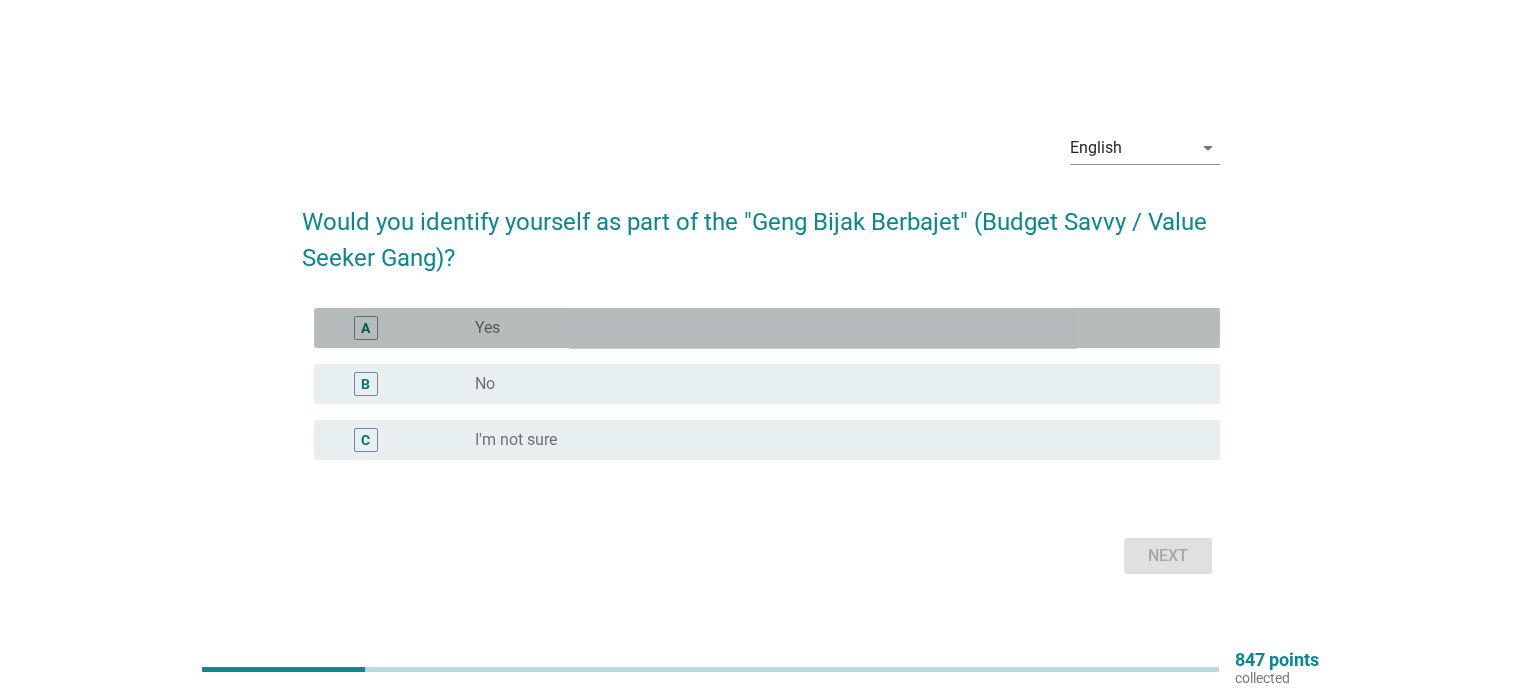 click on "radio_button_unchecked Yes" at bounding box center (831, 328) 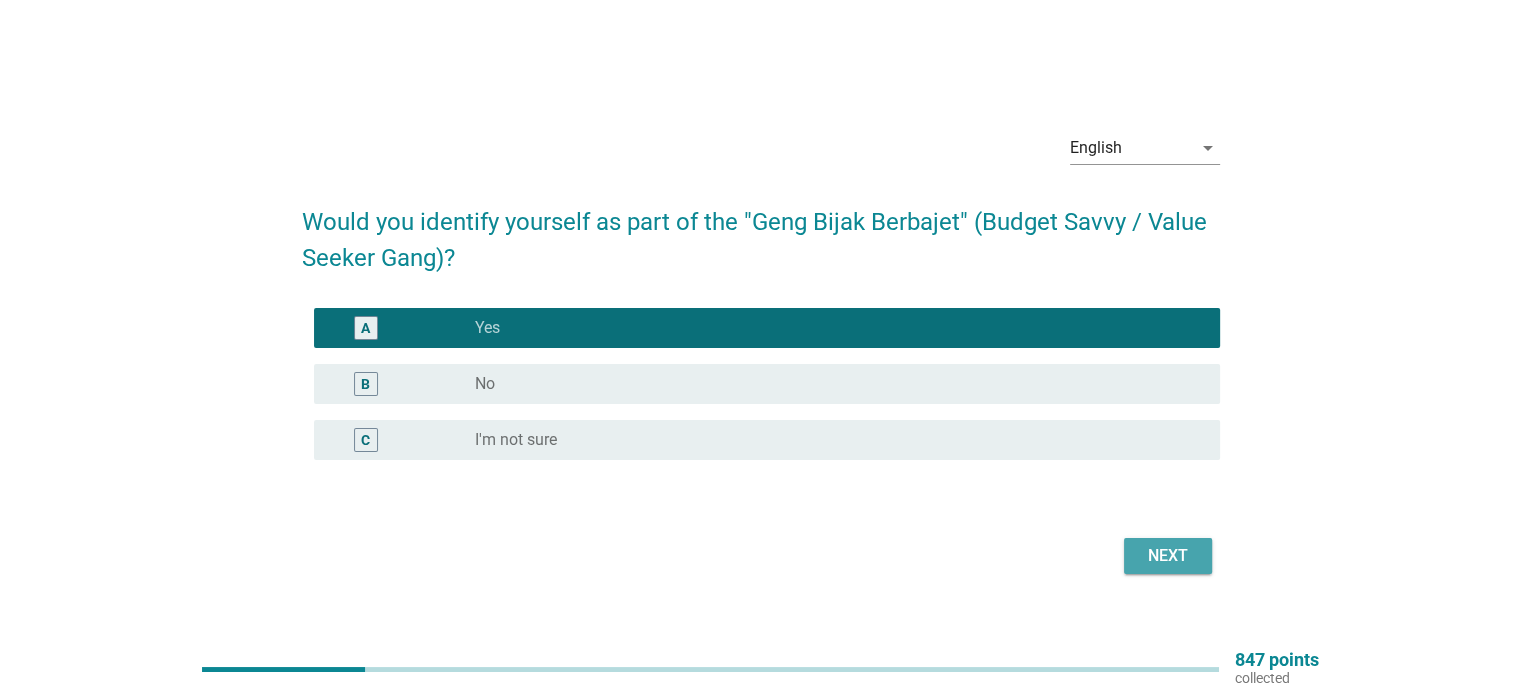 click on "Next" at bounding box center (1168, 556) 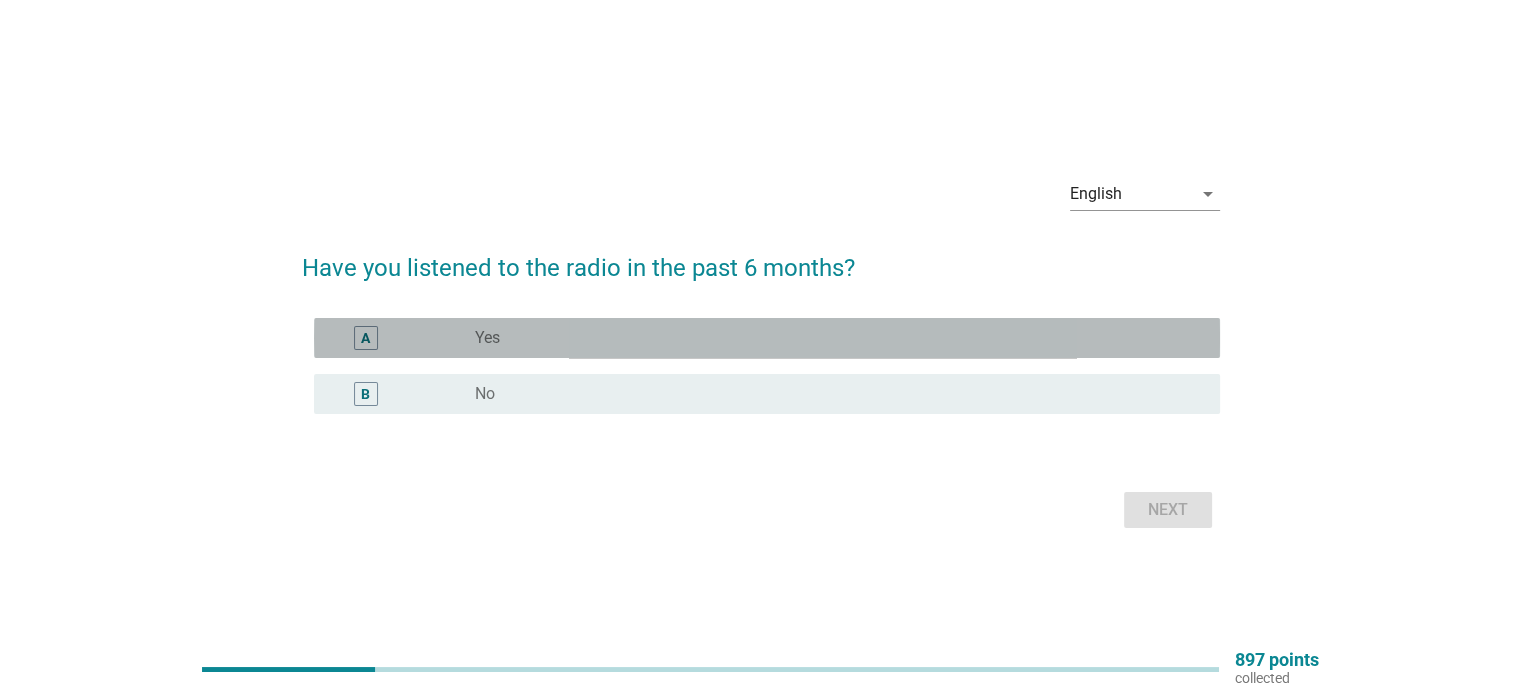click on "radio_button_unchecked Yes" at bounding box center [831, 338] 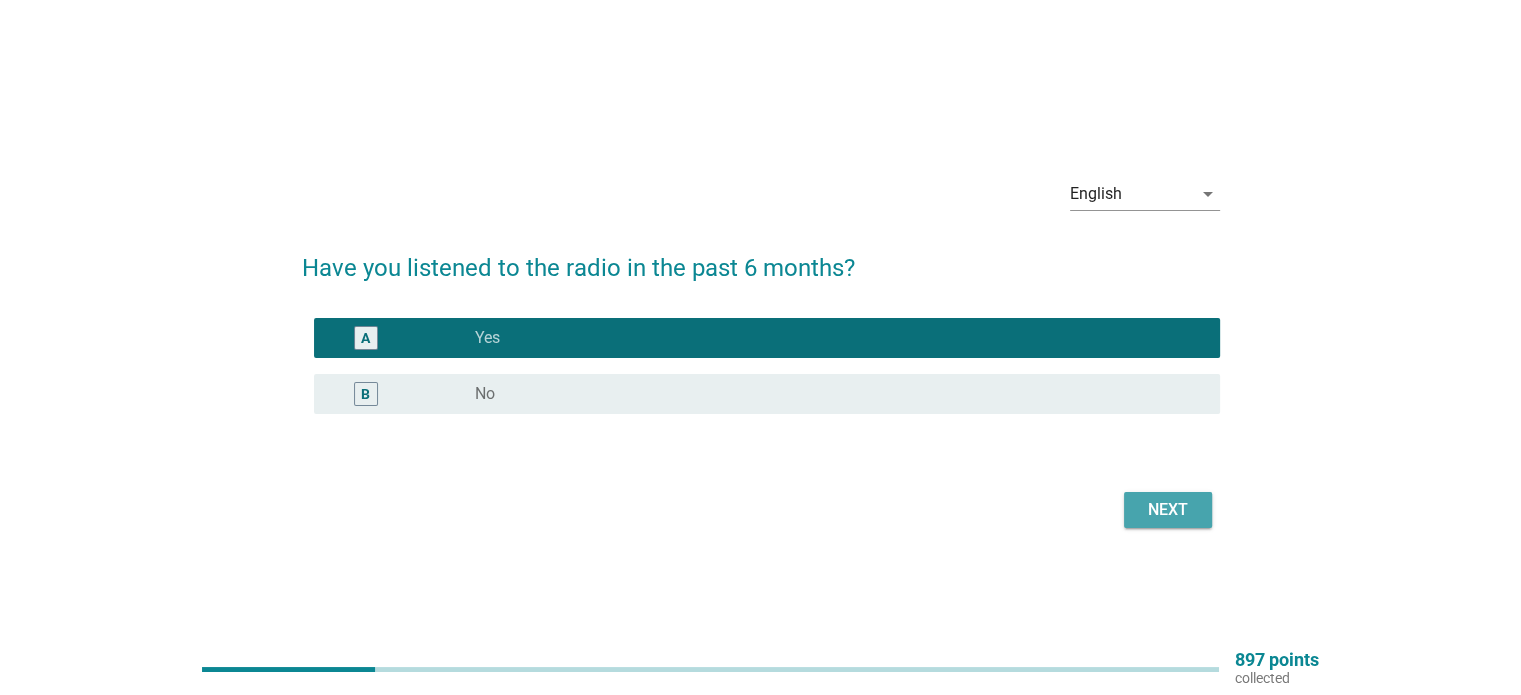 click on "Next" at bounding box center (1168, 510) 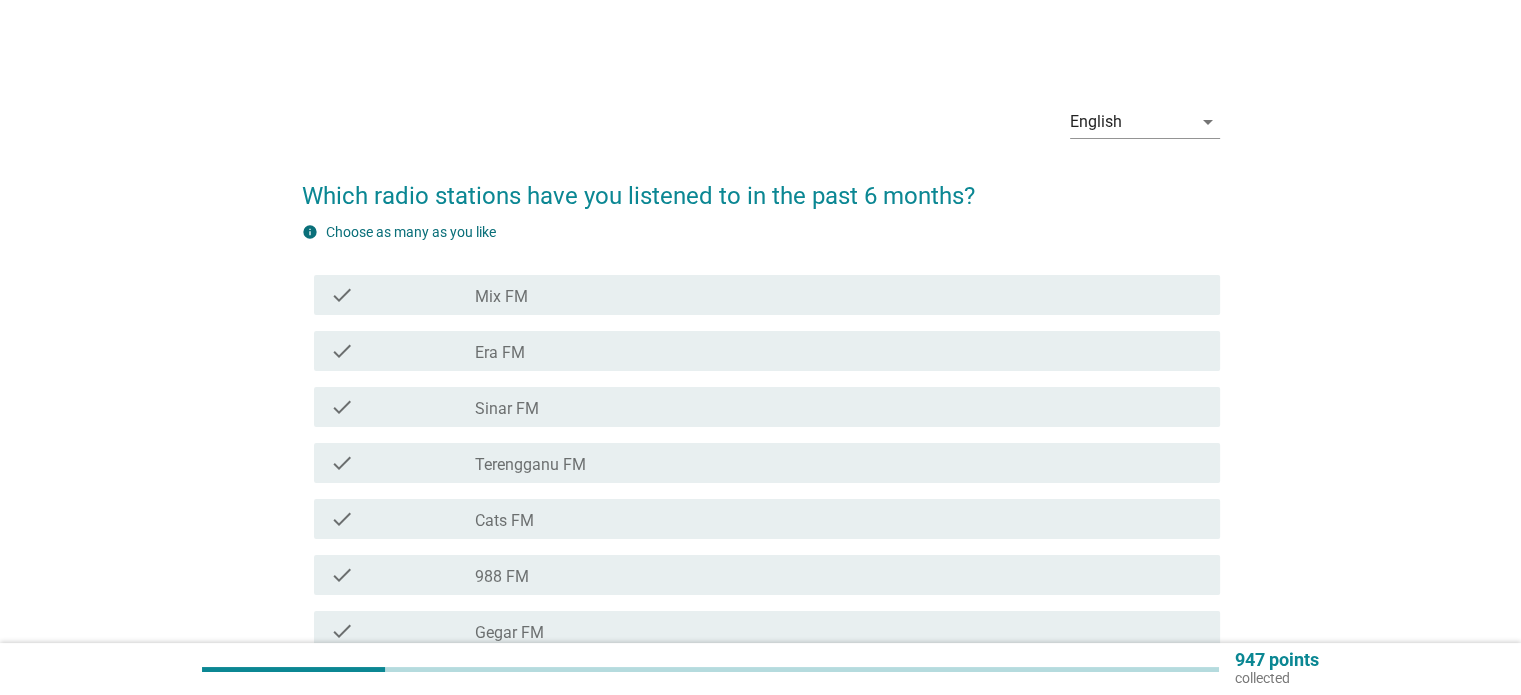 scroll, scrollTop: 176, scrollLeft: 0, axis: vertical 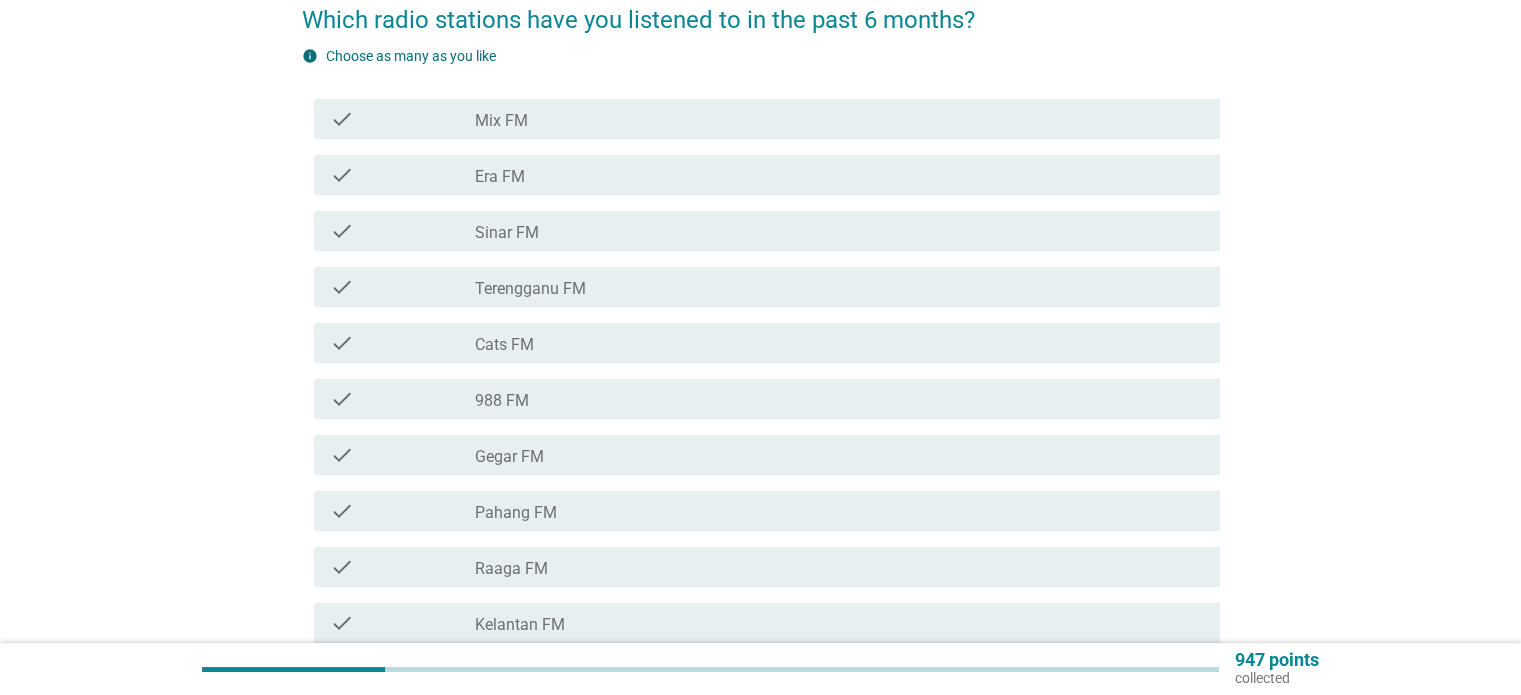 click on "check_box_outline_blank Era FM" at bounding box center [839, 175] 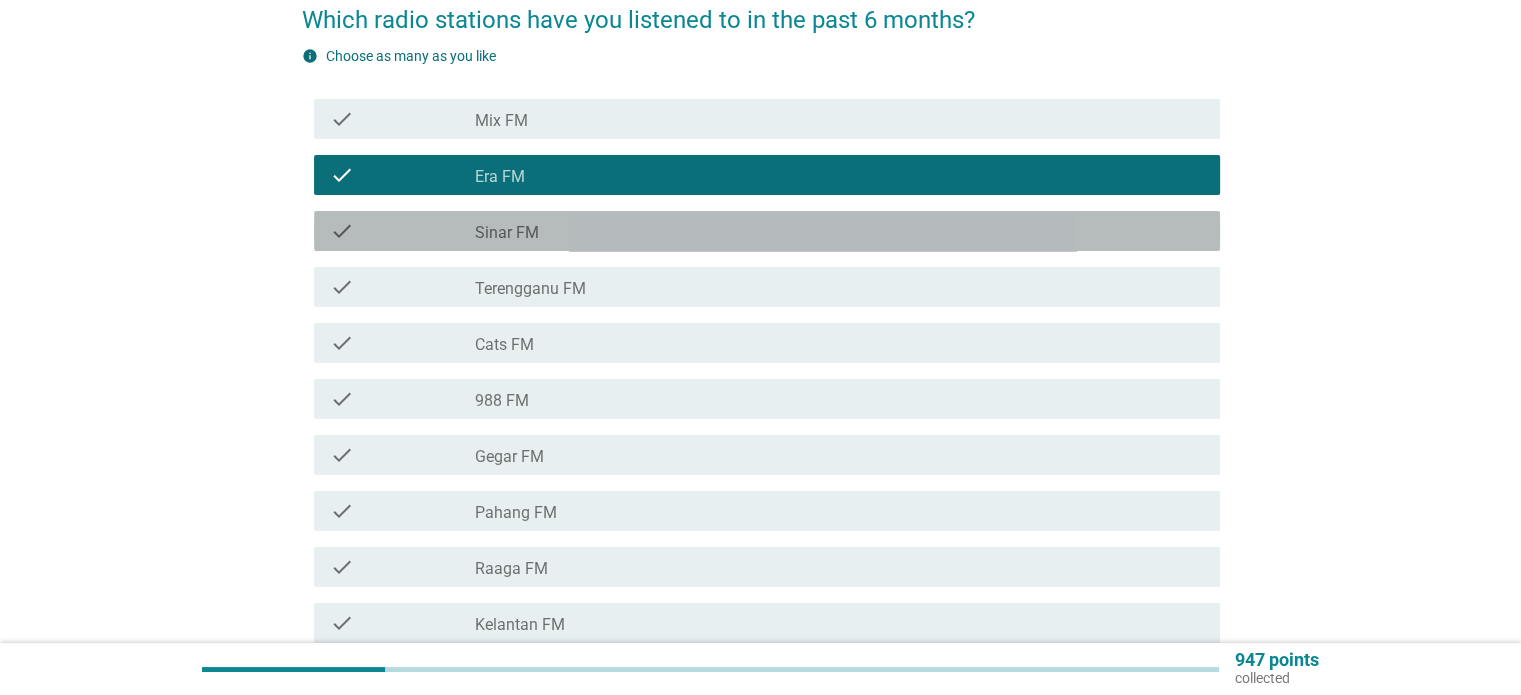 click on "check_box_outline_blank Sinar FM" at bounding box center (839, 231) 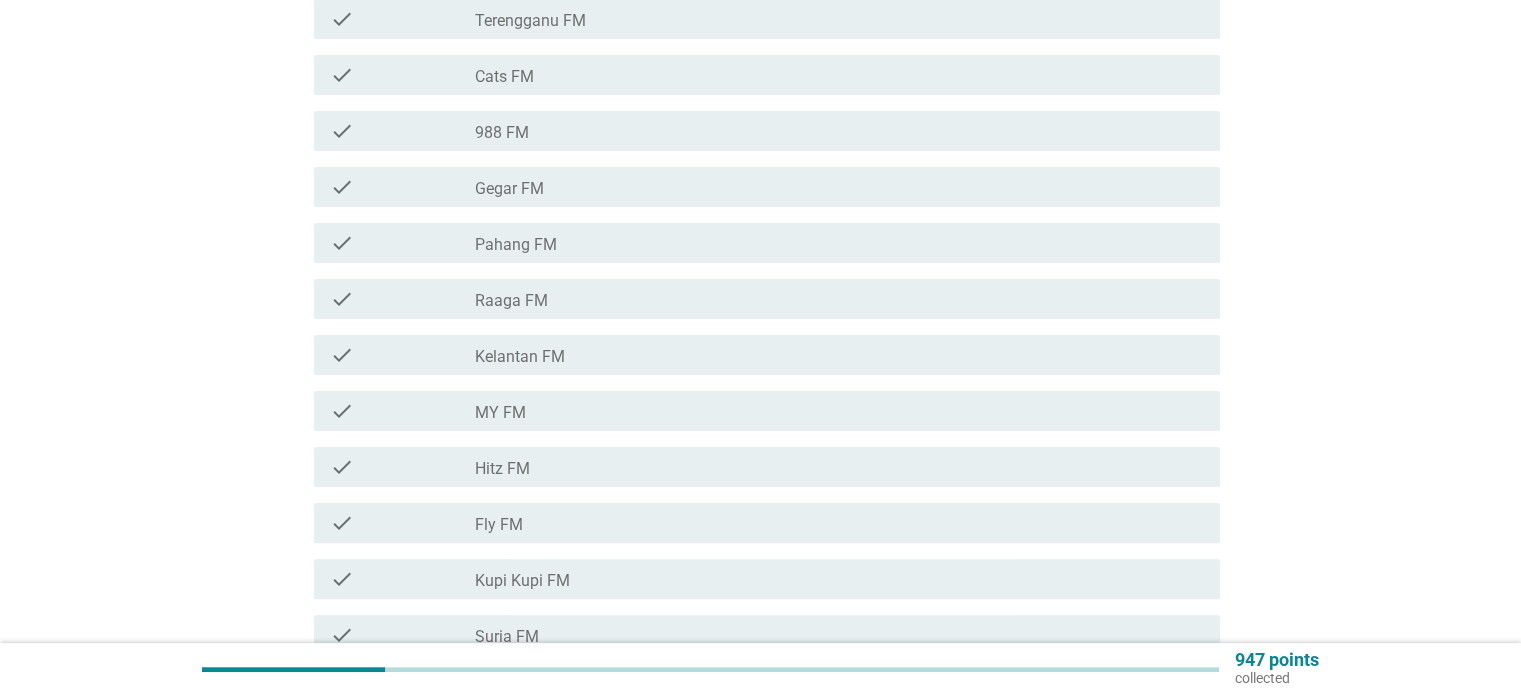 scroll, scrollTop: 536, scrollLeft: 0, axis: vertical 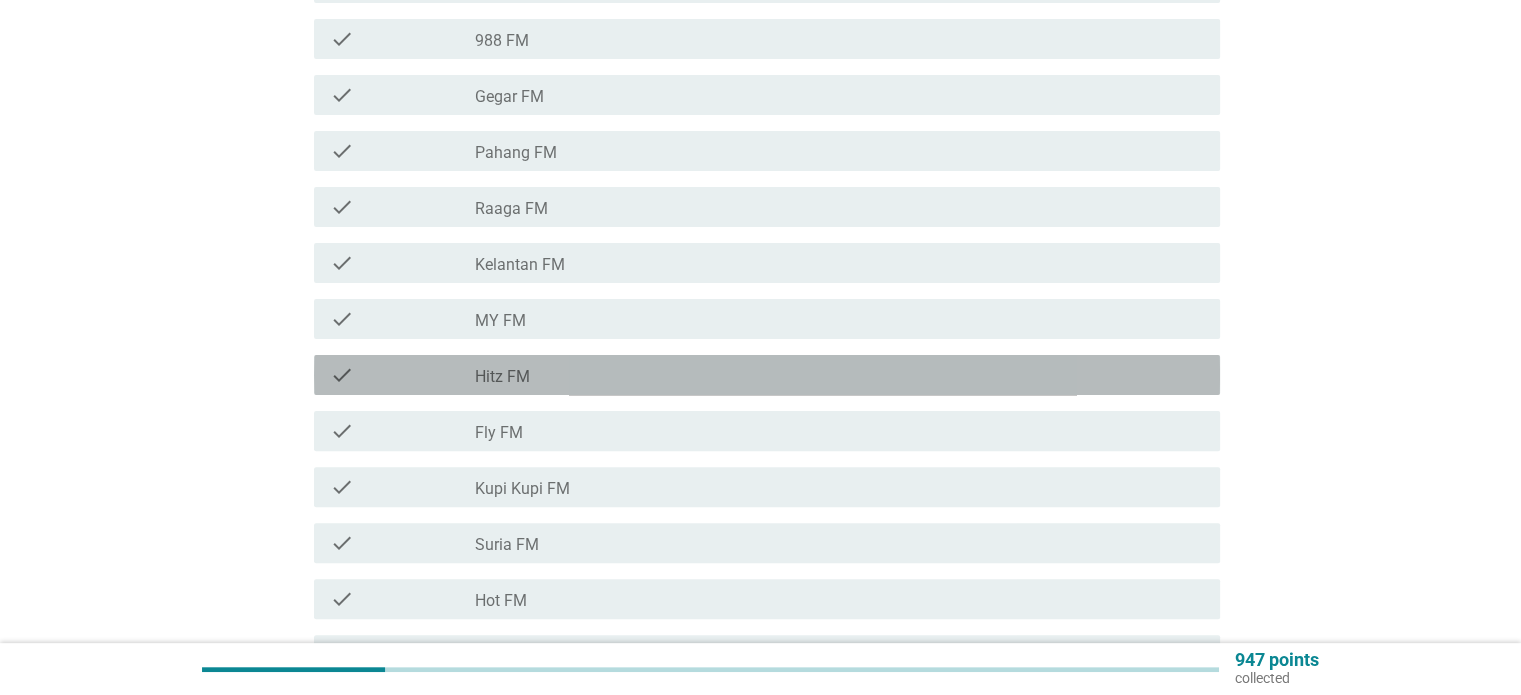 click on "check_box_outline_blank Hitz FM" at bounding box center (839, 375) 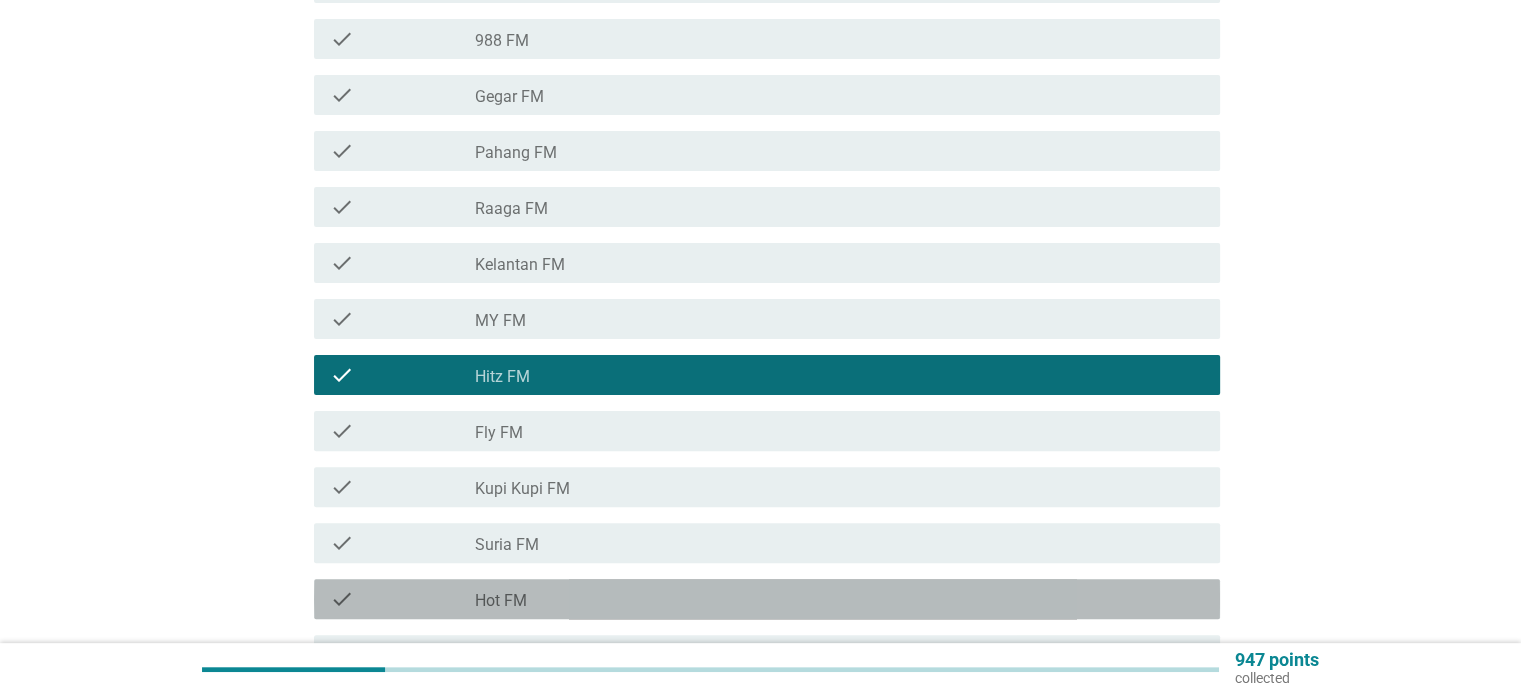 click on "check_box_outline_blank Hot FM" at bounding box center [839, 599] 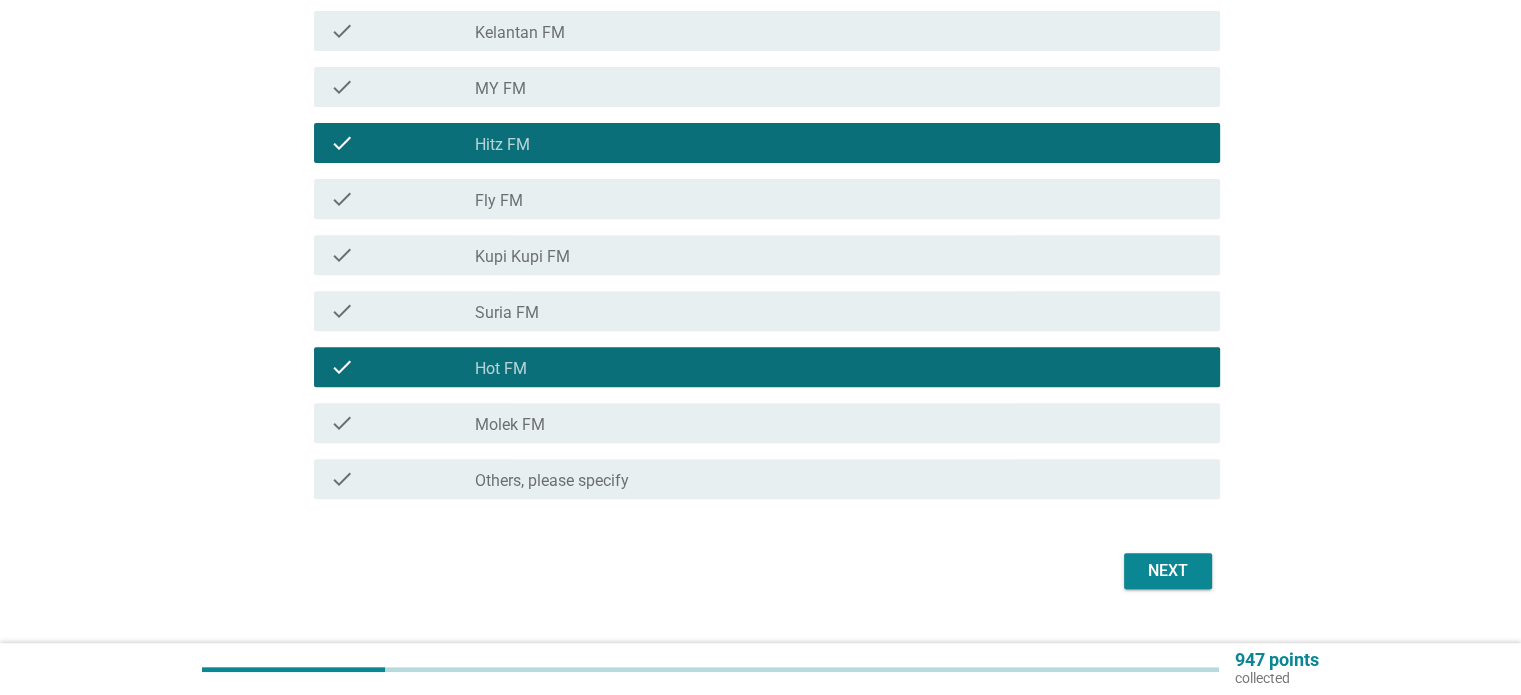 scroll, scrollTop: 776, scrollLeft: 0, axis: vertical 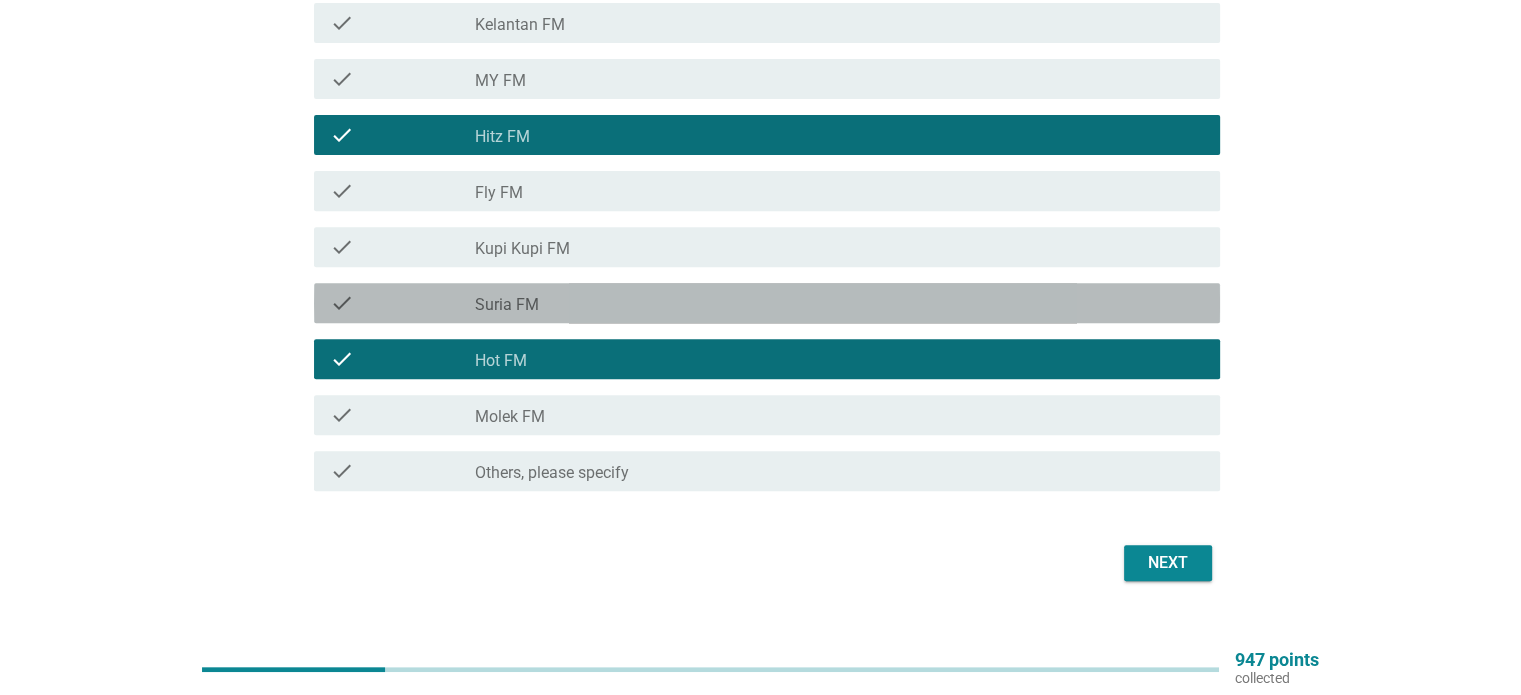 click on "check_box_outline_blank Suria FM" at bounding box center [839, 303] 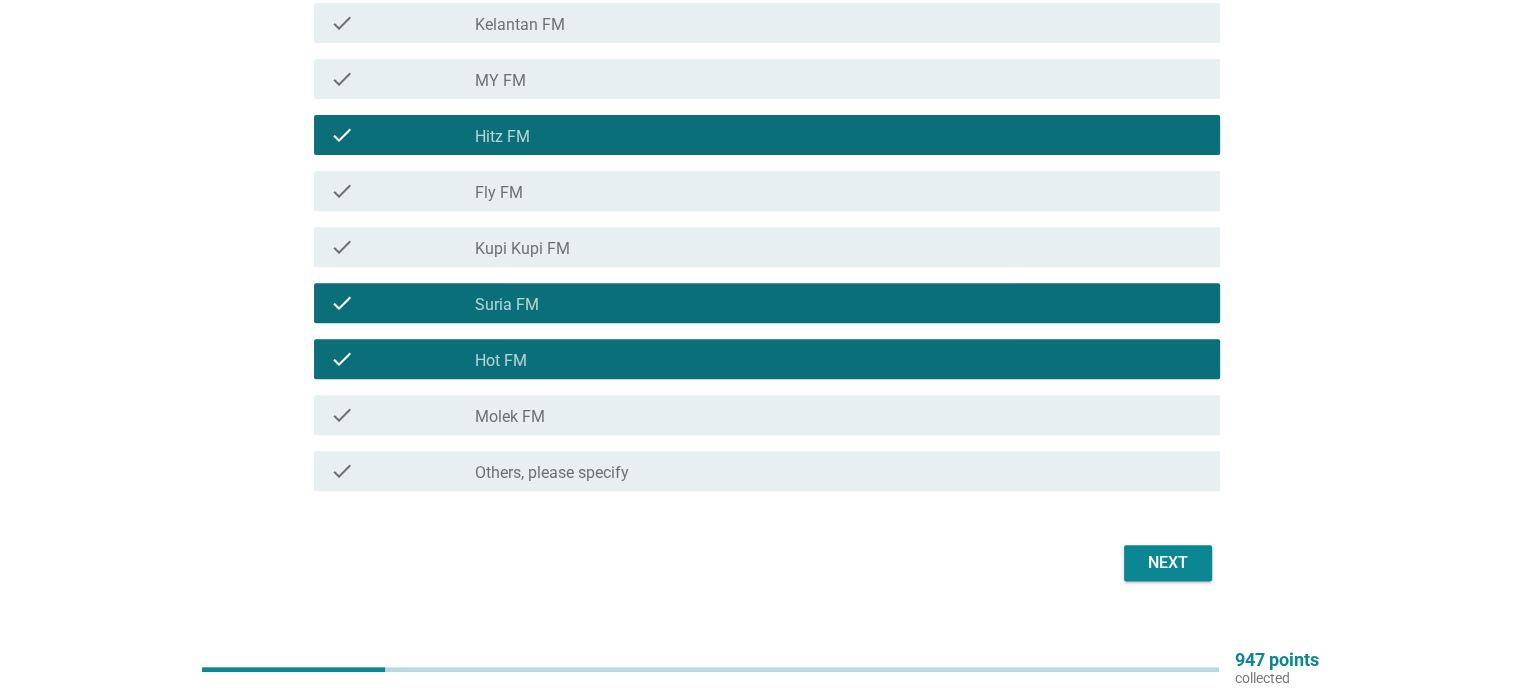 click on "Next" at bounding box center [1168, 563] 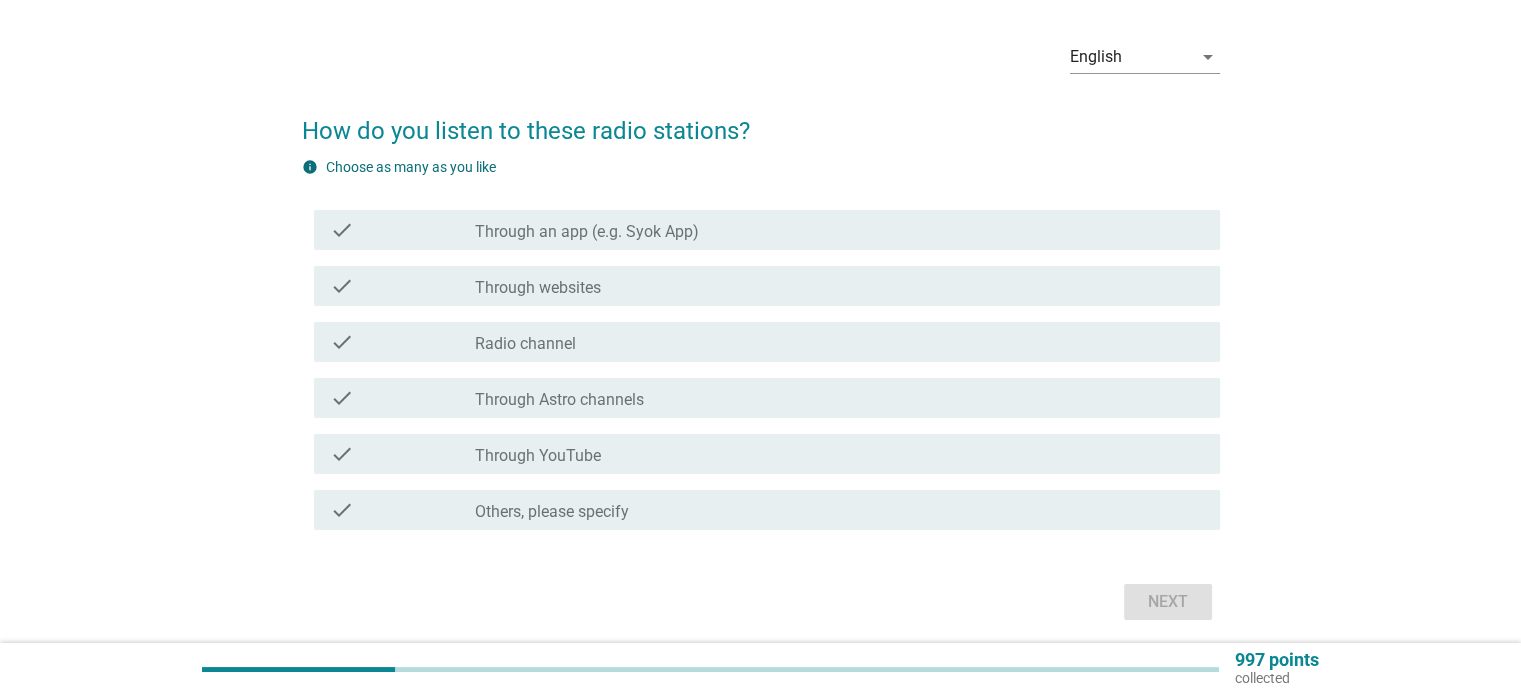 scroll, scrollTop: 67, scrollLeft: 0, axis: vertical 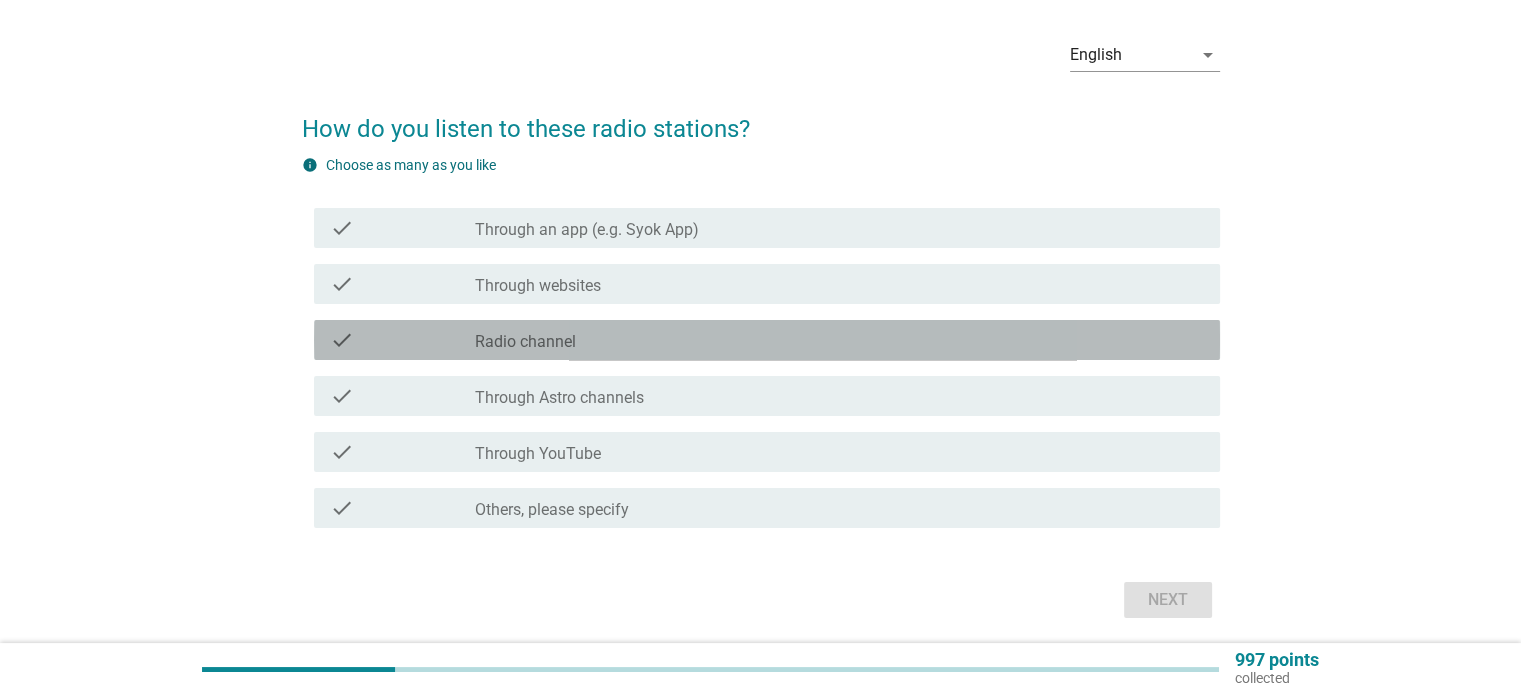click on "check     check_box_outline_blank Radio channel" at bounding box center [767, 340] 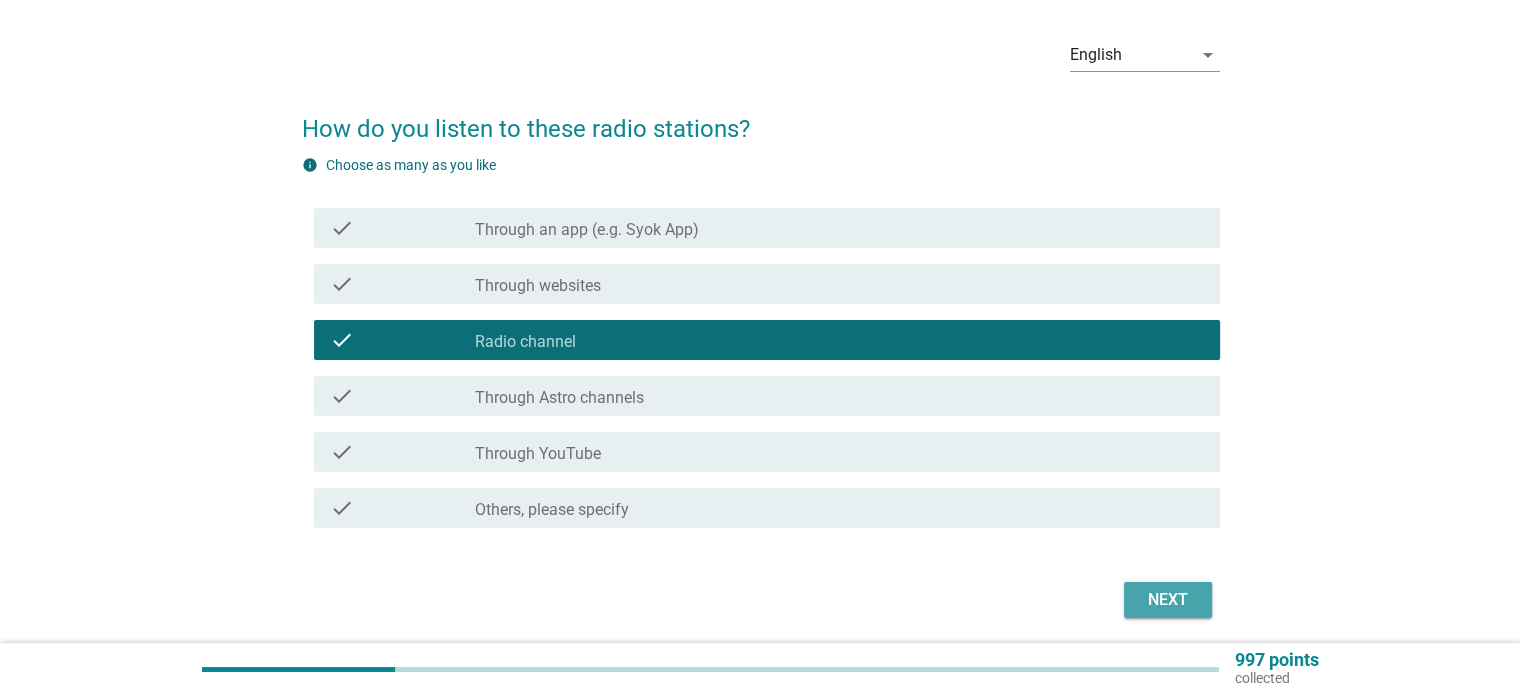 click on "Next" at bounding box center [1168, 600] 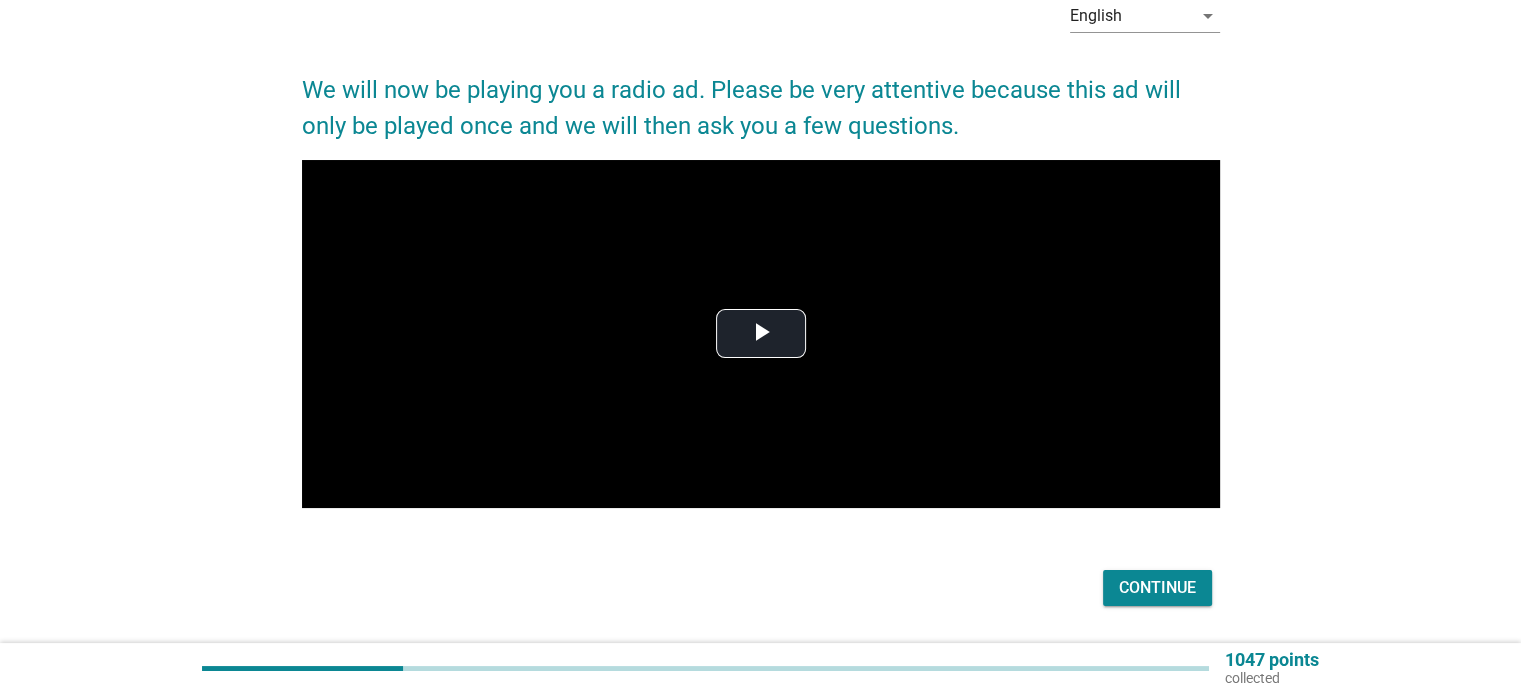 scroll, scrollTop: 107, scrollLeft: 0, axis: vertical 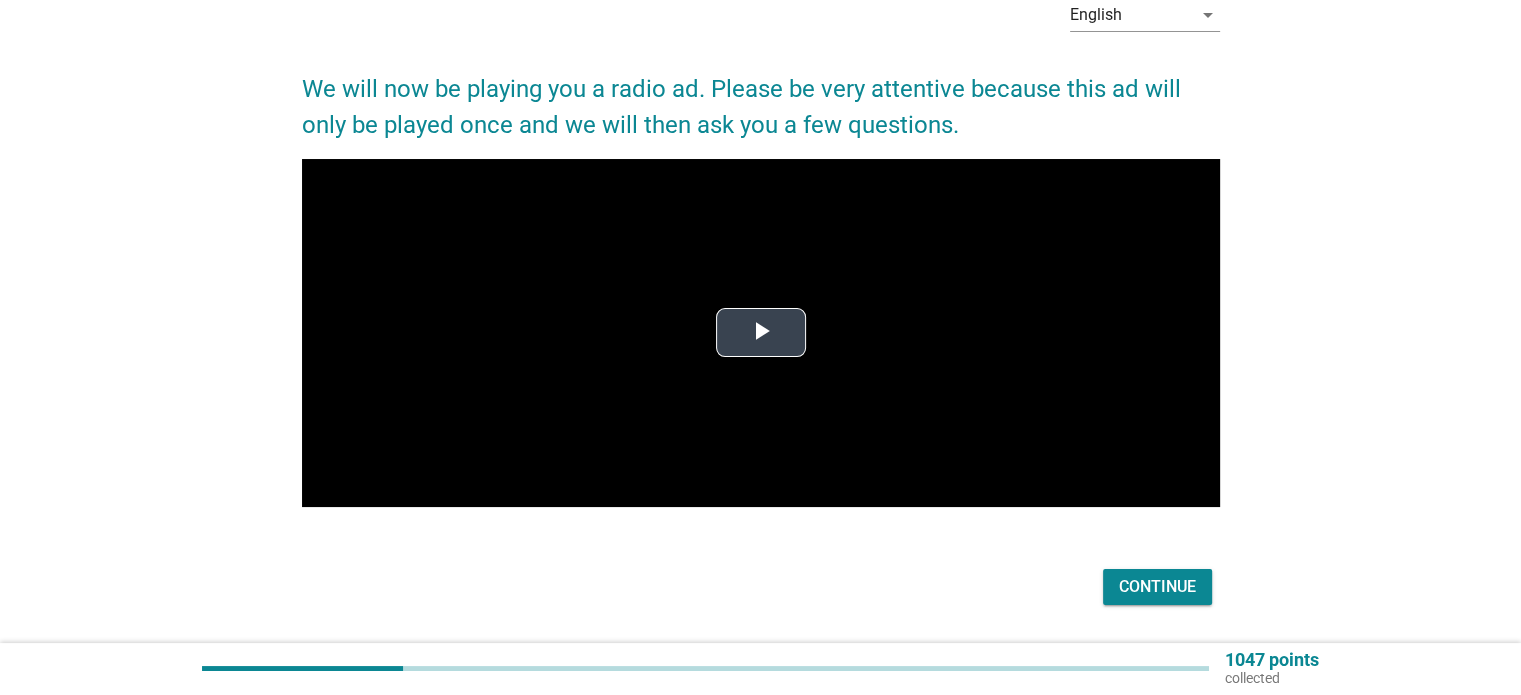 click at bounding box center [761, 333] 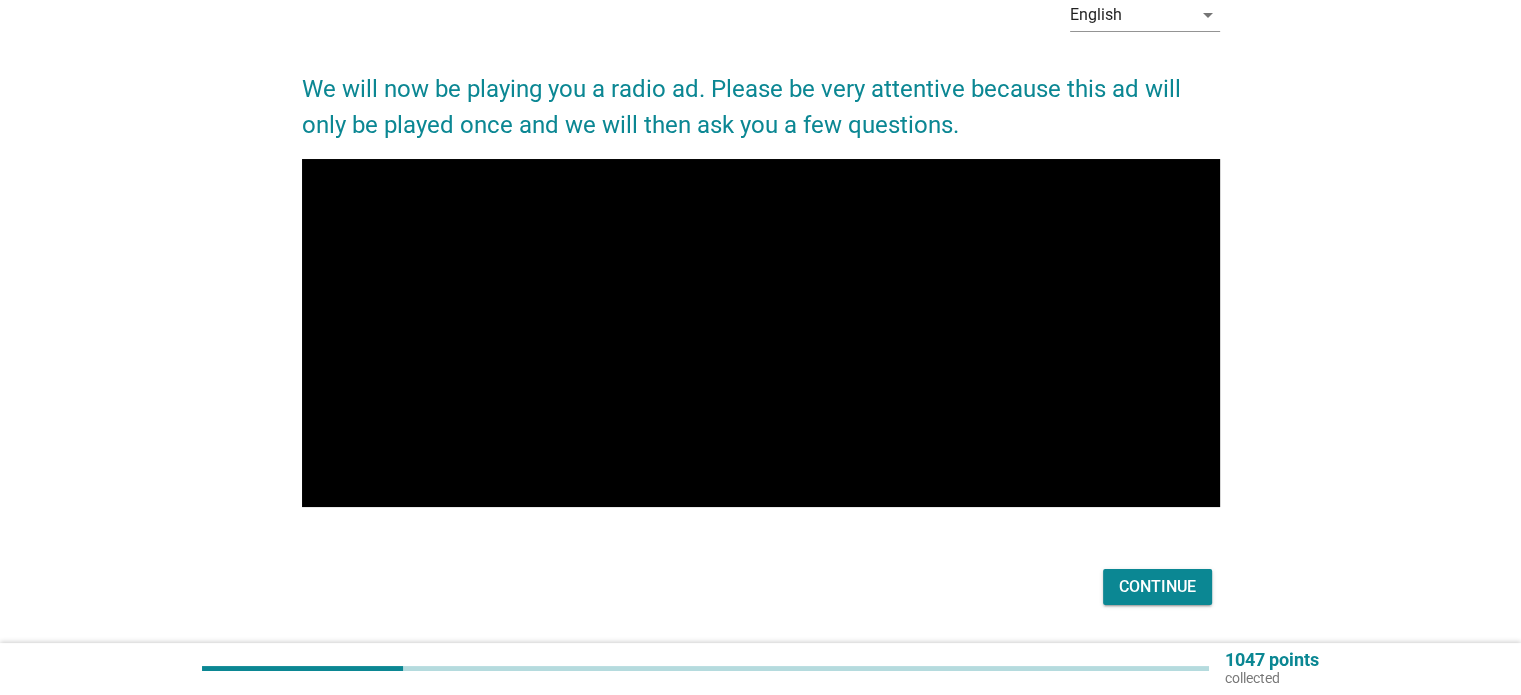 scroll, scrollTop: 164, scrollLeft: 0, axis: vertical 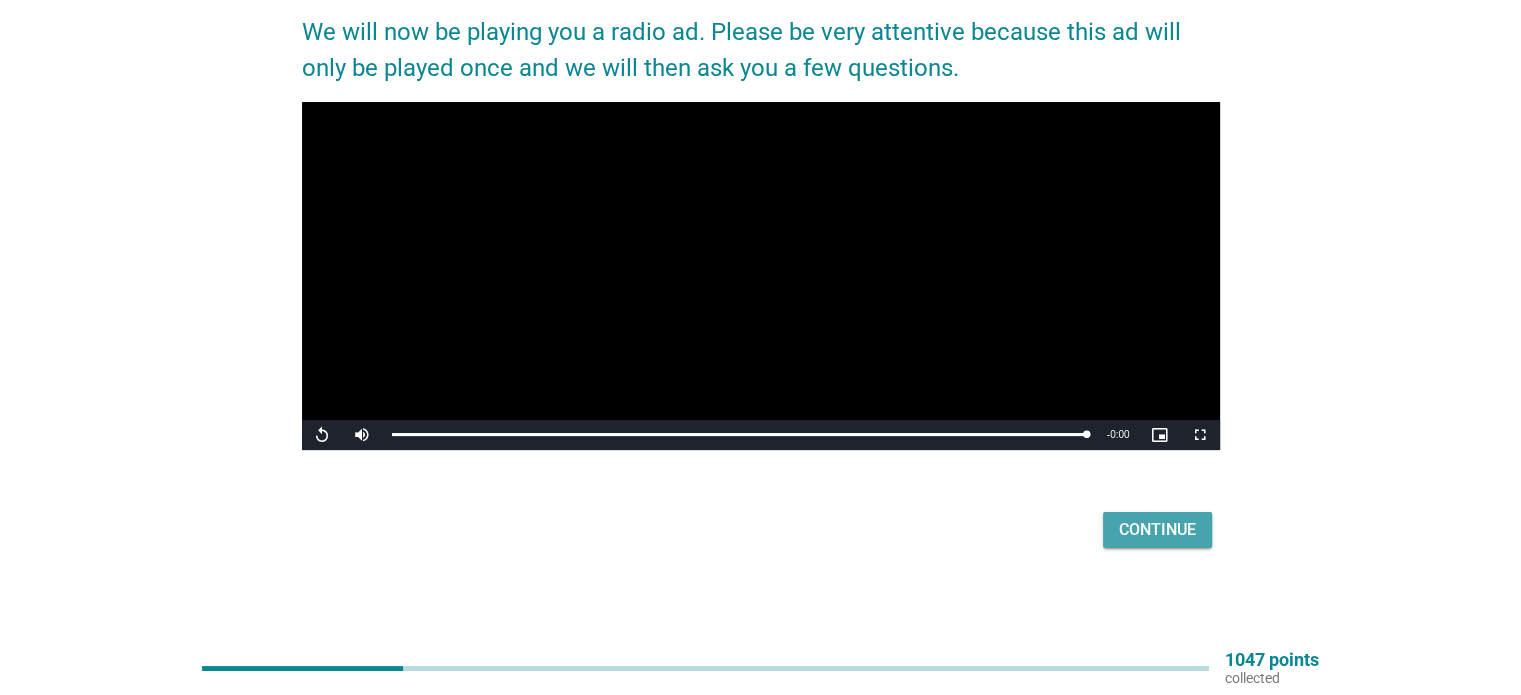 click on "Continue" at bounding box center (1157, 530) 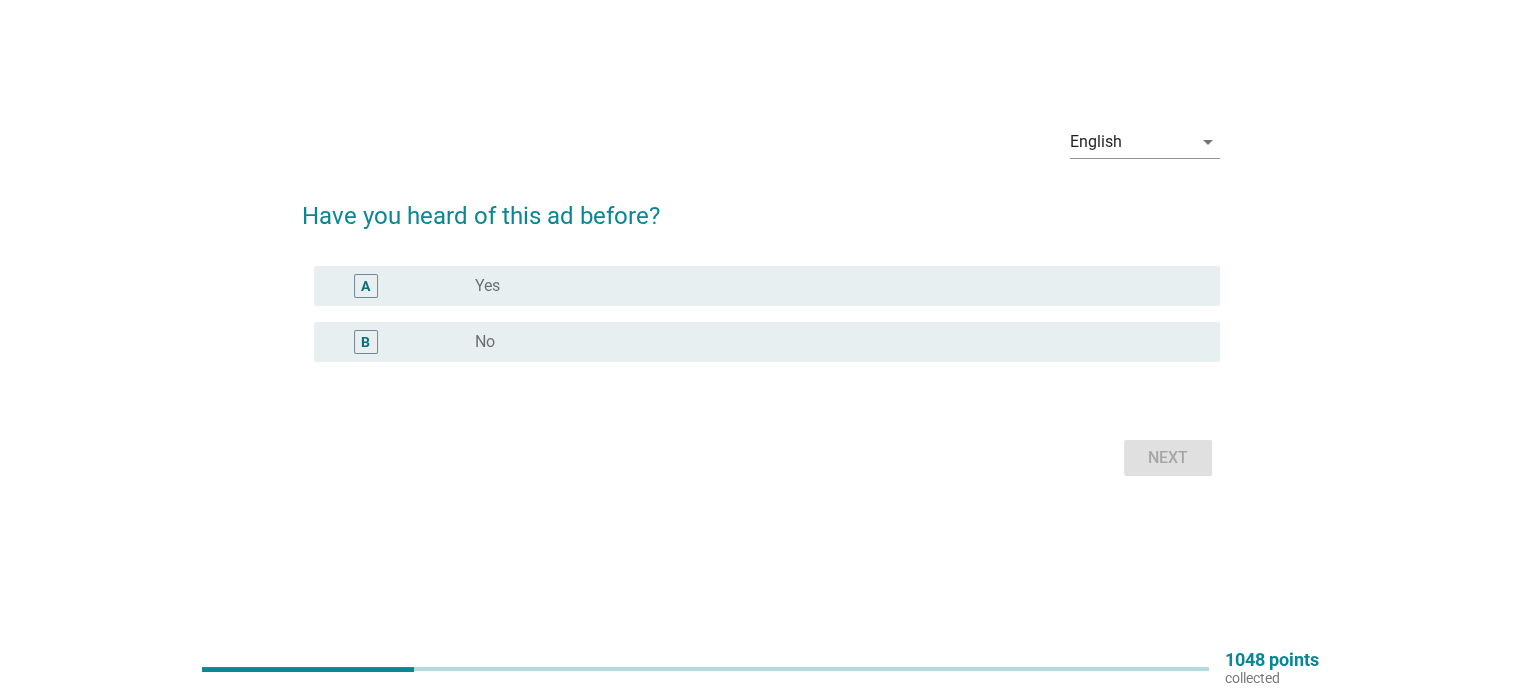 scroll, scrollTop: 0, scrollLeft: 0, axis: both 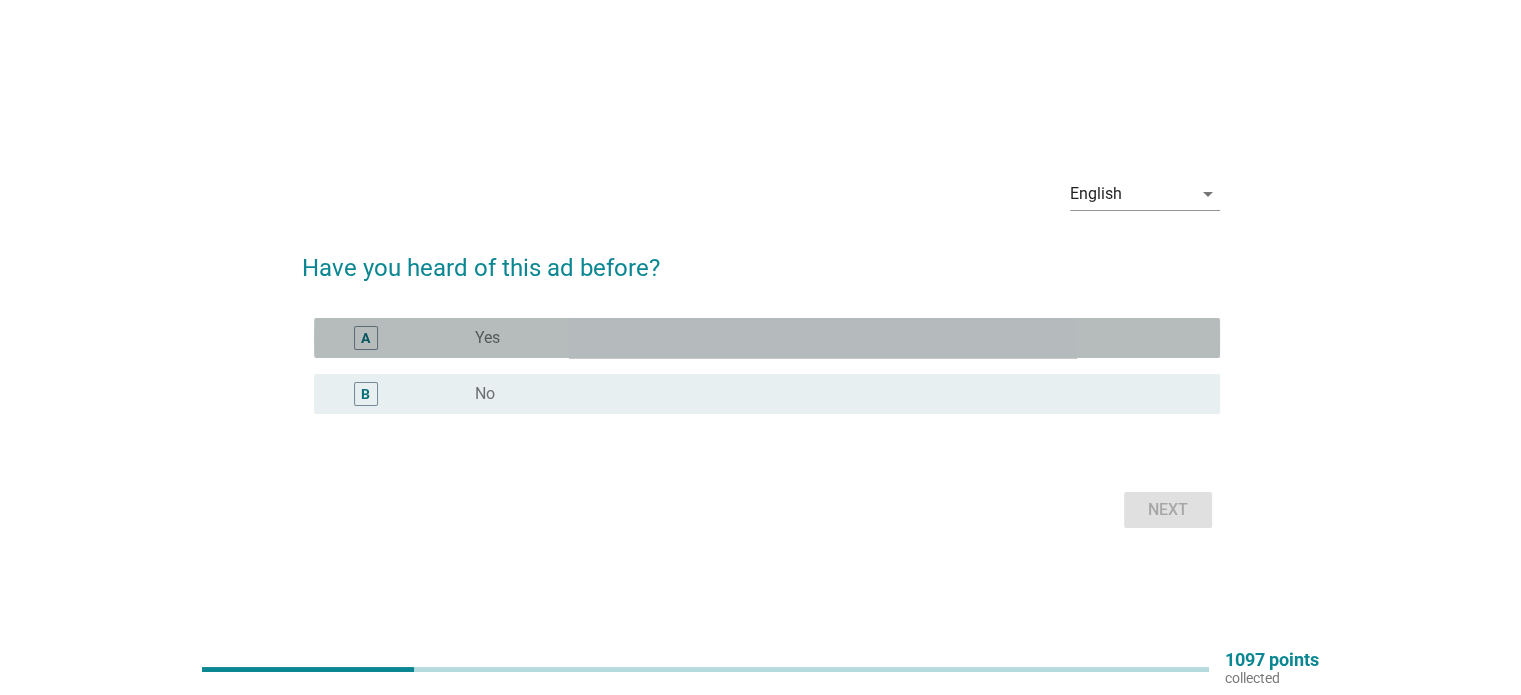 click on "radio_button_unchecked Yes" at bounding box center [831, 338] 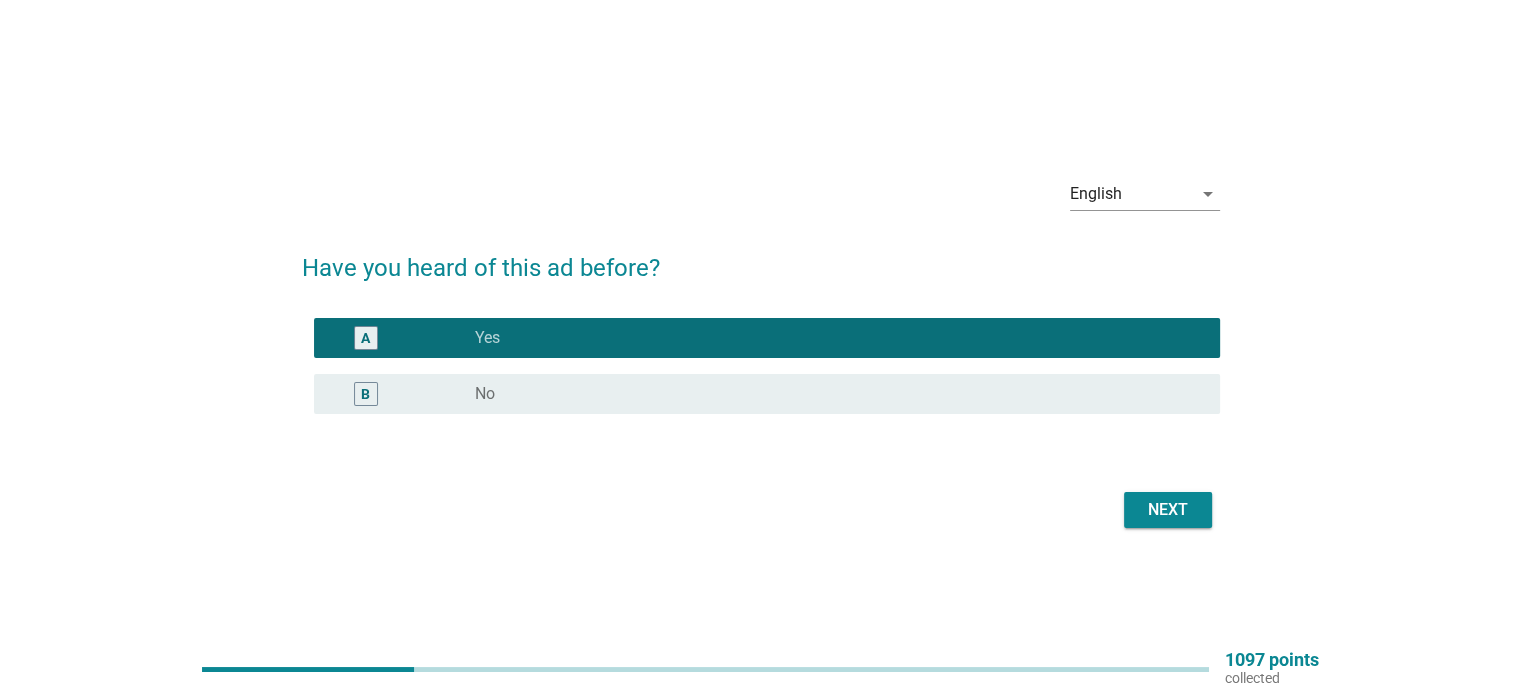 click on "Next" at bounding box center [1168, 510] 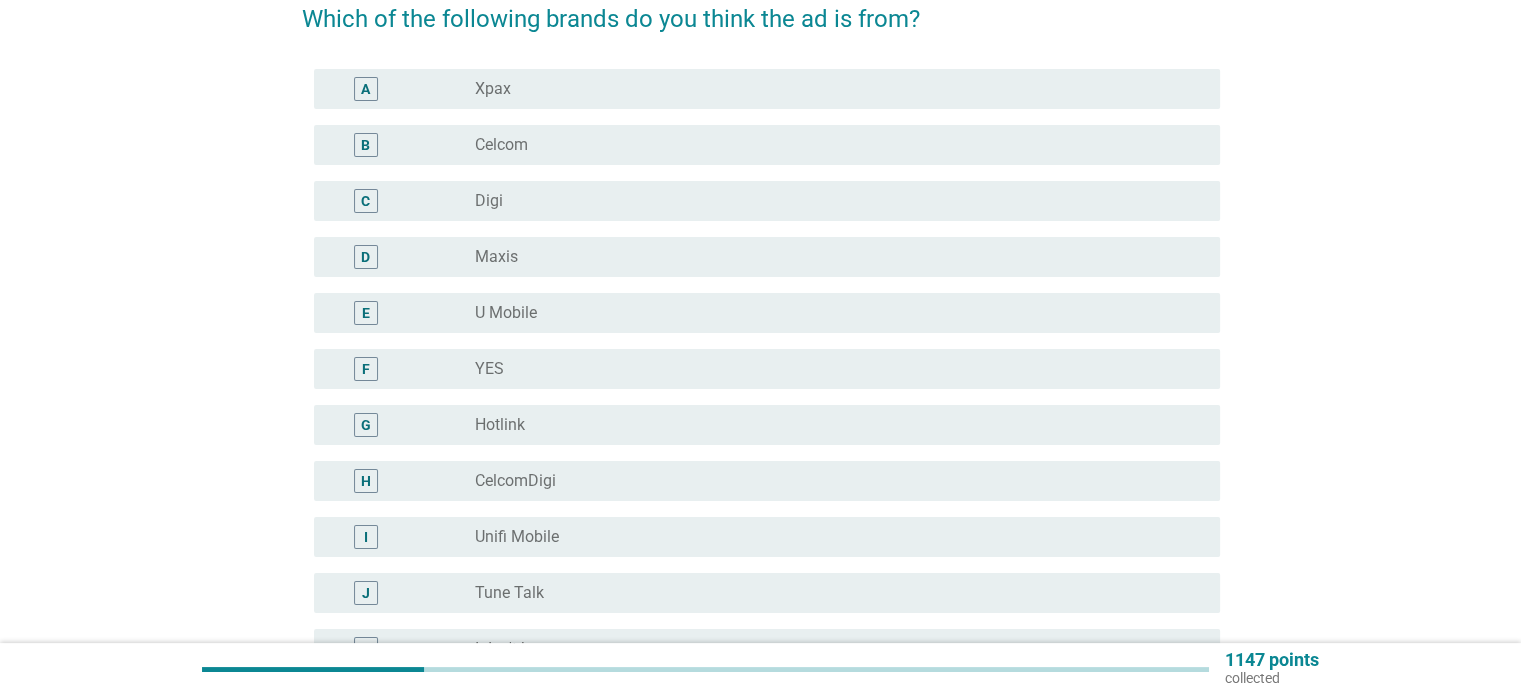 scroll, scrollTop: 176, scrollLeft: 0, axis: vertical 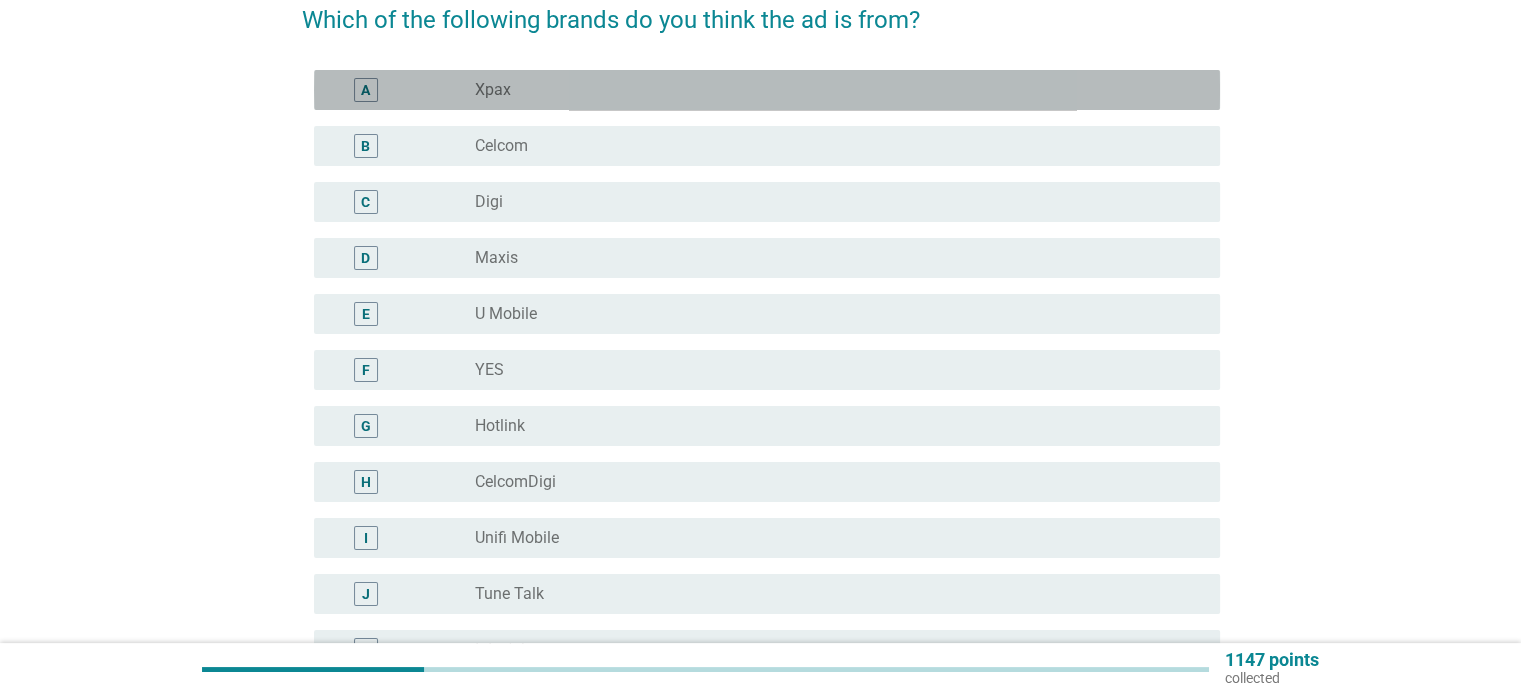 click on "radio_button_unchecked Xpax" at bounding box center [831, 90] 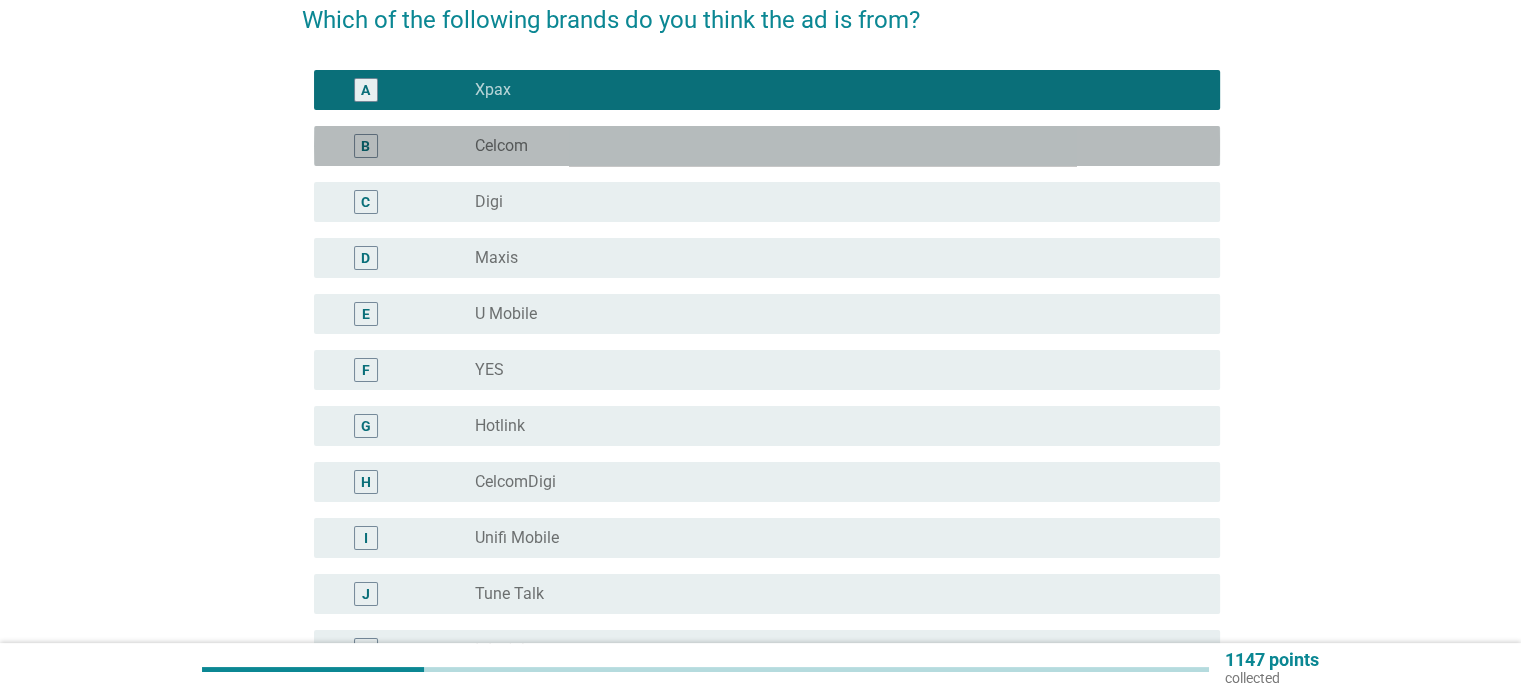 click on "B     radio_button_unchecked Celcom" at bounding box center (767, 146) 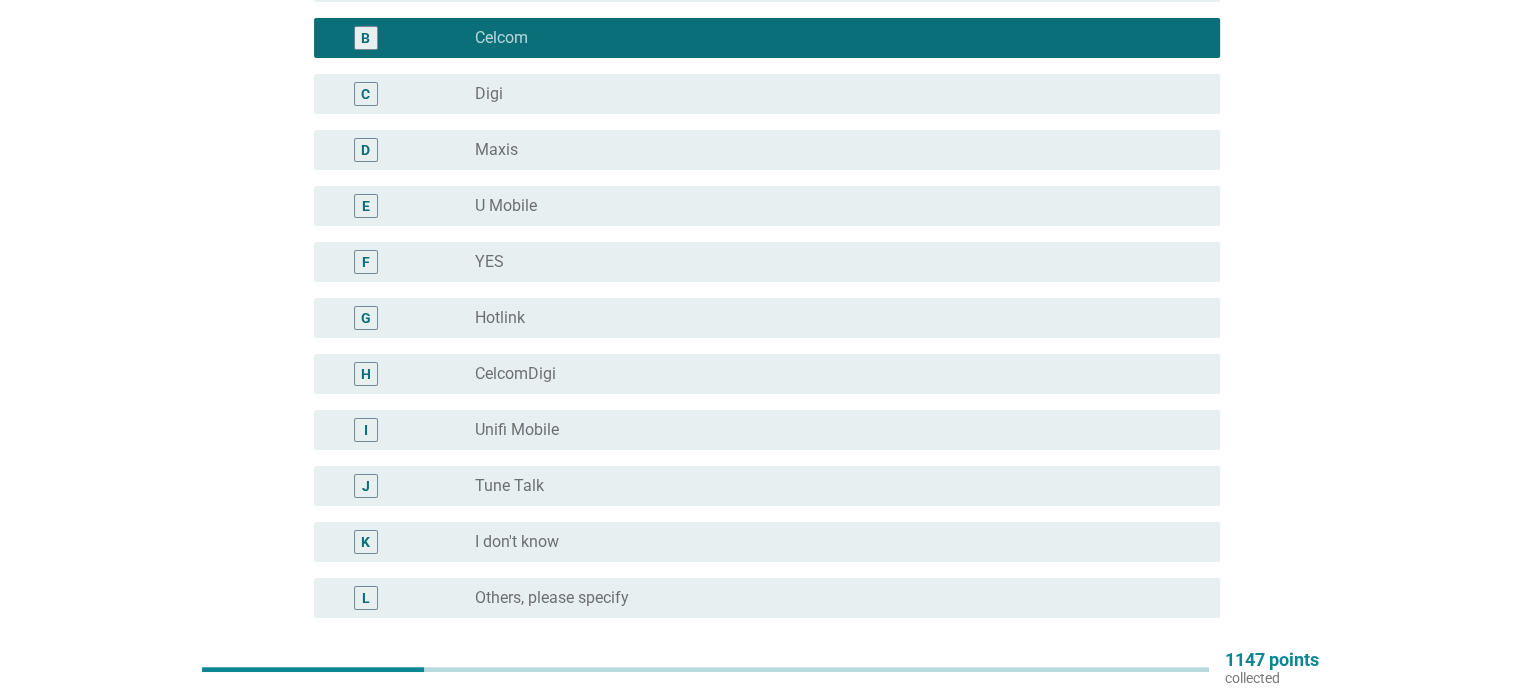 scroll, scrollTop: 284, scrollLeft: 0, axis: vertical 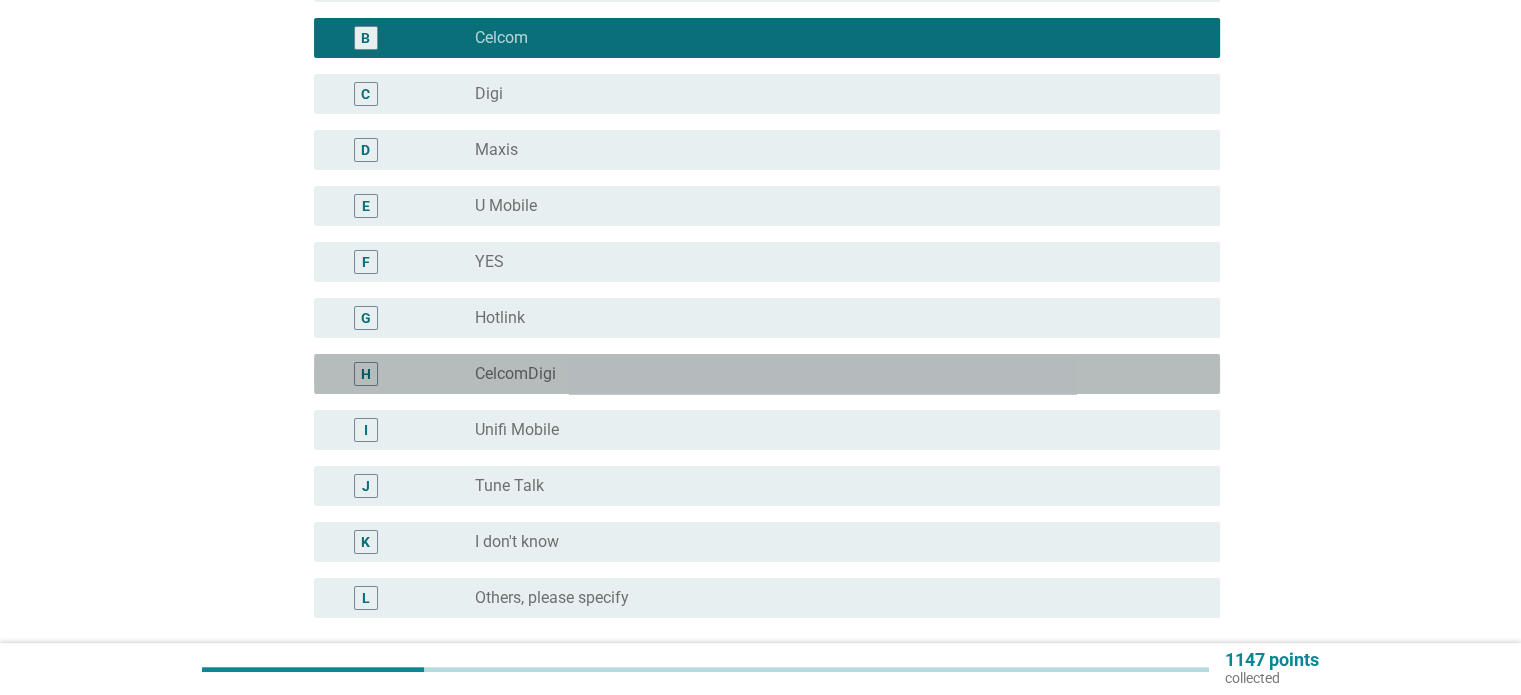 click on "radio_button_unchecked CelcomDigi" at bounding box center (831, 374) 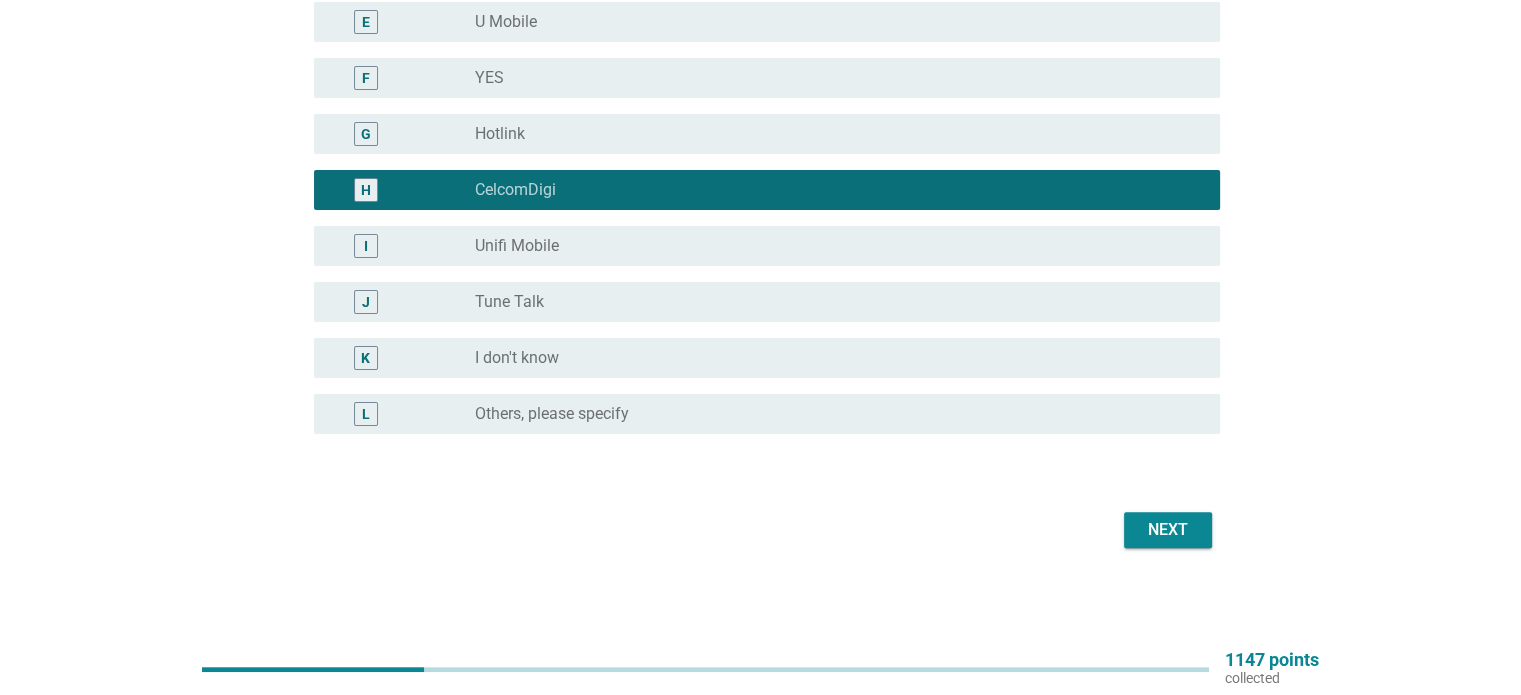 scroll, scrollTop: 468, scrollLeft: 0, axis: vertical 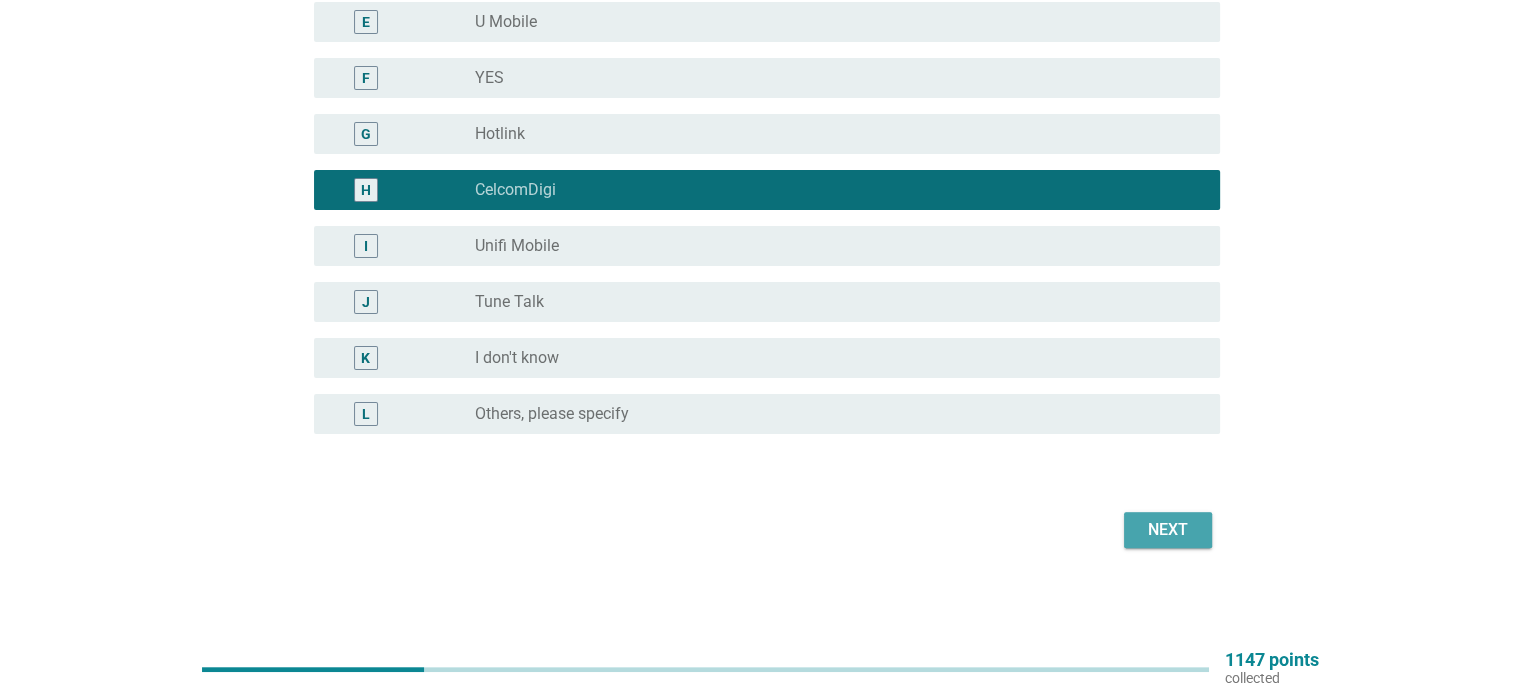 click on "Next" at bounding box center (1168, 530) 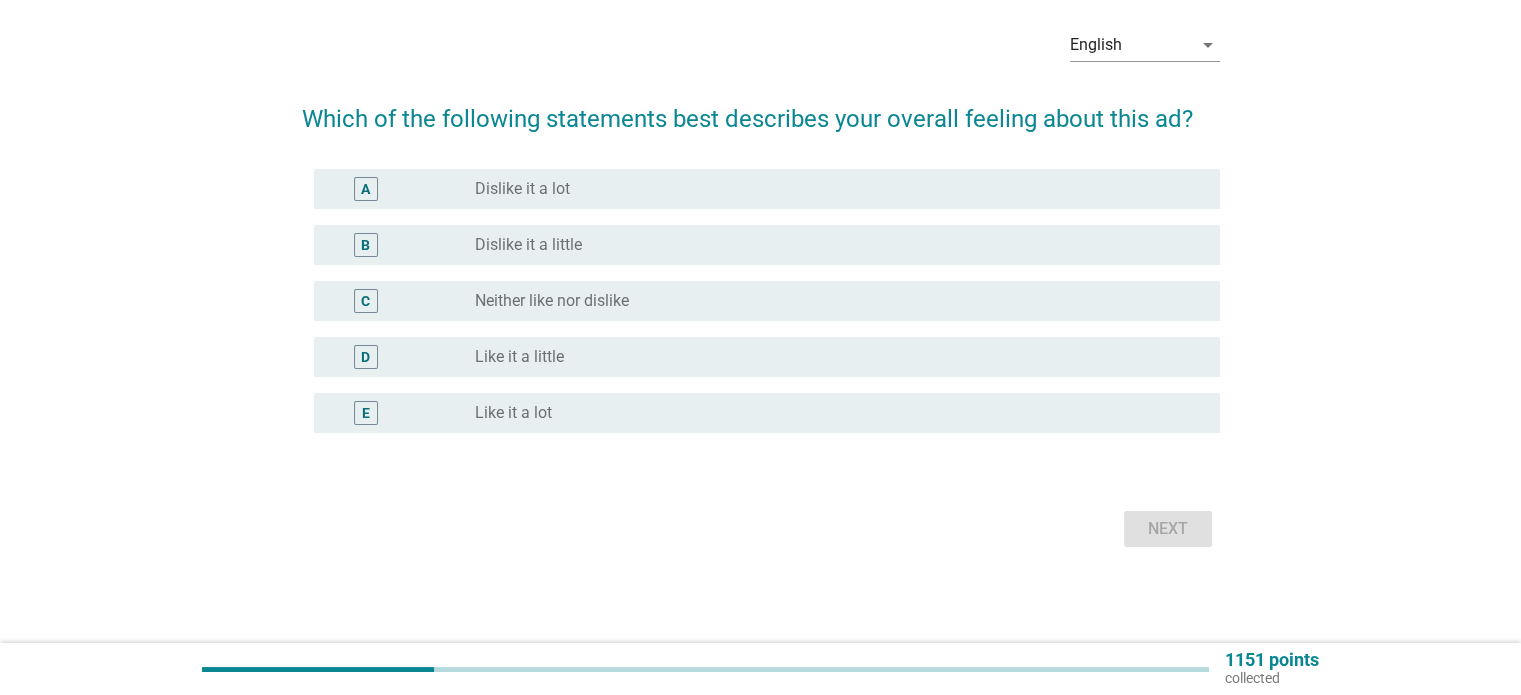 scroll, scrollTop: 0, scrollLeft: 0, axis: both 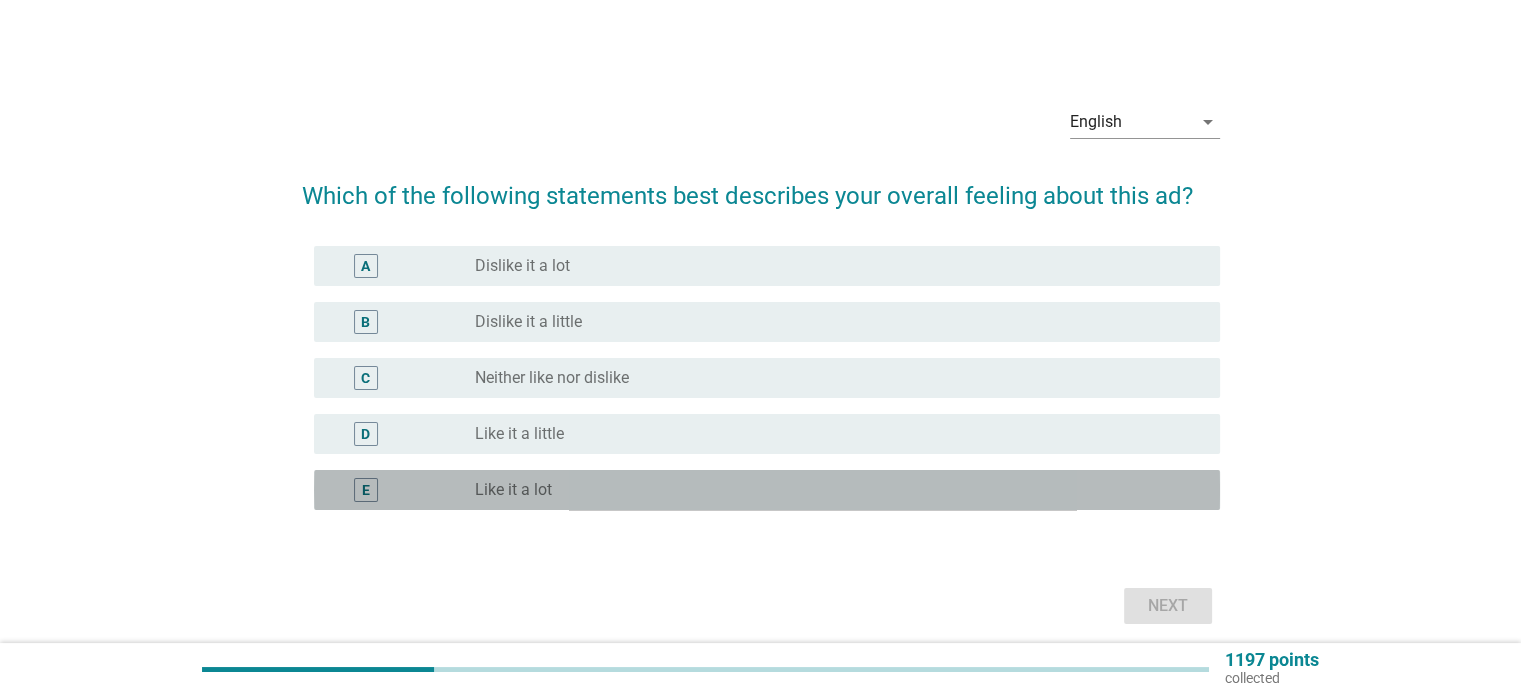 click on "radio_button_unchecked Like it a lot" at bounding box center [831, 490] 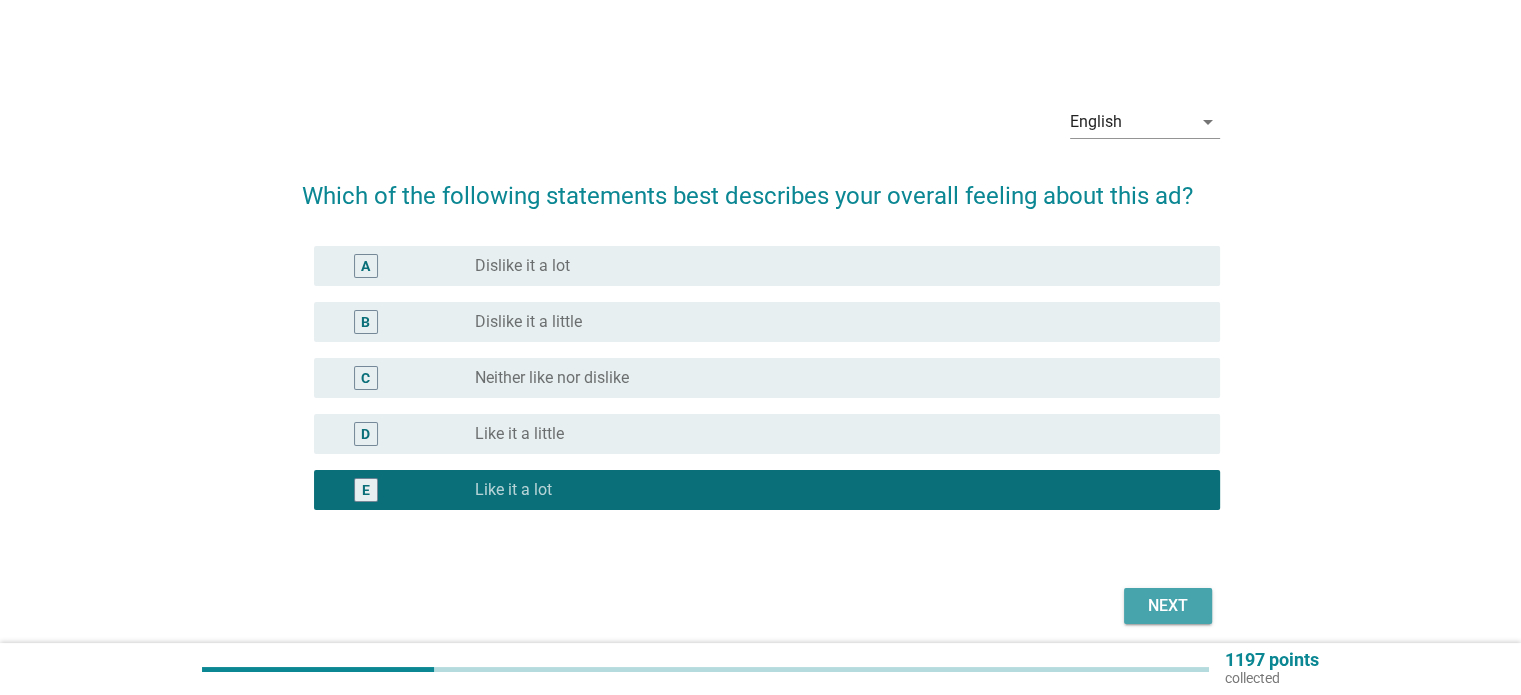 click on "Next" at bounding box center [1168, 606] 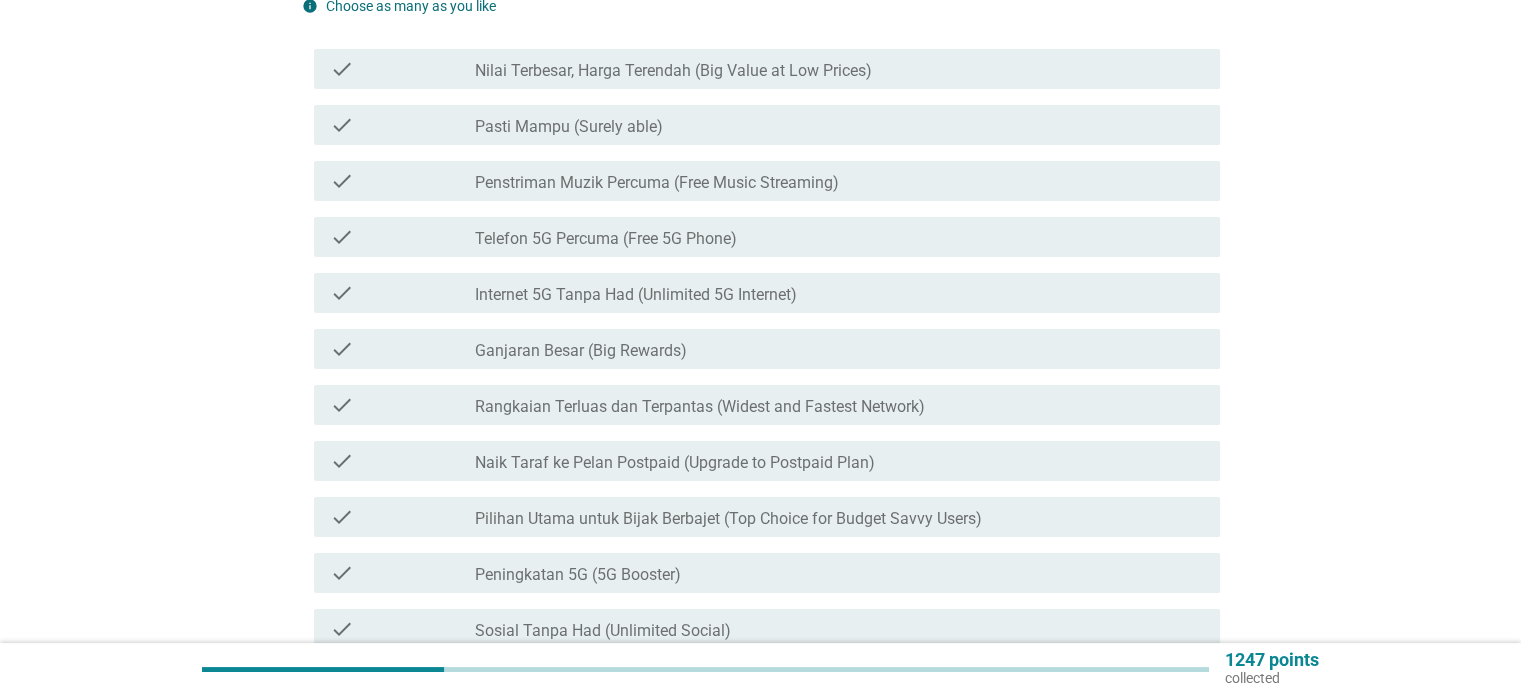 scroll, scrollTop: 227, scrollLeft: 0, axis: vertical 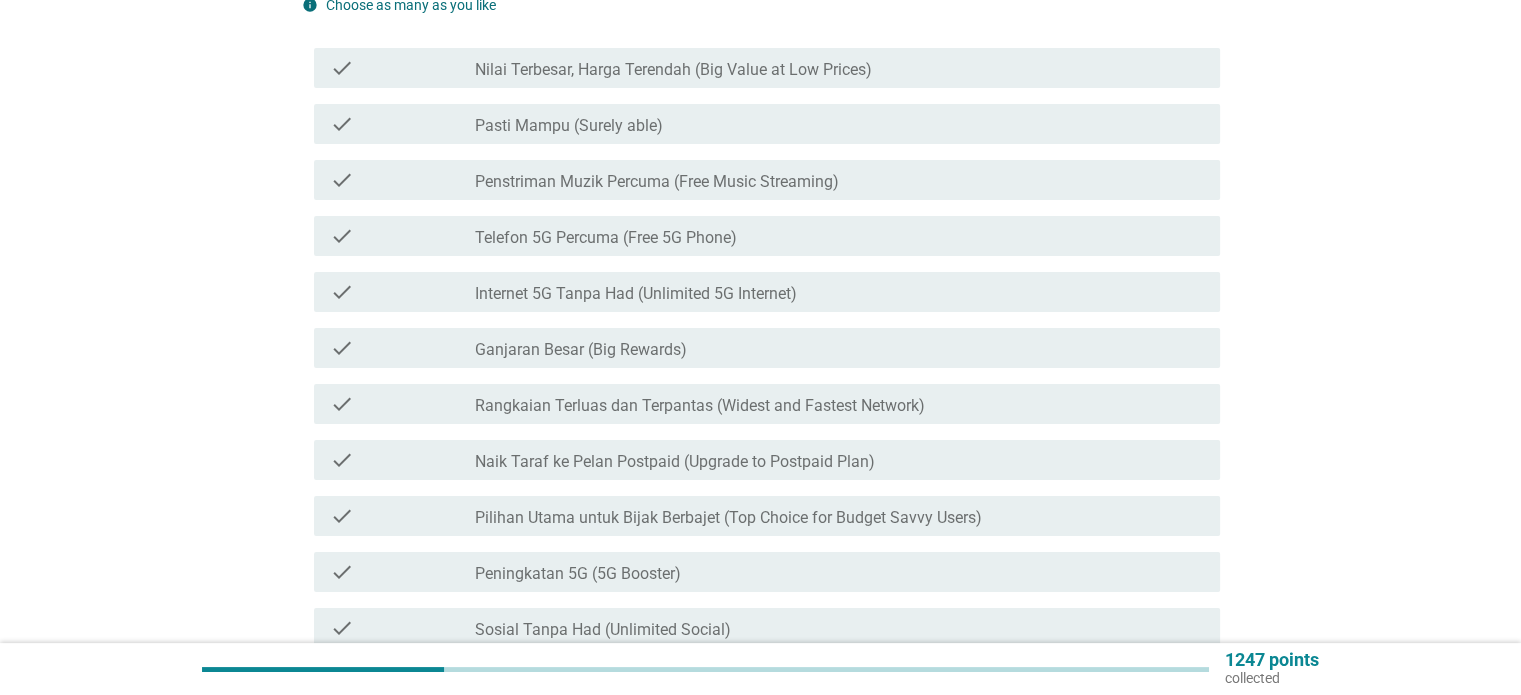 click on "Internet 5G Tanpa Had (Unlimited 5G Internet)" at bounding box center (636, 294) 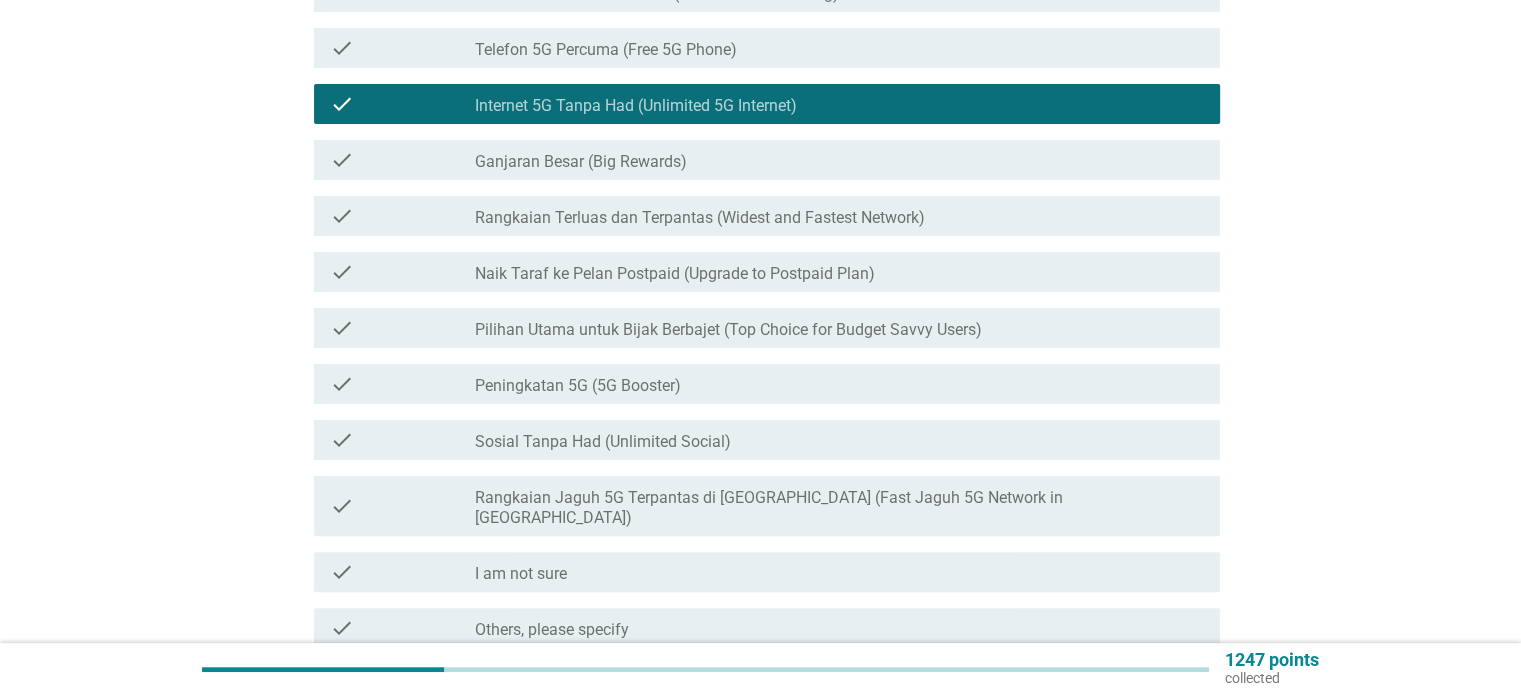scroll, scrollTop: 416, scrollLeft: 0, axis: vertical 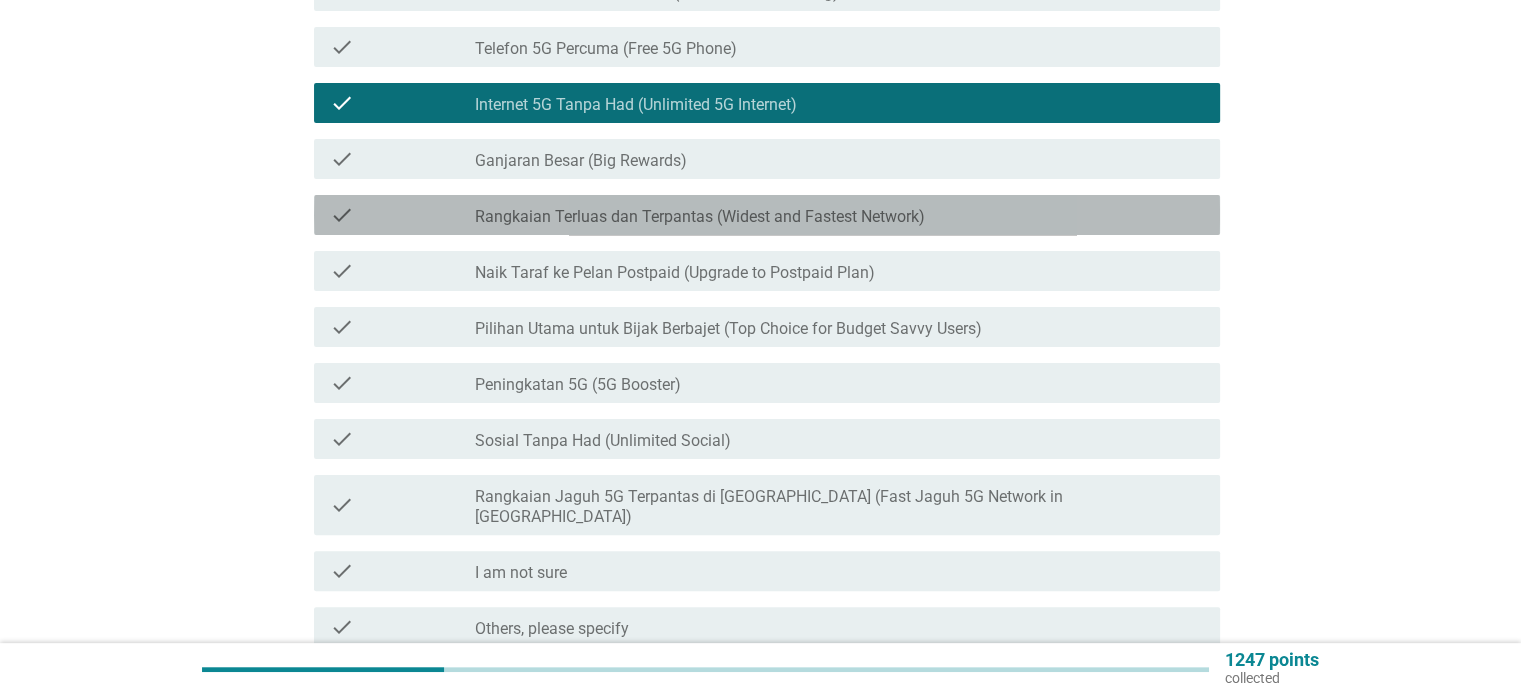 click on "Rangkaian Terluas dan Terpantas (Widest and Fastest Network)" at bounding box center [700, 217] 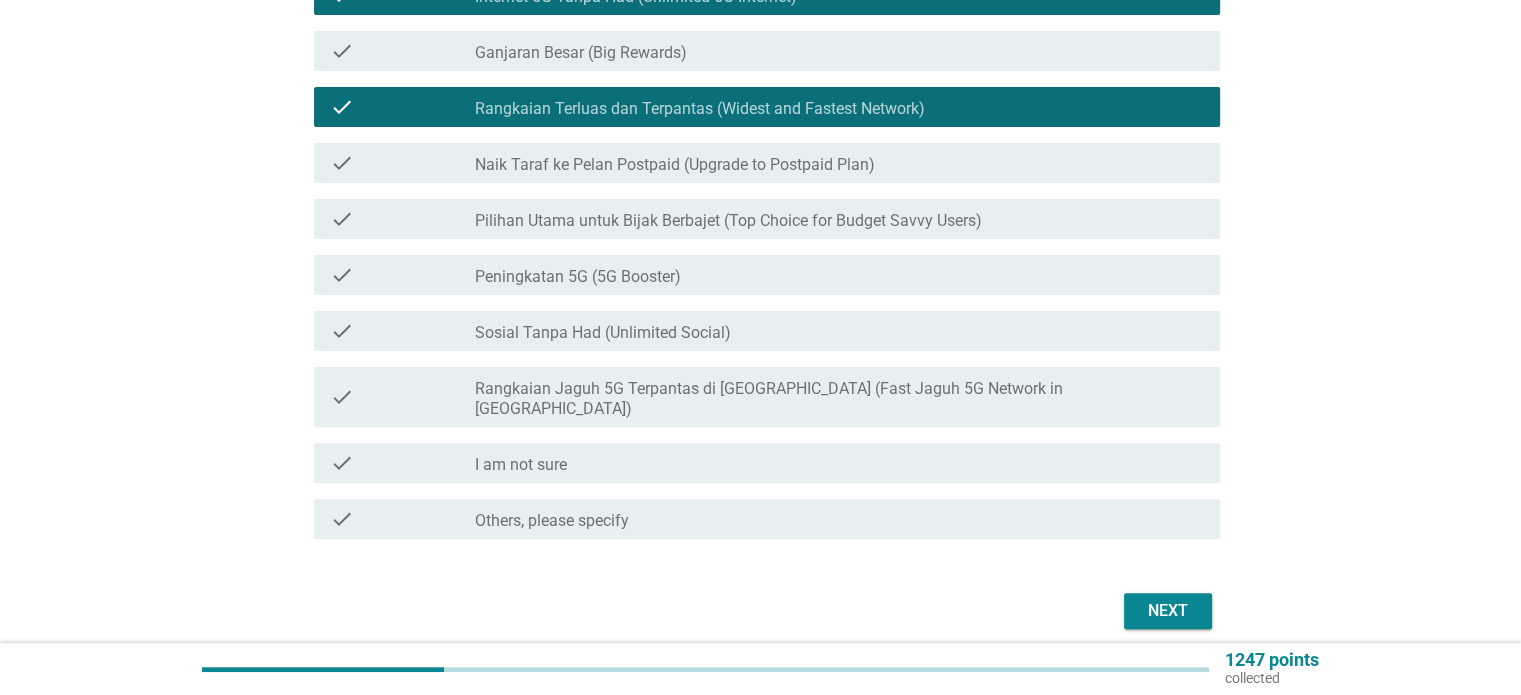 scroll, scrollTop: 524, scrollLeft: 0, axis: vertical 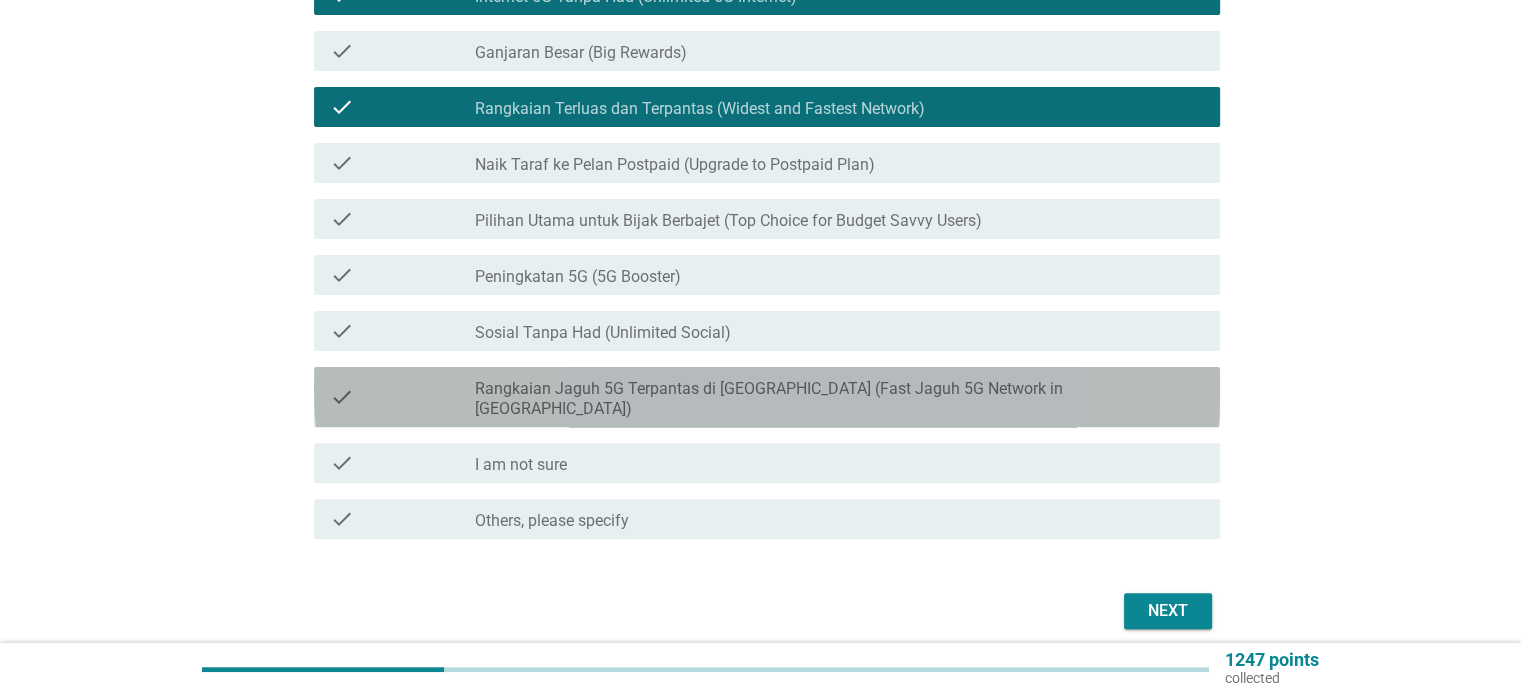 click on "check     check_box_outline_blank Rangkaian Jaguh 5G Terpantas di [GEOGRAPHIC_DATA] (Fast Jaguh 5G Network in [GEOGRAPHIC_DATA])" at bounding box center [767, 397] 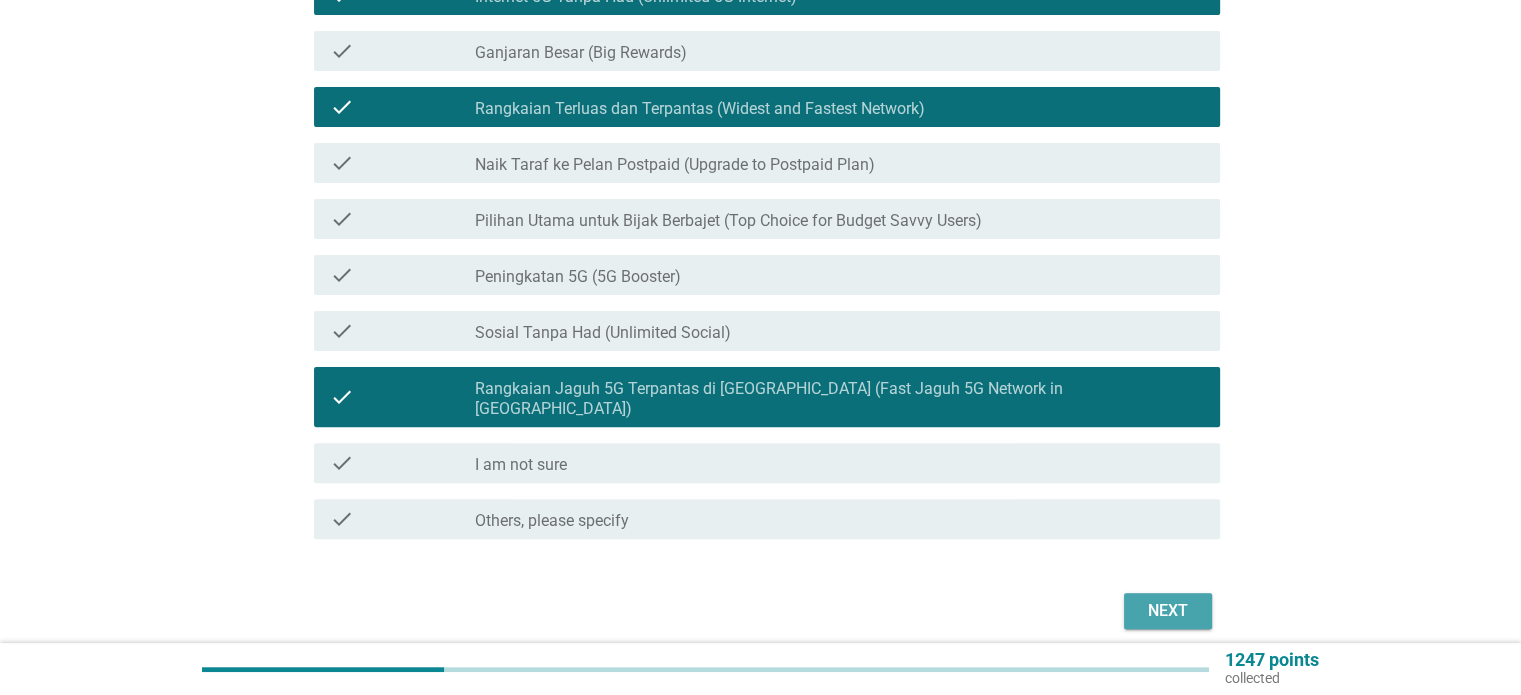 click on "Next" at bounding box center (1168, 611) 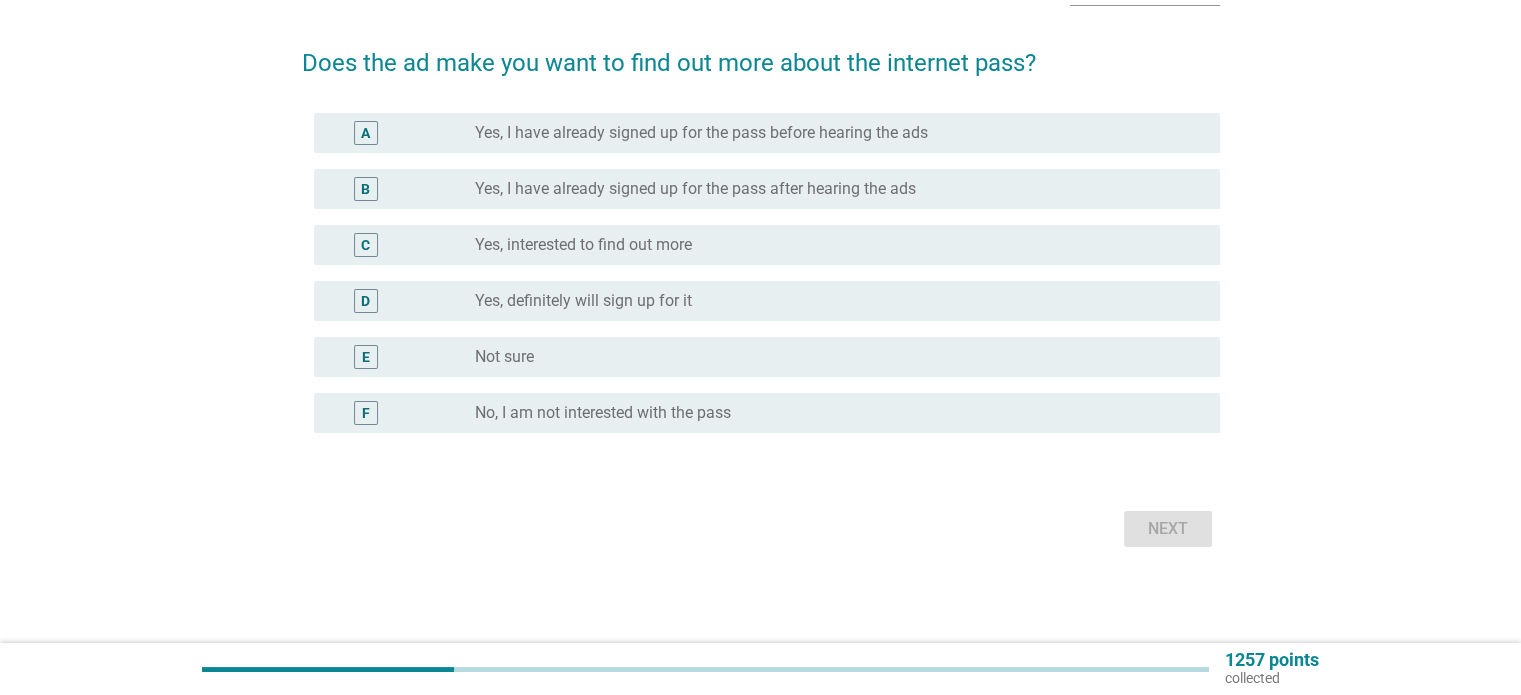 scroll, scrollTop: 0, scrollLeft: 0, axis: both 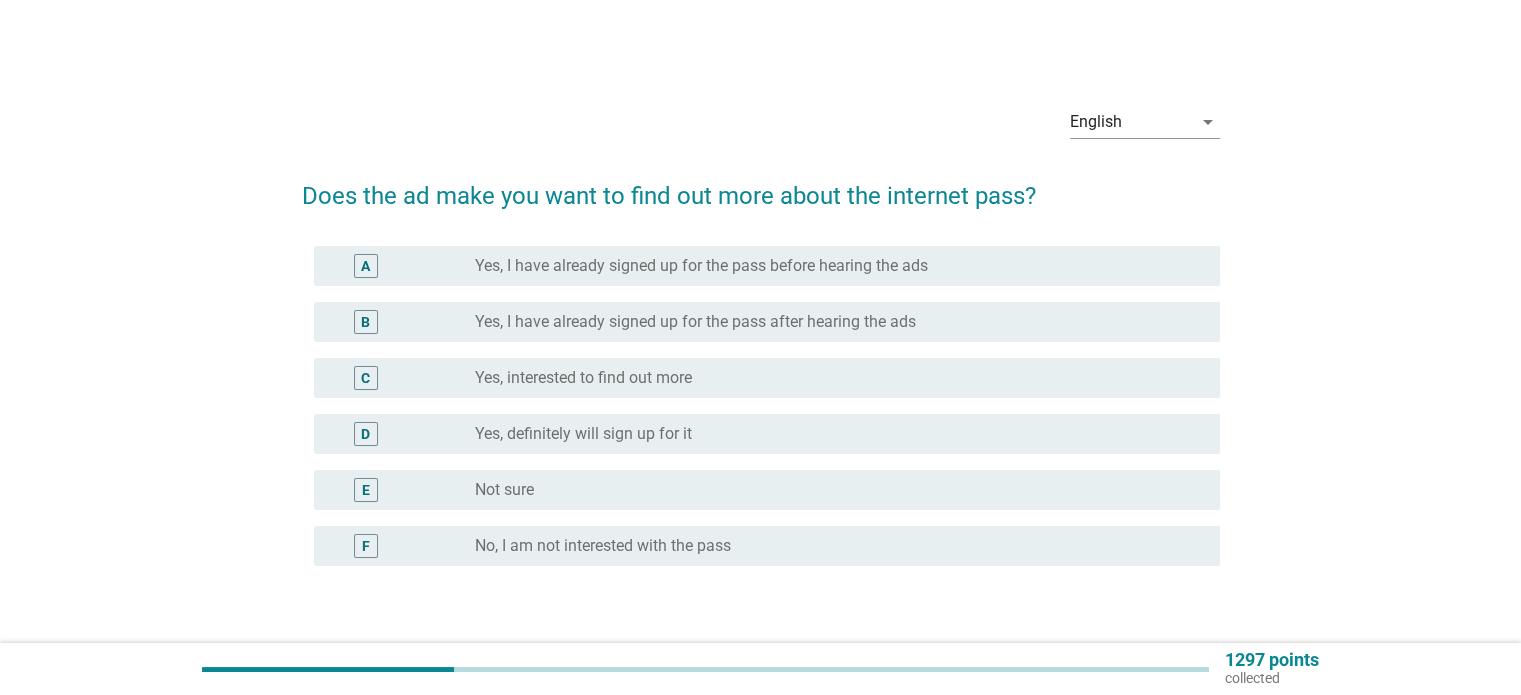 click on "radio_button_unchecked Not sure" at bounding box center (831, 490) 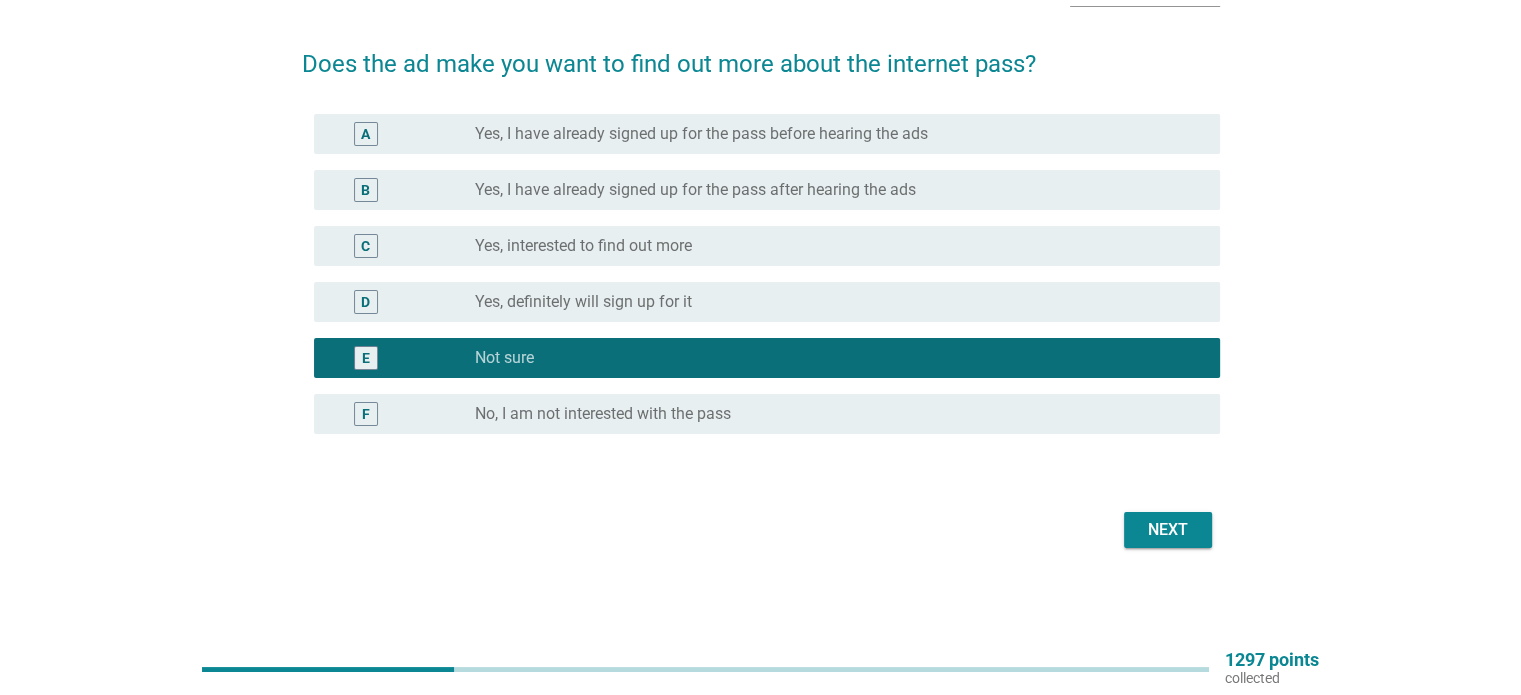 scroll, scrollTop: 132, scrollLeft: 0, axis: vertical 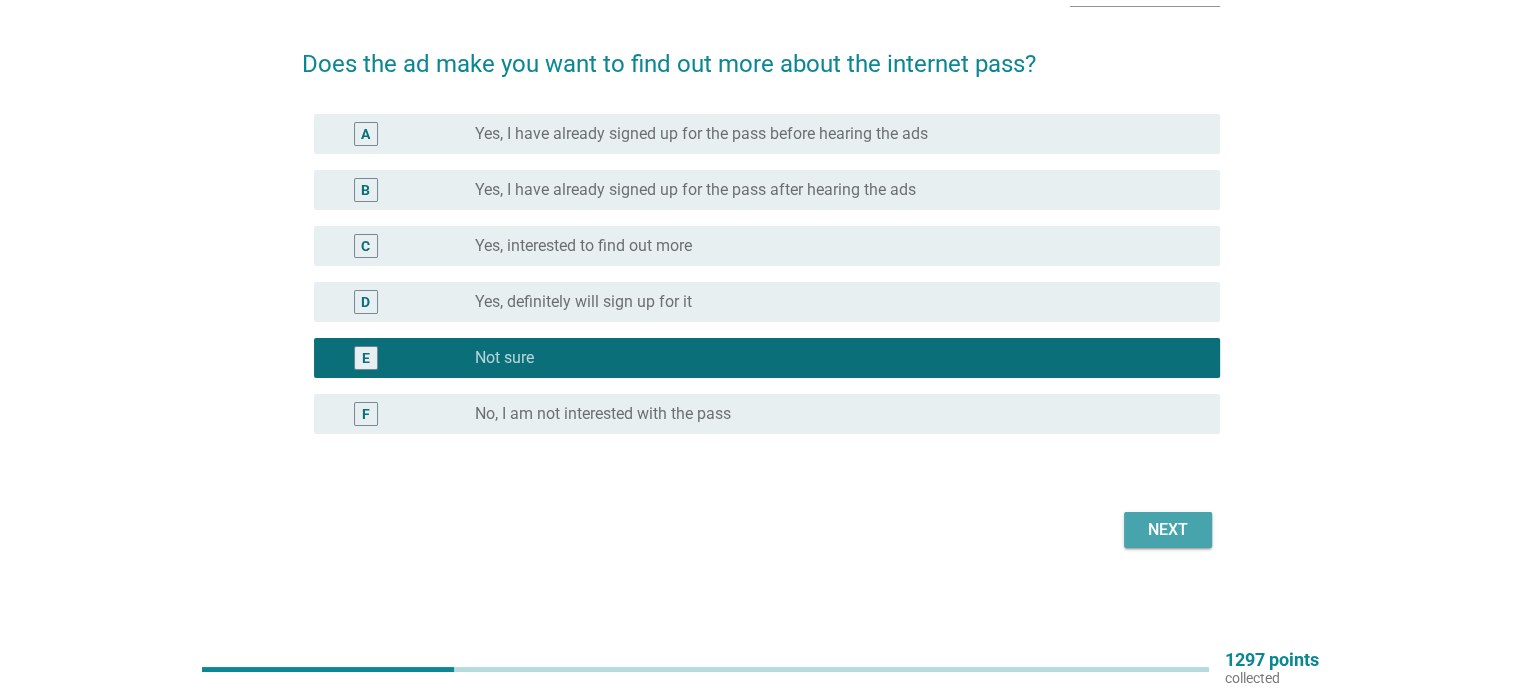 click on "Next" at bounding box center [1168, 530] 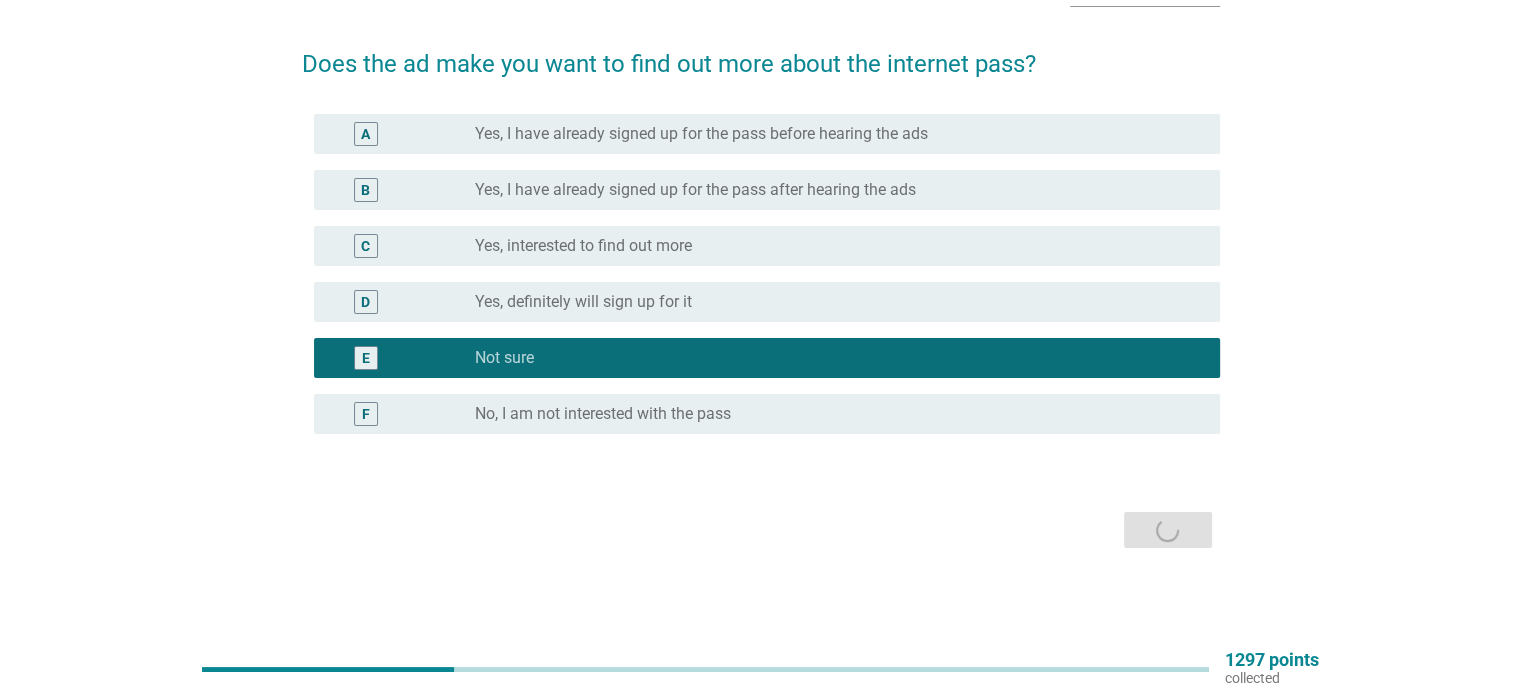 scroll, scrollTop: 0, scrollLeft: 0, axis: both 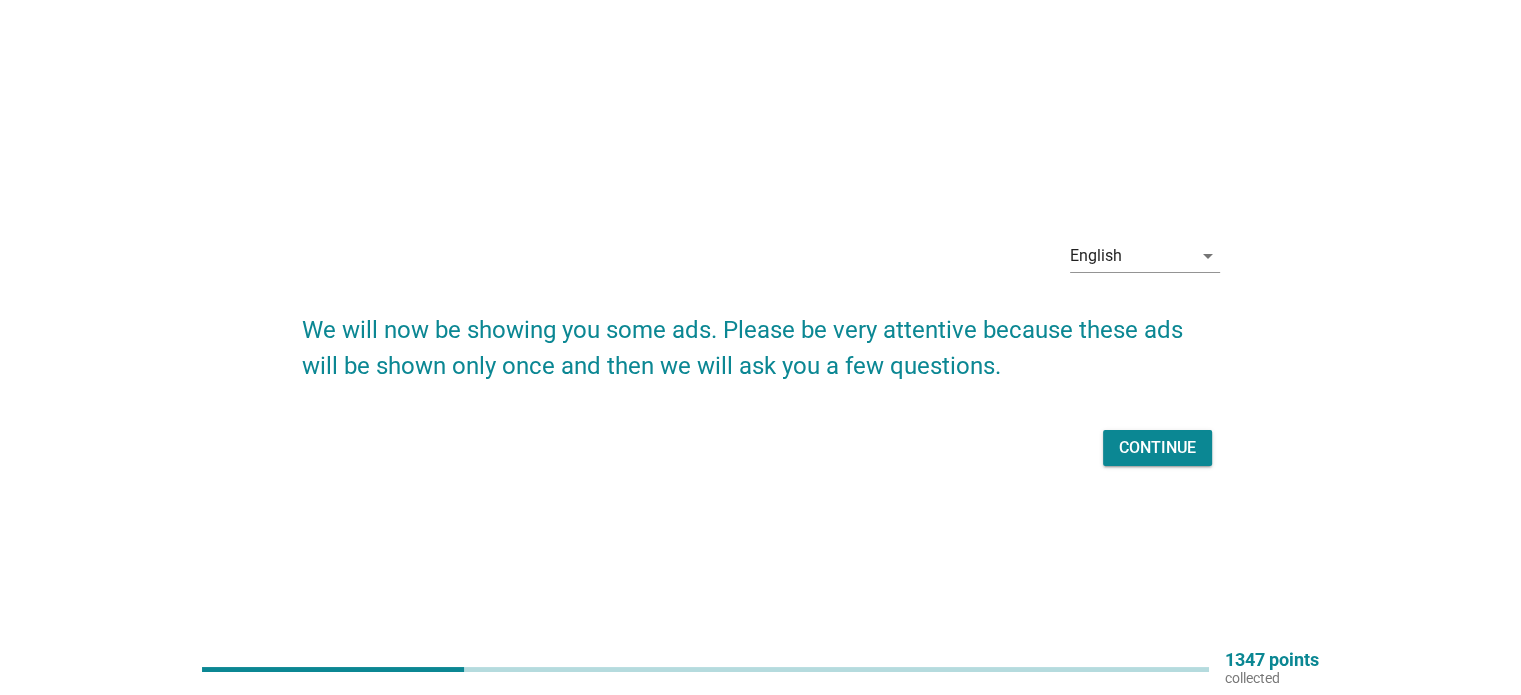 click on "Continue" at bounding box center [1157, 448] 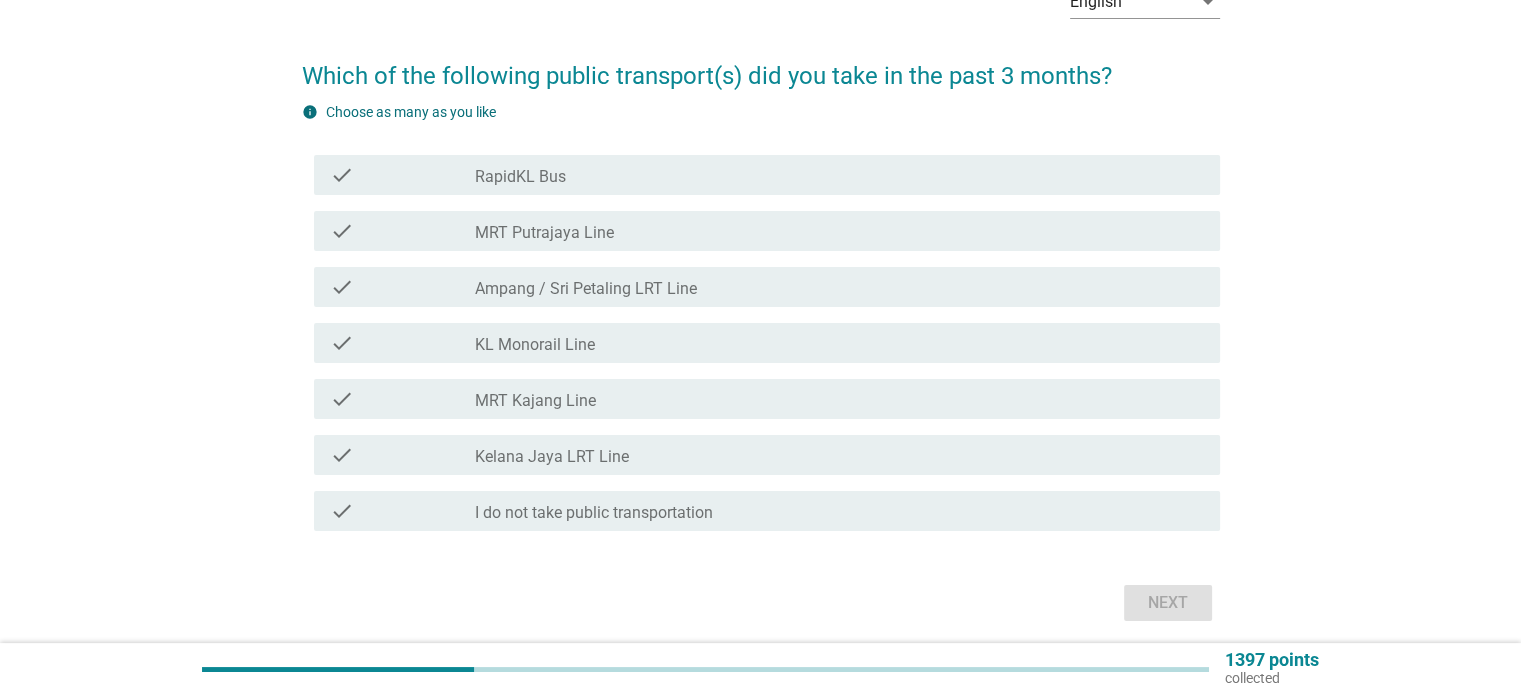 scroll, scrollTop: 128, scrollLeft: 0, axis: vertical 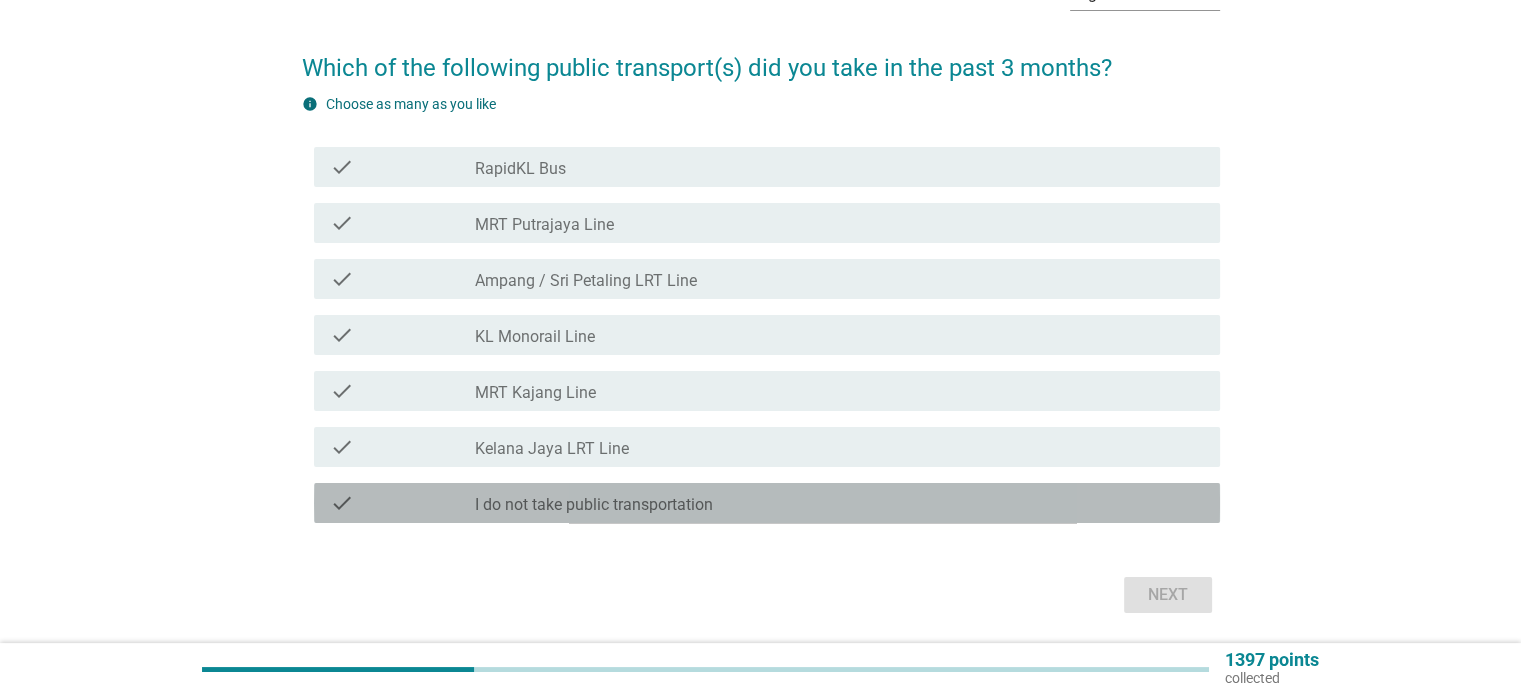 click on "check_box_outline_blank I do not take public transportation" at bounding box center (839, 503) 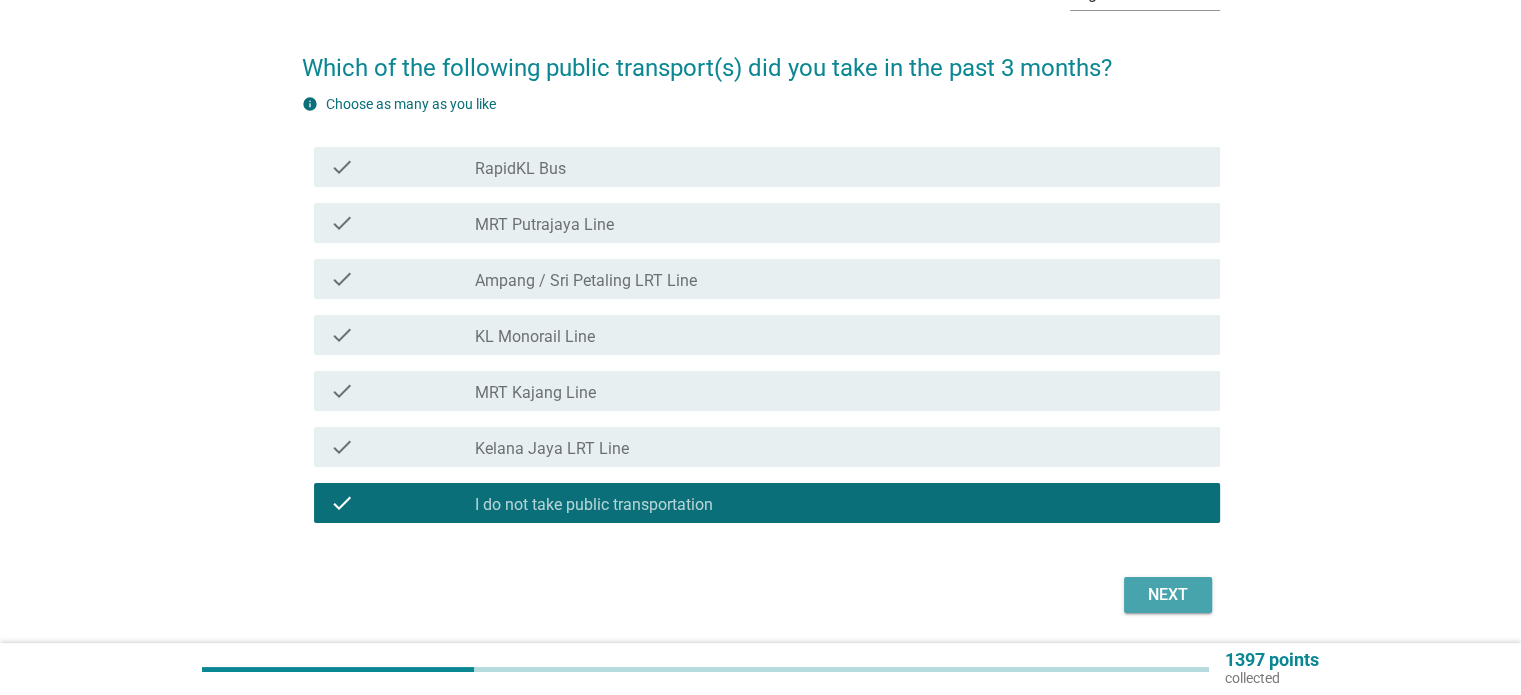 click on "Next" at bounding box center (1168, 595) 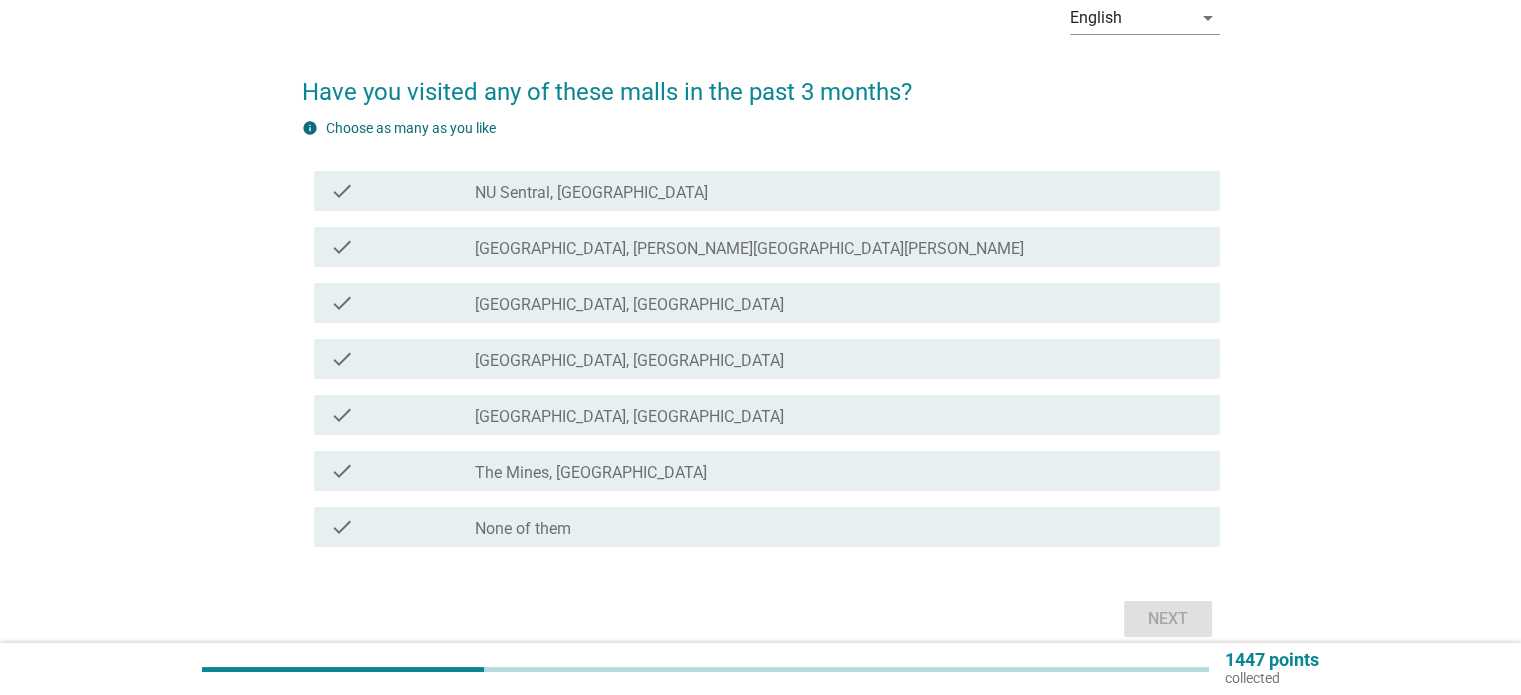 scroll, scrollTop: 104, scrollLeft: 0, axis: vertical 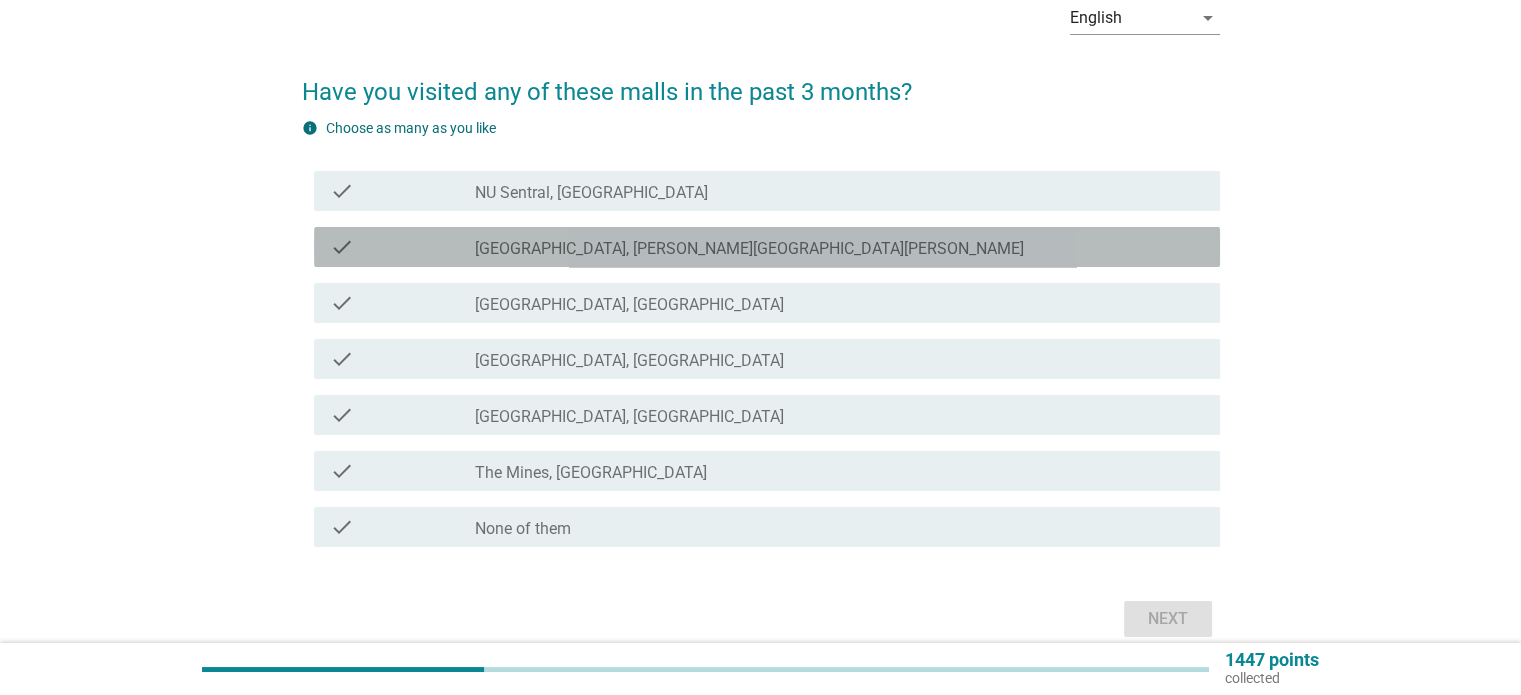 click on "check_box_outline_blank [GEOGRAPHIC_DATA], [PERSON_NAME][GEOGRAPHIC_DATA][PERSON_NAME]" at bounding box center [839, 247] 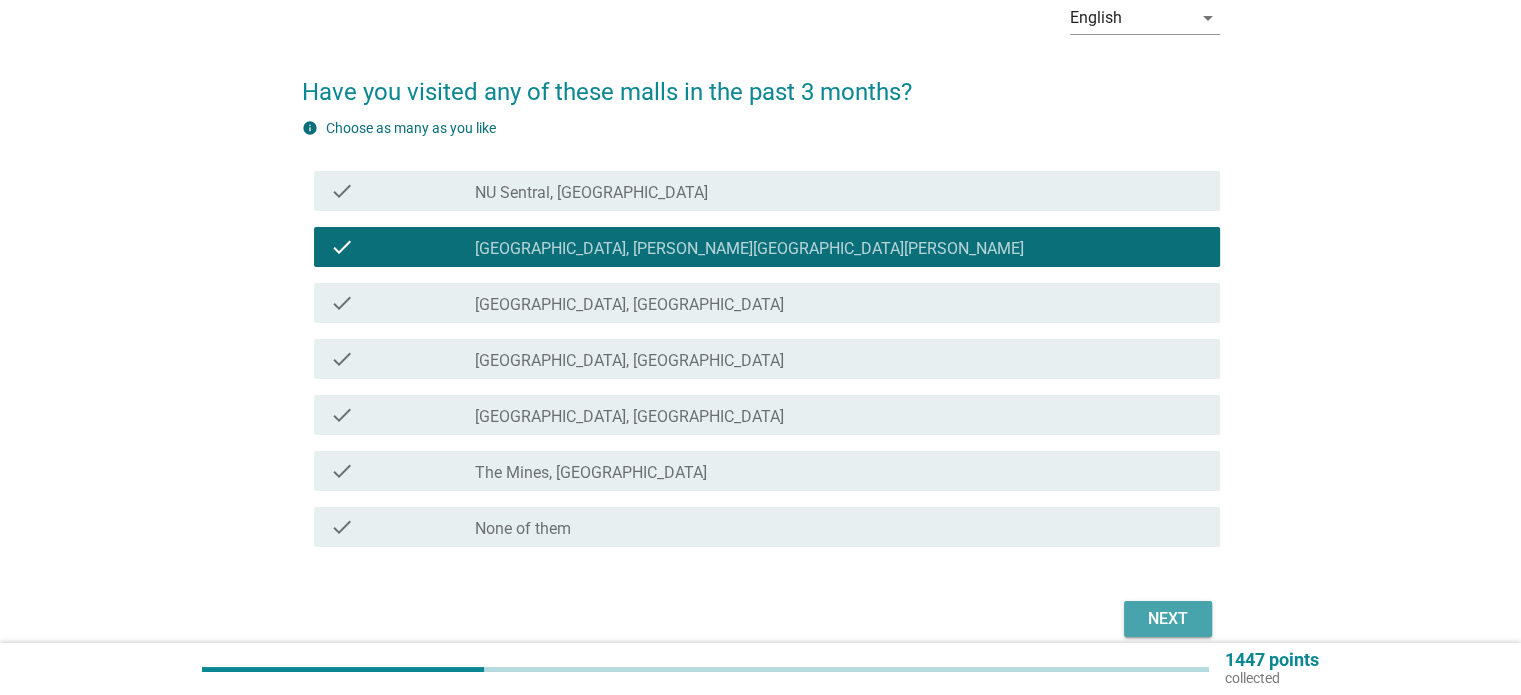 click on "Next" at bounding box center (1168, 619) 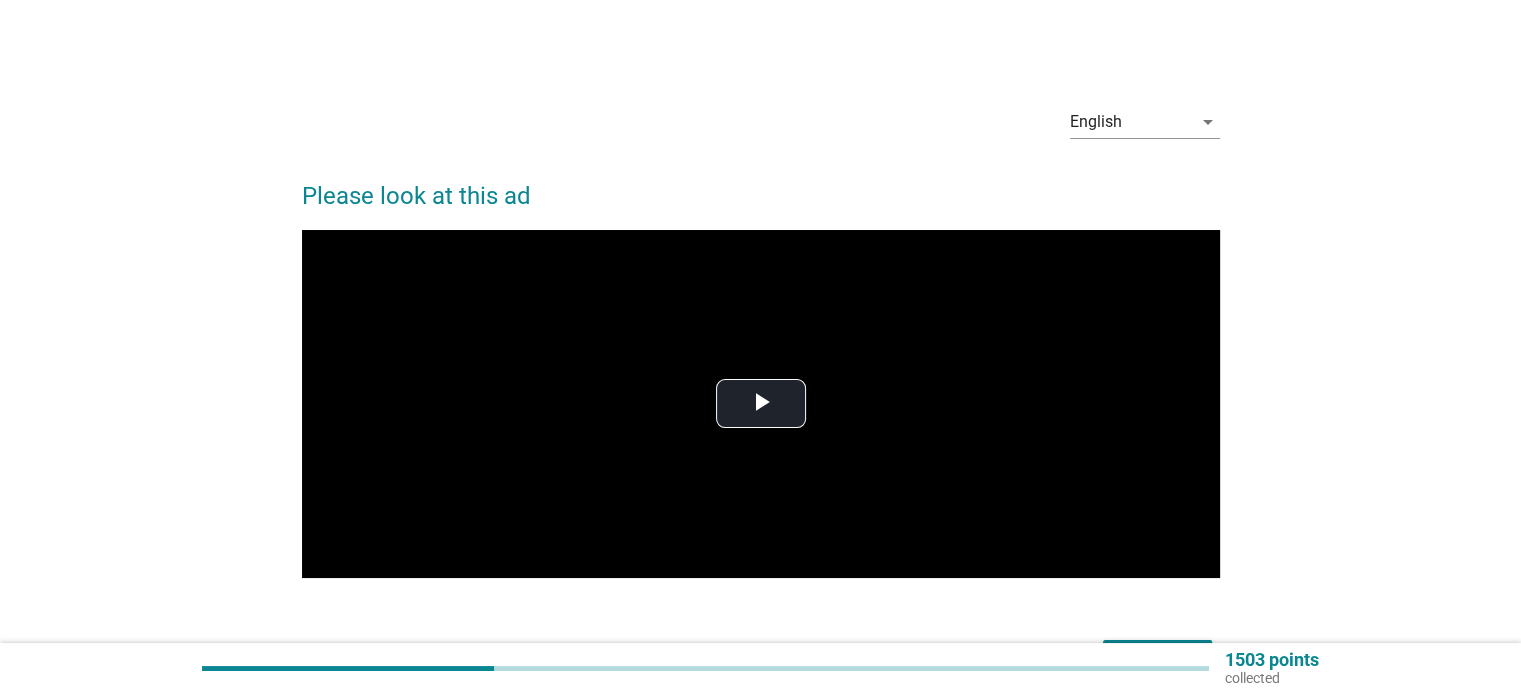 scroll, scrollTop: 128, scrollLeft: 0, axis: vertical 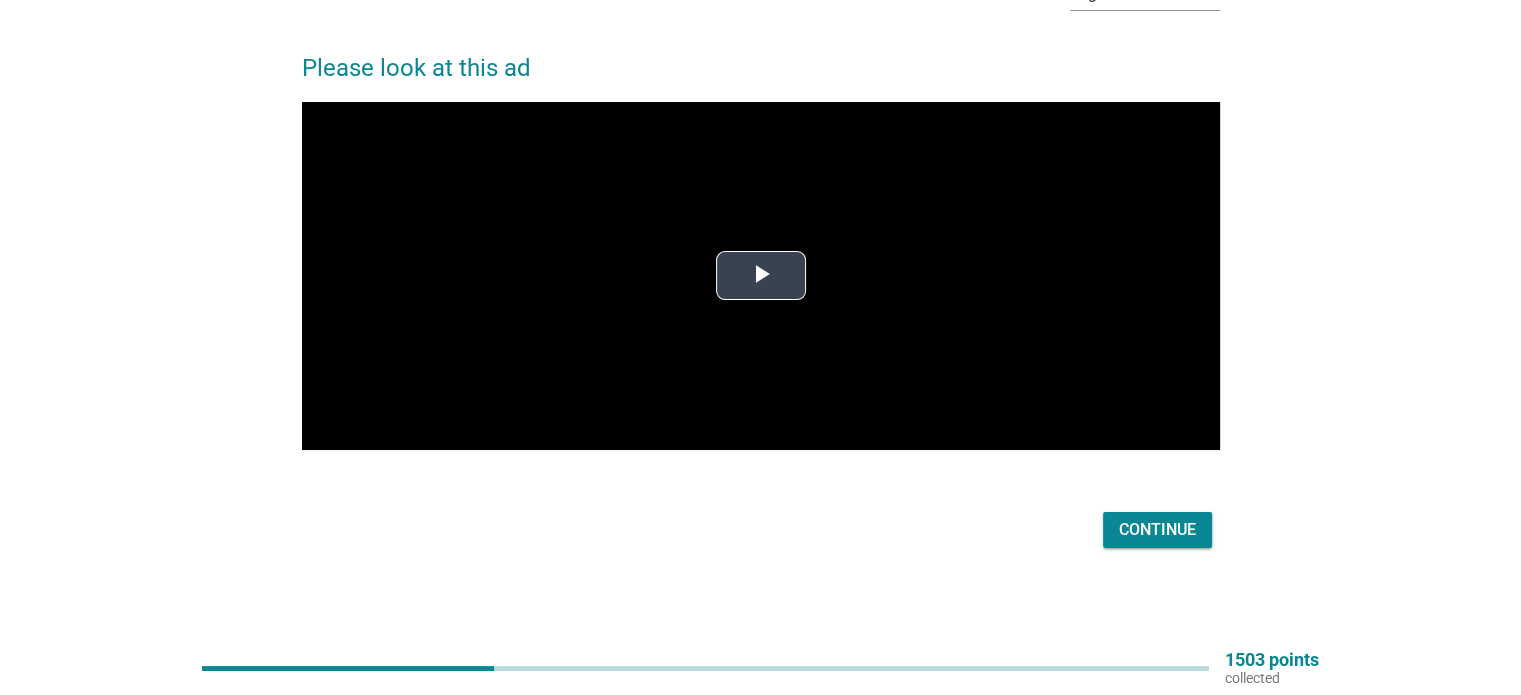 click at bounding box center [761, 276] 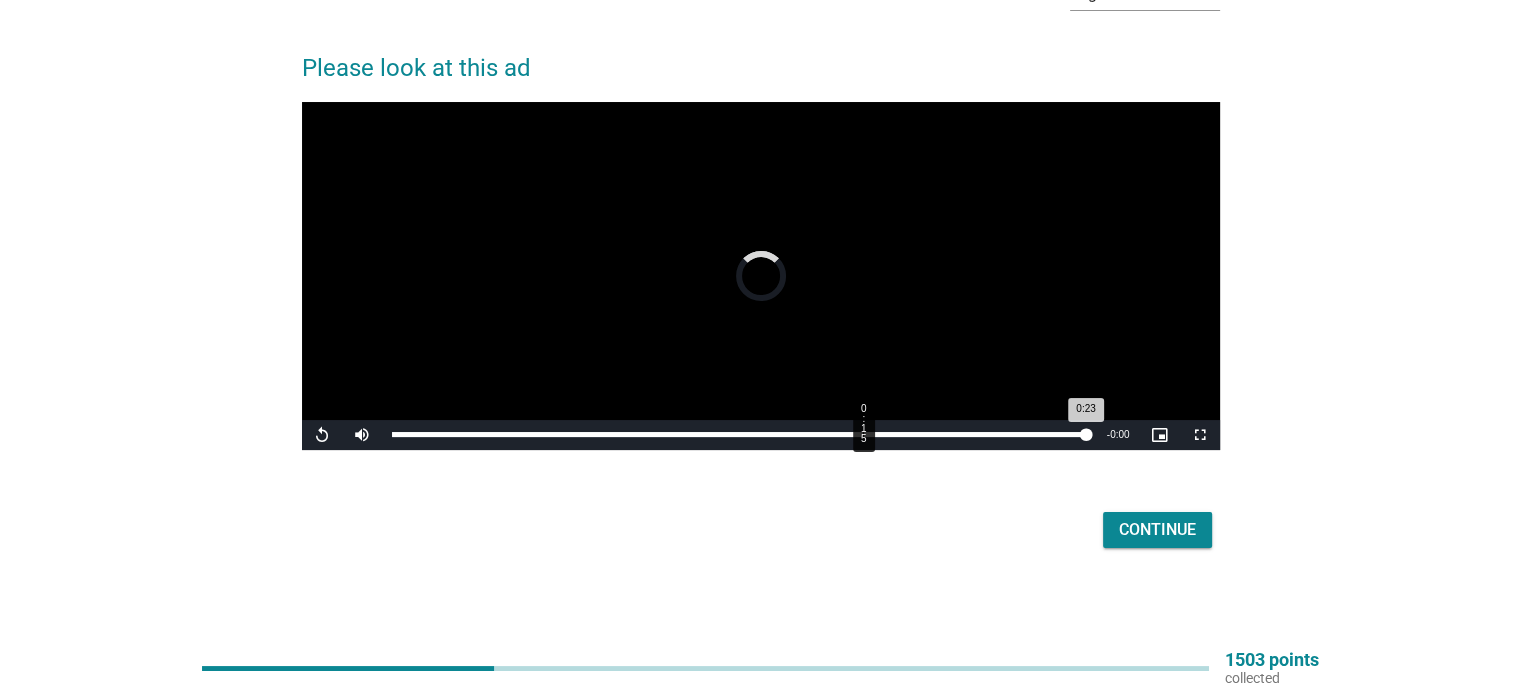 click on "Loaded :  100.00% 0:15 0:23" at bounding box center (739, 435) 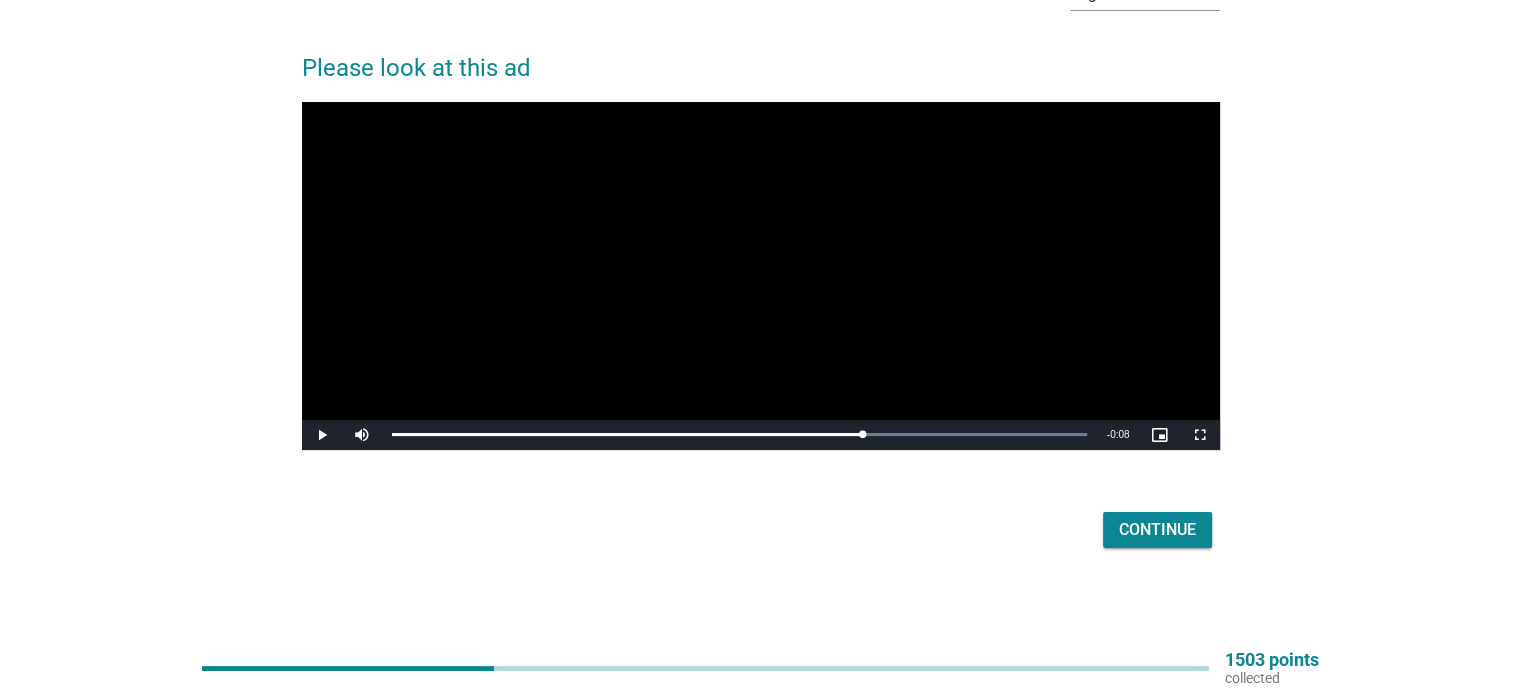 click at bounding box center [761, 276] 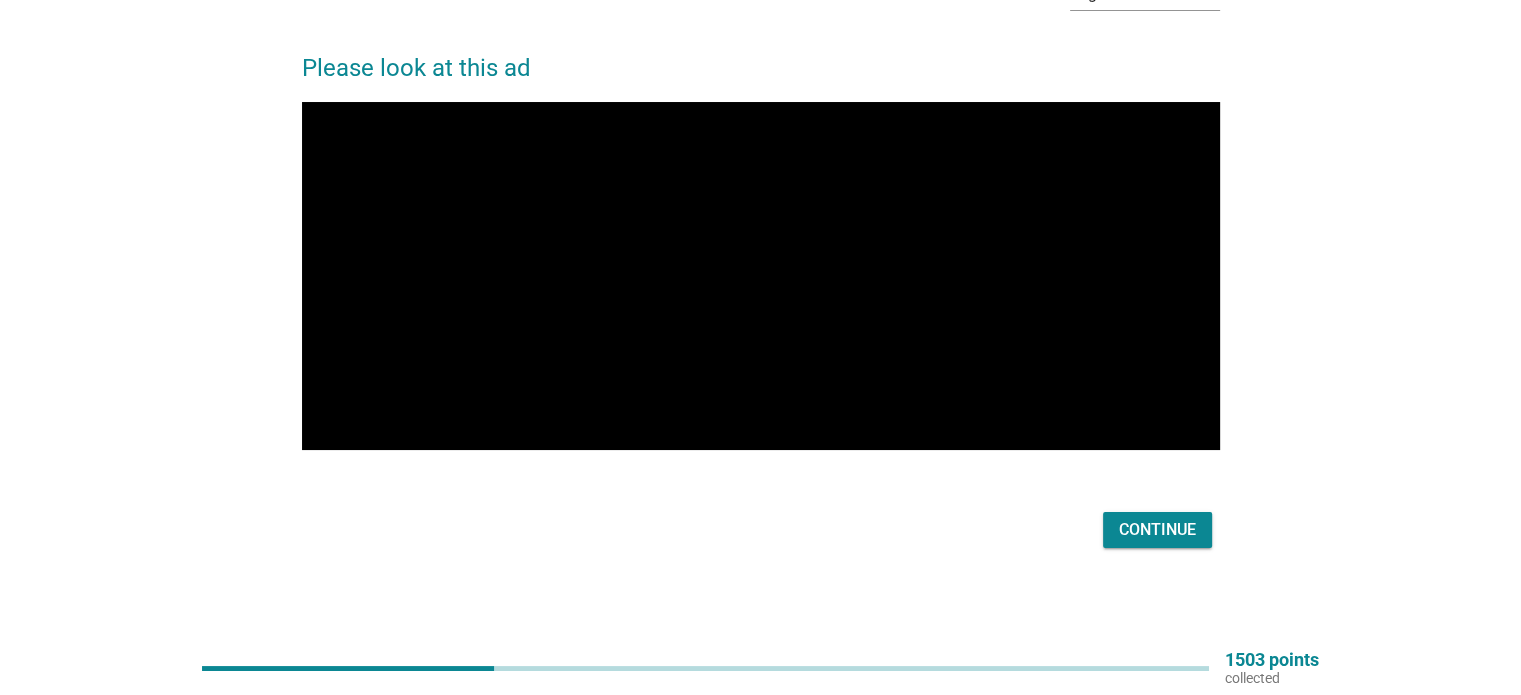 click at bounding box center (761, 276) 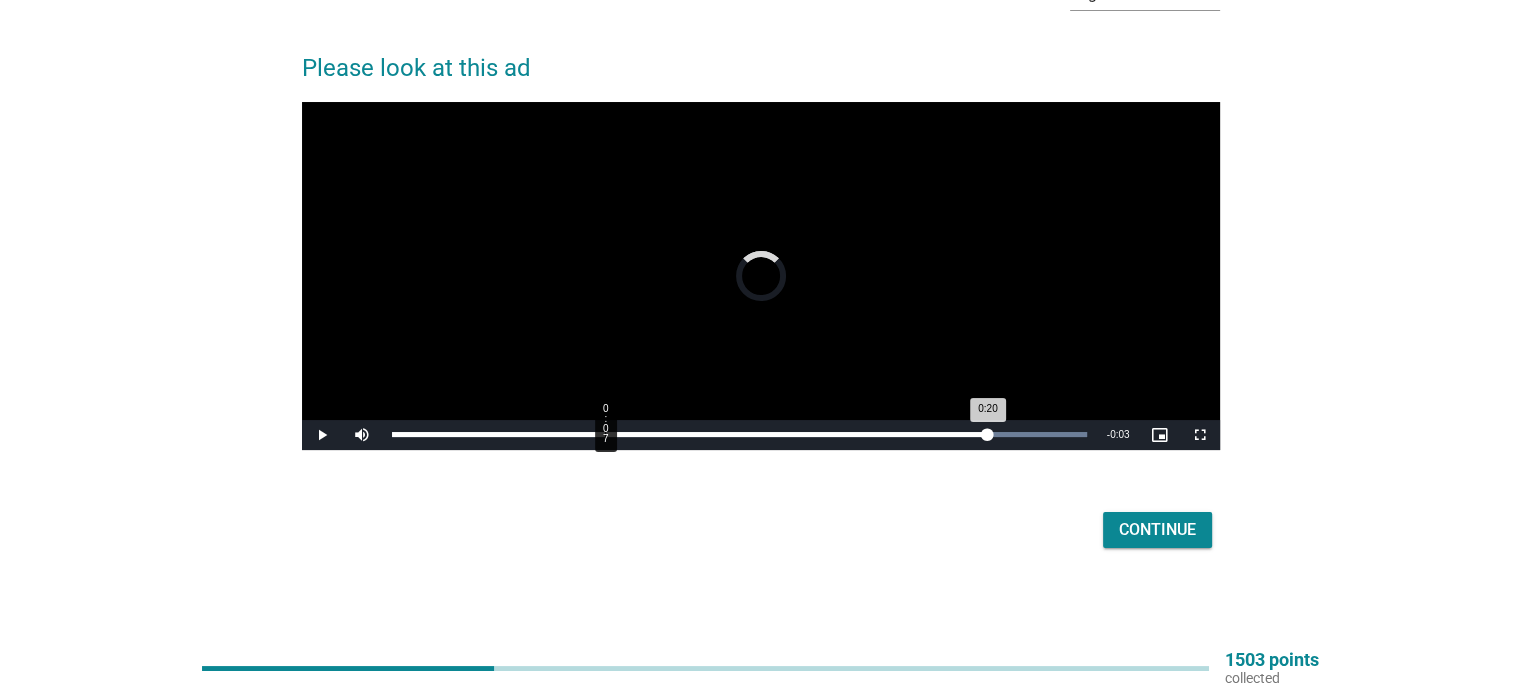 click on "0:07" at bounding box center (605, 434) 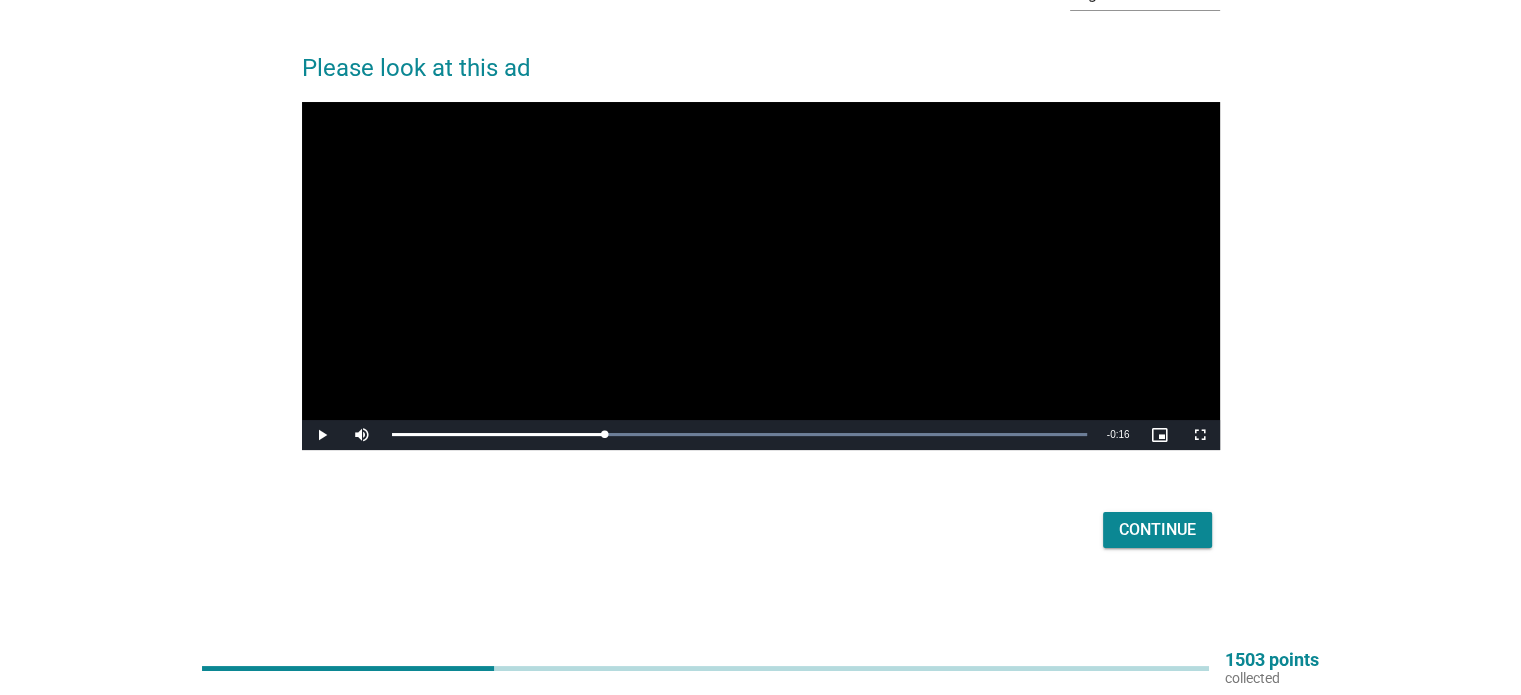 click at bounding box center (761, 276) 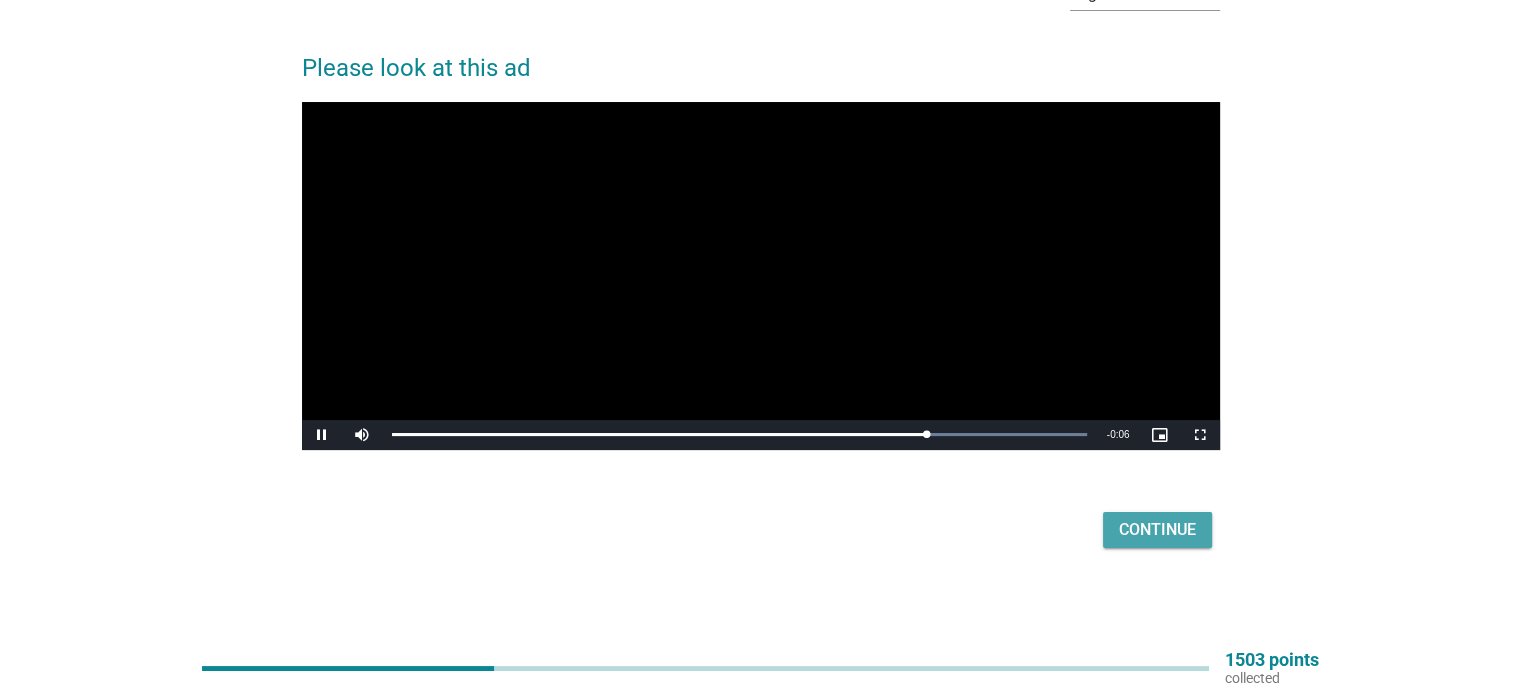 click on "Continue" at bounding box center [1157, 530] 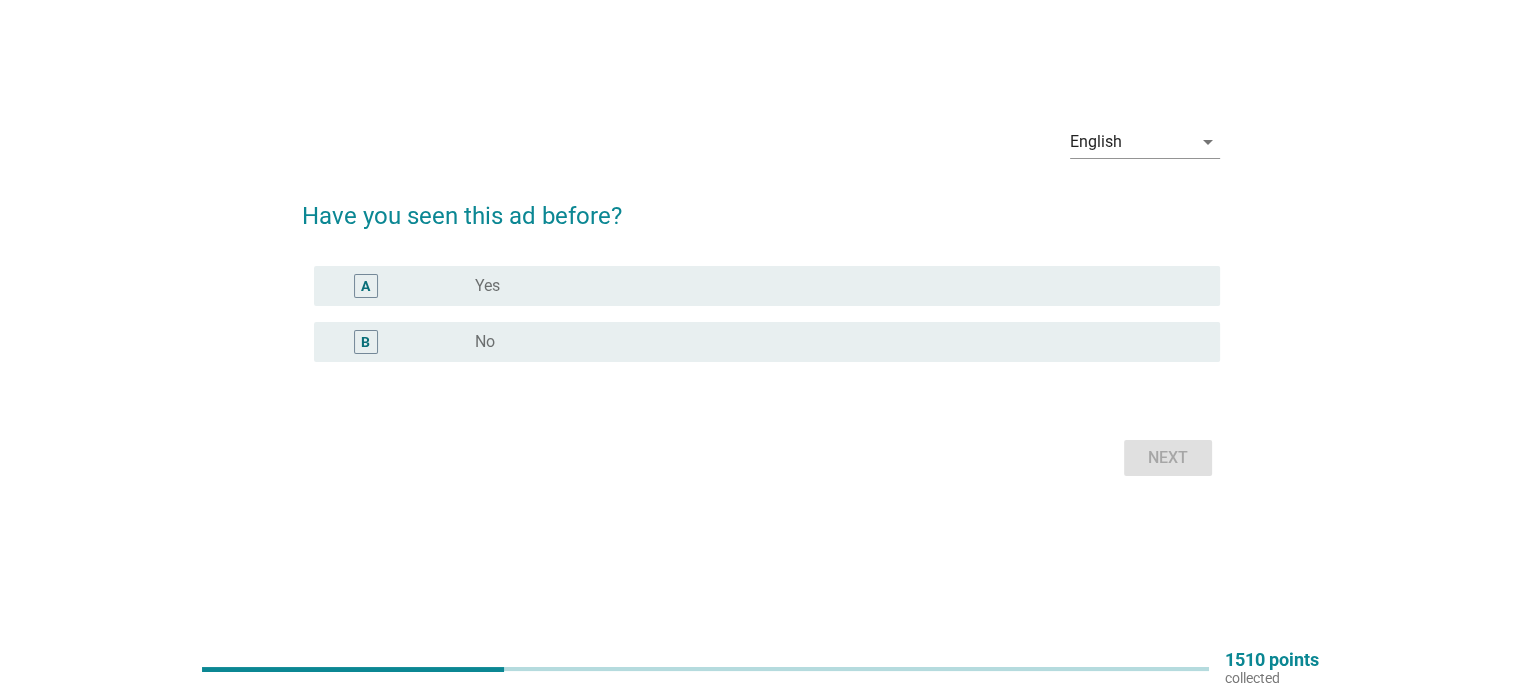 scroll, scrollTop: 0, scrollLeft: 0, axis: both 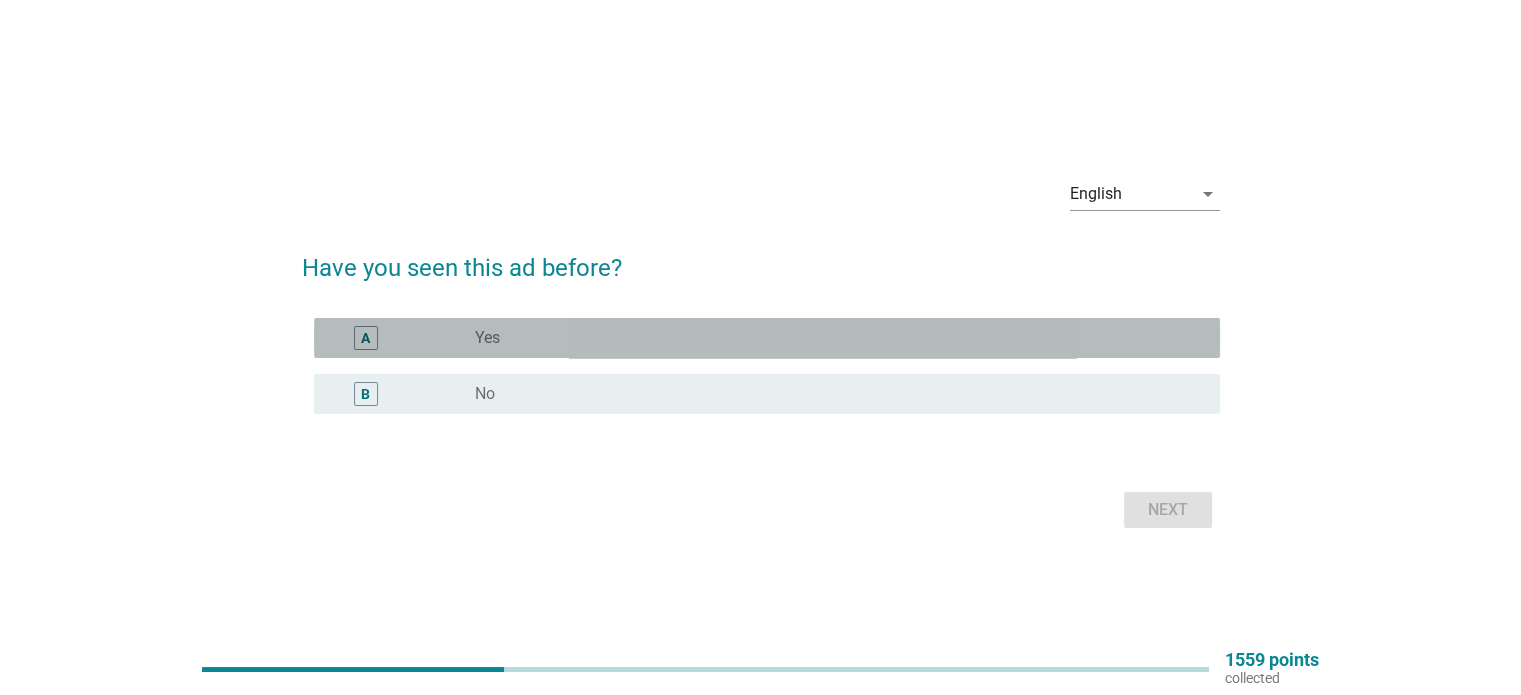 click on "A     radio_button_unchecked Yes" at bounding box center [767, 338] 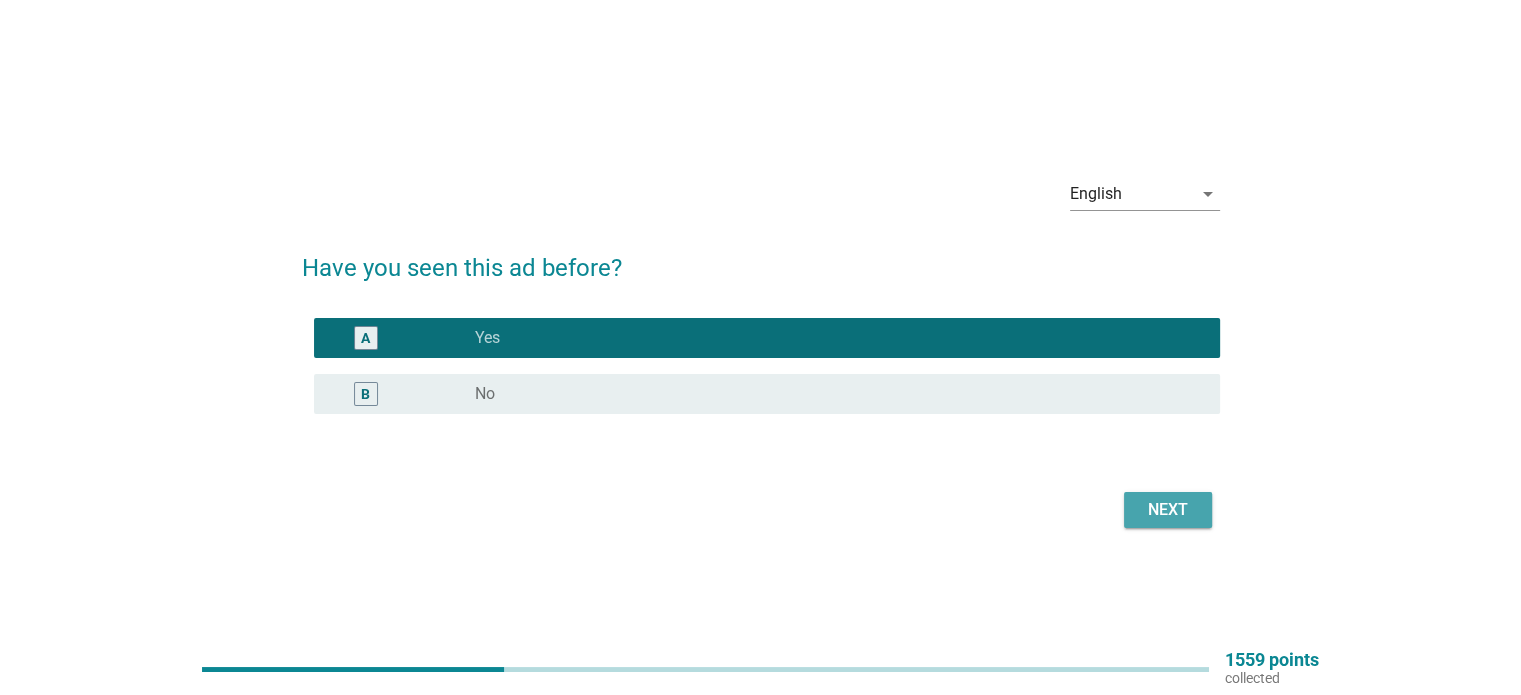 click on "Next" at bounding box center (1168, 510) 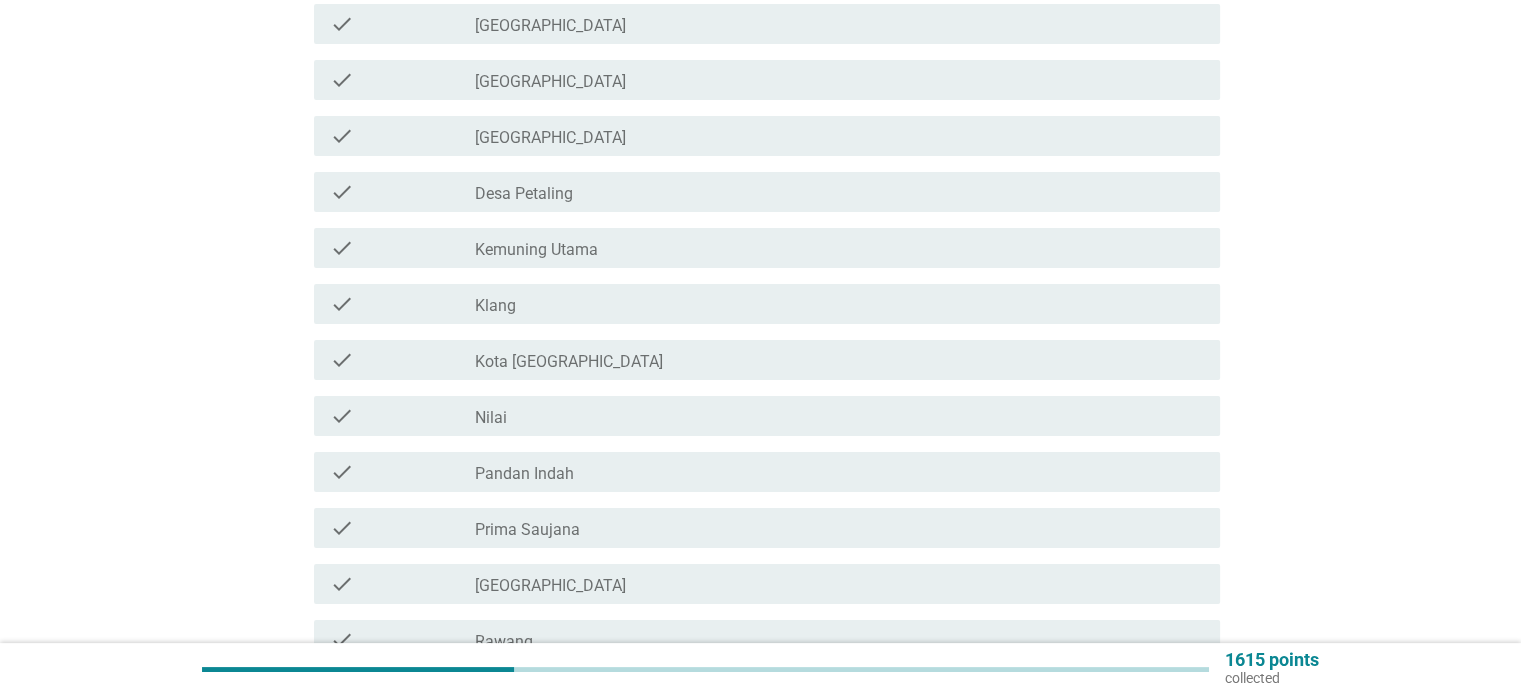 scroll, scrollTop: 272, scrollLeft: 0, axis: vertical 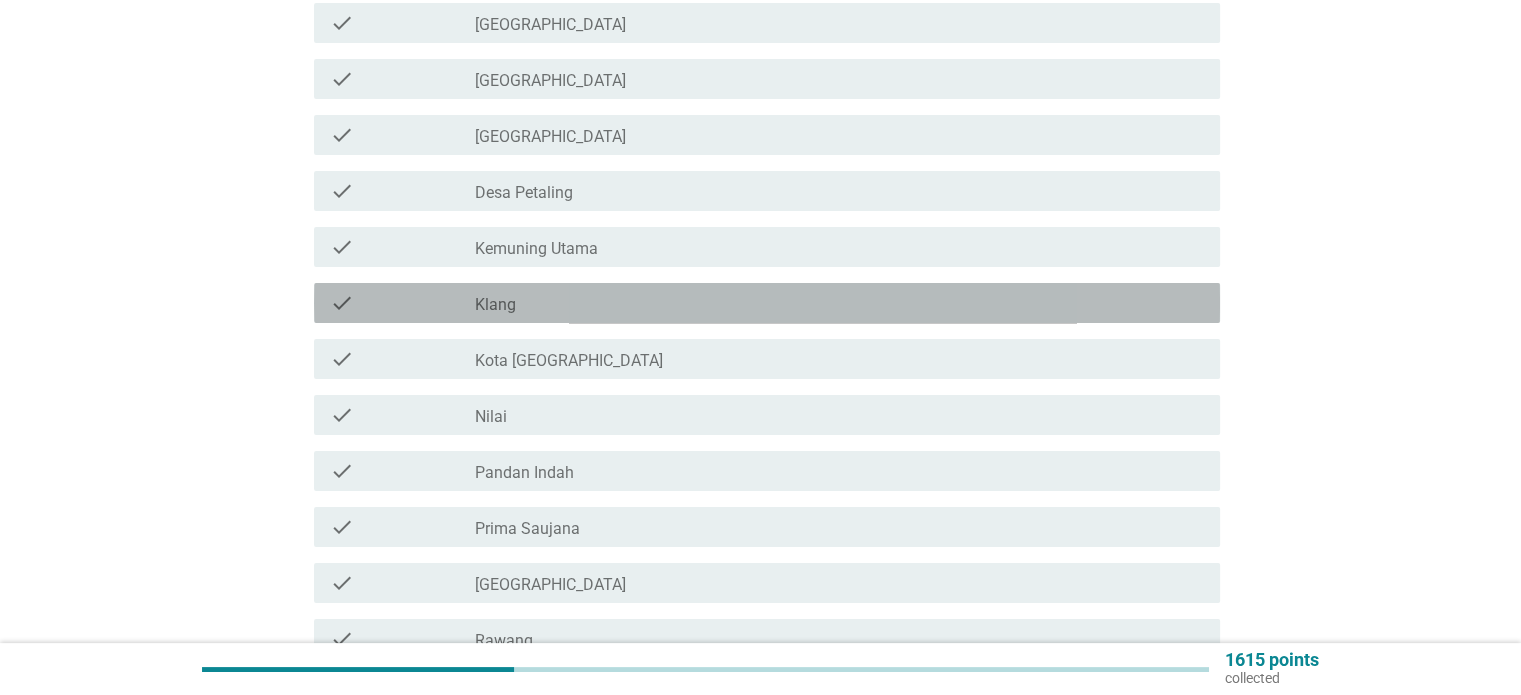 click on "check_box_outline_blank Klang" at bounding box center [839, 303] 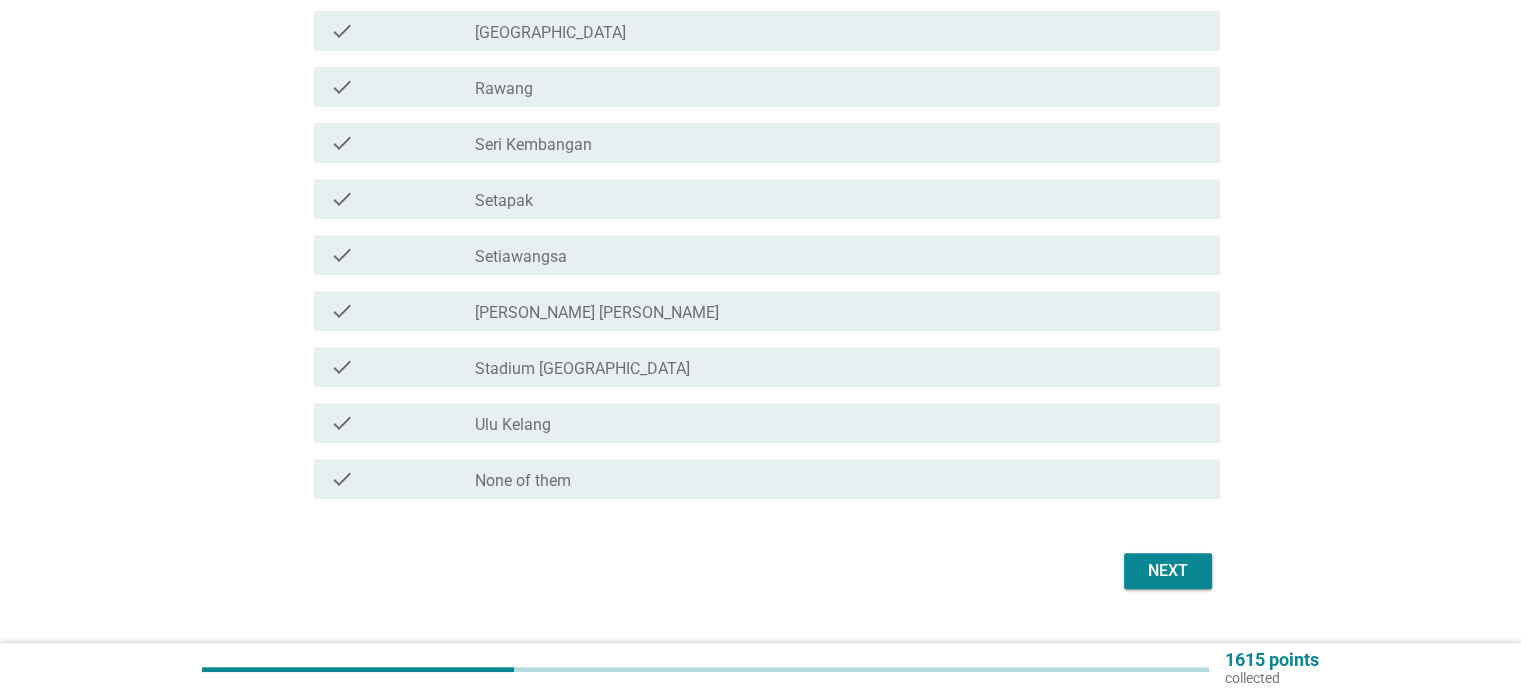 scroll, scrollTop: 865, scrollLeft: 0, axis: vertical 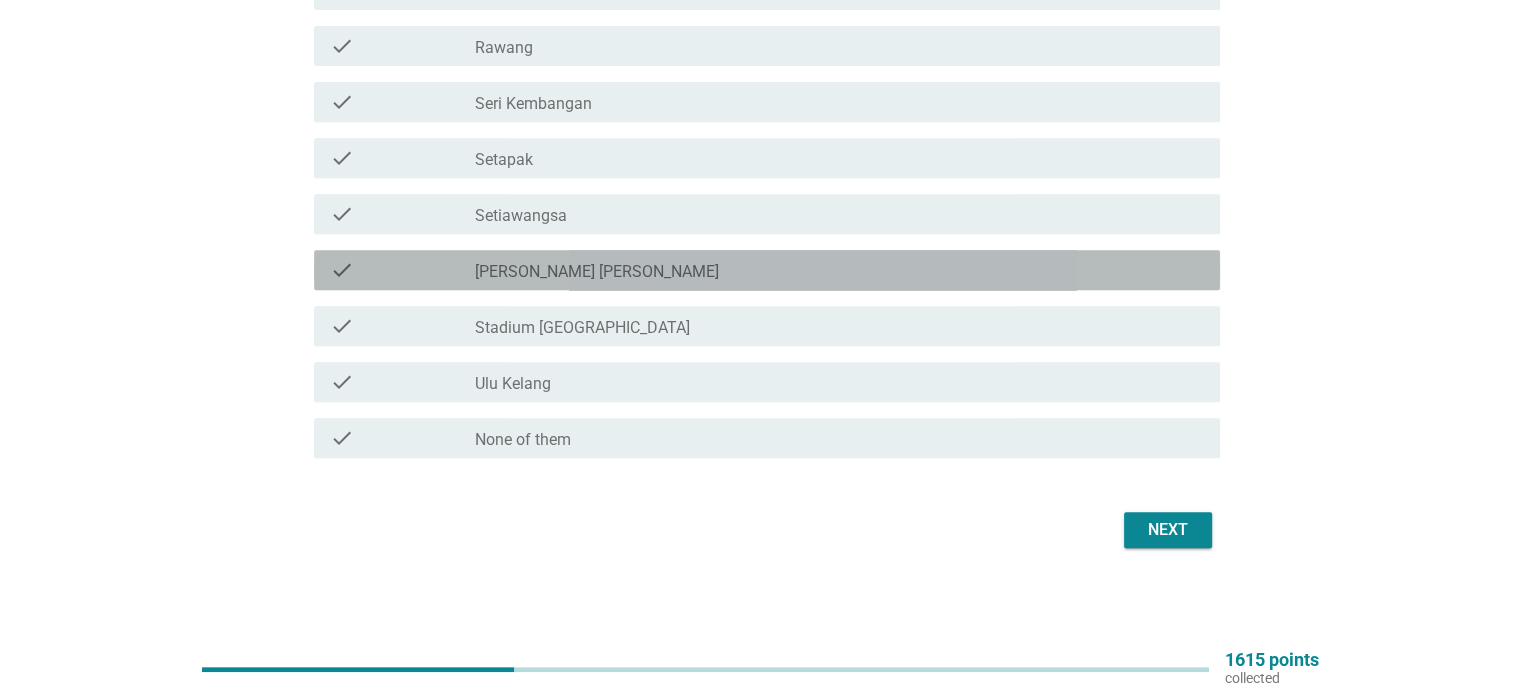 click on "check_box_outline_blank [PERSON_NAME] [PERSON_NAME]" at bounding box center [839, 270] 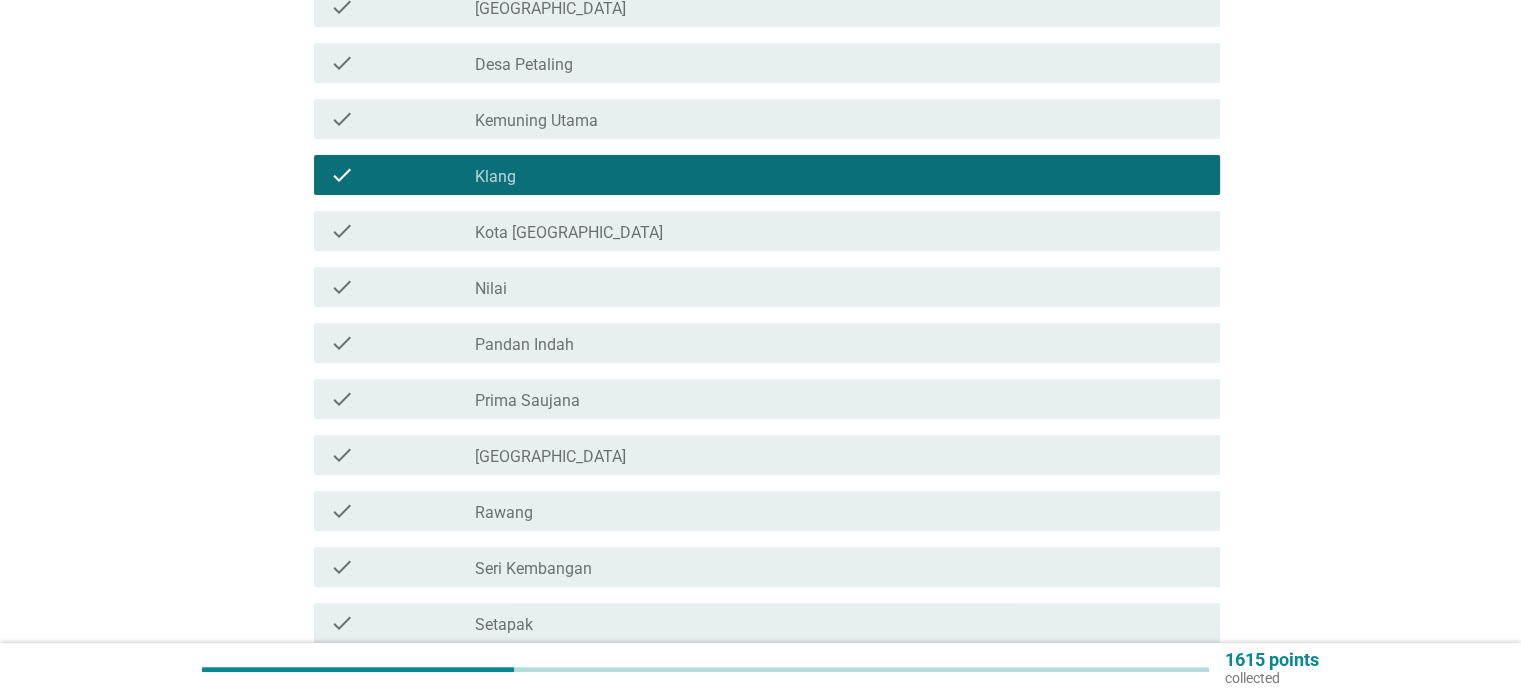 scroll, scrollTop: 406, scrollLeft: 0, axis: vertical 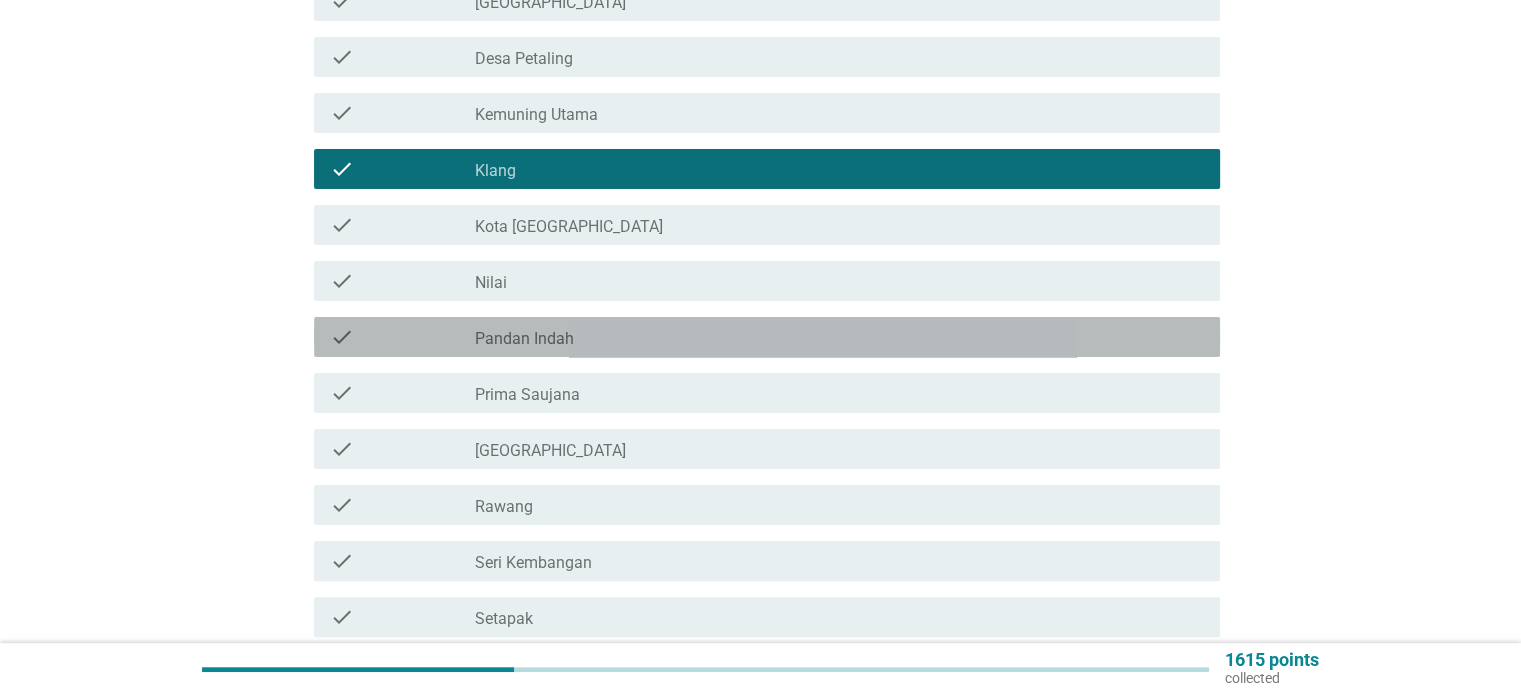click on "check_box_outline_blank Pandan Indah" at bounding box center [839, 337] 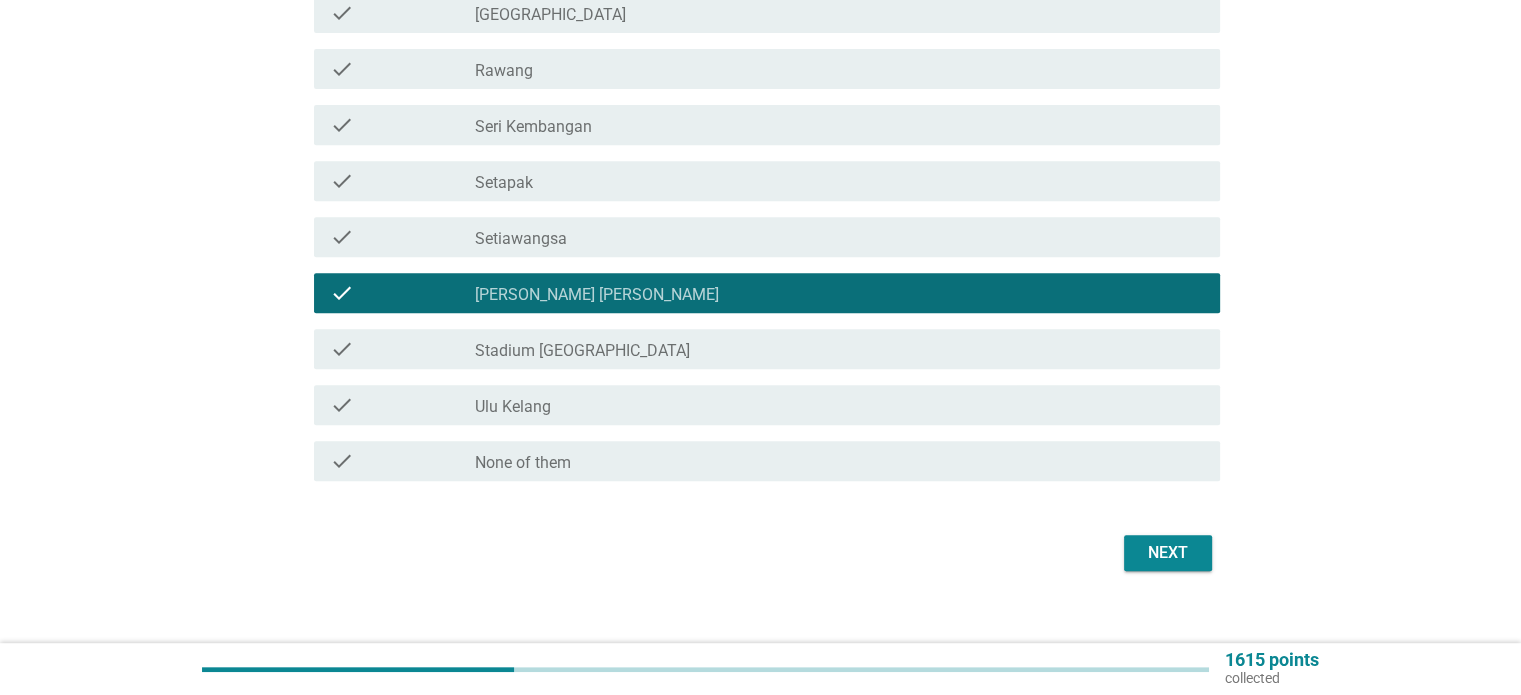 scroll, scrollTop: 865, scrollLeft: 0, axis: vertical 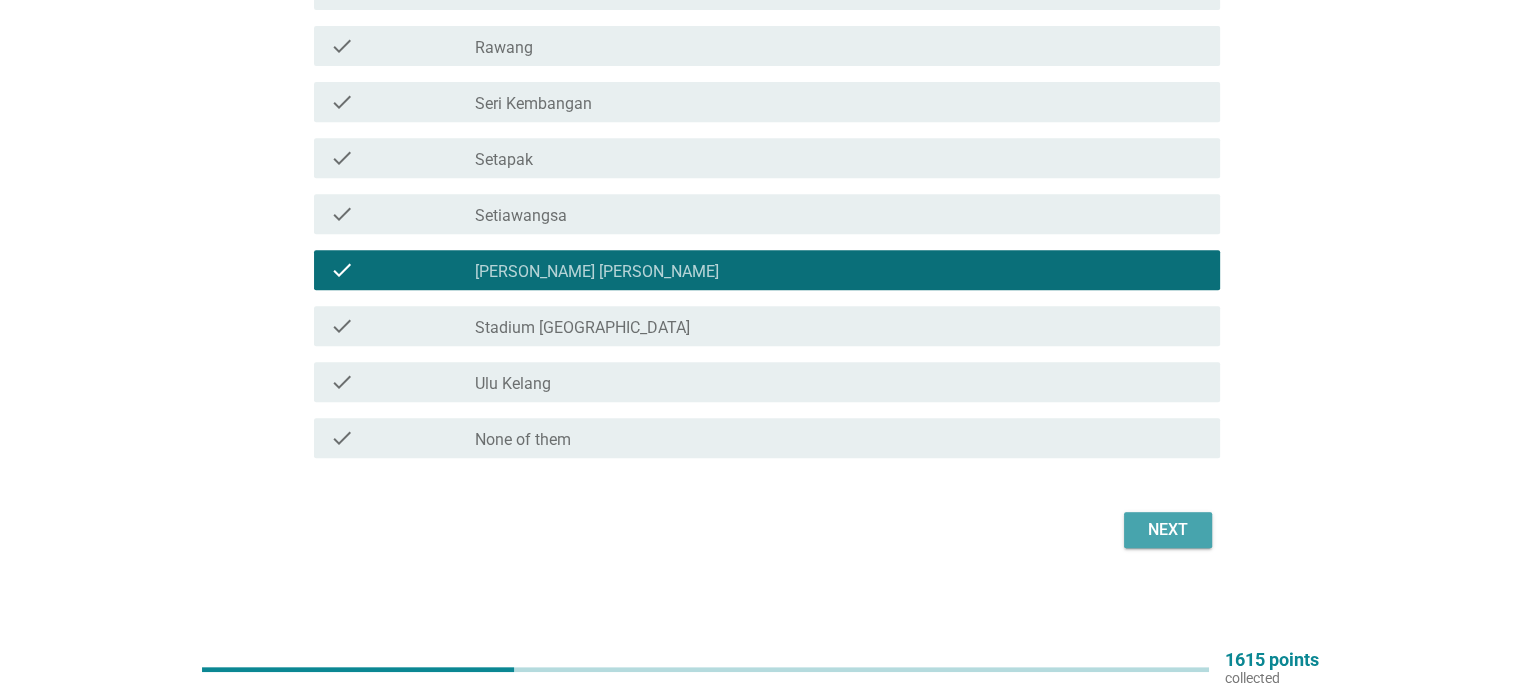 click on "Next" at bounding box center (1168, 530) 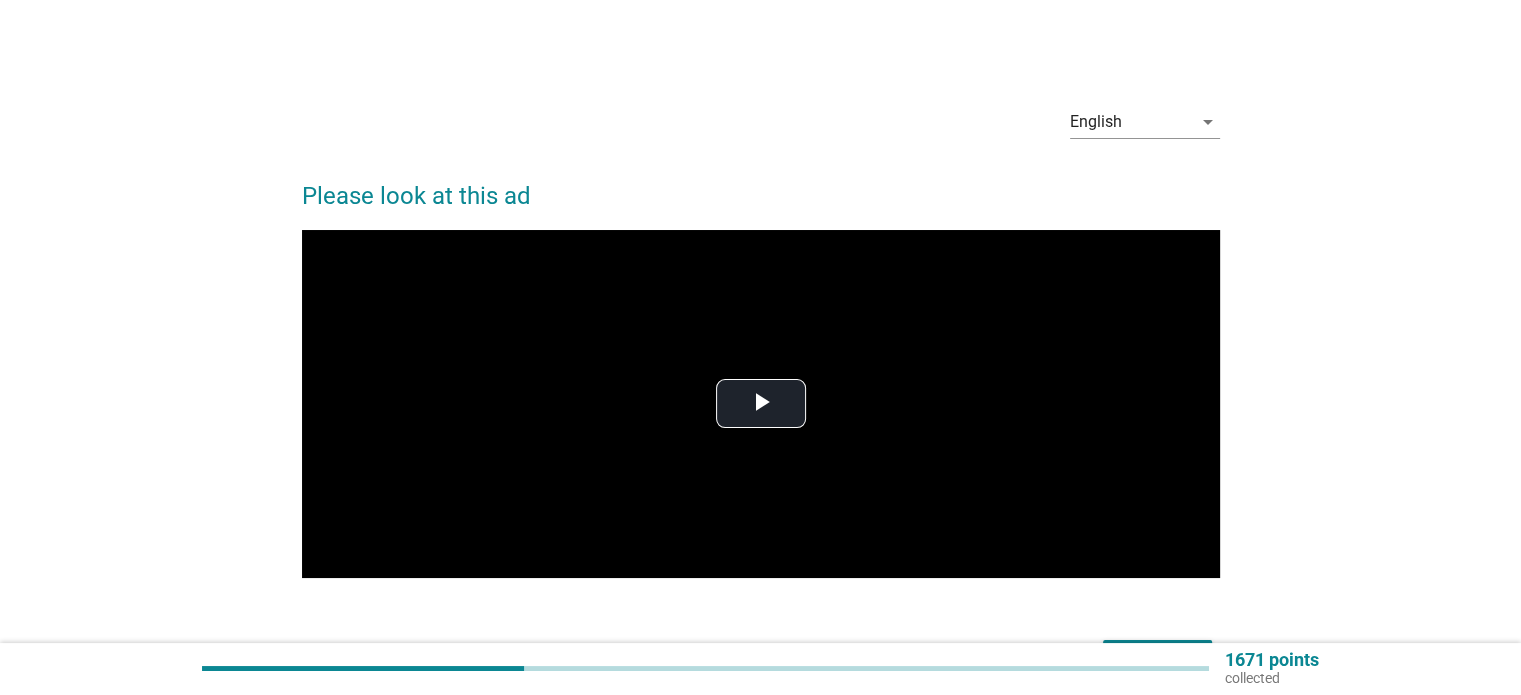 scroll, scrollTop: 128, scrollLeft: 0, axis: vertical 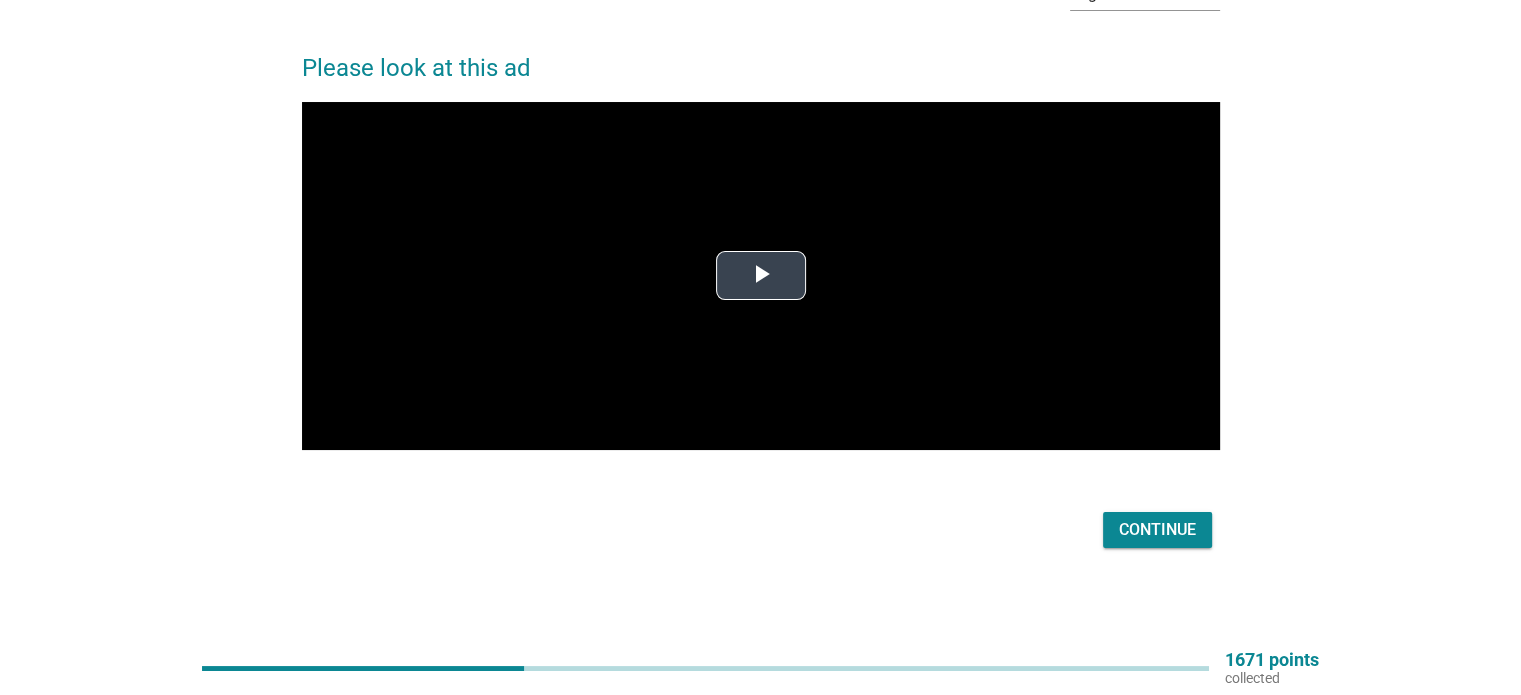 click at bounding box center [761, 276] 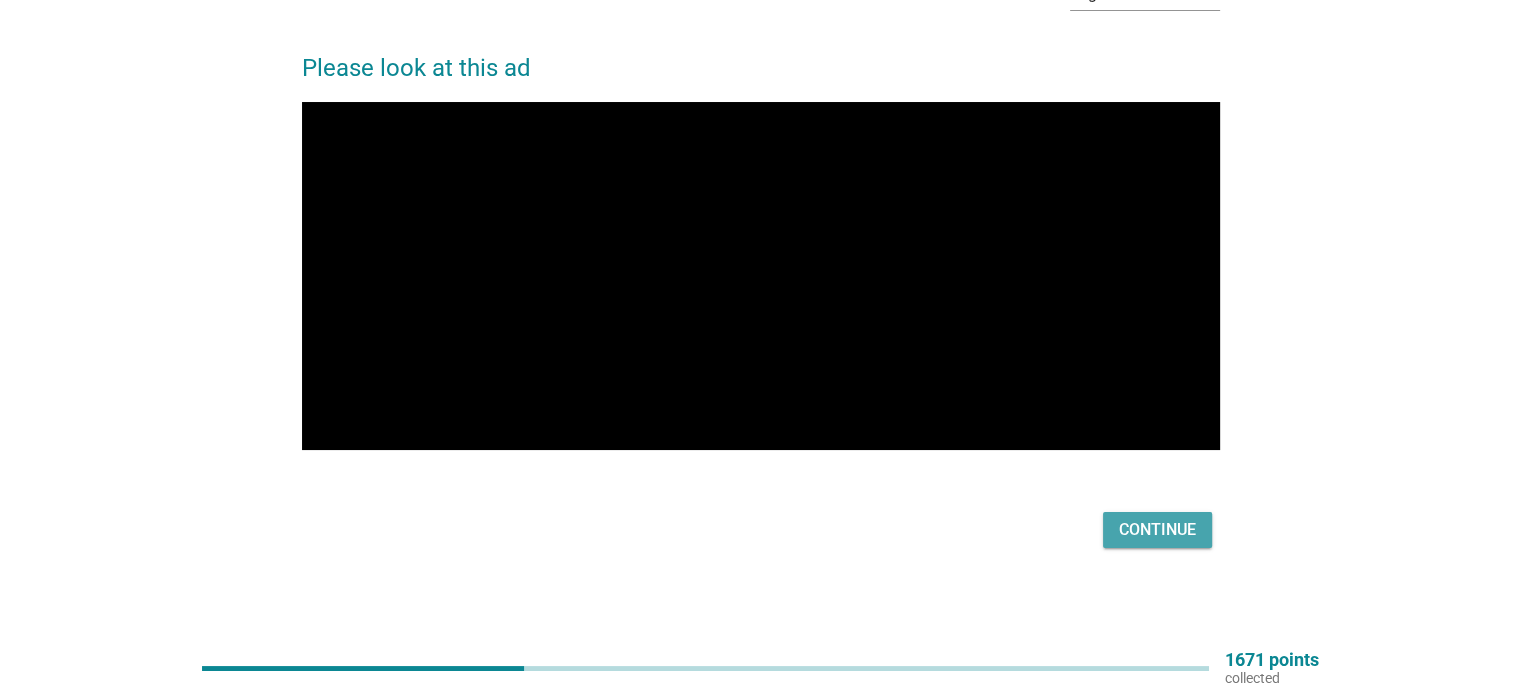 click on "Continue" at bounding box center [1157, 530] 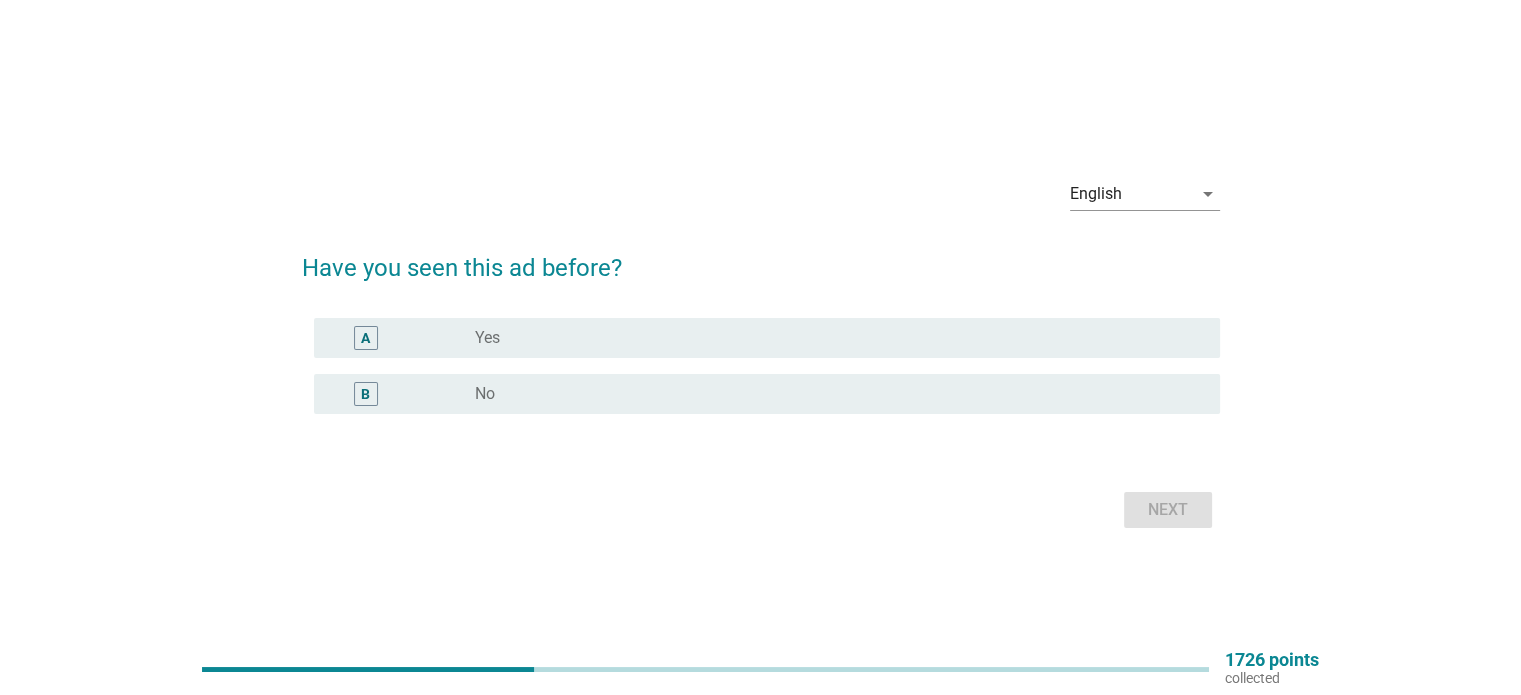 scroll, scrollTop: 52, scrollLeft: 0, axis: vertical 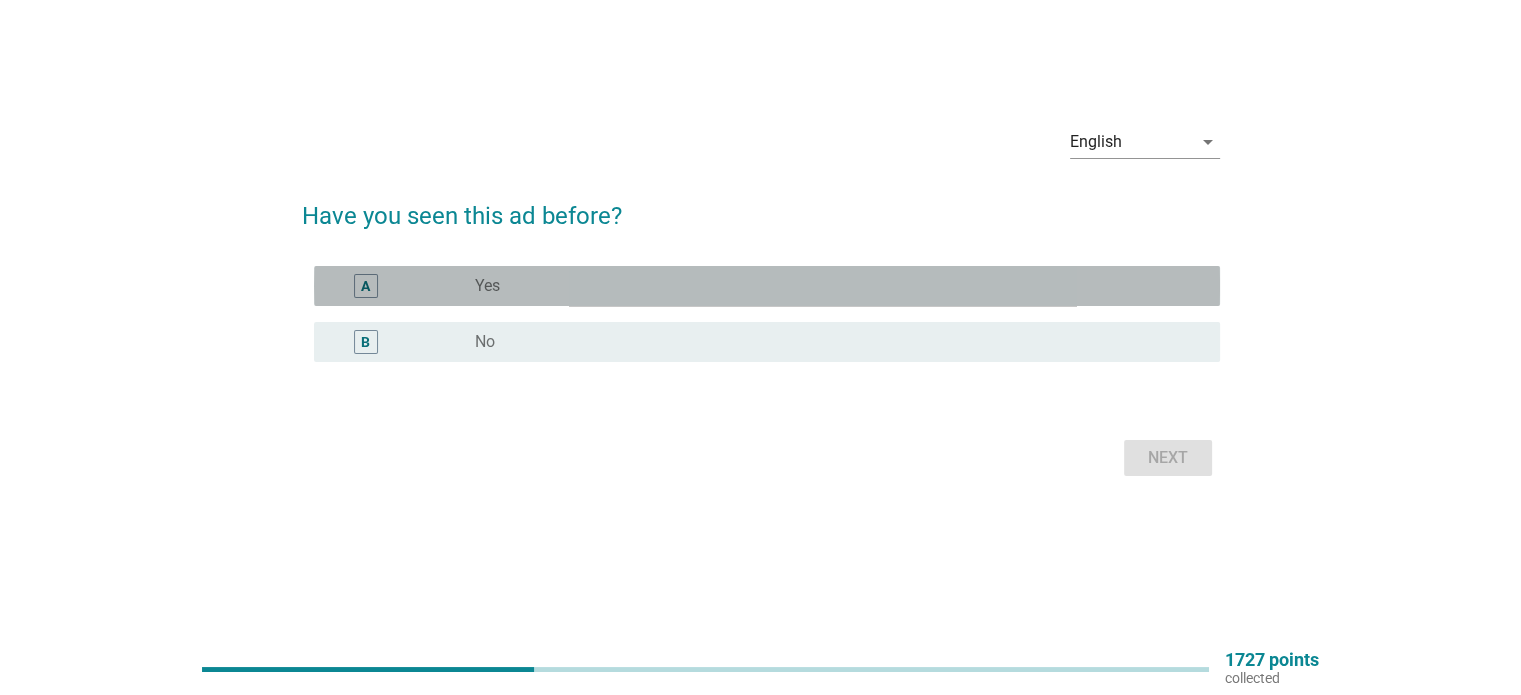 click on "radio_button_unchecked Yes" at bounding box center (831, 286) 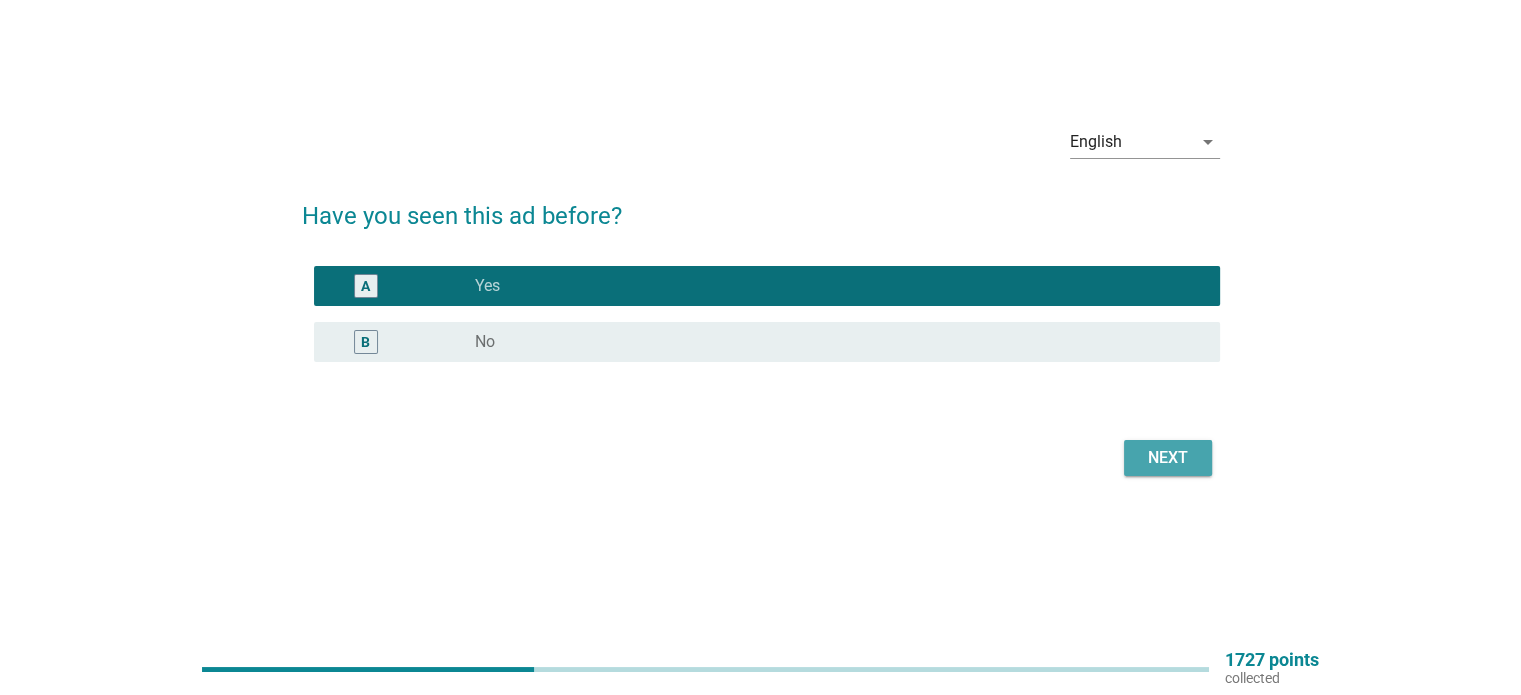 click on "Next" at bounding box center (1168, 458) 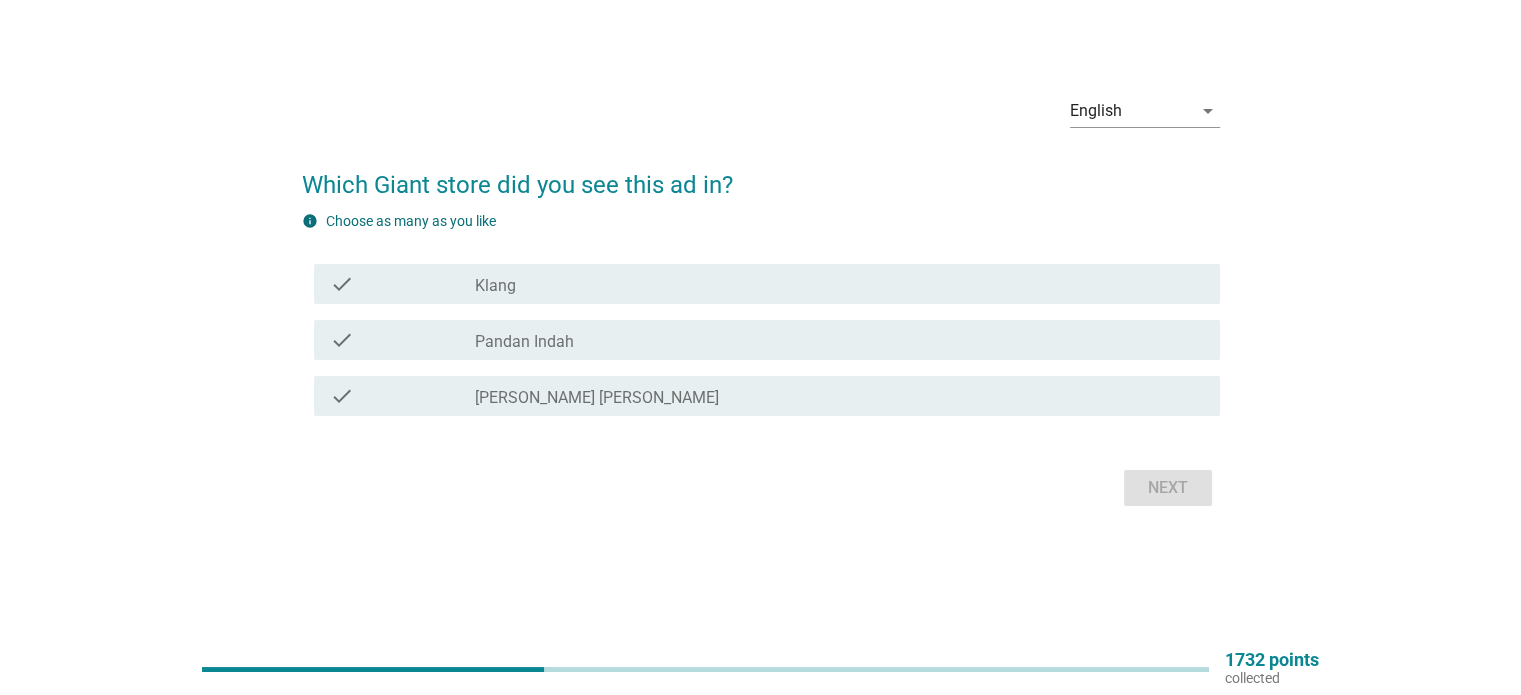 scroll, scrollTop: 0, scrollLeft: 0, axis: both 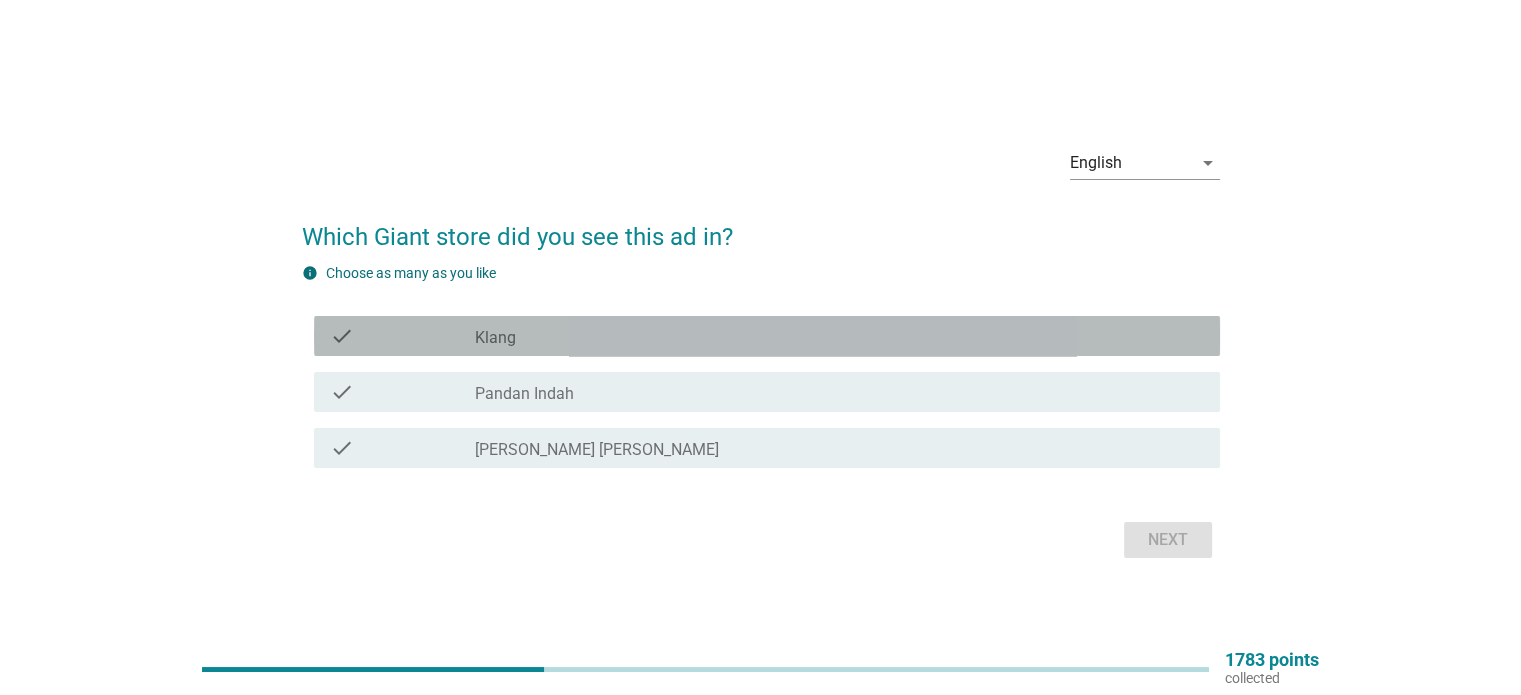 click on "check_box_outline_blank Klang" at bounding box center (839, 336) 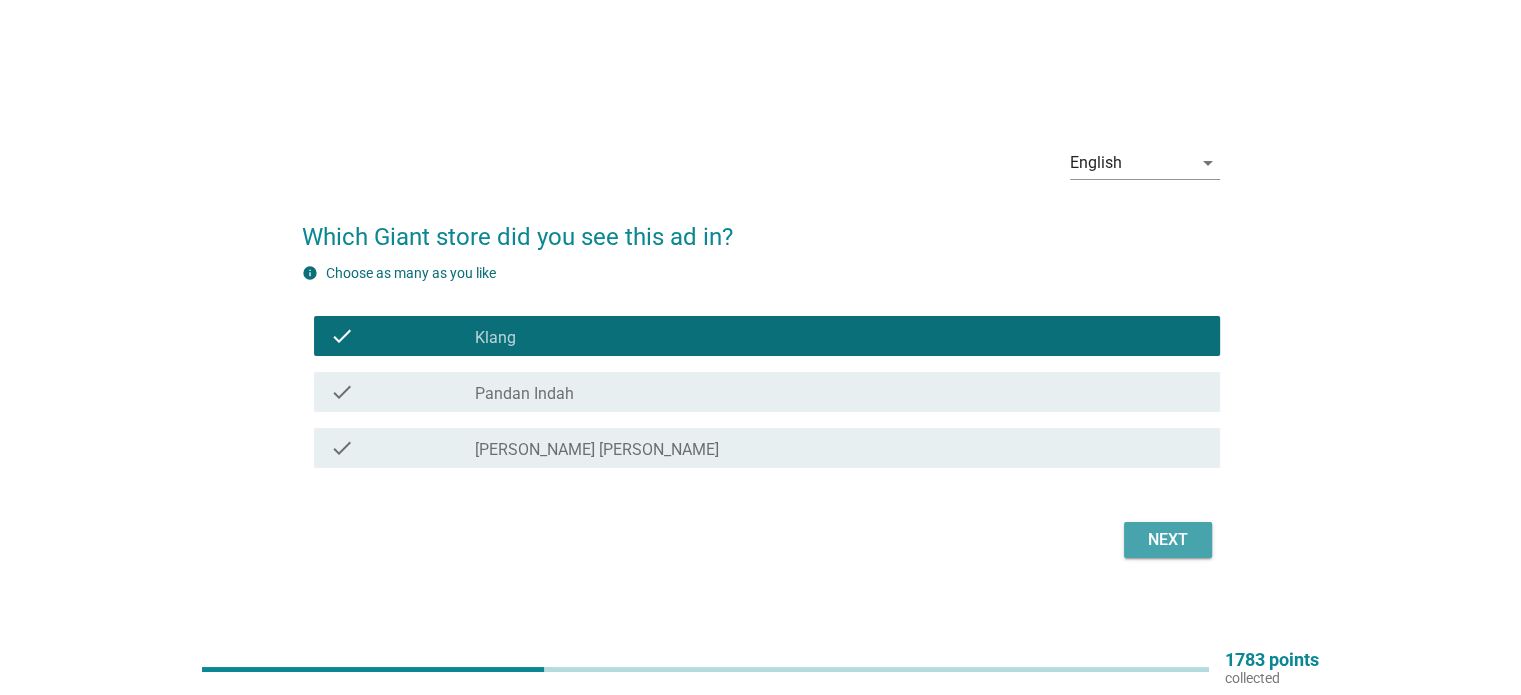 click on "Next" at bounding box center (1168, 540) 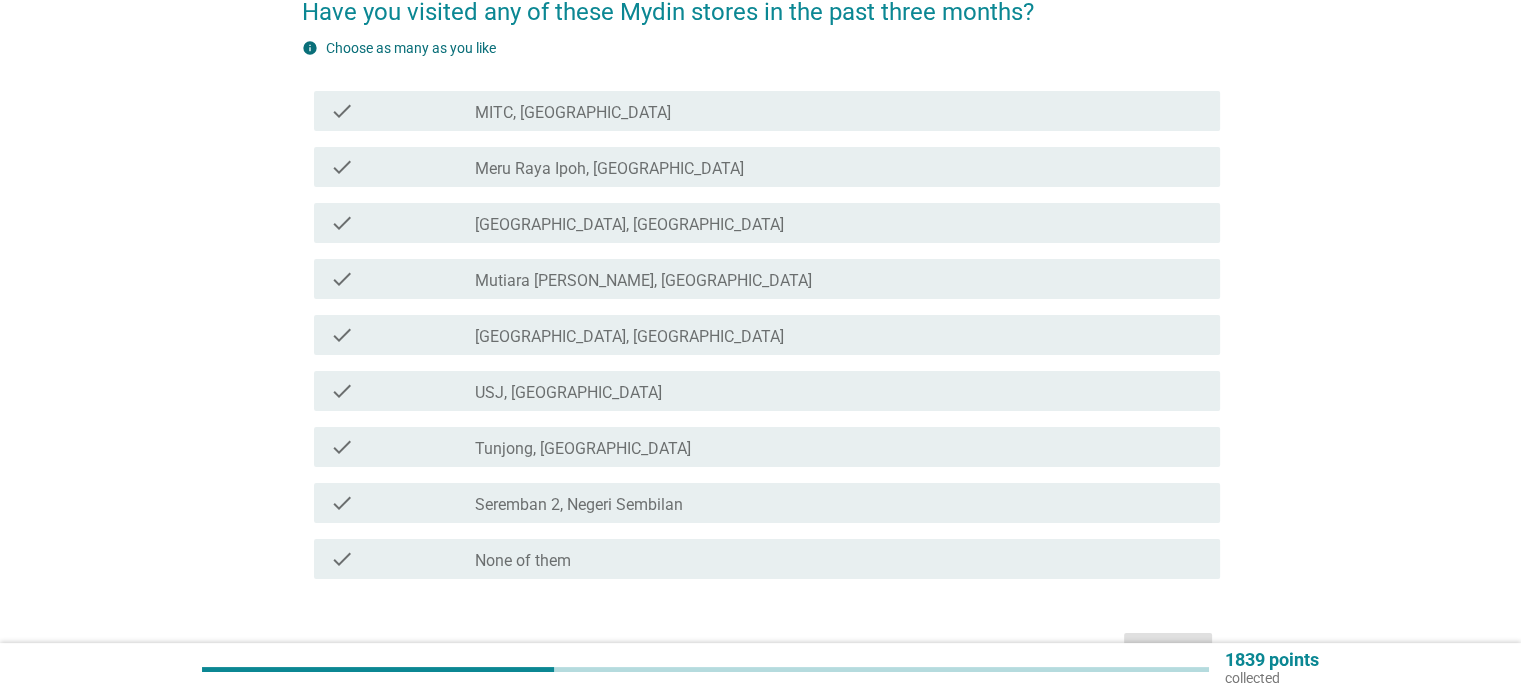 scroll, scrollTop: 187, scrollLeft: 0, axis: vertical 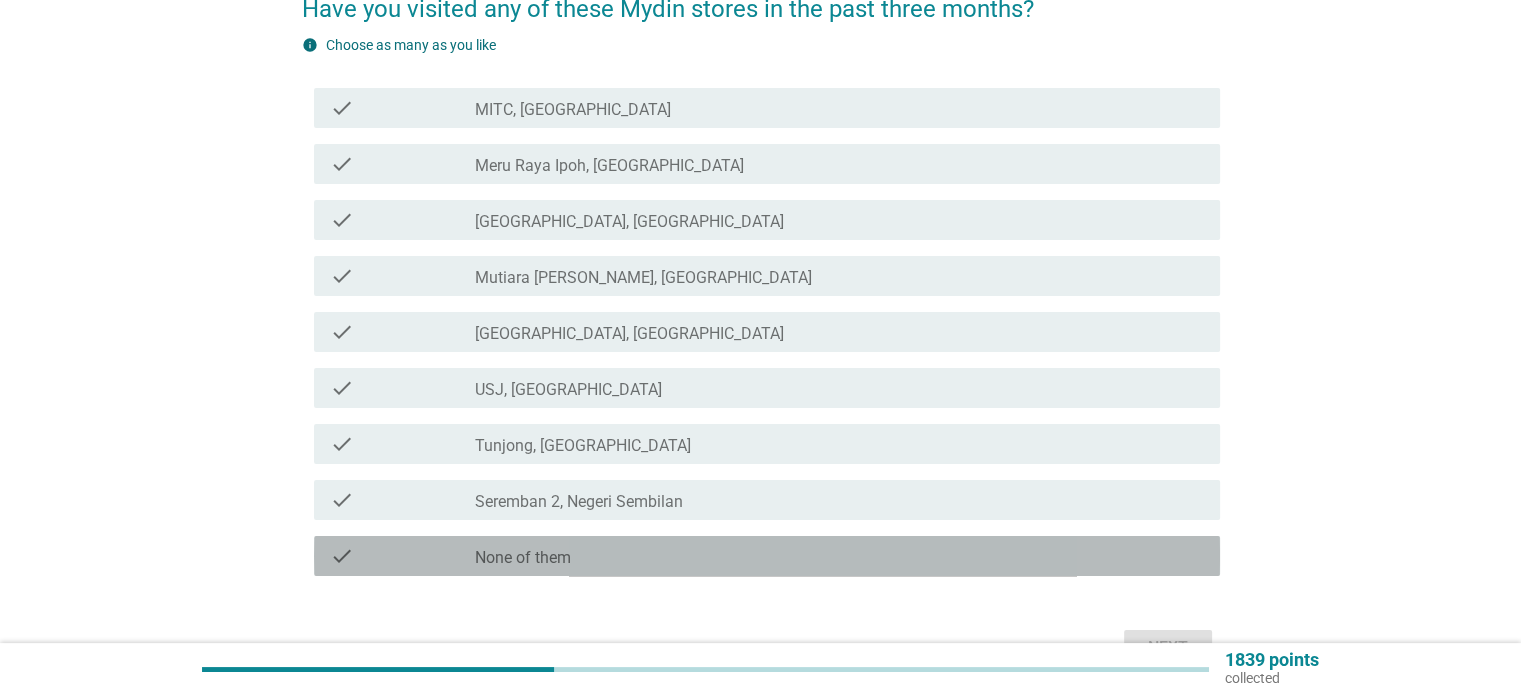 click on "check_box_outline_blank None of them" at bounding box center (839, 556) 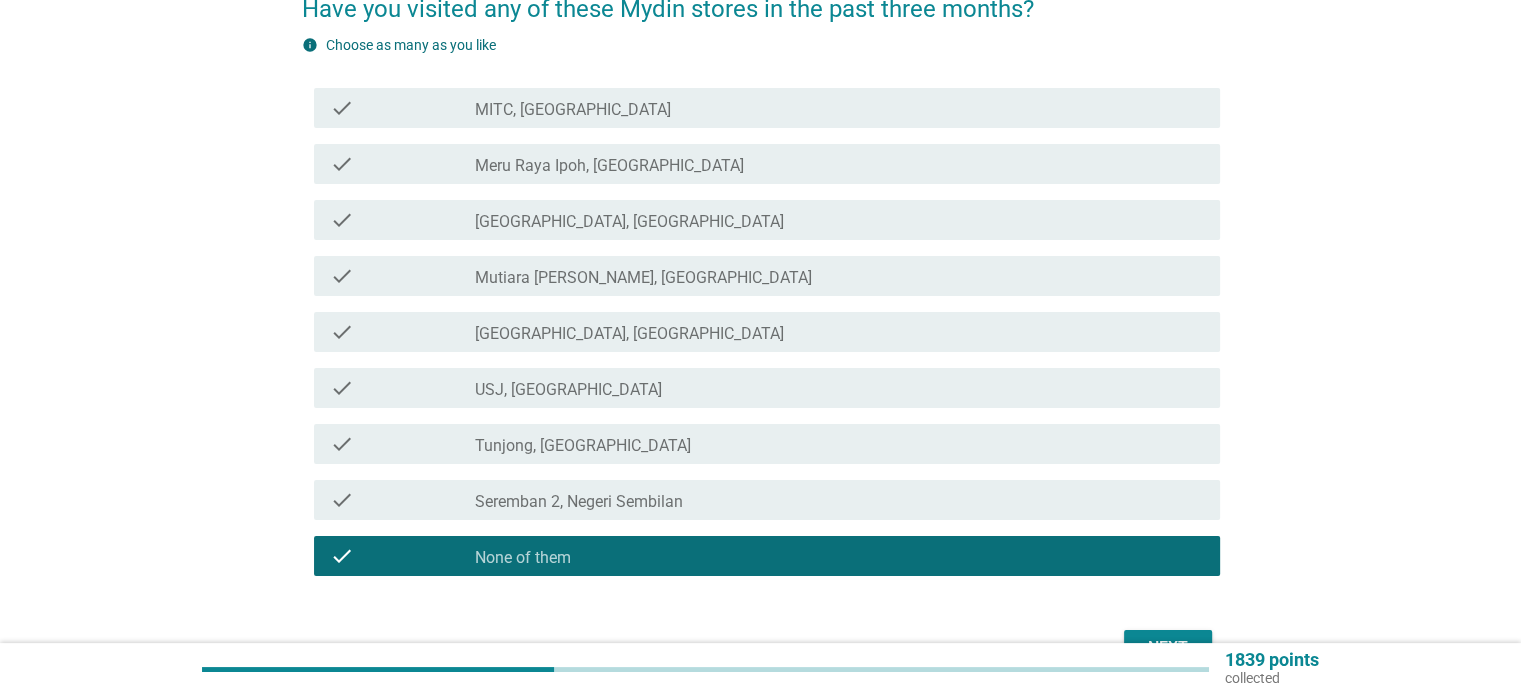 scroll, scrollTop: 258, scrollLeft: 0, axis: vertical 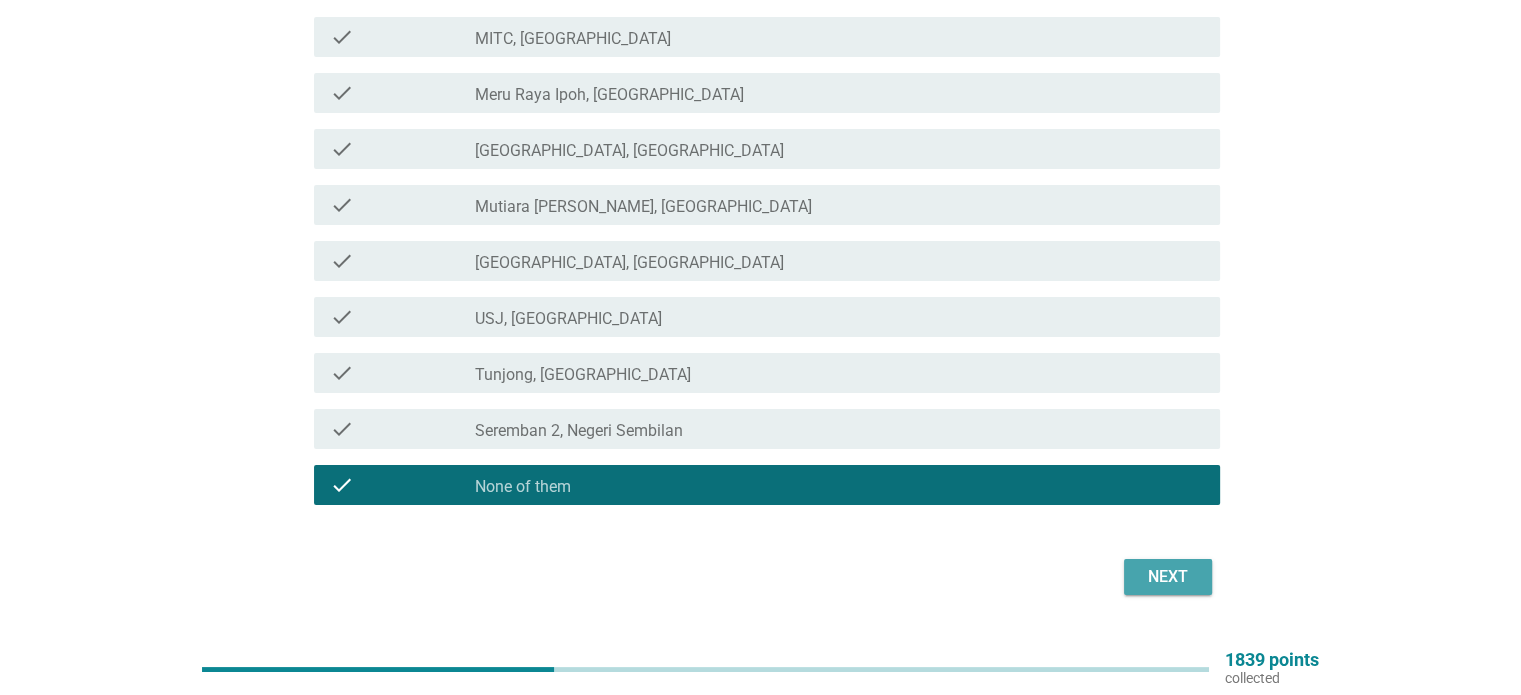 click on "Next" at bounding box center [1168, 577] 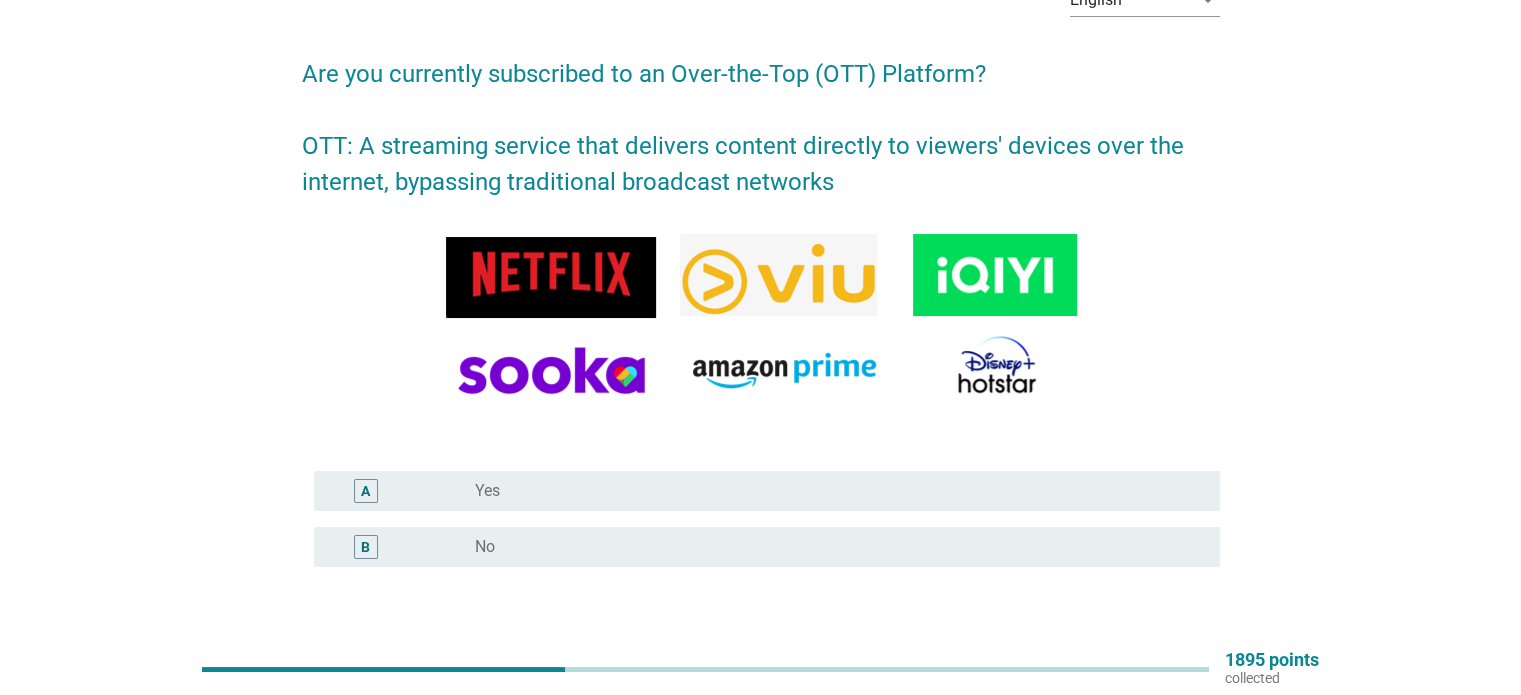 scroll, scrollTop: 124, scrollLeft: 0, axis: vertical 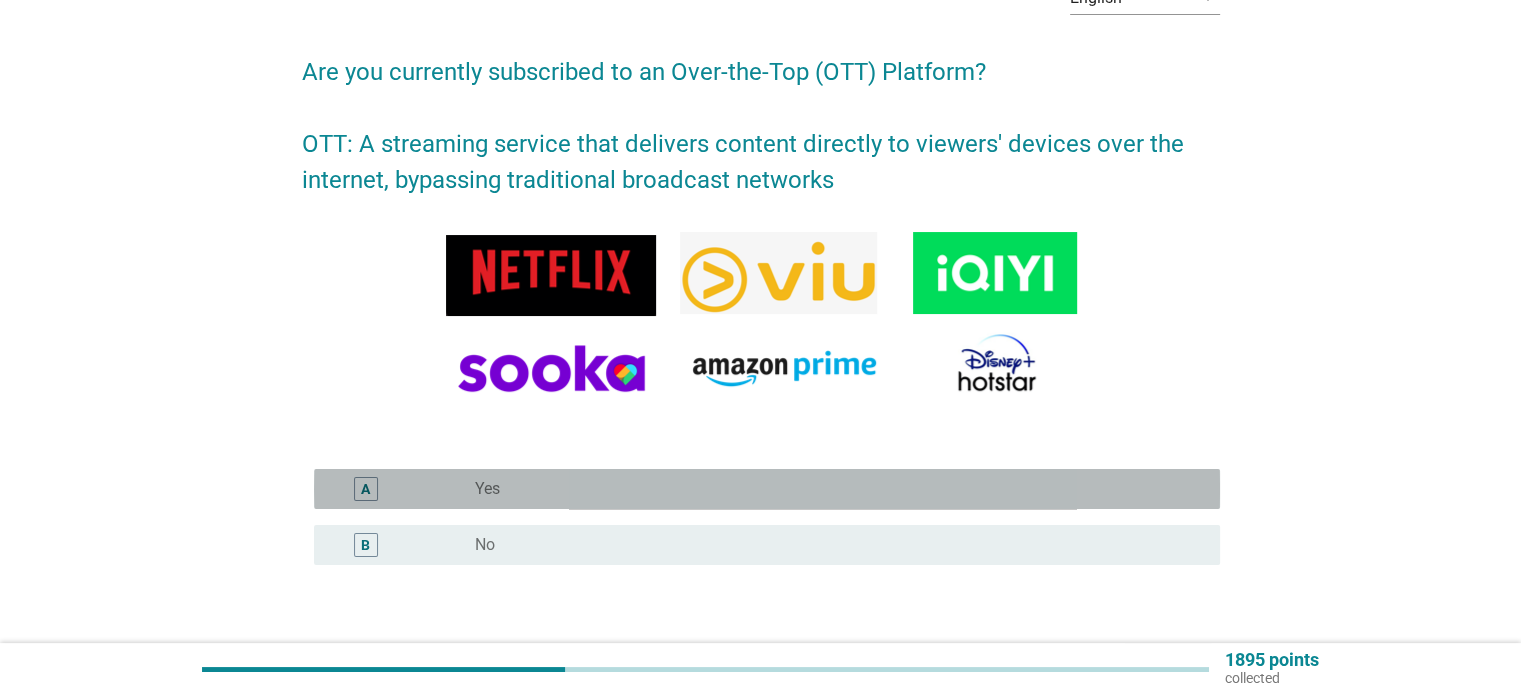 click on "radio_button_unchecked Yes" at bounding box center (831, 489) 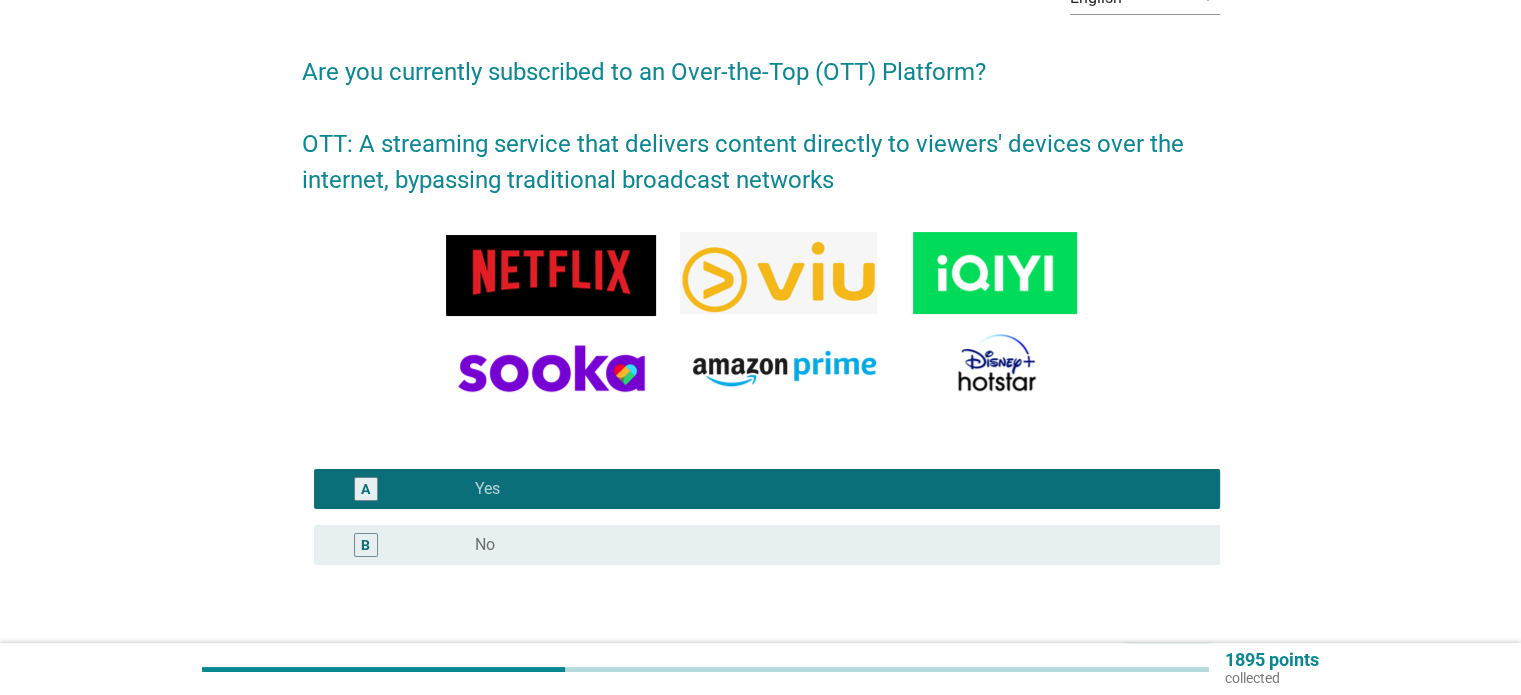 scroll, scrollTop: 256, scrollLeft: 0, axis: vertical 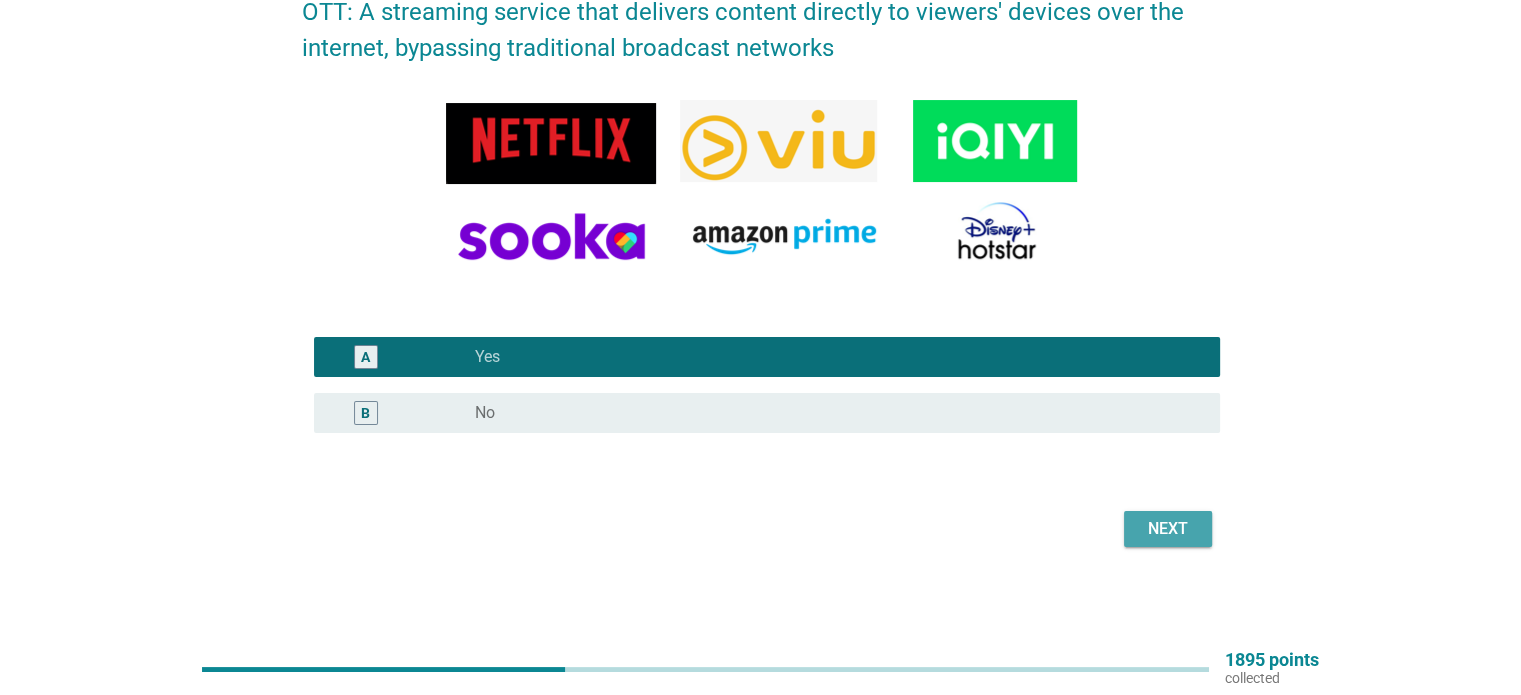 click on "Next" at bounding box center [1168, 529] 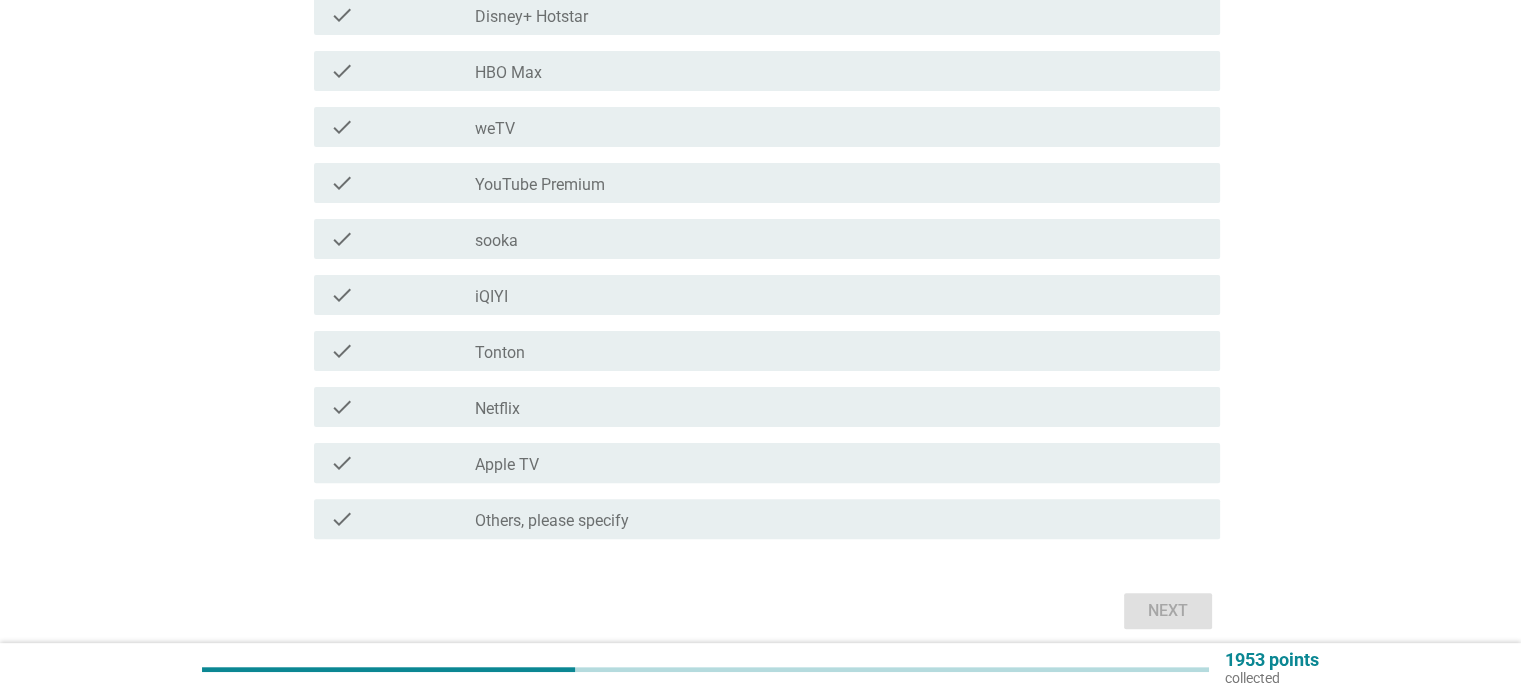 scroll, scrollTop: 500, scrollLeft: 0, axis: vertical 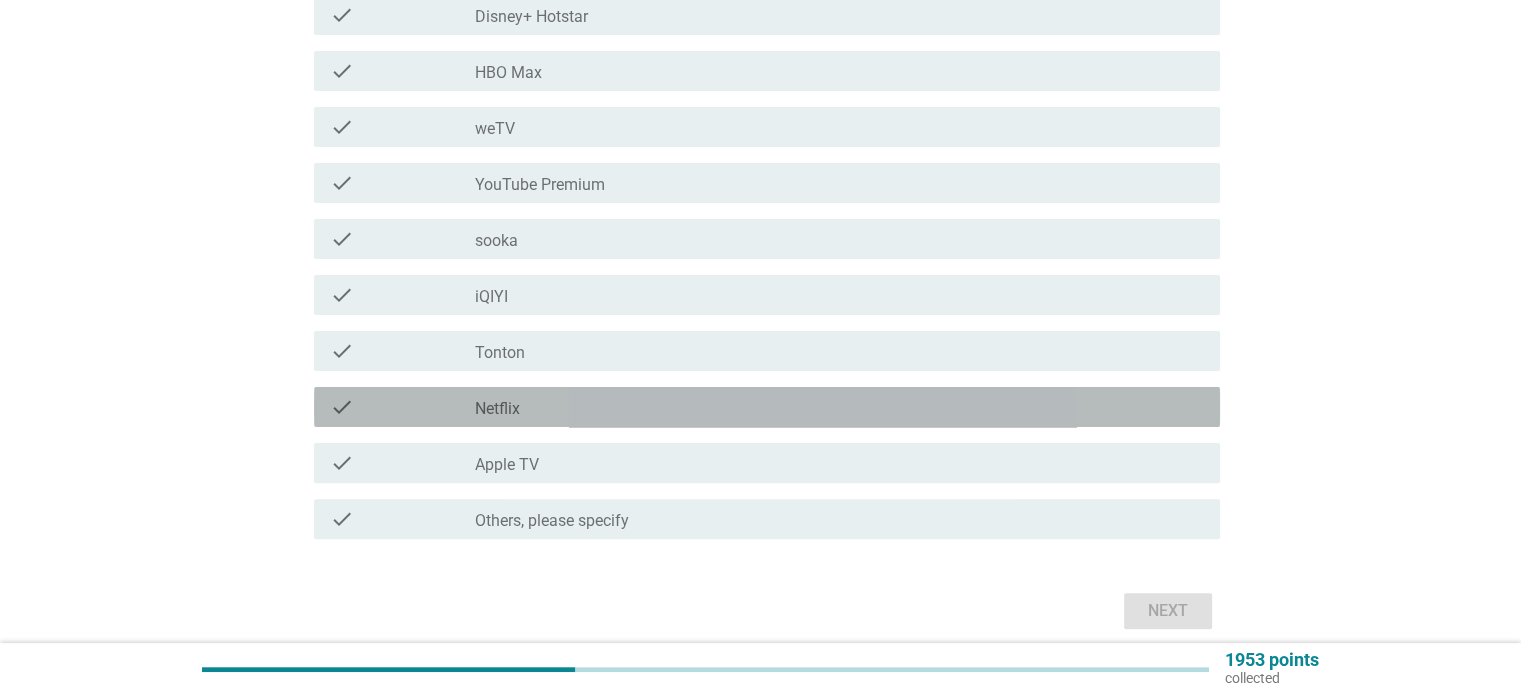 click on "check_box_outline_blank Netflix" at bounding box center [839, 407] 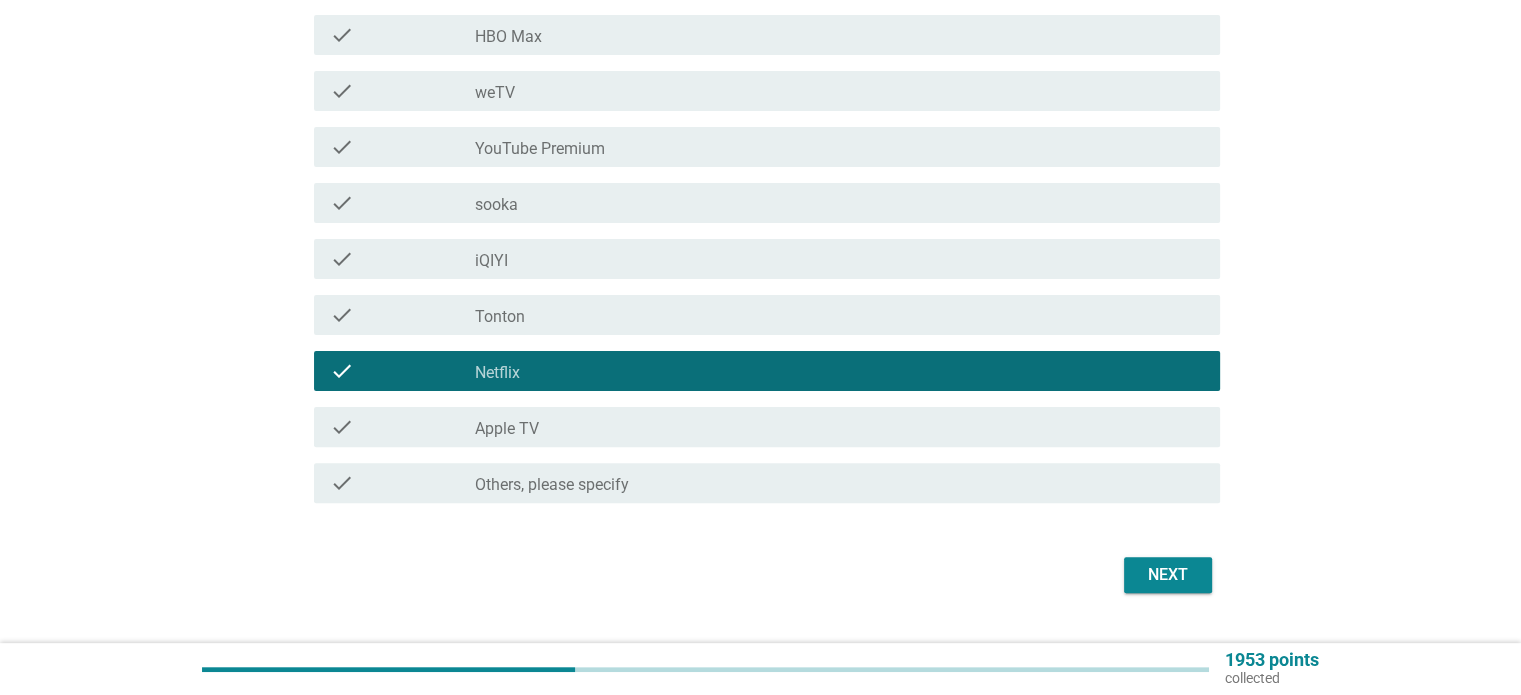 scroll, scrollTop: 581, scrollLeft: 0, axis: vertical 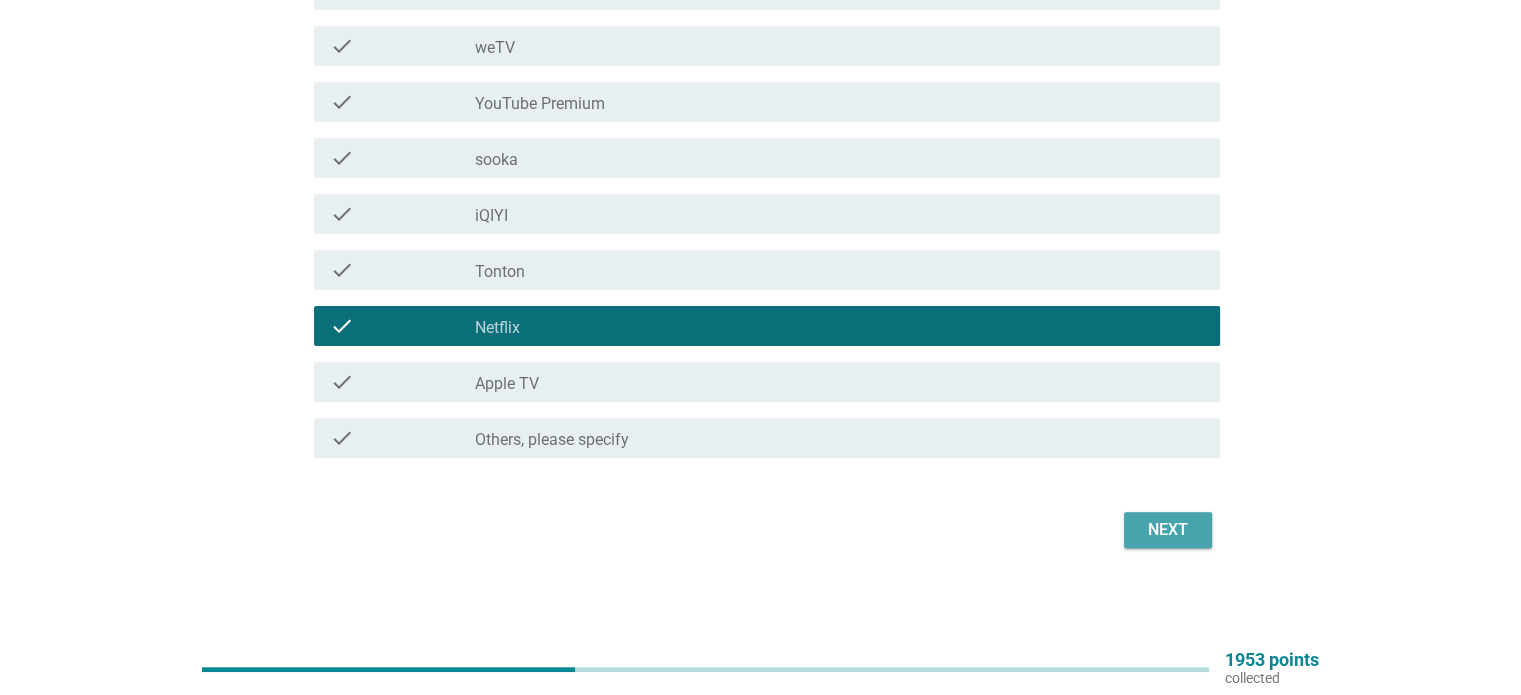 click on "Next" at bounding box center (1168, 530) 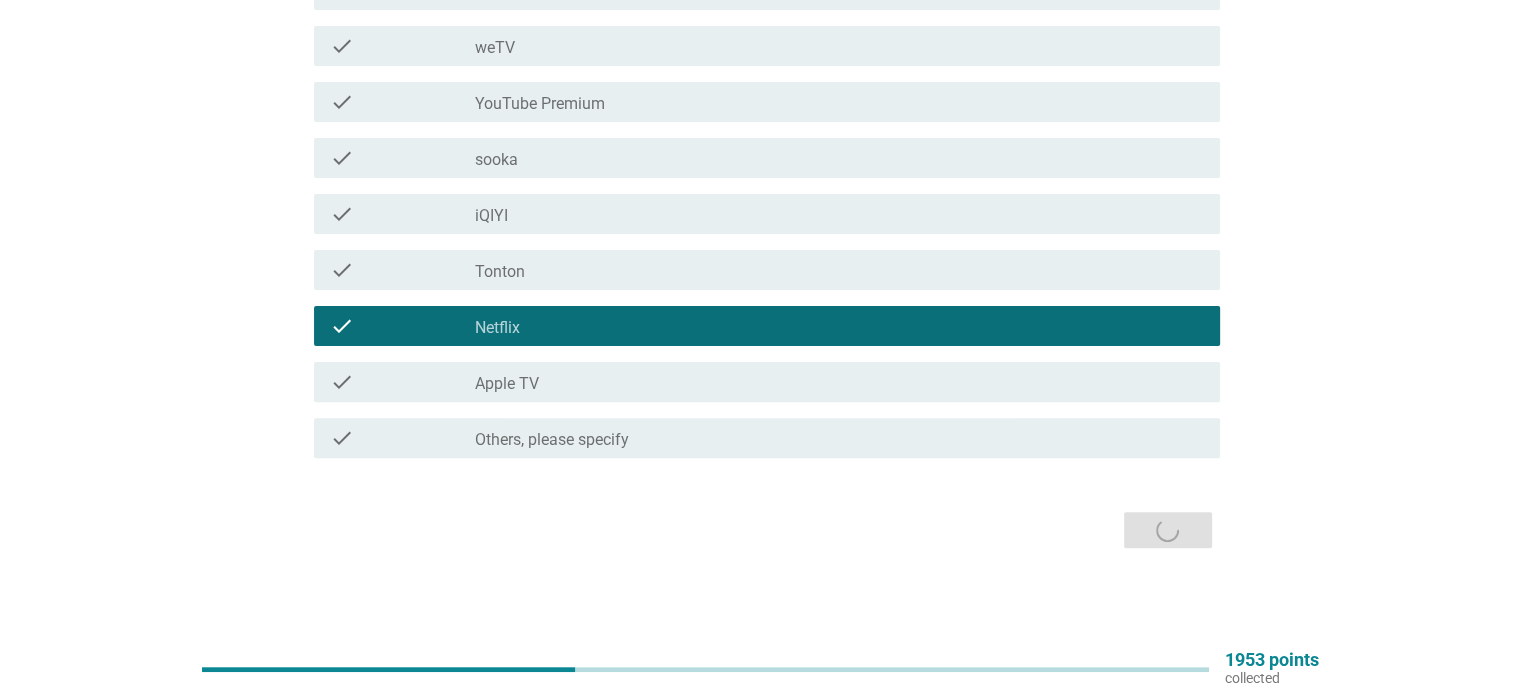 scroll, scrollTop: 0, scrollLeft: 0, axis: both 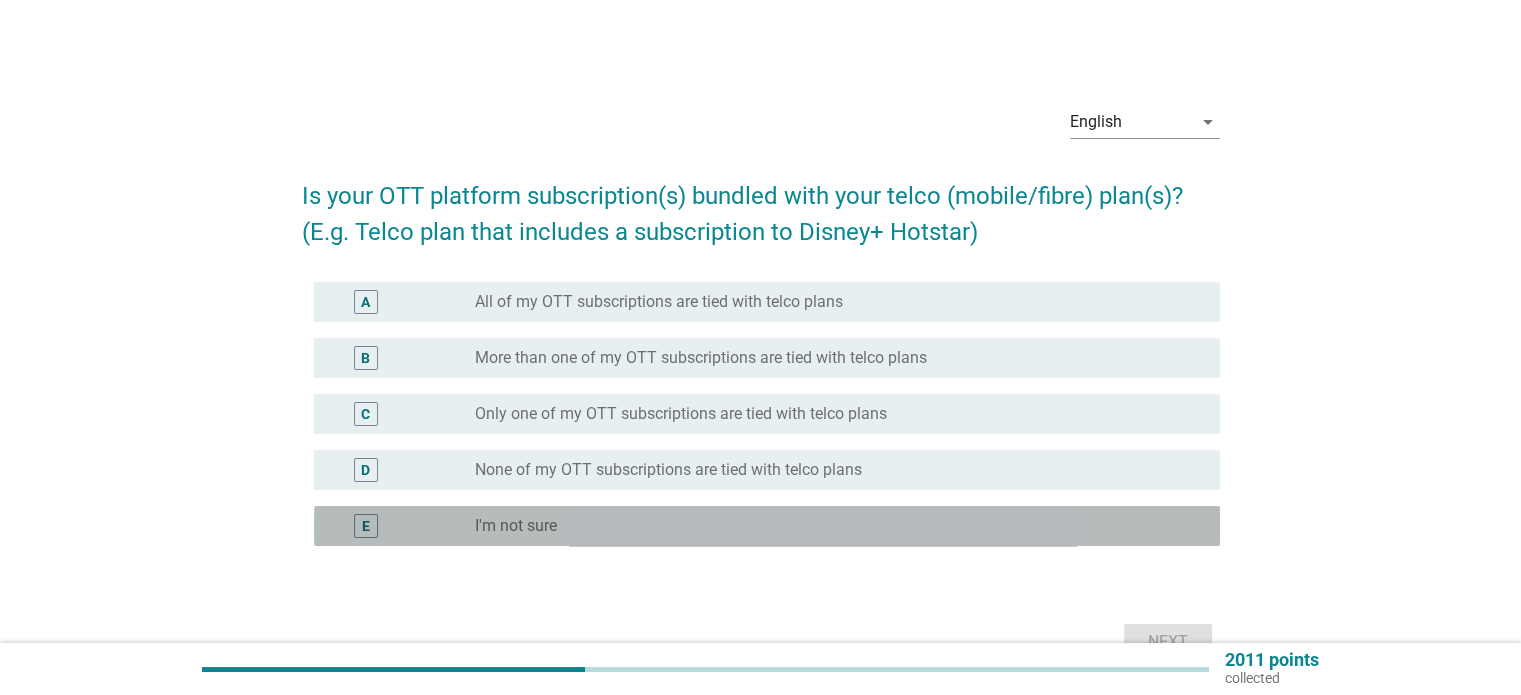 click on "radio_button_unchecked I'm not sure" at bounding box center (831, 526) 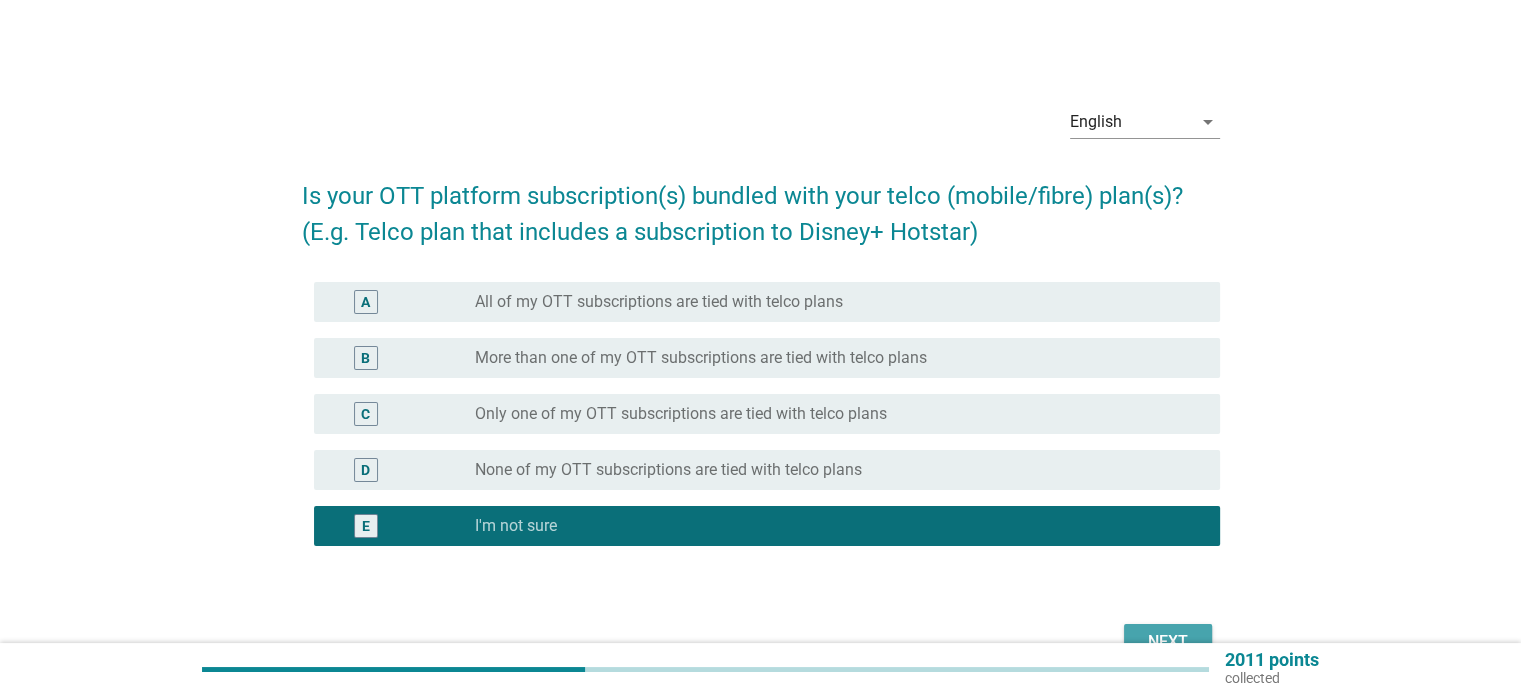 click on "Next" at bounding box center [1168, 642] 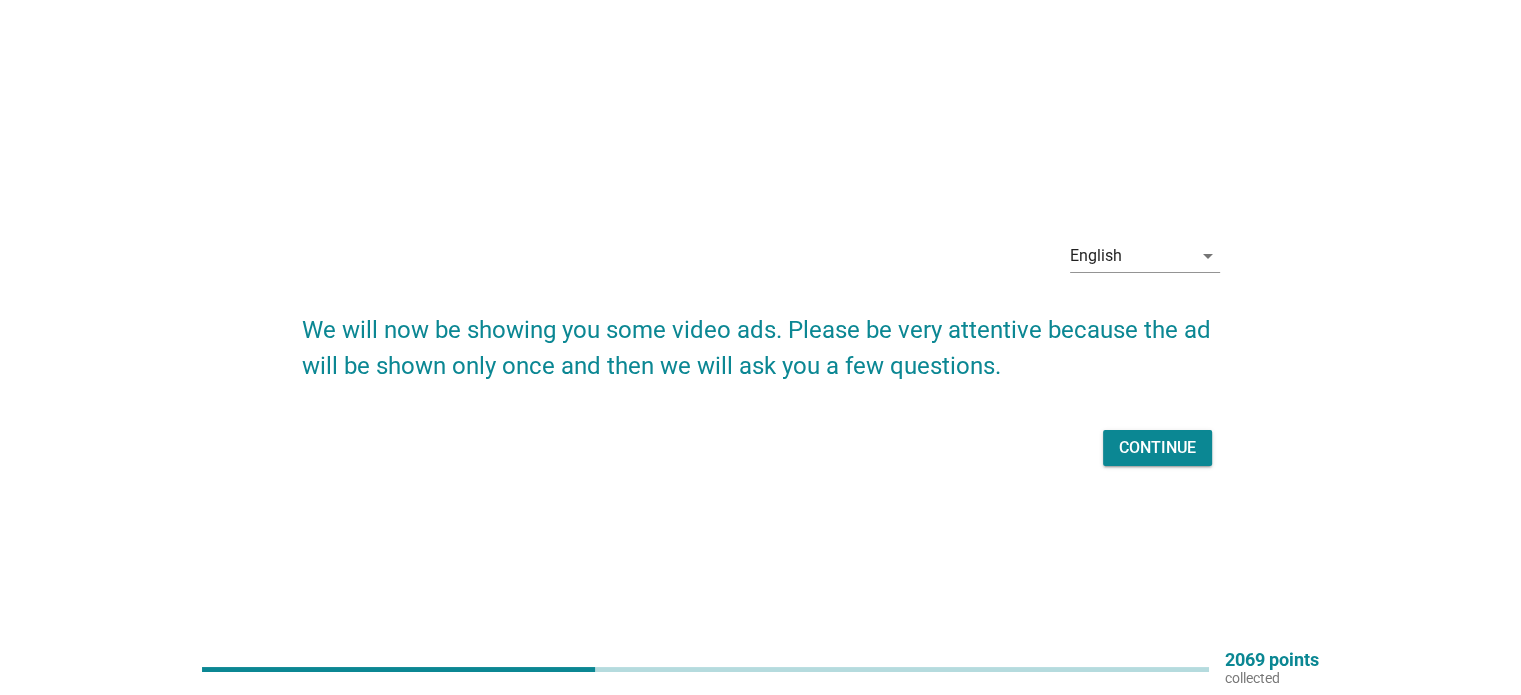 click on "Continue" at bounding box center [1157, 448] 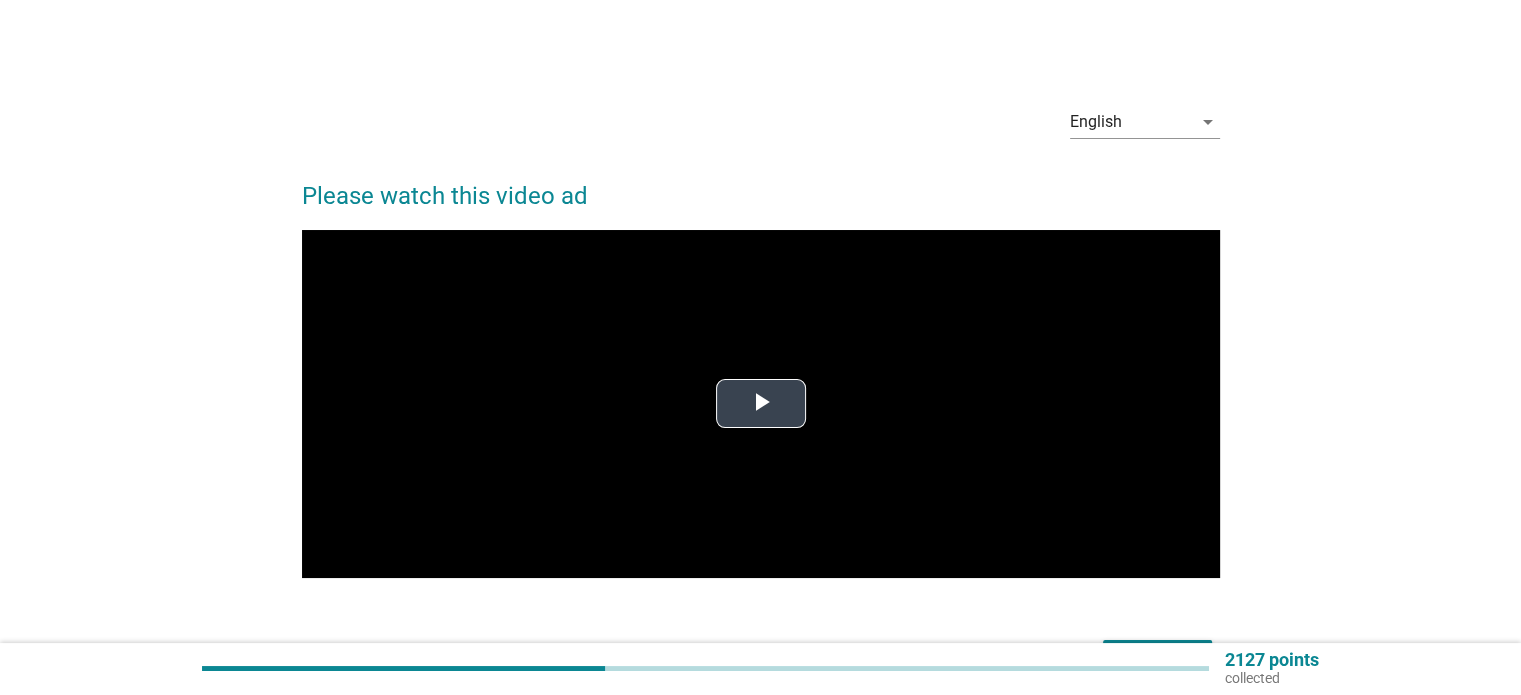 click at bounding box center (761, 404) 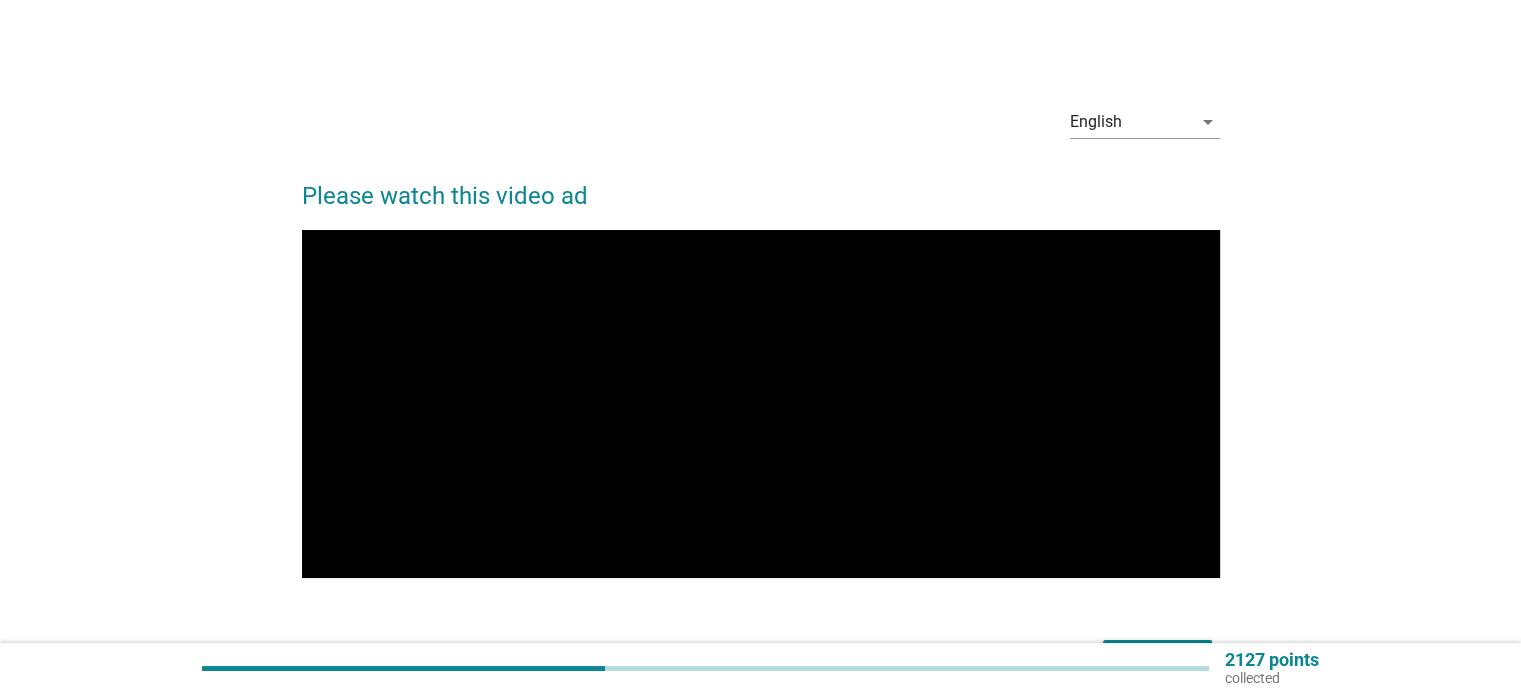 scroll, scrollTop: 128, scrollLeft: 0, axis: vertical 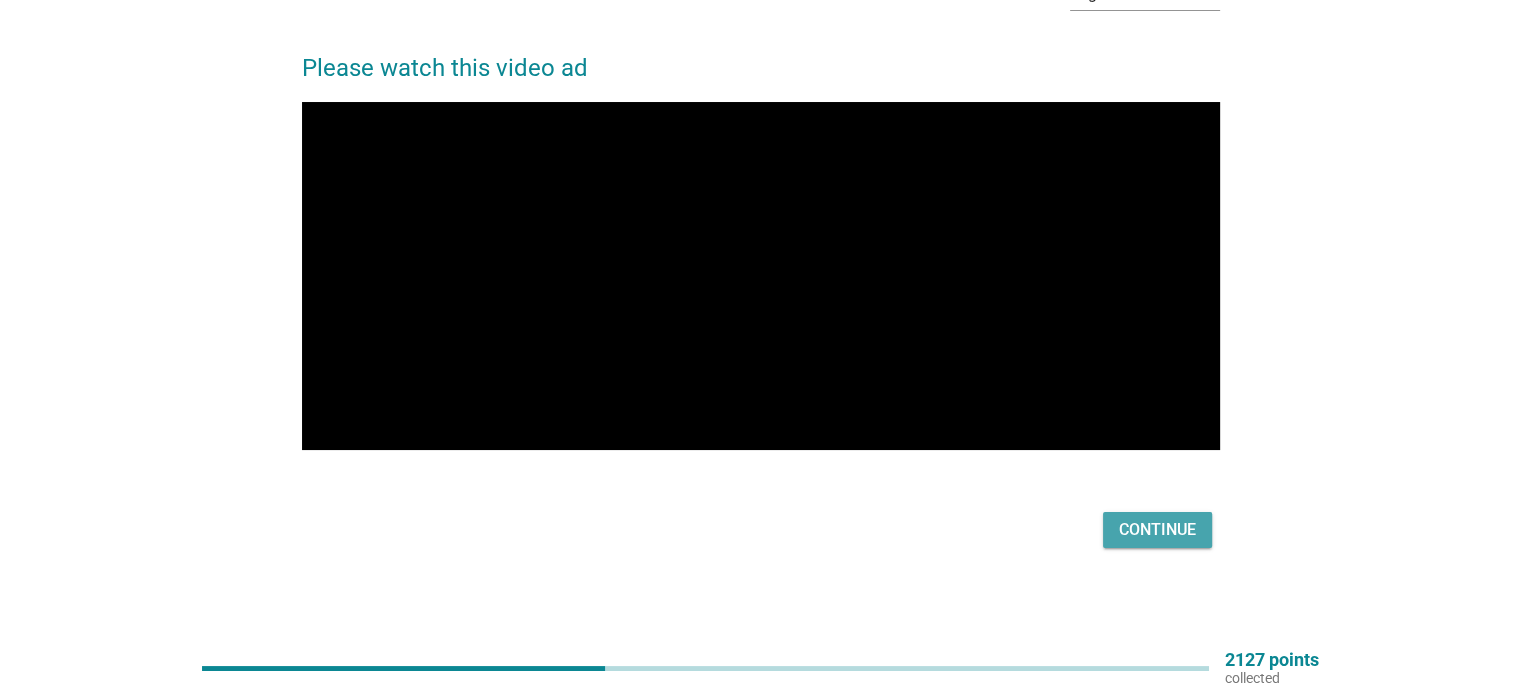 click on "Continue" at bounding box center (1157, 530) 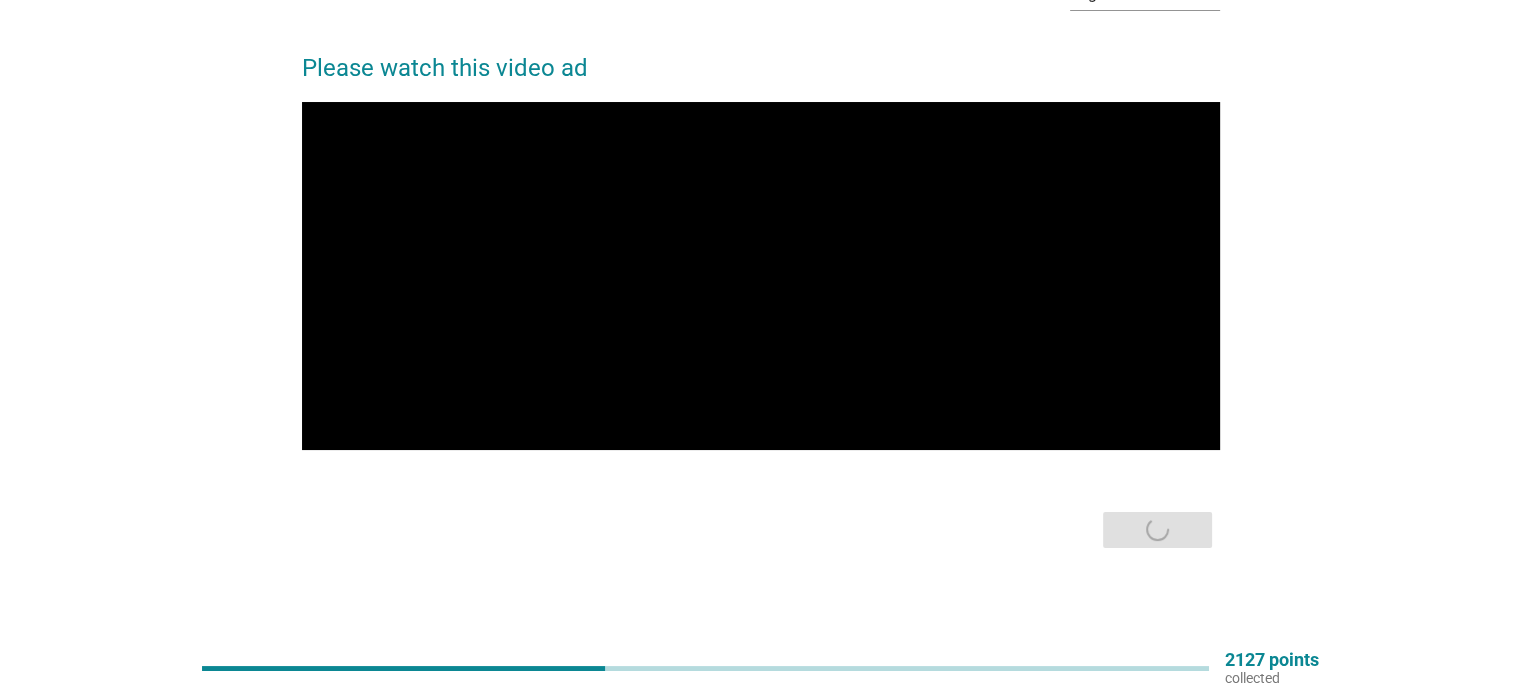 scroll, scrollTop: 0, scrollLeft: 0, axis: both 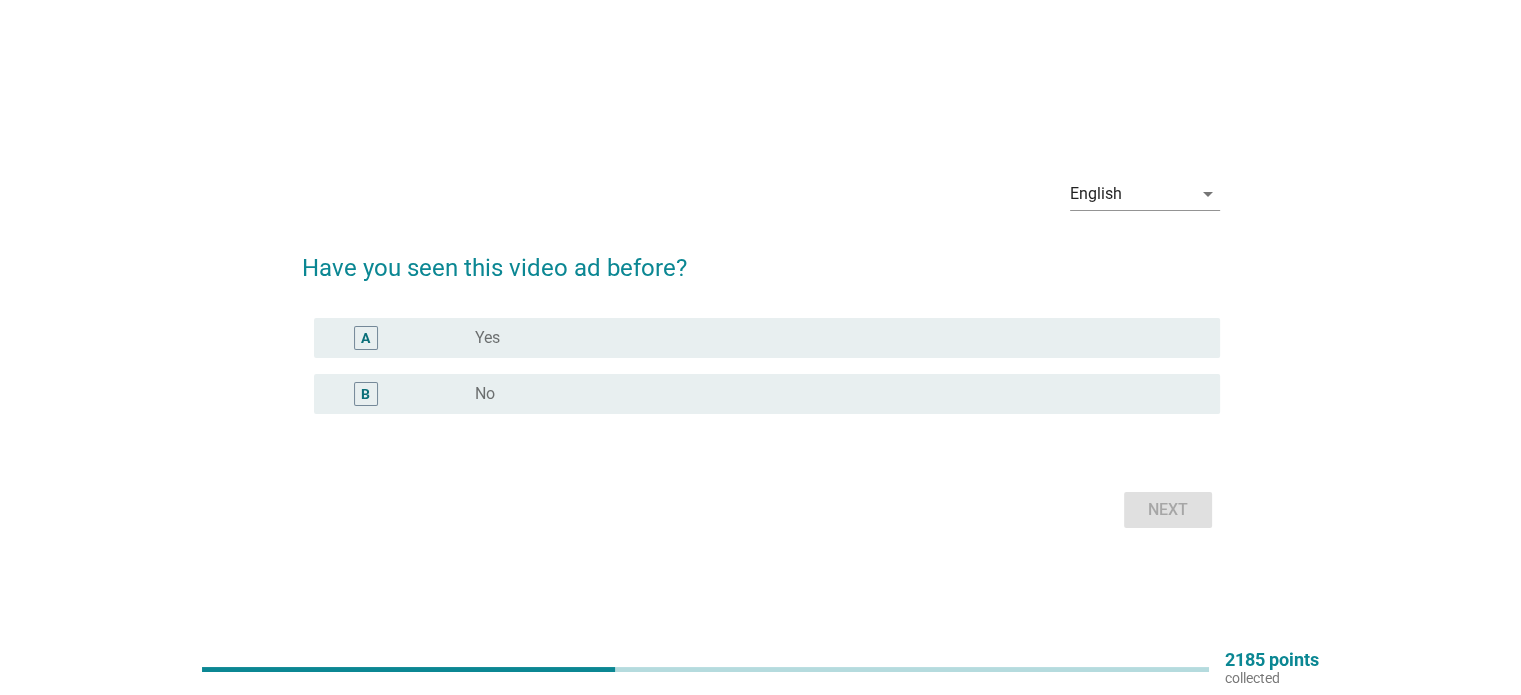 click on "radio_button_unchecked Yes" at bounding box center (831, 338) 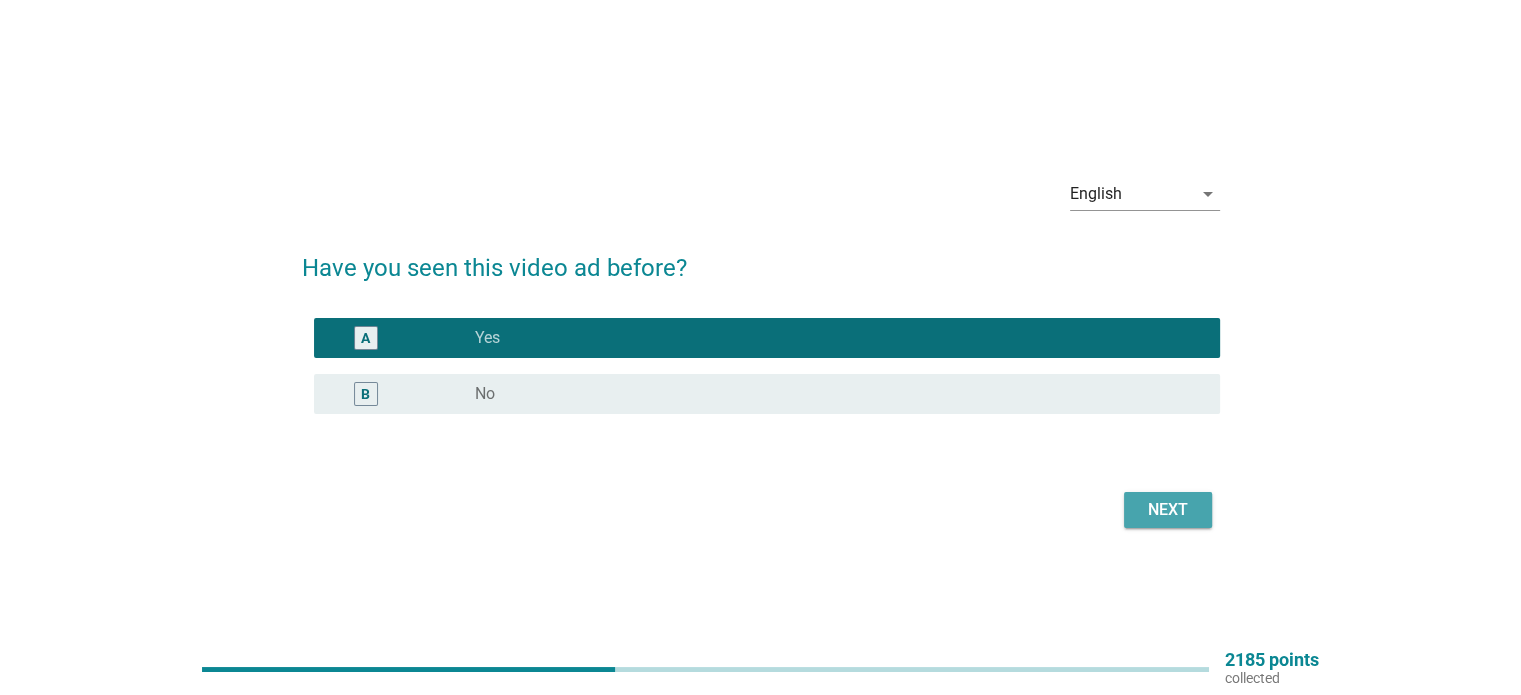 click on "Next" at bounding box center [1168, 510] 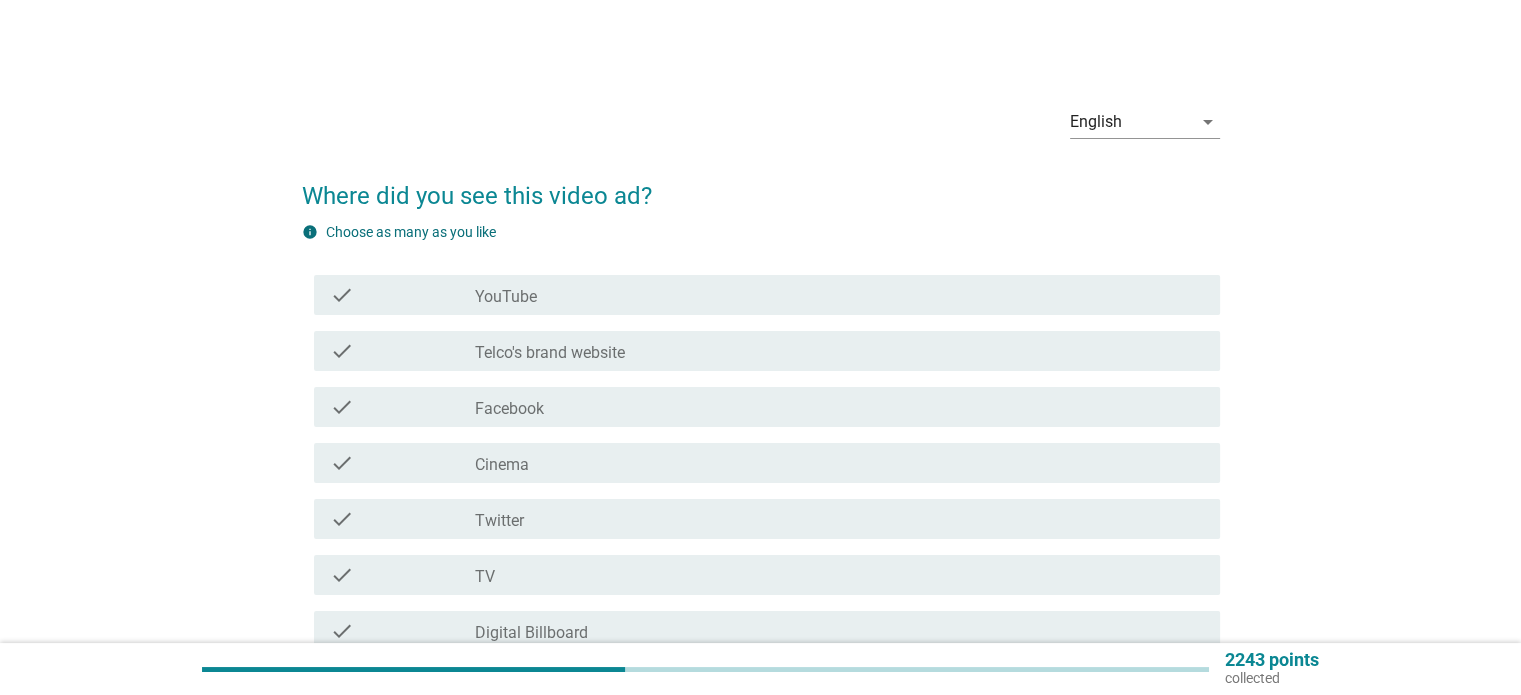 scroll, scrollTop: 79, scrollLeft: 0, axis: vertical 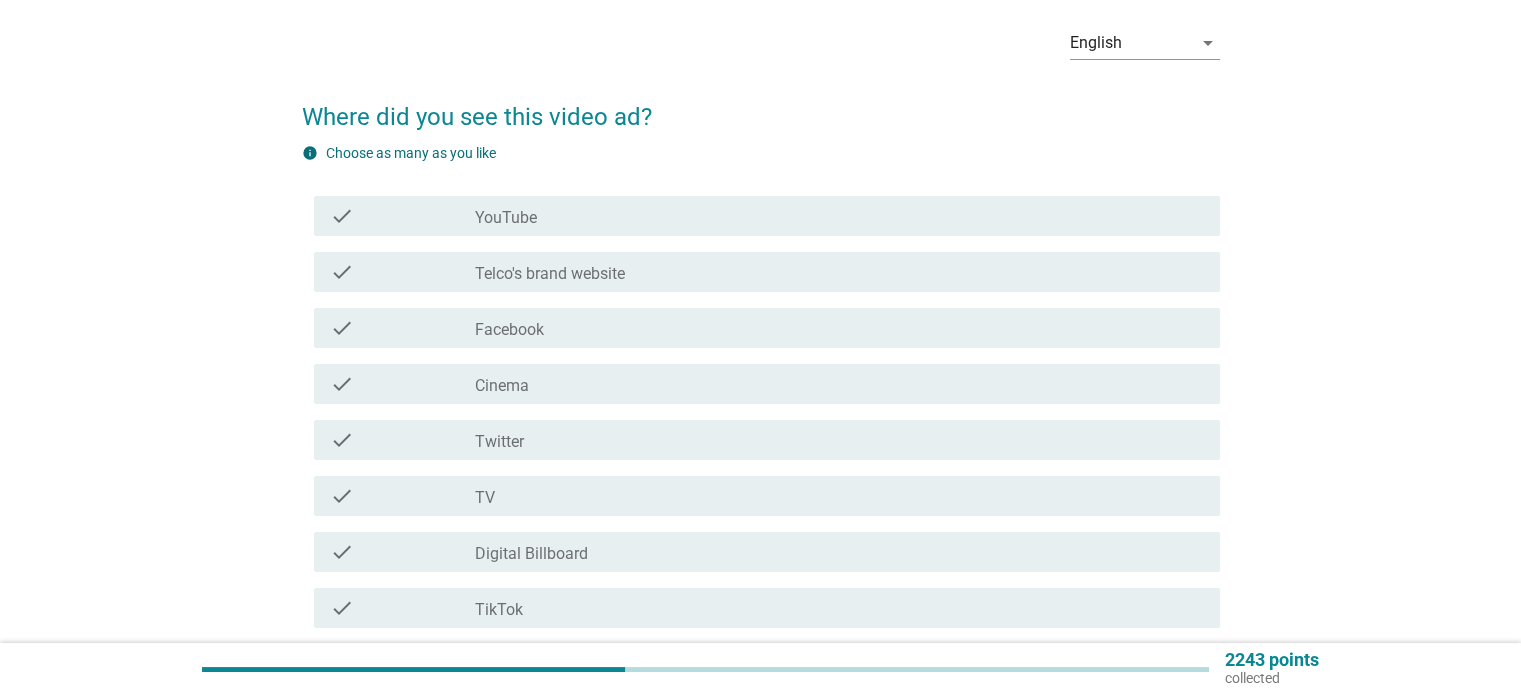 click on "check     check_box_outline_blank YouTube" at bounding box center (767, 216) 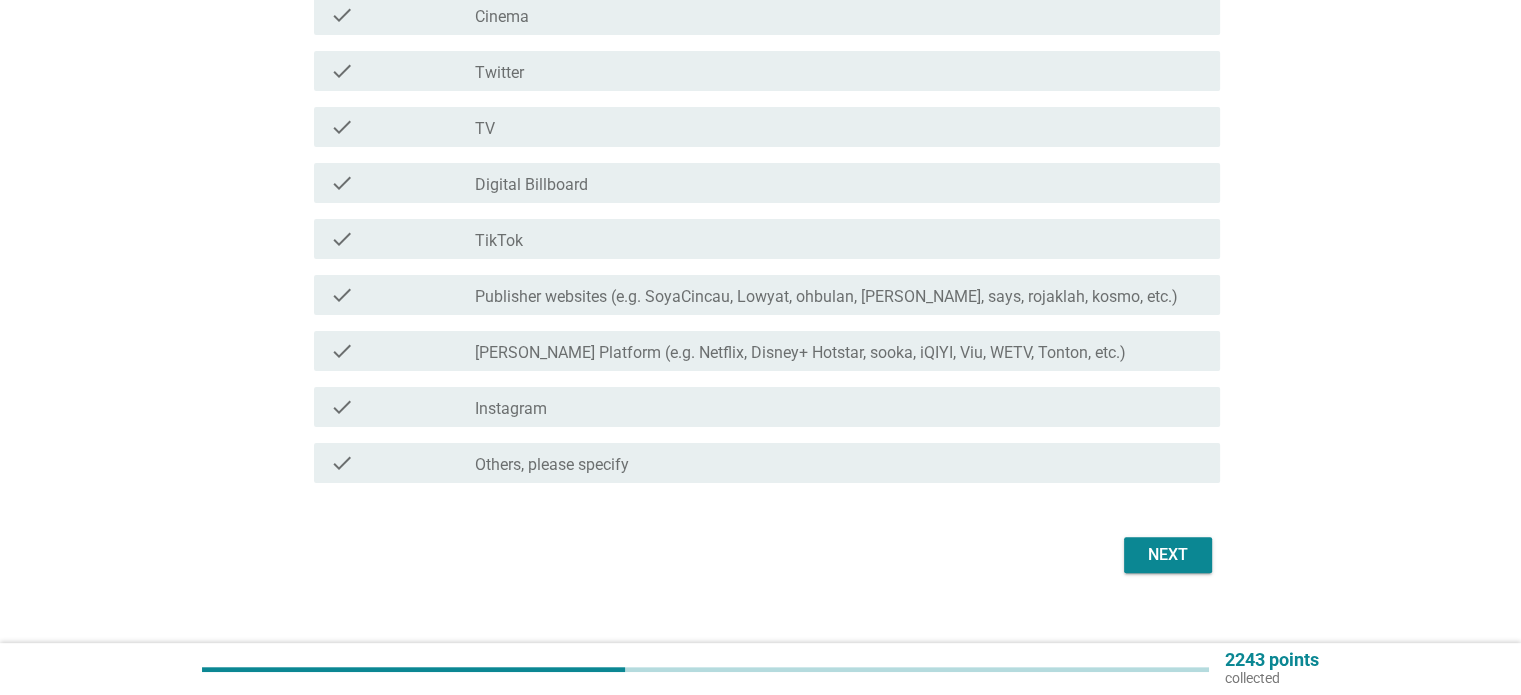 scroll, scrollTop: 448, scrollLeft: 0, axis: vertical 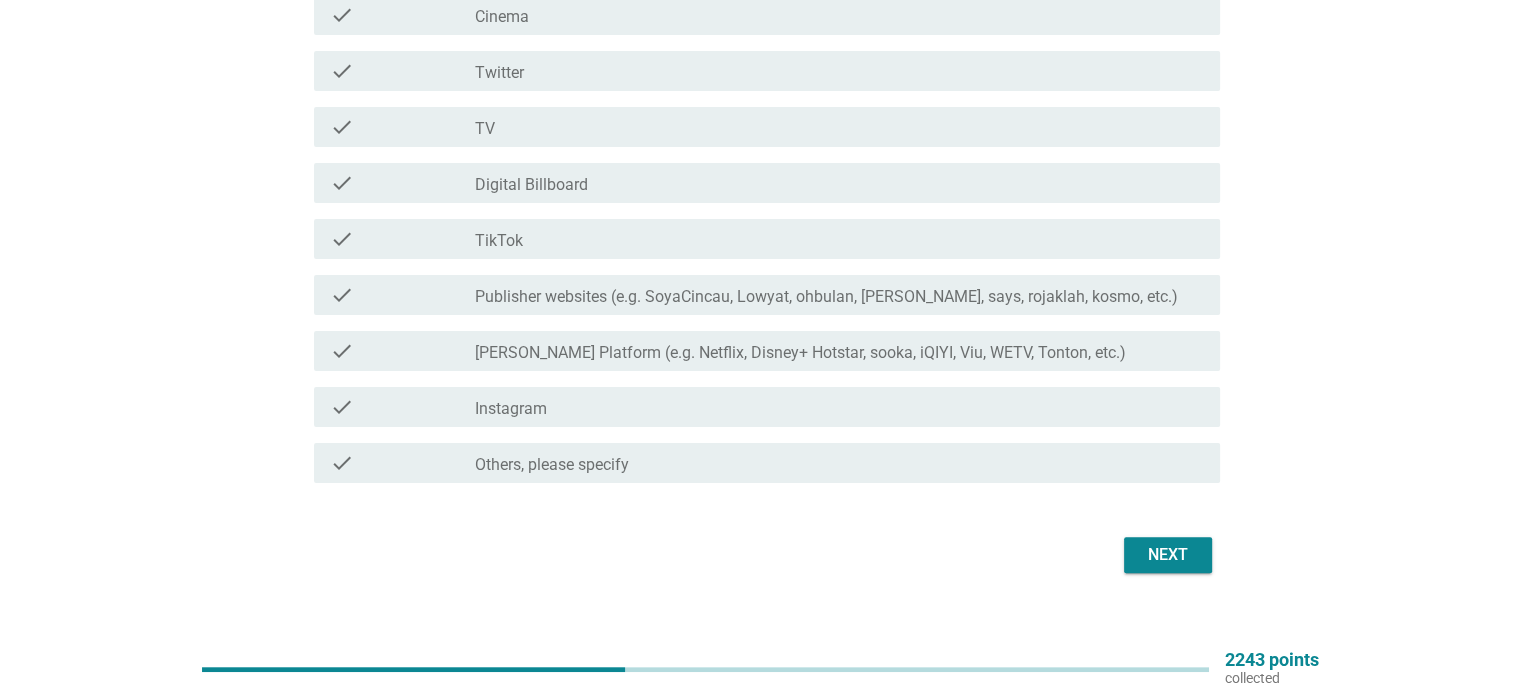 click on "check     check_box_outline_blank Twitter" at bounding box center [761, 71] 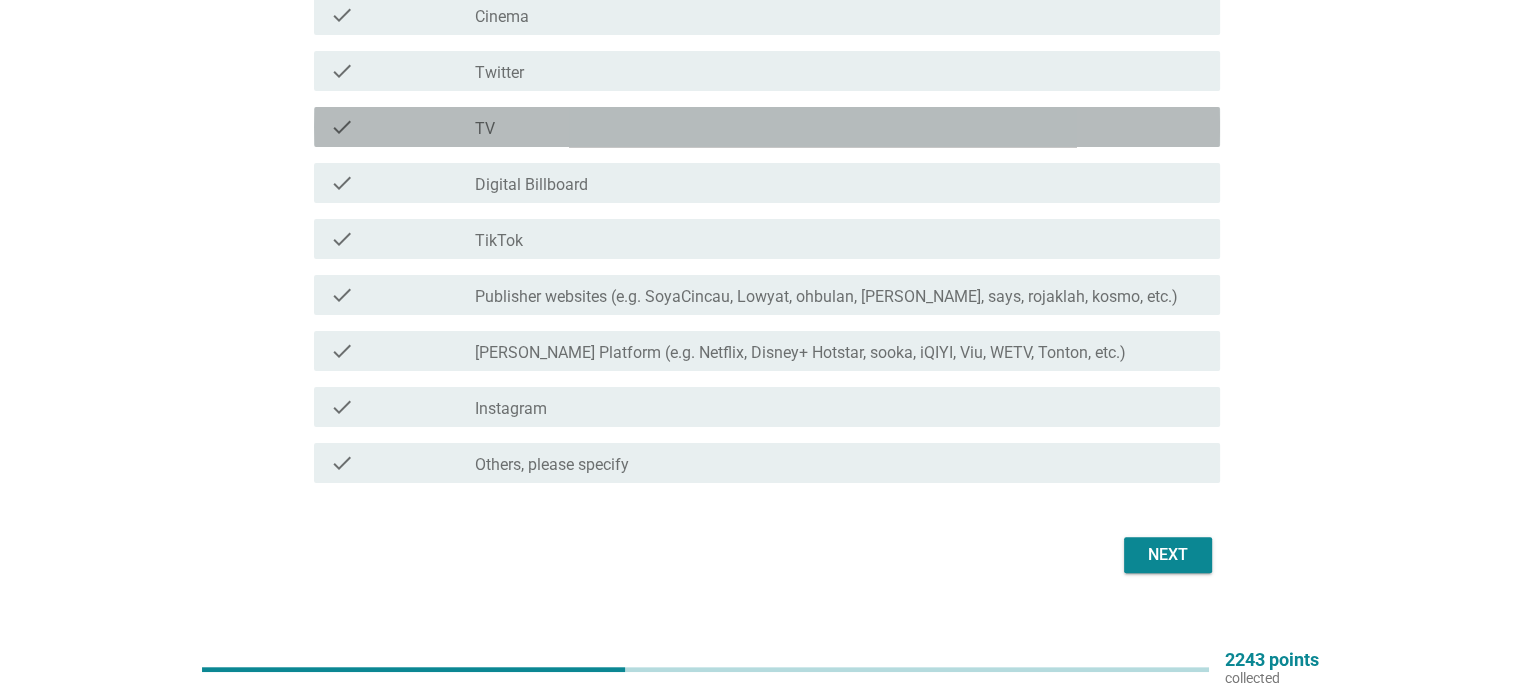click on "check     check_box_outline_blank TV" at bounding box center (767, 127) 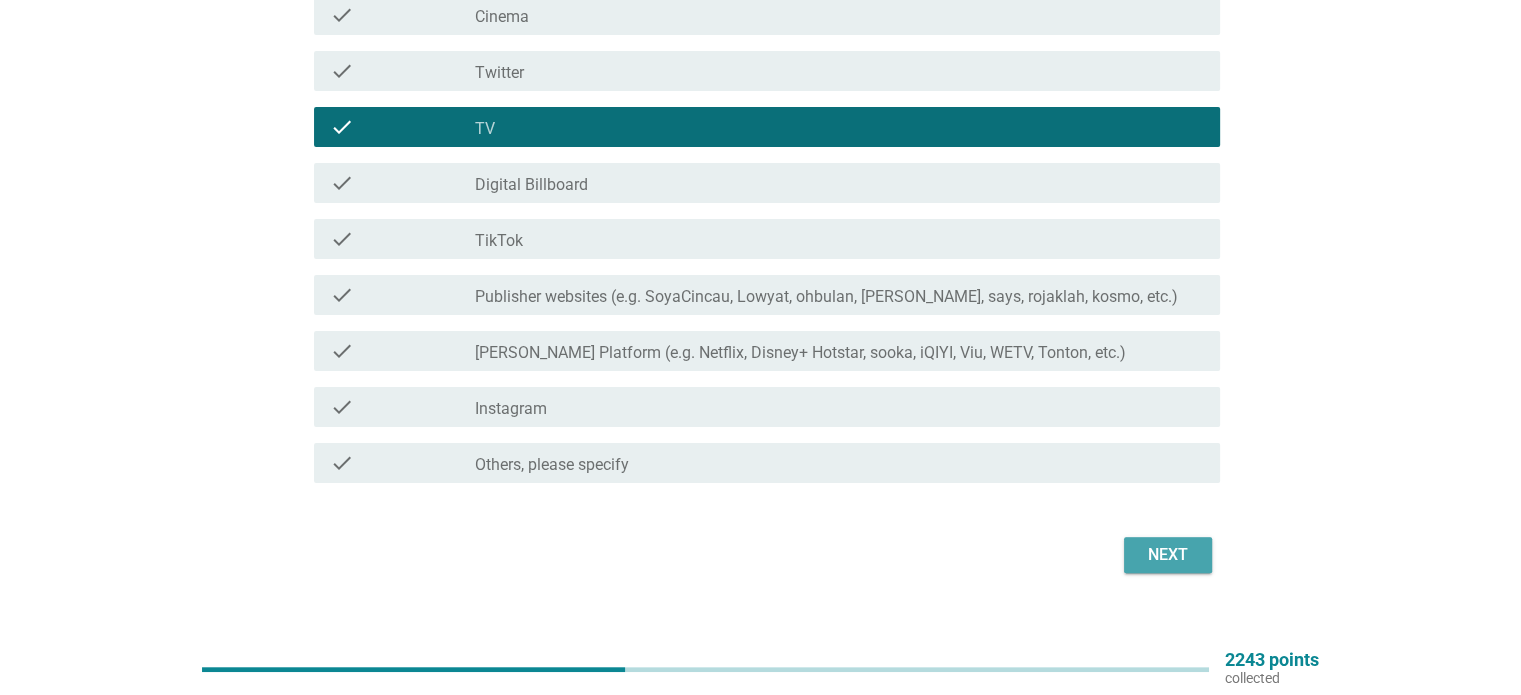 click on "Next" at bounding box center [1168, 555] 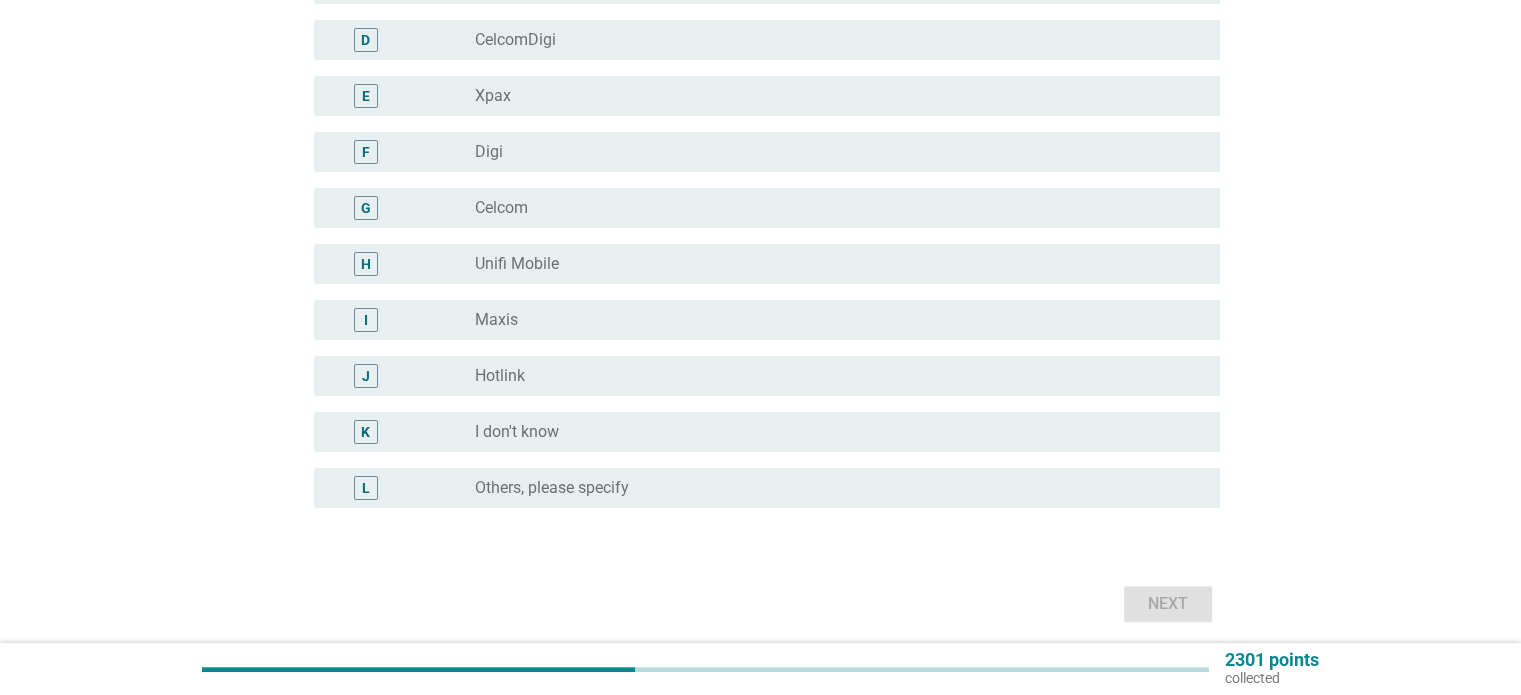 scroll, scrollTop: 300, scrollLeft: 0, axis: vertical 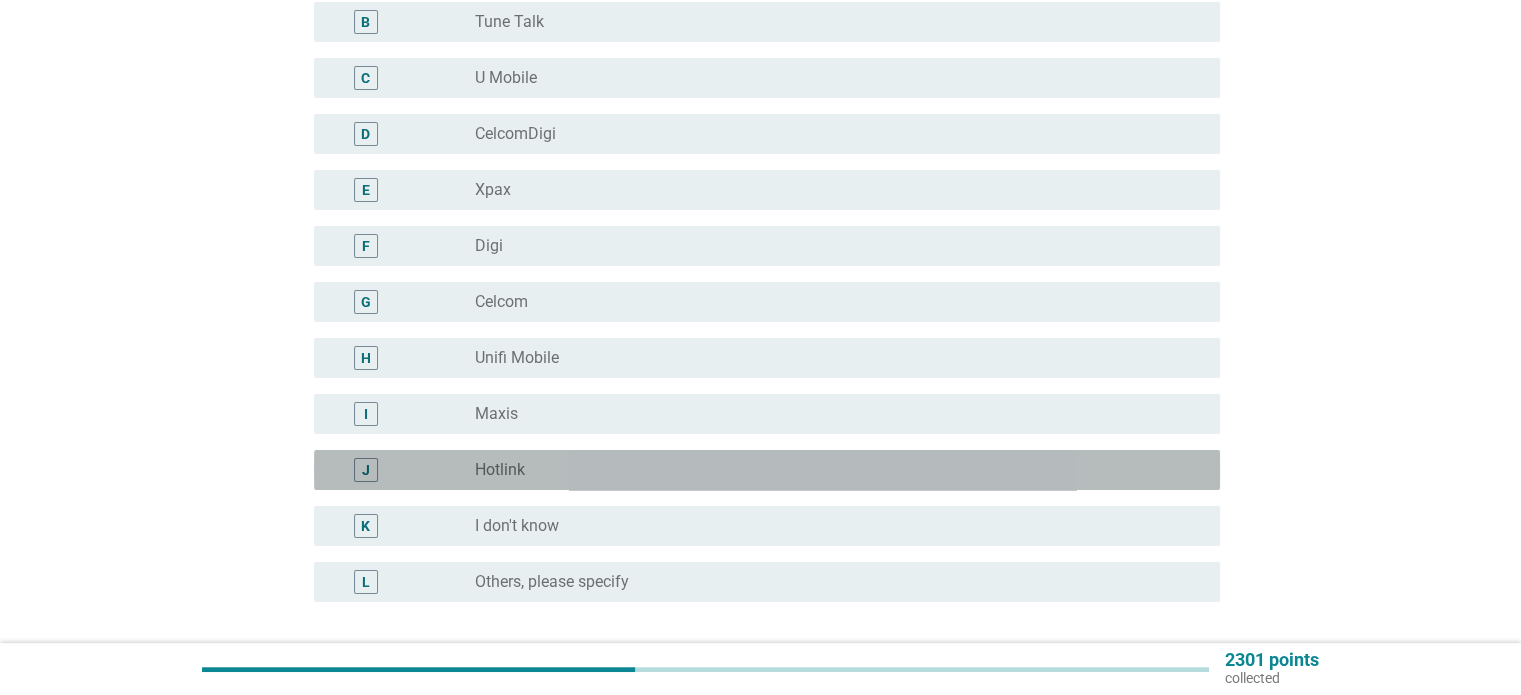 click on "J     radio_button_unchecked Hotlink" at bounding box center (767, 470) 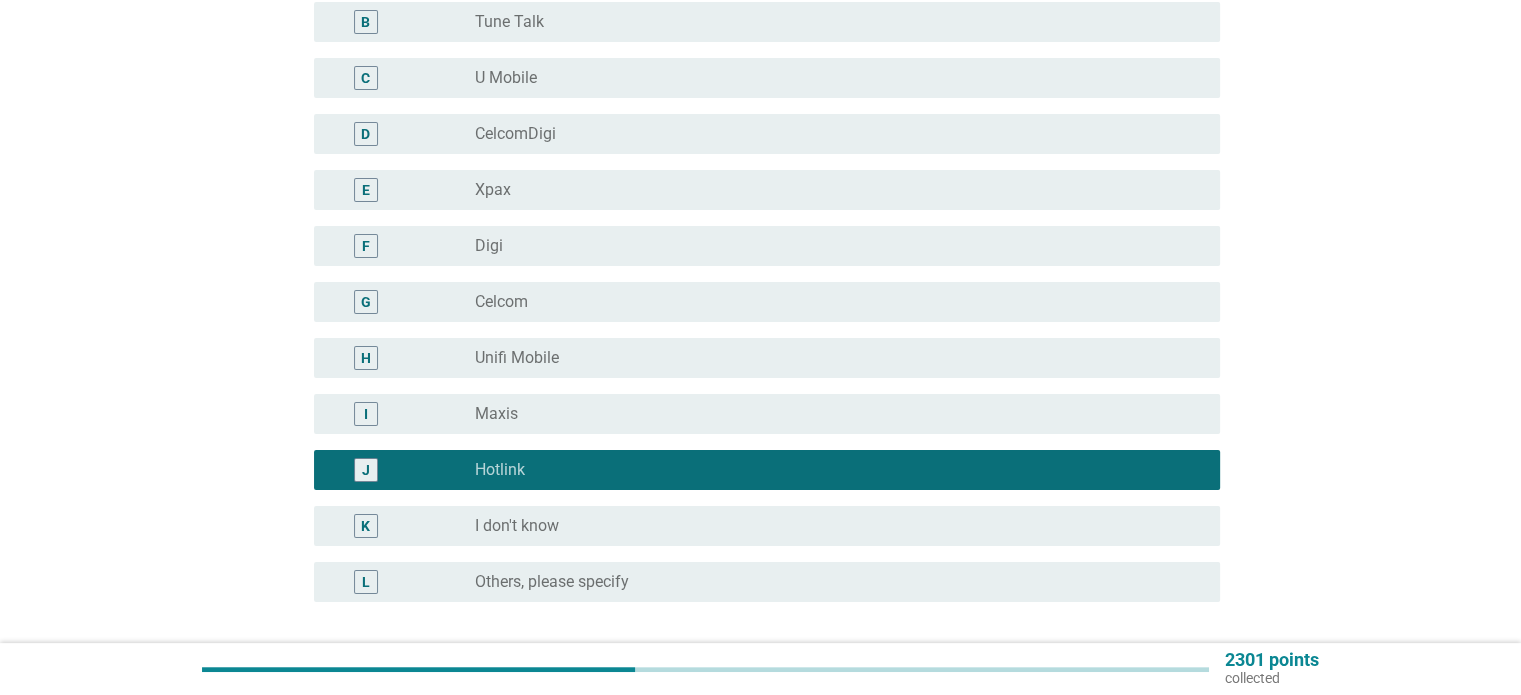 scroll, scrollTop: 468, scrollLeft: 0, axis: vertical 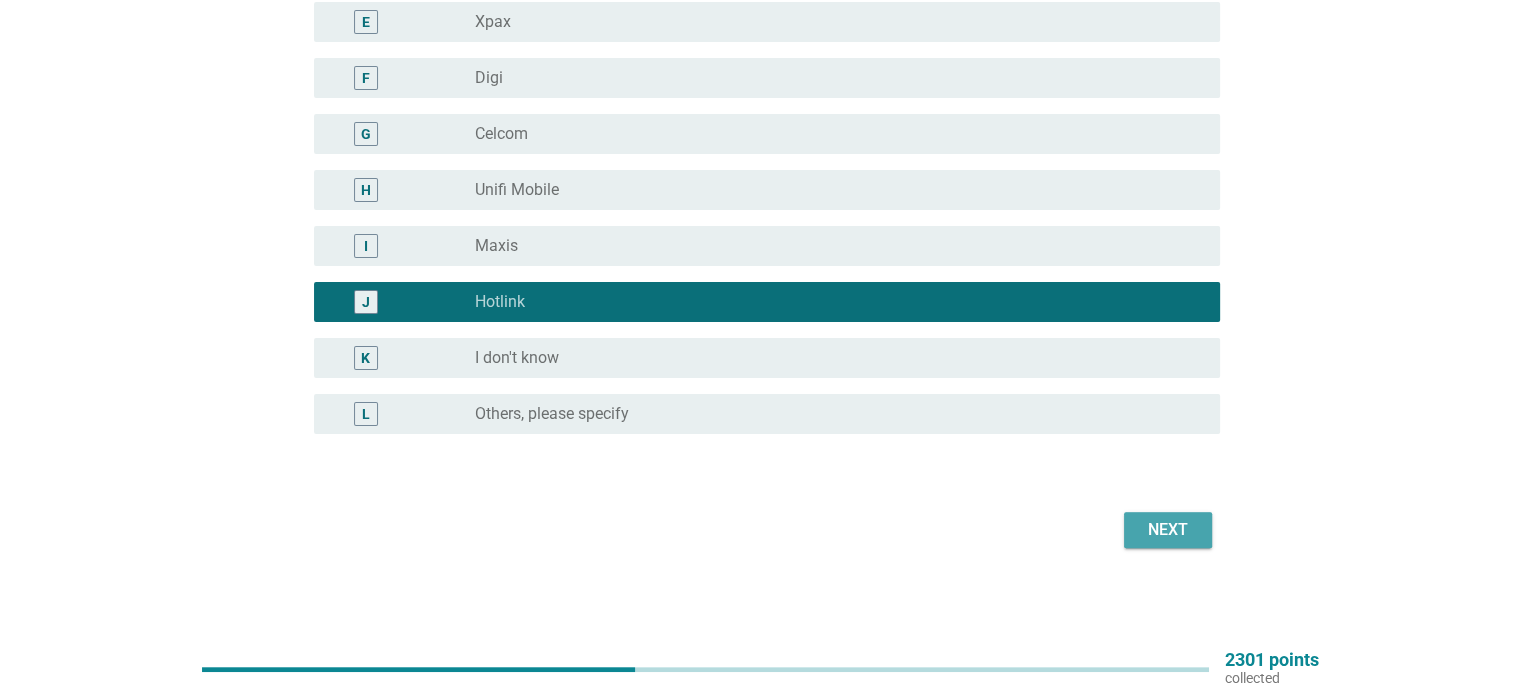 click on "Next" at bounding box center (1168, 530) 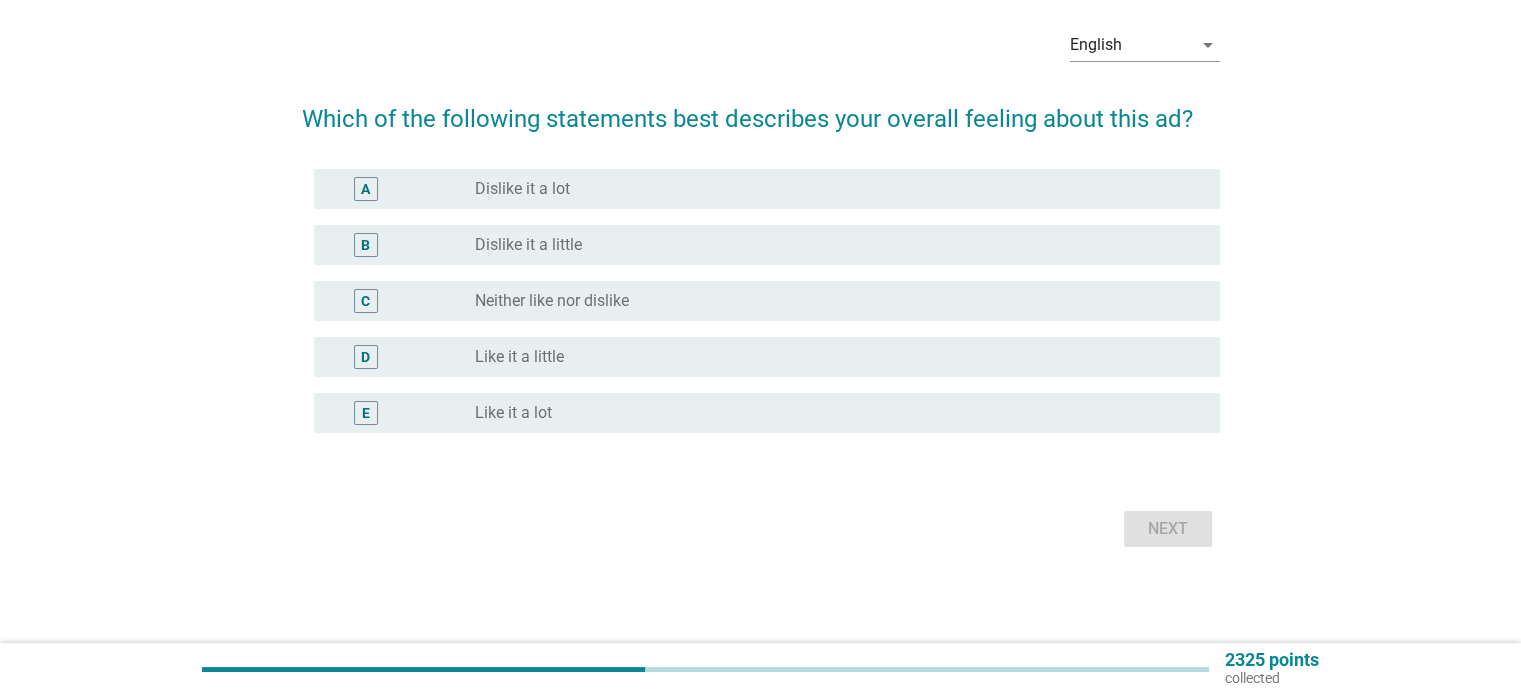 scroll, scrollTop: 0, scrollLeft: 0, axis: both 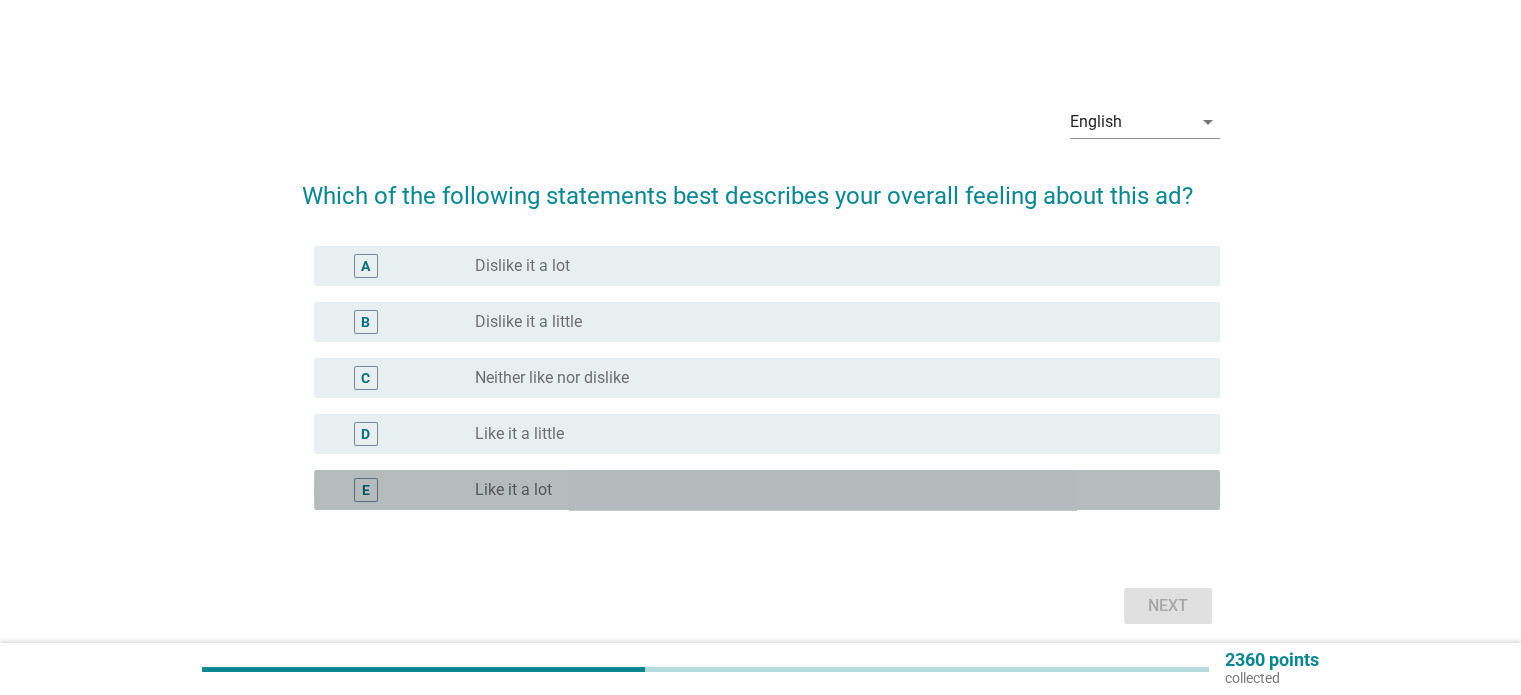 click on "radio_button_unchecked Like it a lot" at bounding box center (831, 490) 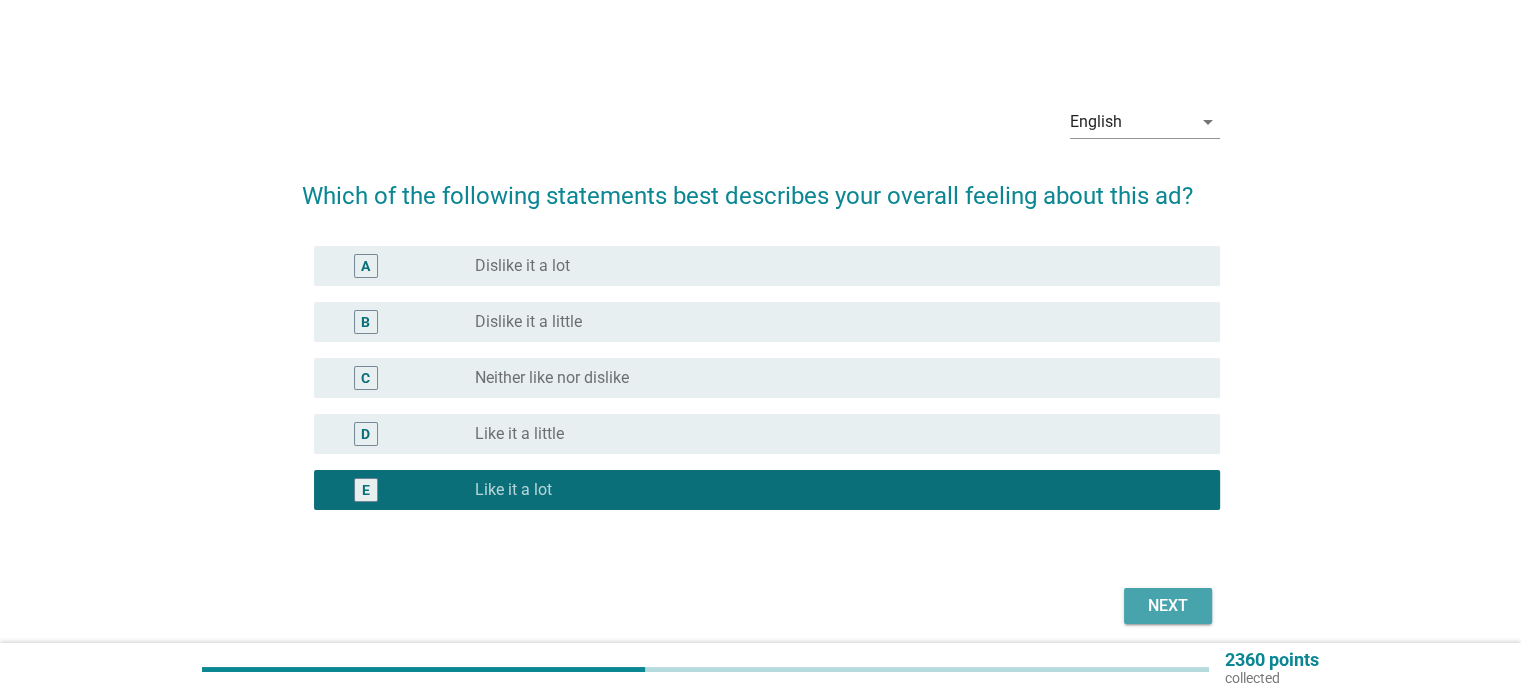 click on "Next" at bounding box center (1168, 606) 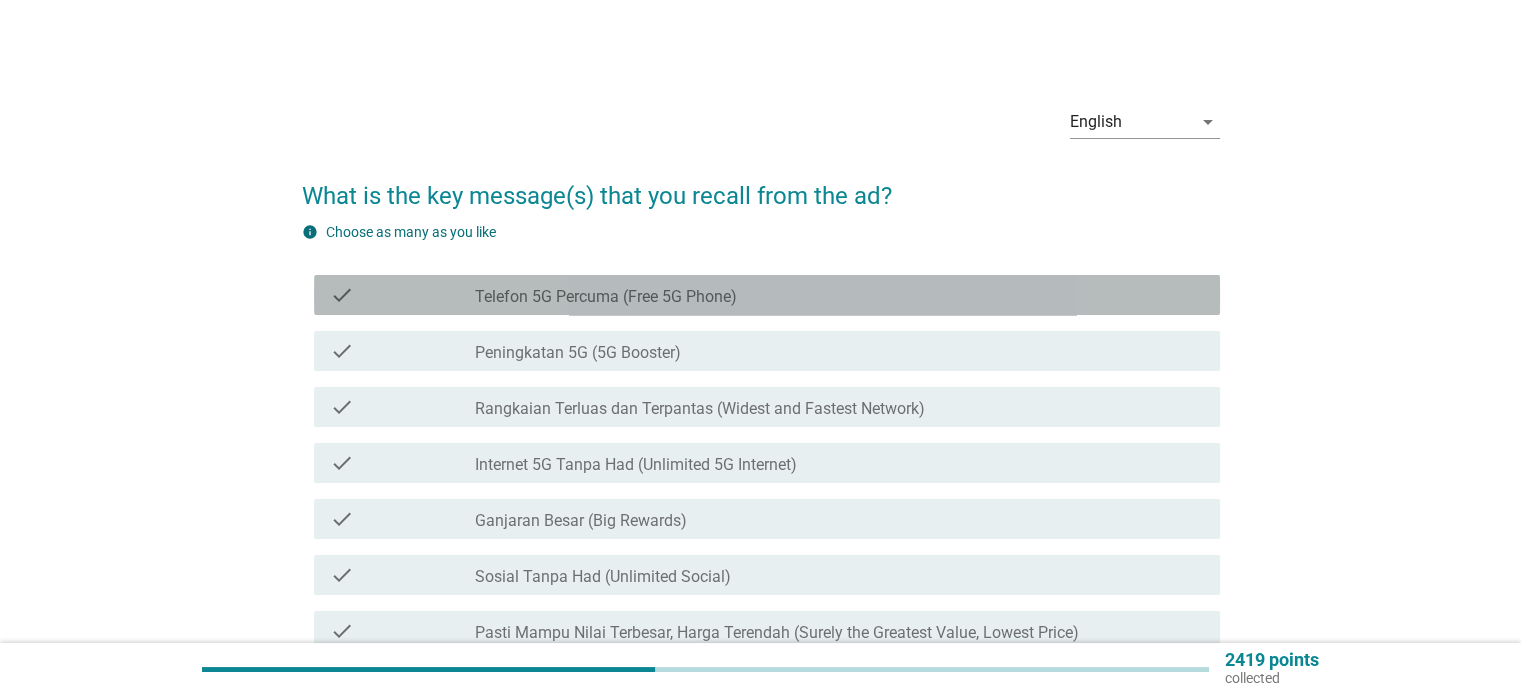 click on "check     check_box_outline_blank Telefon 5G Percuma (Free 5G Phone)" at bounding box center [767, 295] 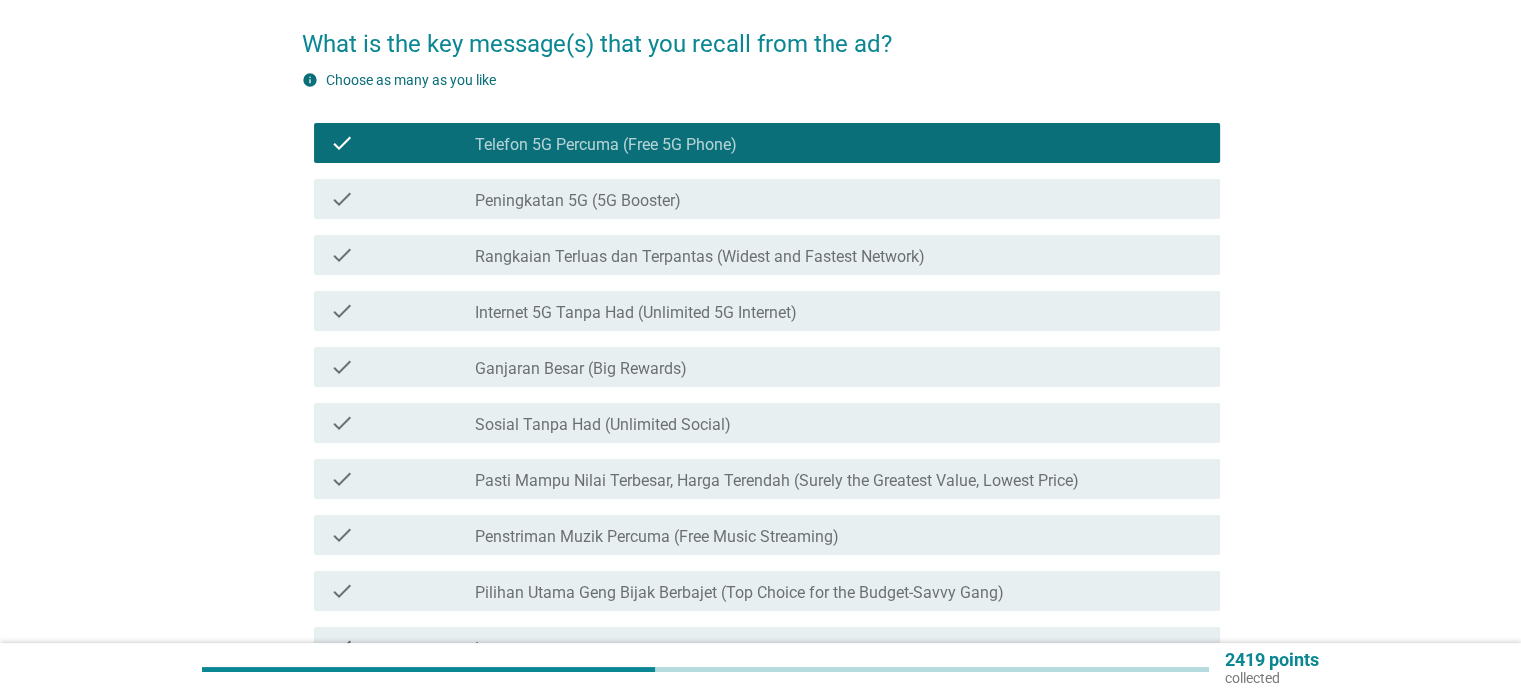 scroll, scrollTop: 152, scrollLeft: 0, axis: vertical 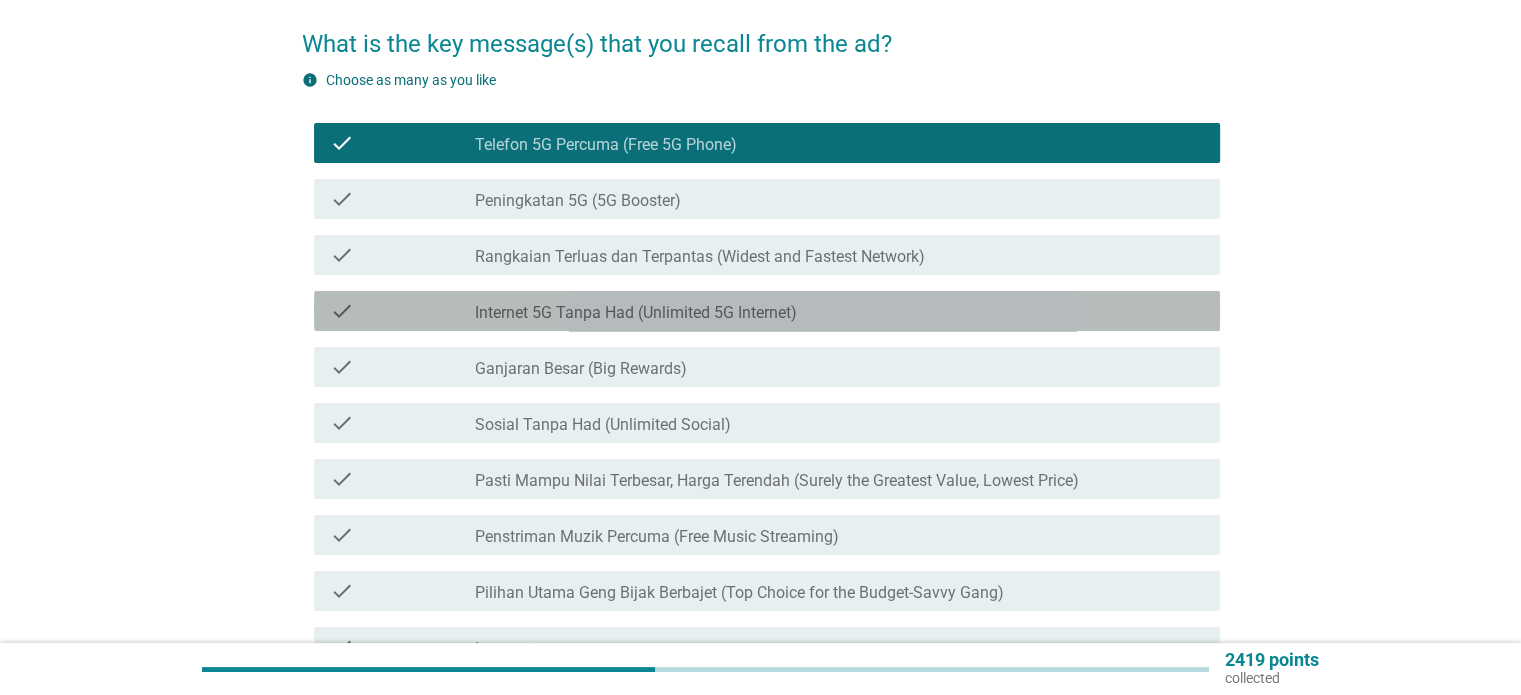 click on "Internet 5G Tanpa Had (Unlimited 5G Internet)" at bounding box center [636, 313] 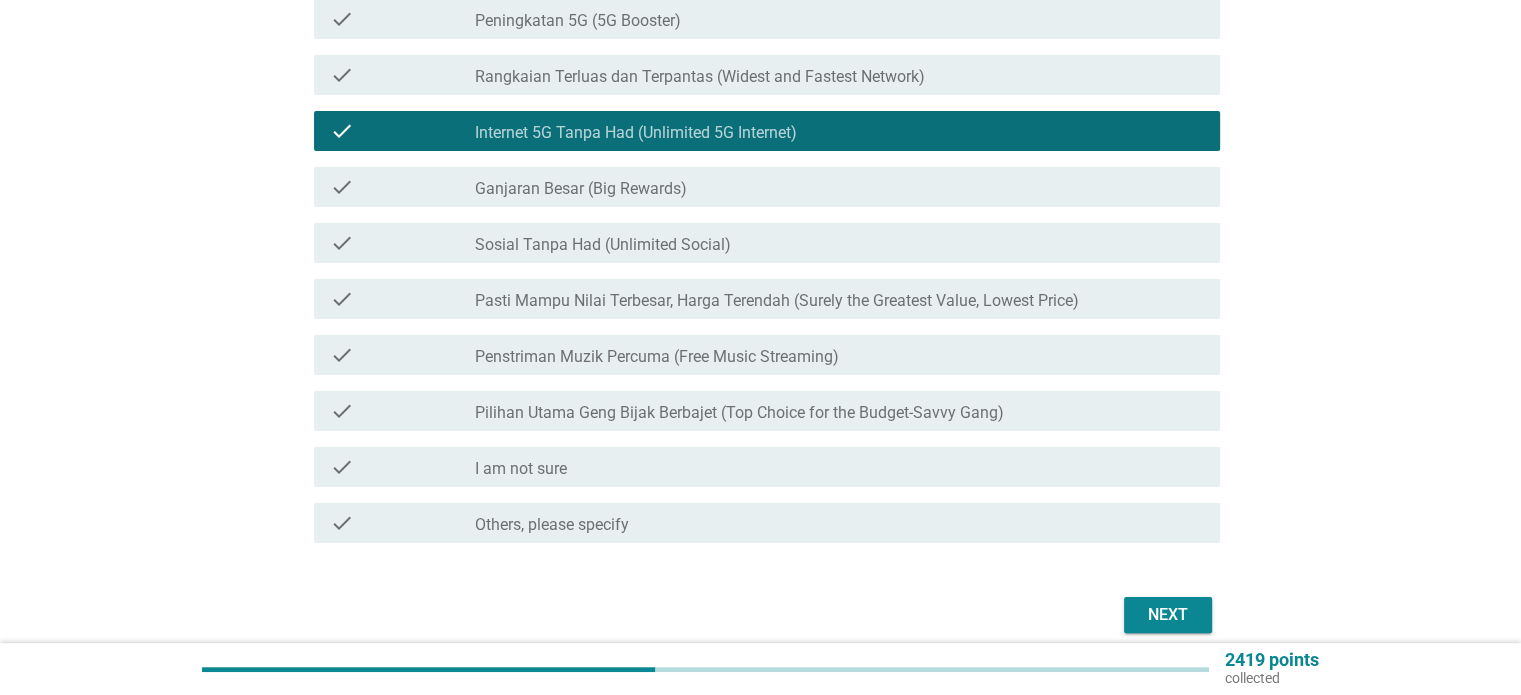 scroll, scrollTop: 334, scrollLeft: 0, axis: vertical 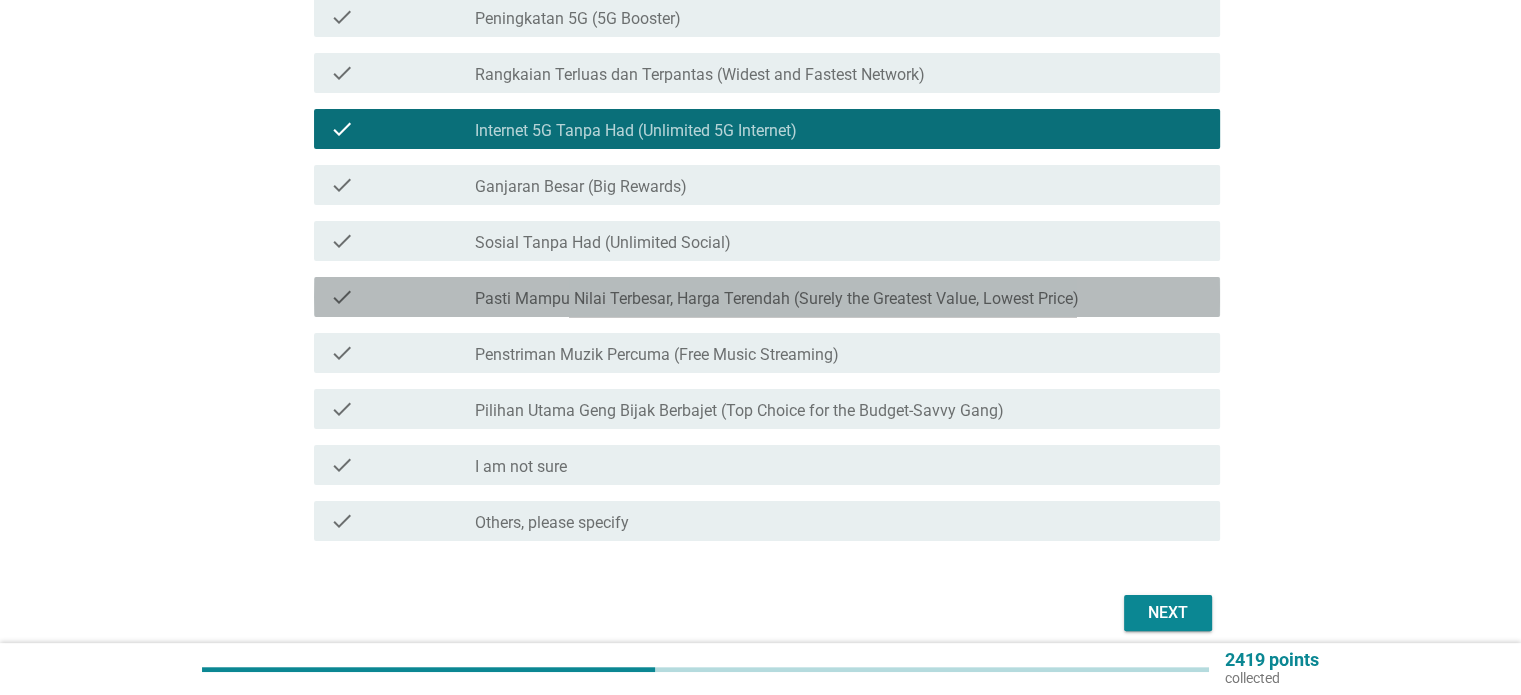 click on "Pasti Mampu Nilai Terbesar, Harga Terendah (Surely the Greatest Value, Lowest Price)" at bounding box center [777, 299] 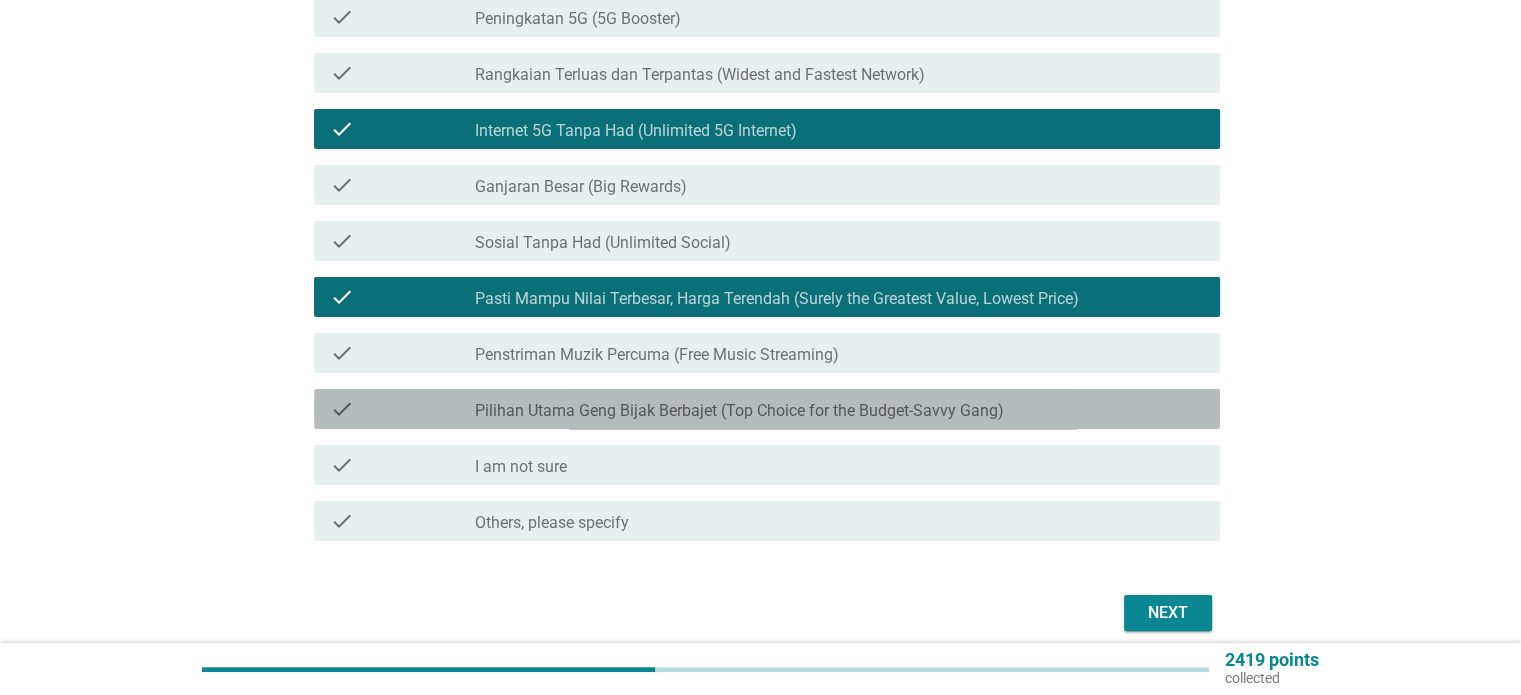 click on "check_box_outline_blank Pilihan Utama [PERSON_NAME] Berbajet (Top Choice for the Budget-Savvy Gang)" at bounding box center [839, 409] 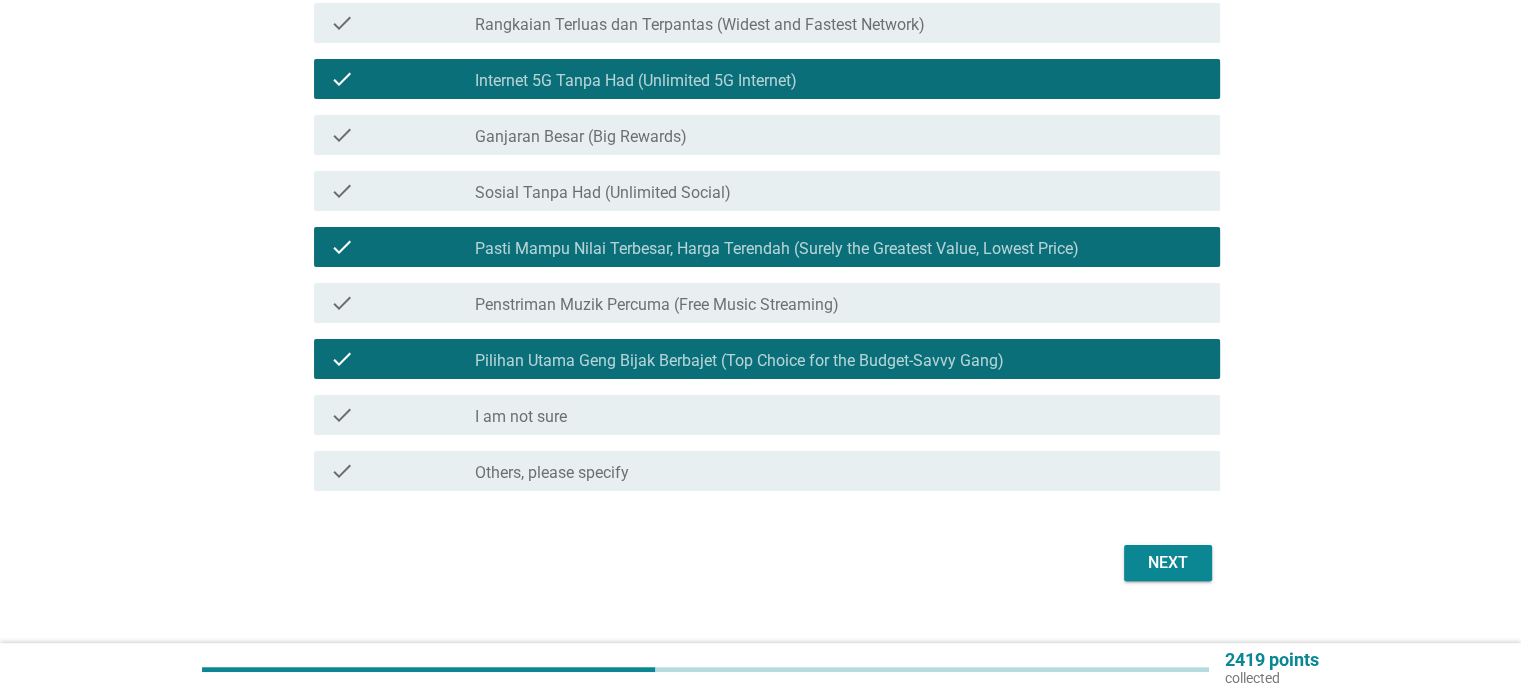 scroll, scrollTop: 417, scrollLeft: 0, axis: vertical 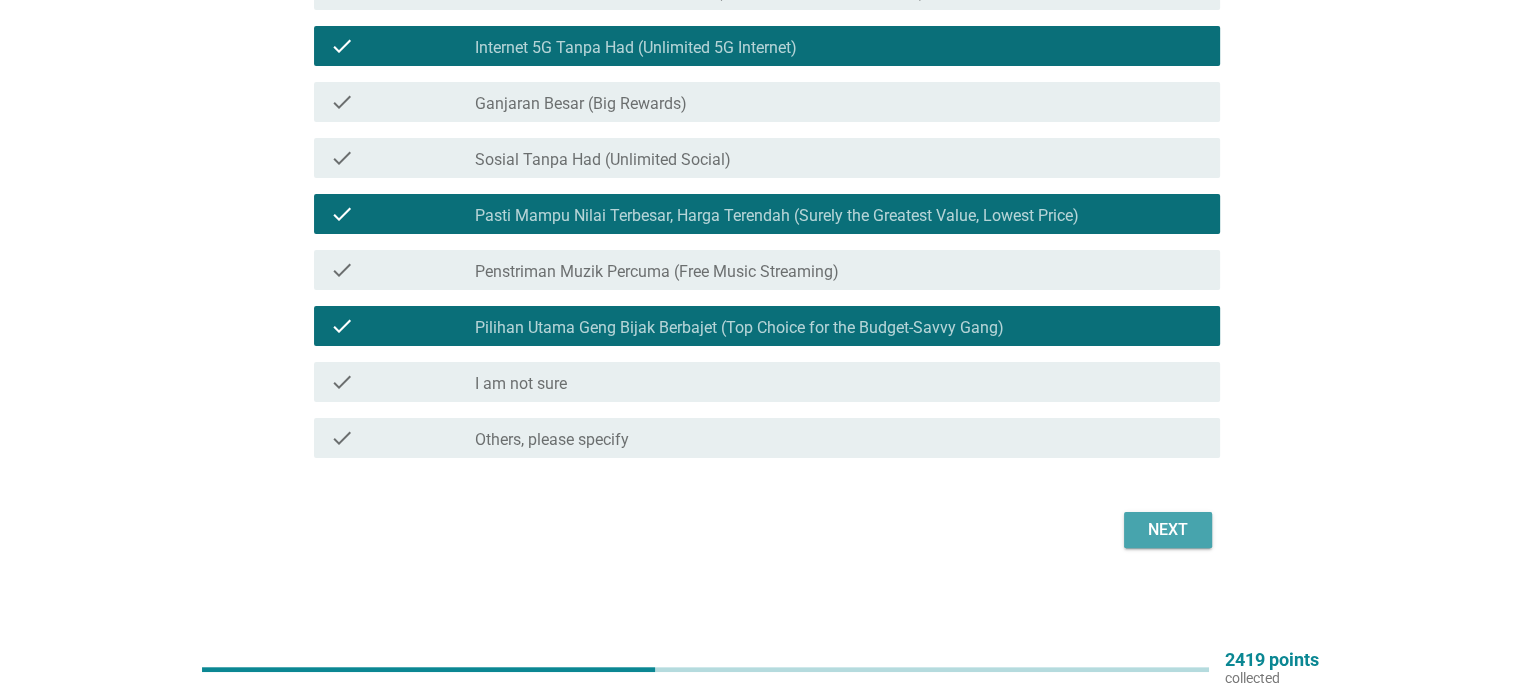 click on "Next" at bounding box center (1168, 530) 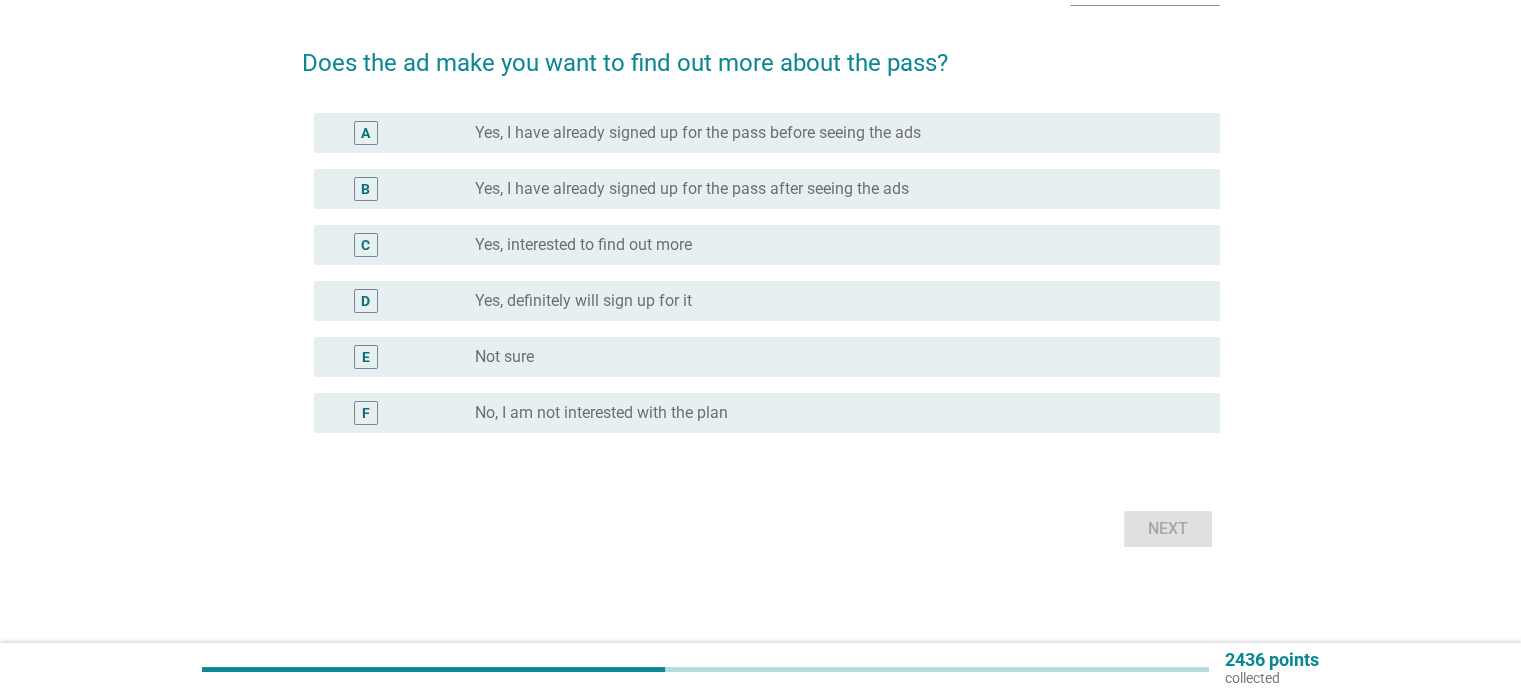 scroll, scrollTop: 0, scrollLeft: 0, axis: both 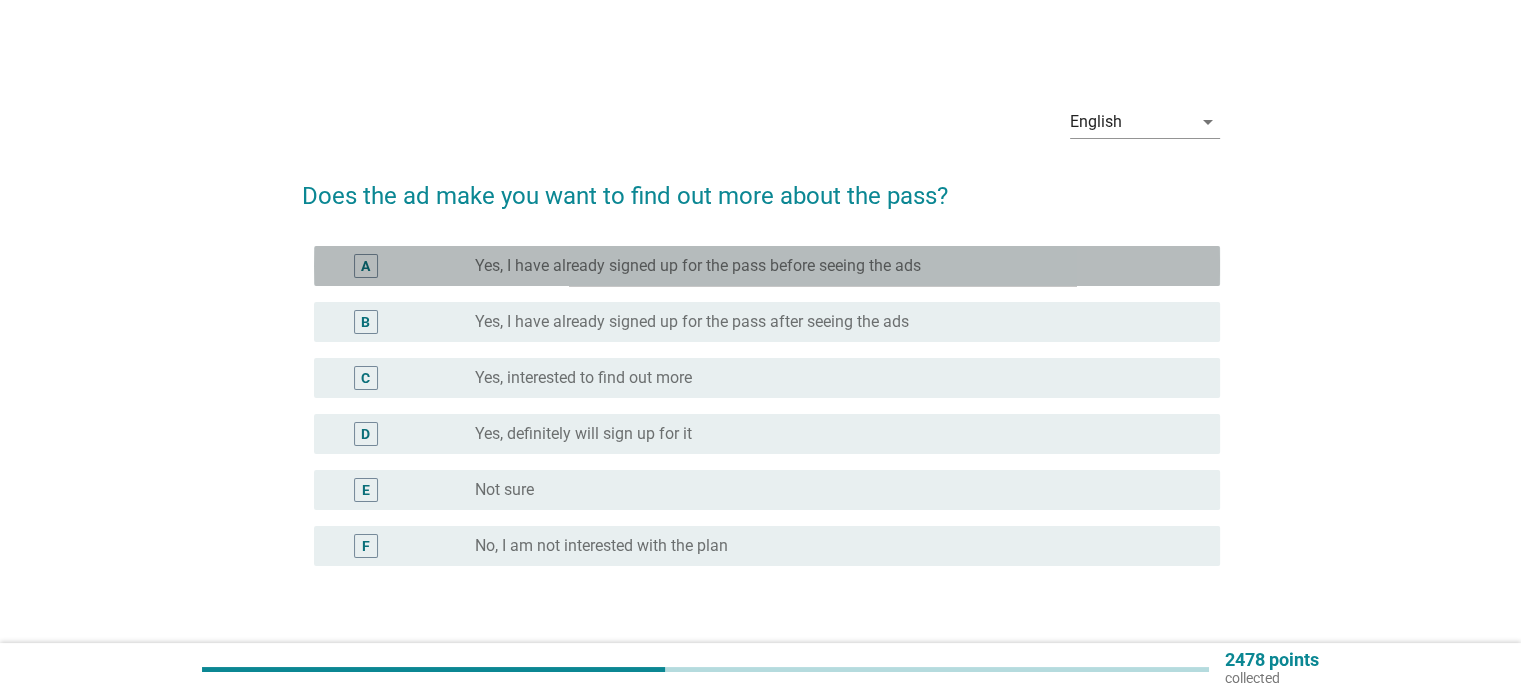 click on "Yes, I have already signed up for the pass before seeing the ads" at bounding box center (698, 266) 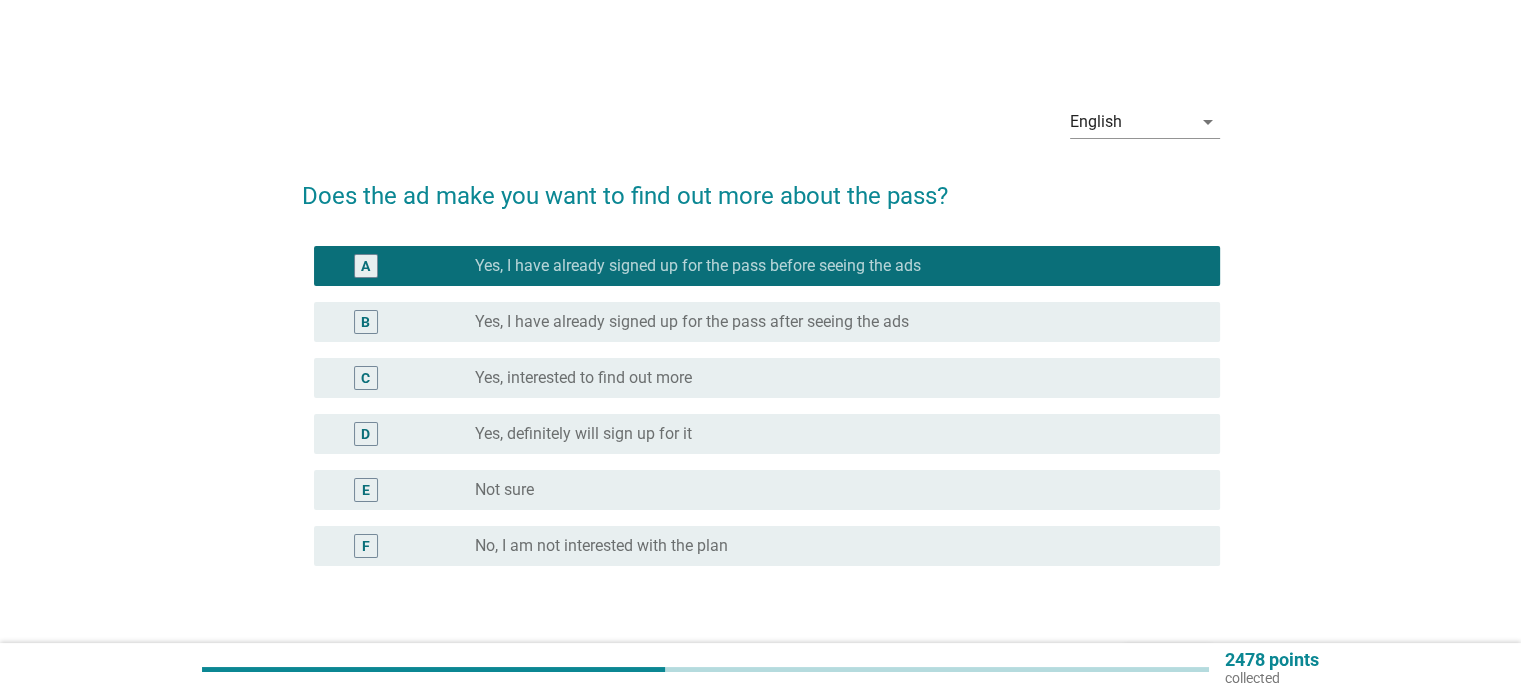 scroll, scrollTop: 71, scrollLeft: 0, axis: vertical 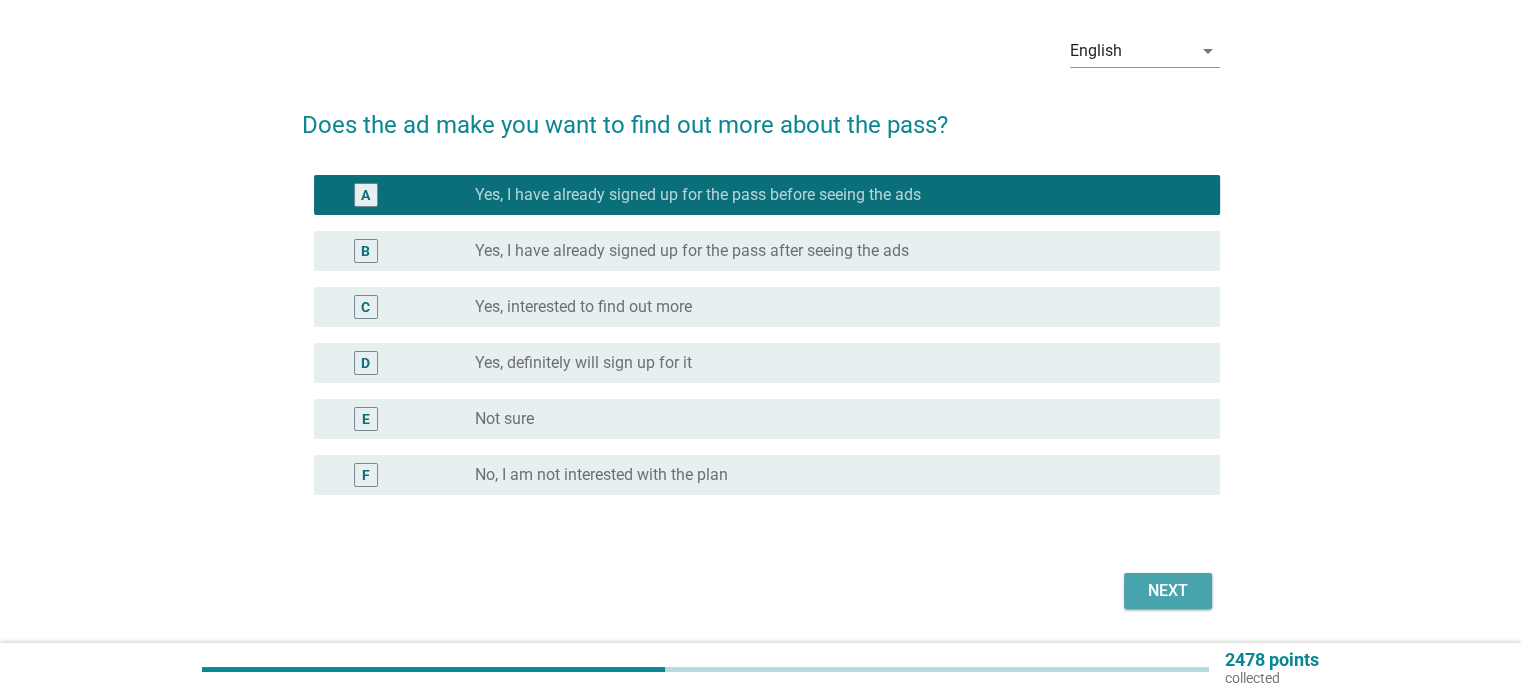 click on "Next" at bounding box center [1168, 591] 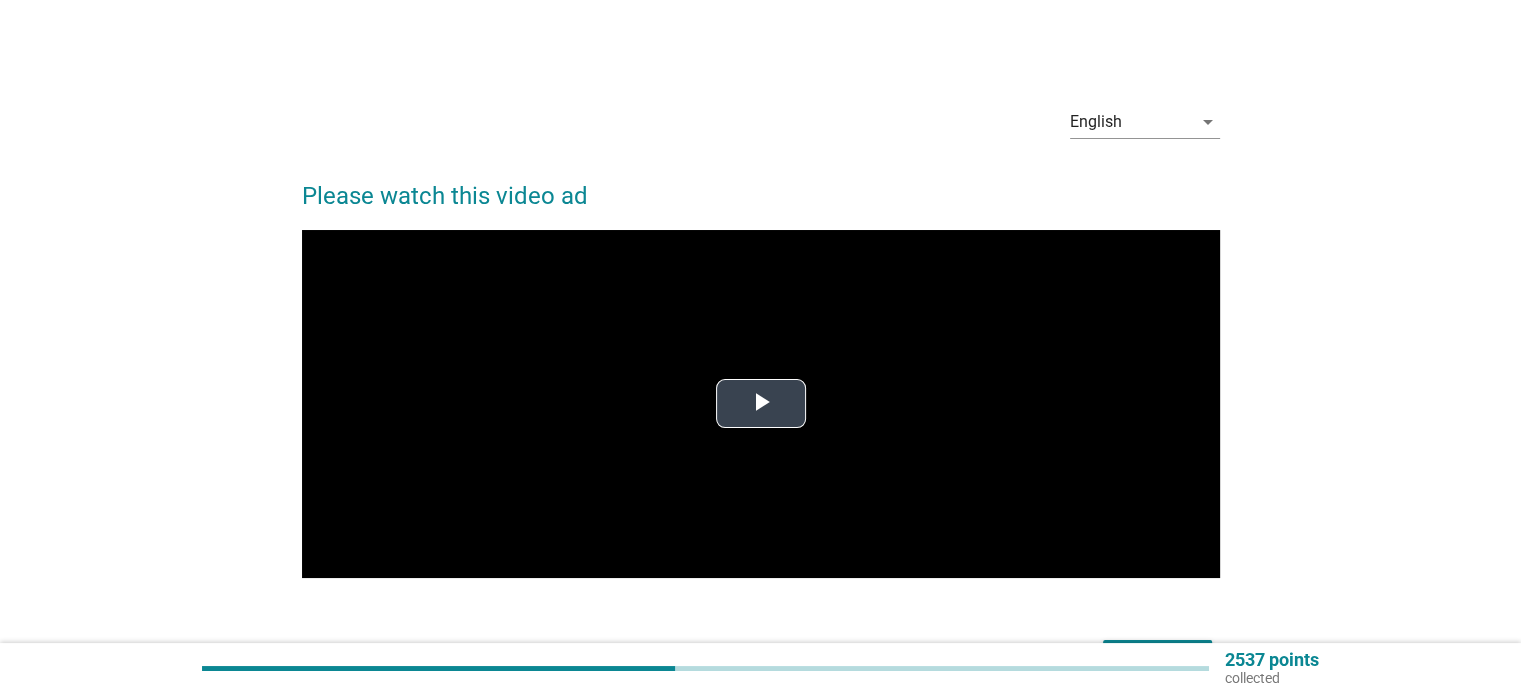 scroll, scrollTop: 128, scrollLeft: 0, axis: vertical 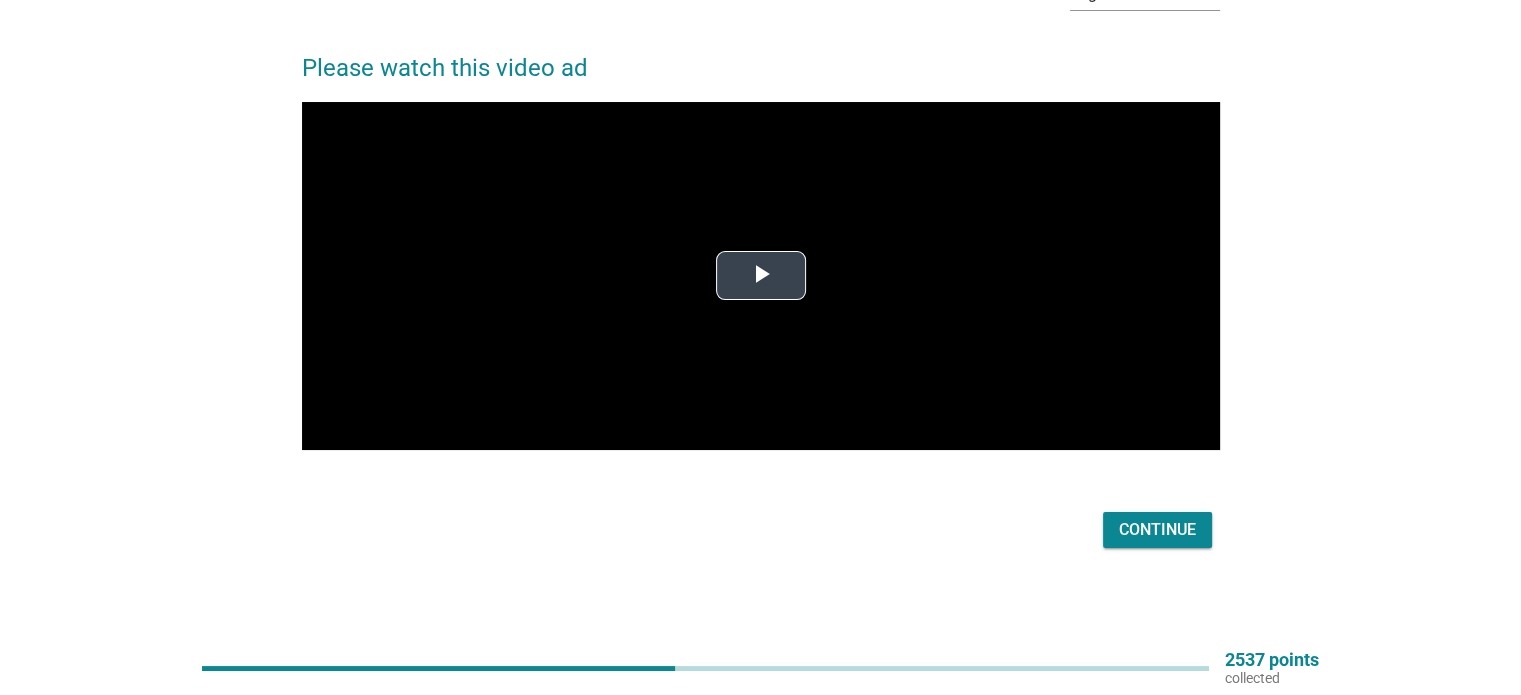 click at bounding box center (761, 276) 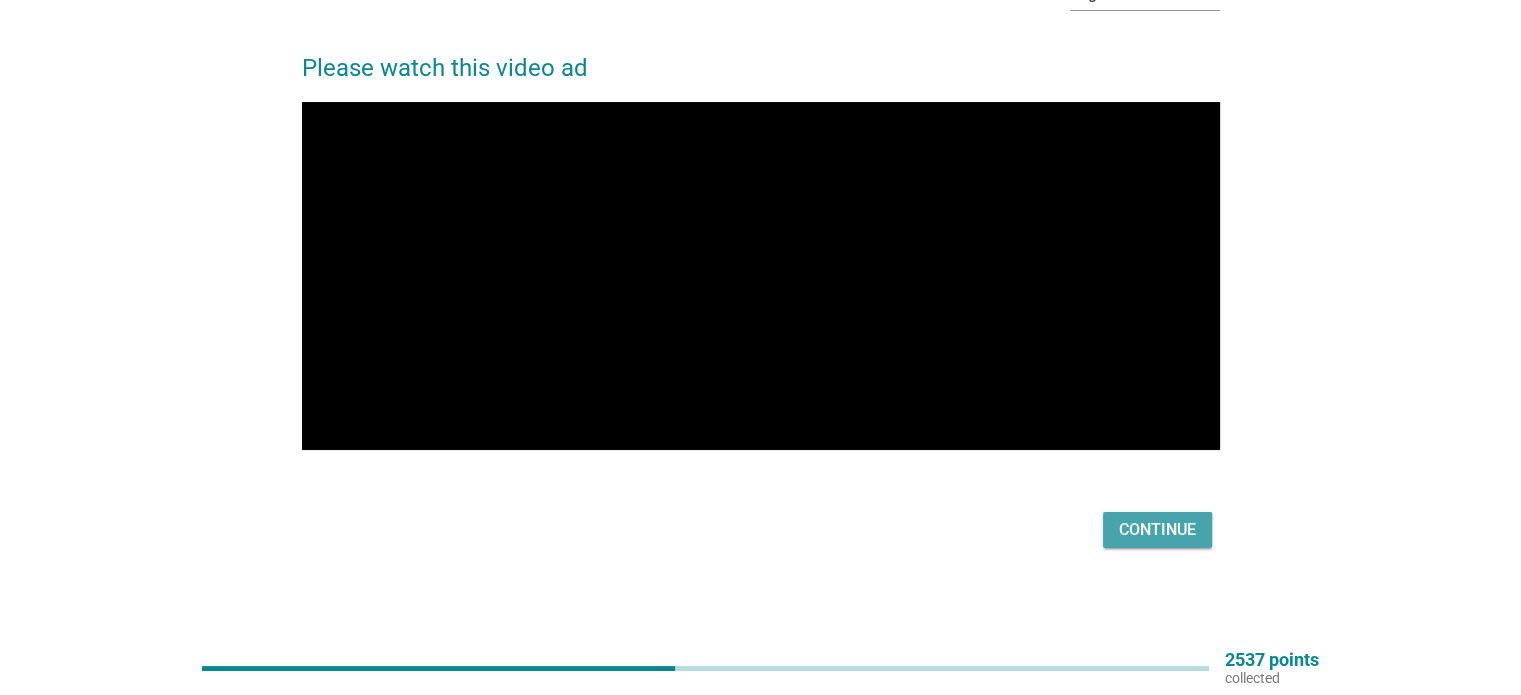click on "Continue" at bounding box center [1157, 530] 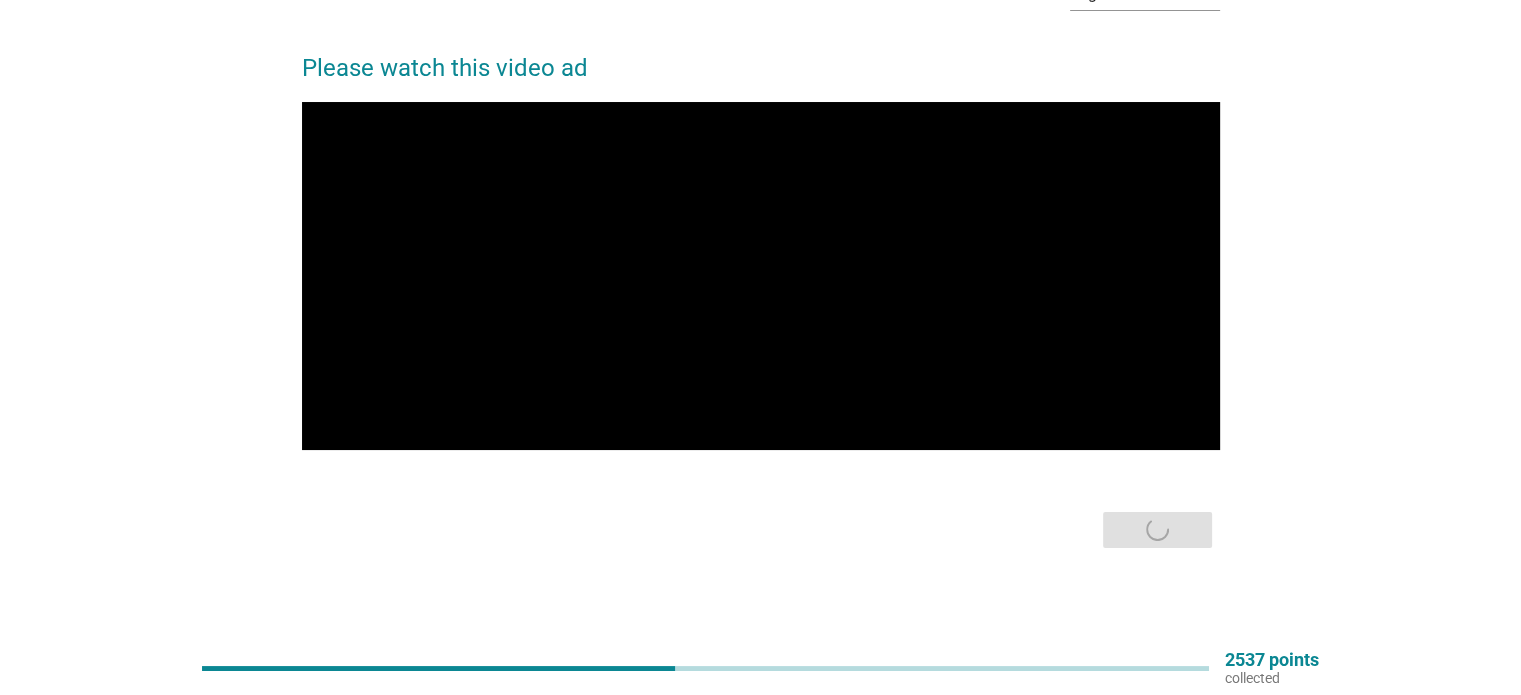 scroll, scrollTop: 0, scrollLeft: 0, axis: both 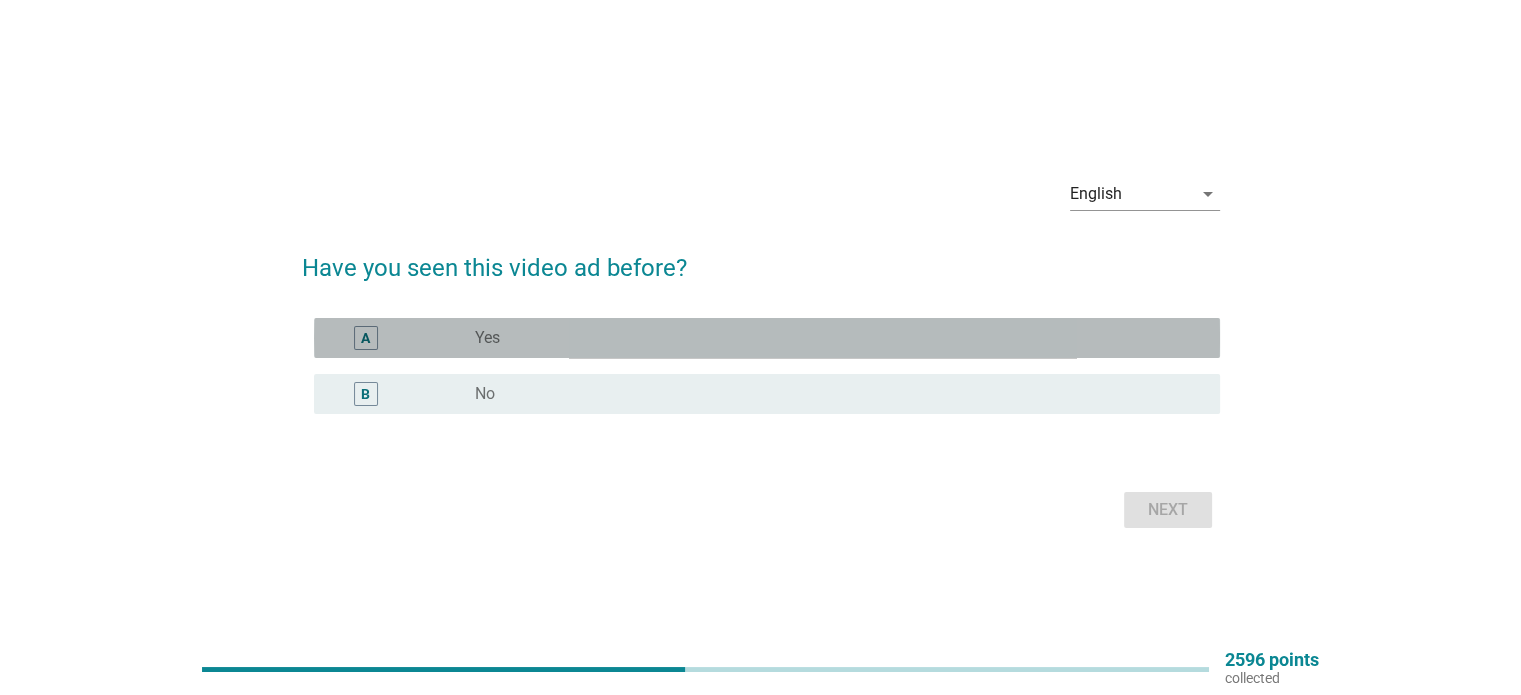 click on "radio_button_unchecked Yes" at bounding box center [831, 338] 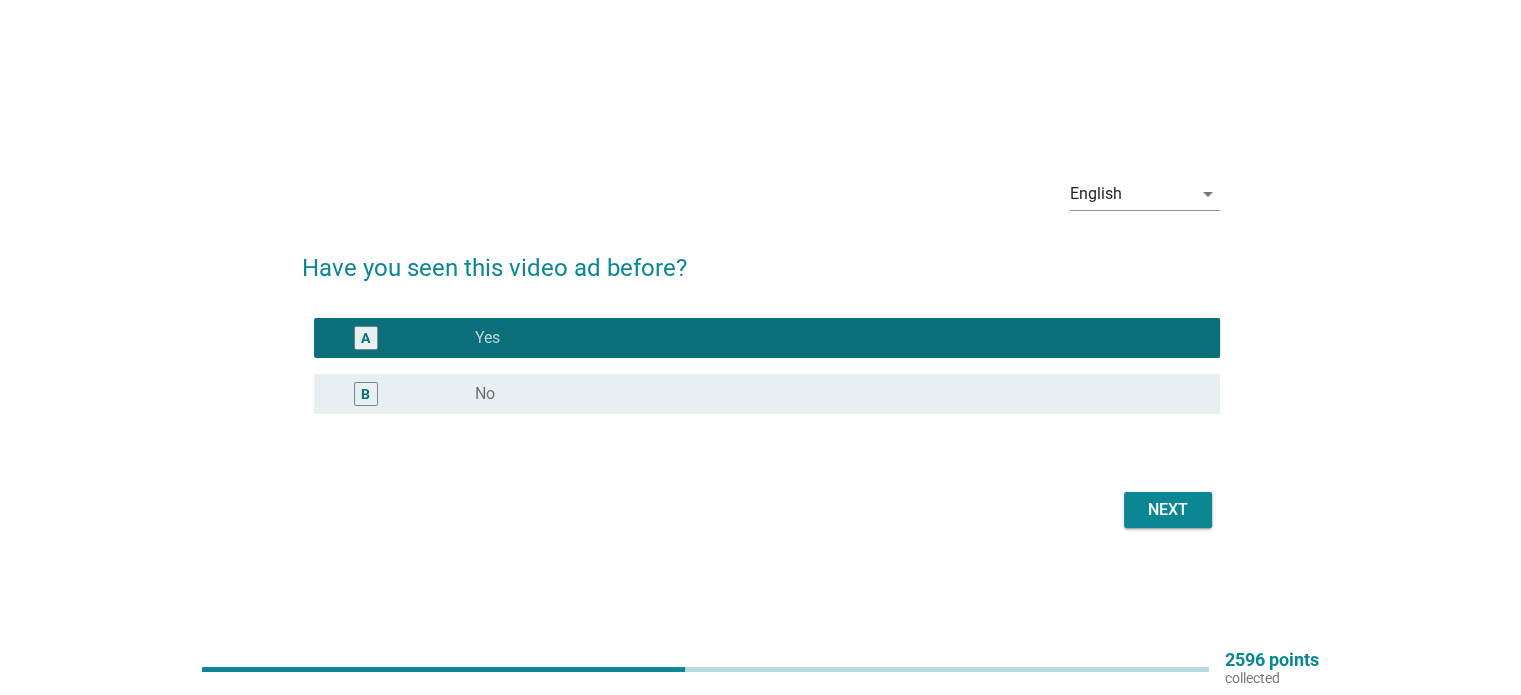 click on "Next" at bounding box center [1168, 510] 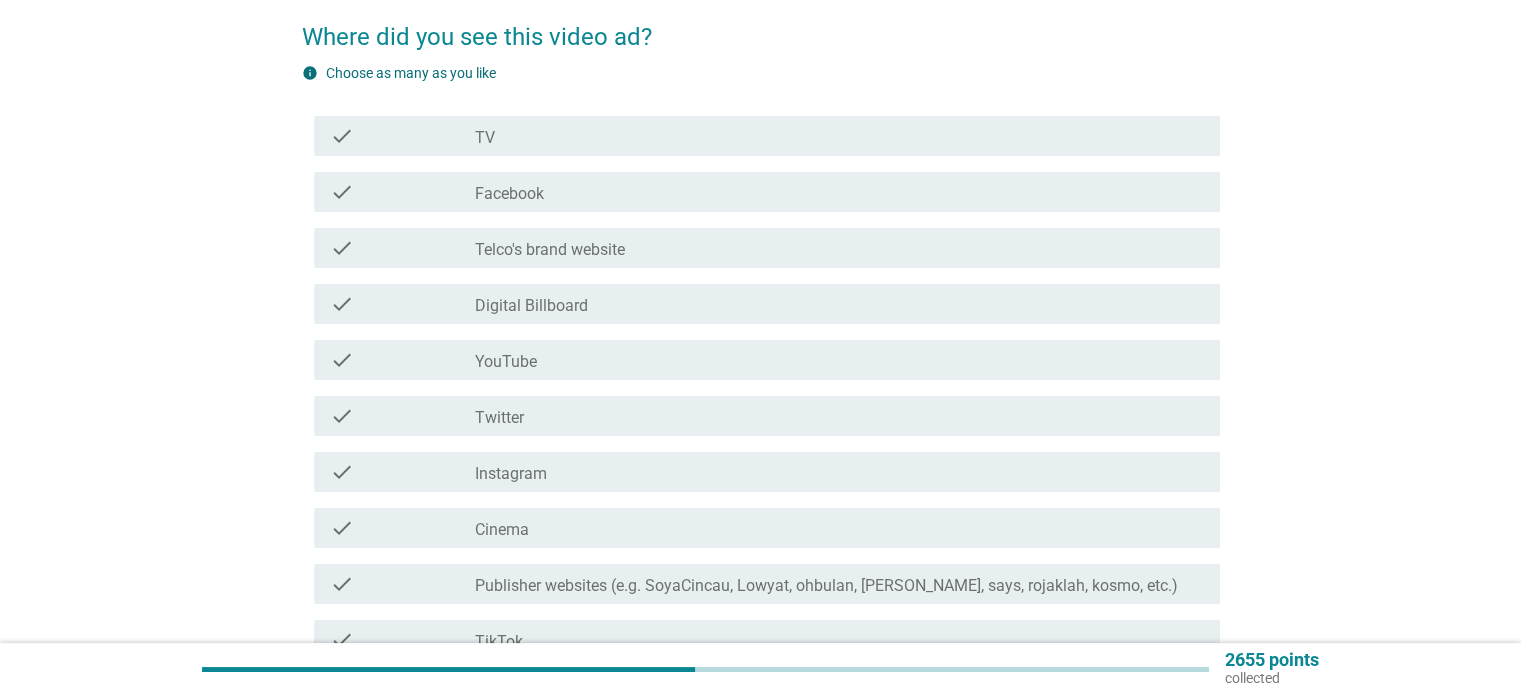 scroll, scrollTop: 160, scrollLeft: 0, axis: vertical 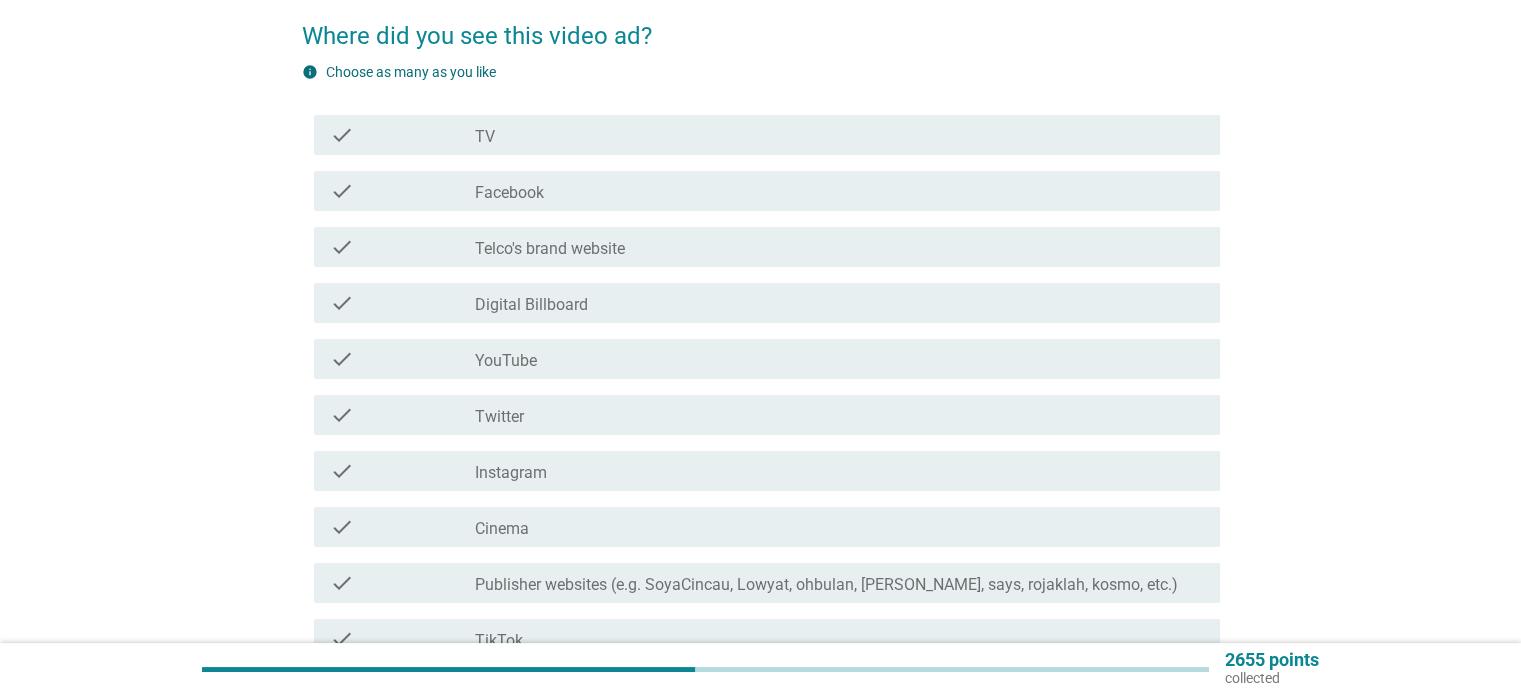 click on "check_box_outline_blank TV" at bounding box center [839, 135] 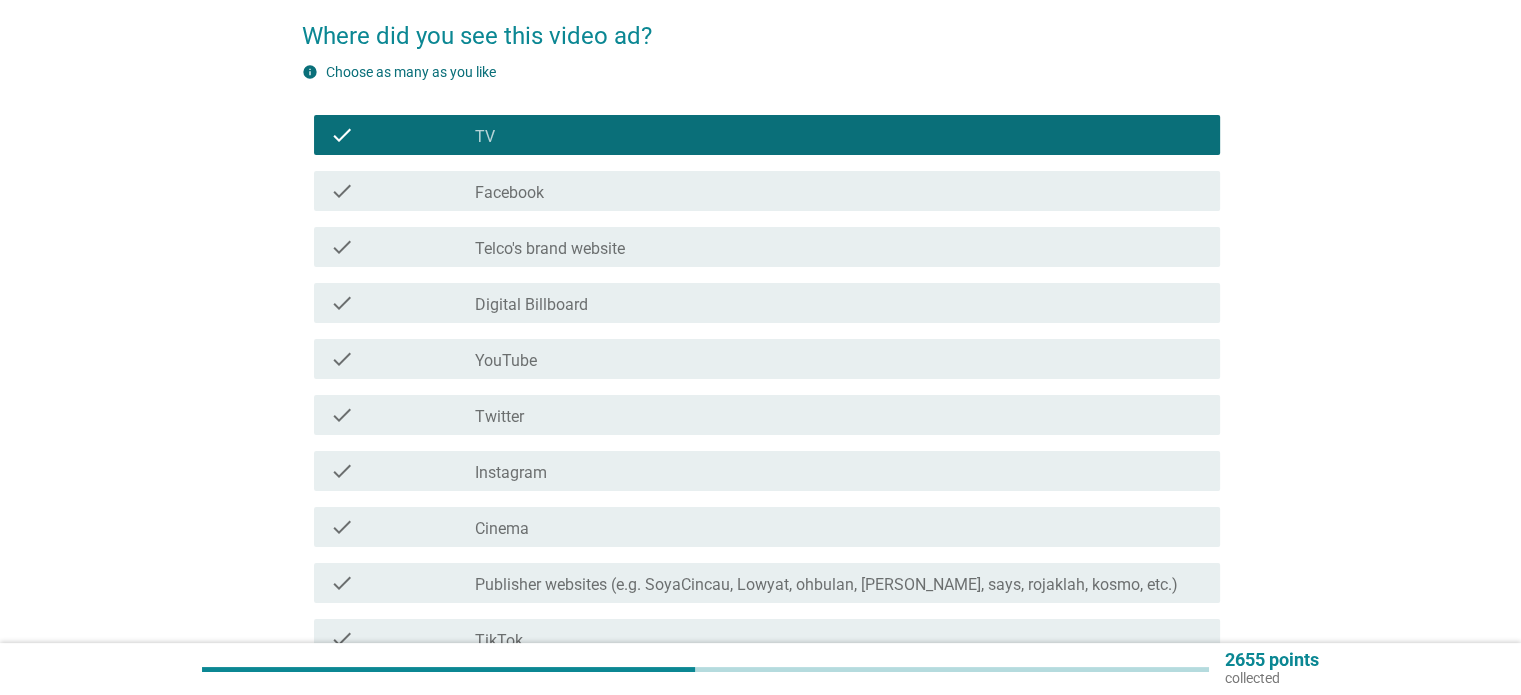 scroll, scrollTop: 473, scrollLeft: 0, axis: vertical 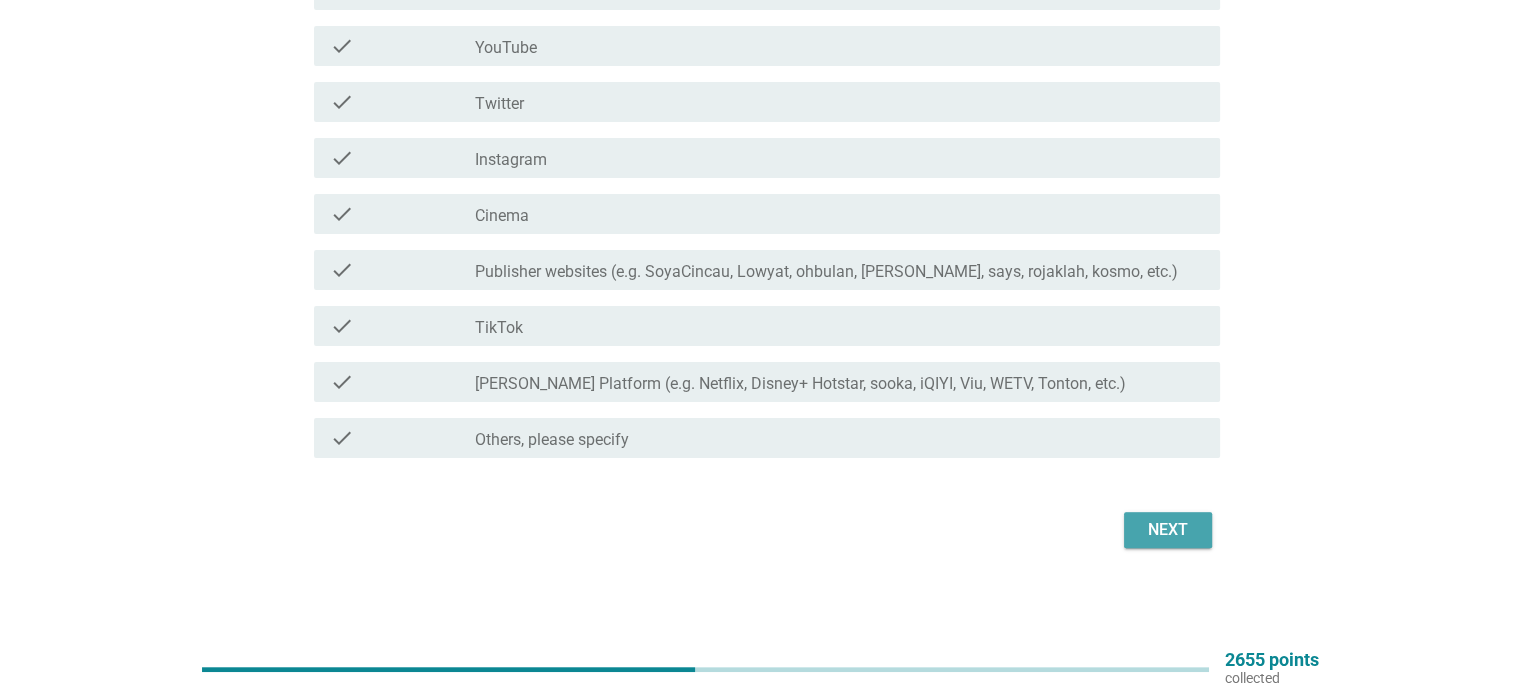 click on "Next" at bounding box center [1168, 530] 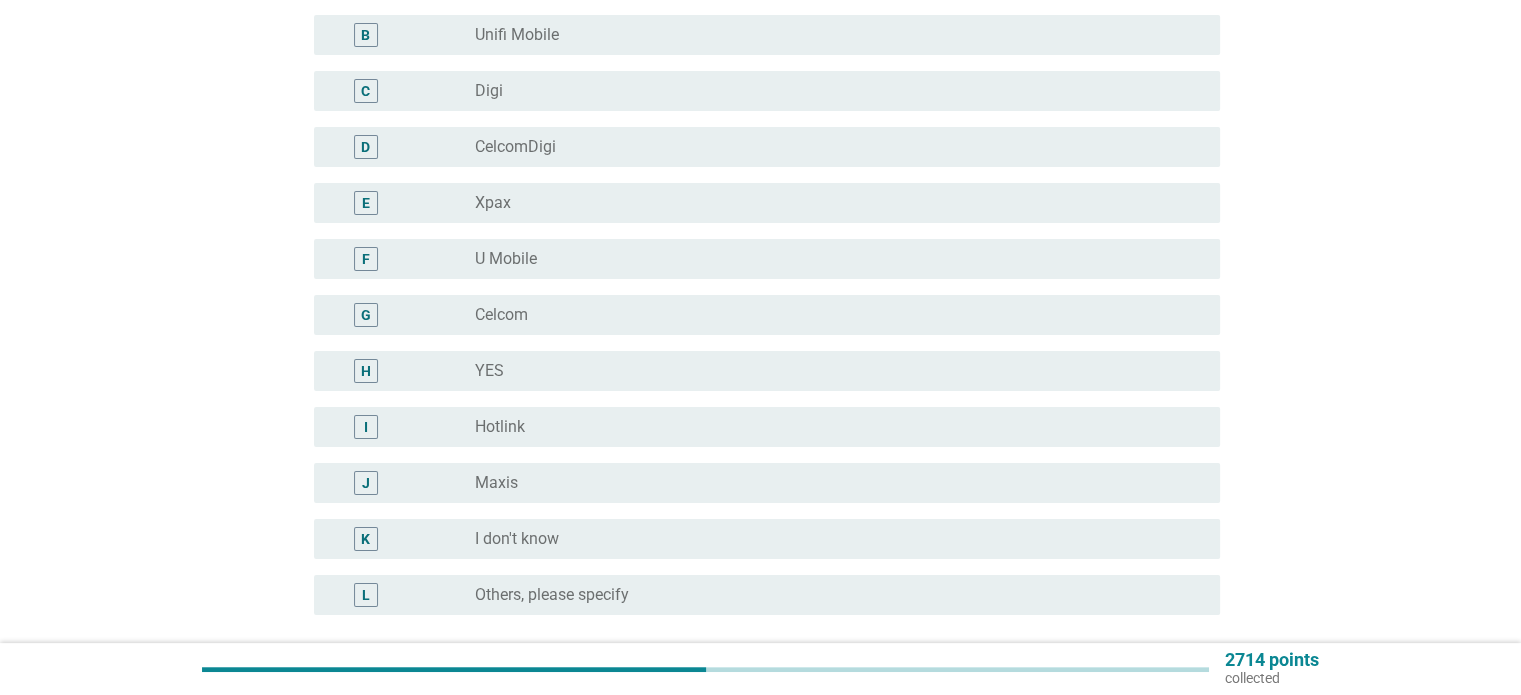 scroll, scrollTop: 288, scrollLeft: 0, axis: vertical 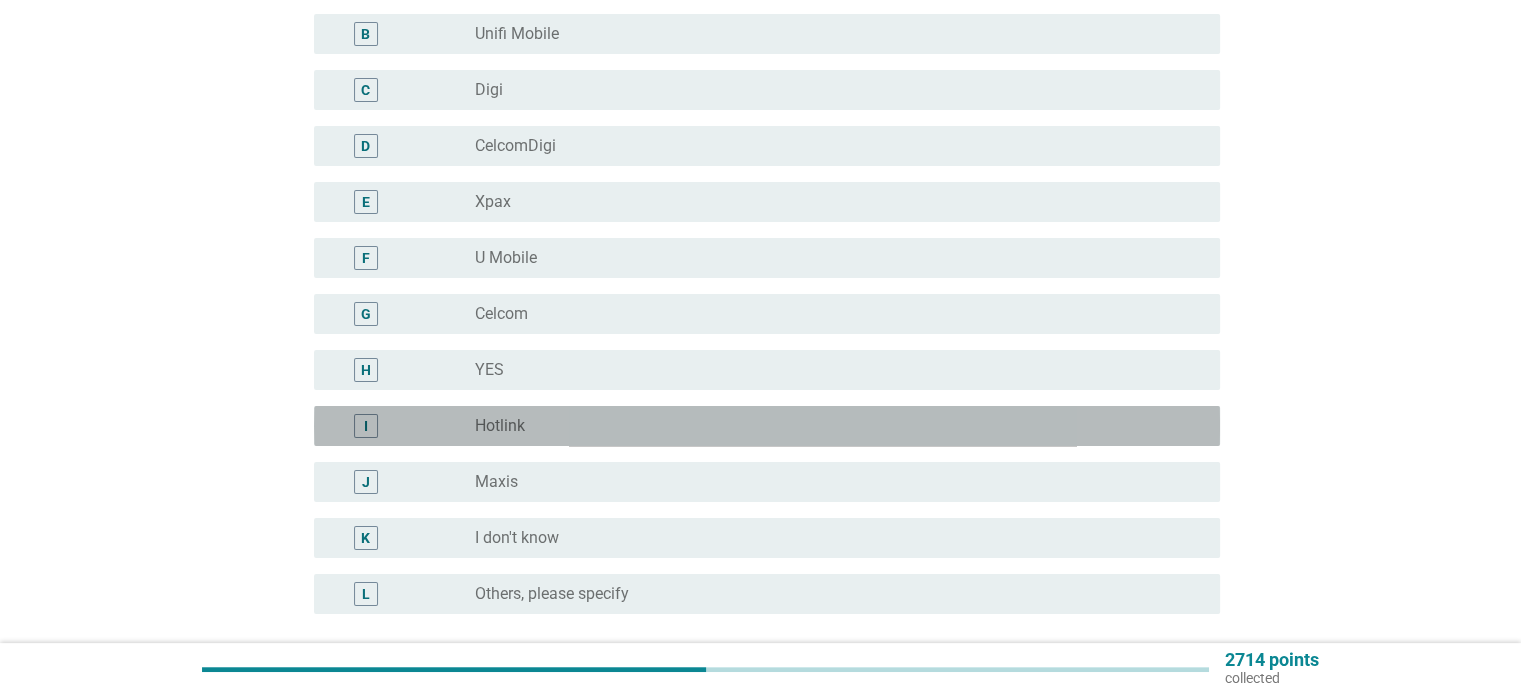 click on "radio_button_unchecked Hotlink" at bounding box center (831, 426) 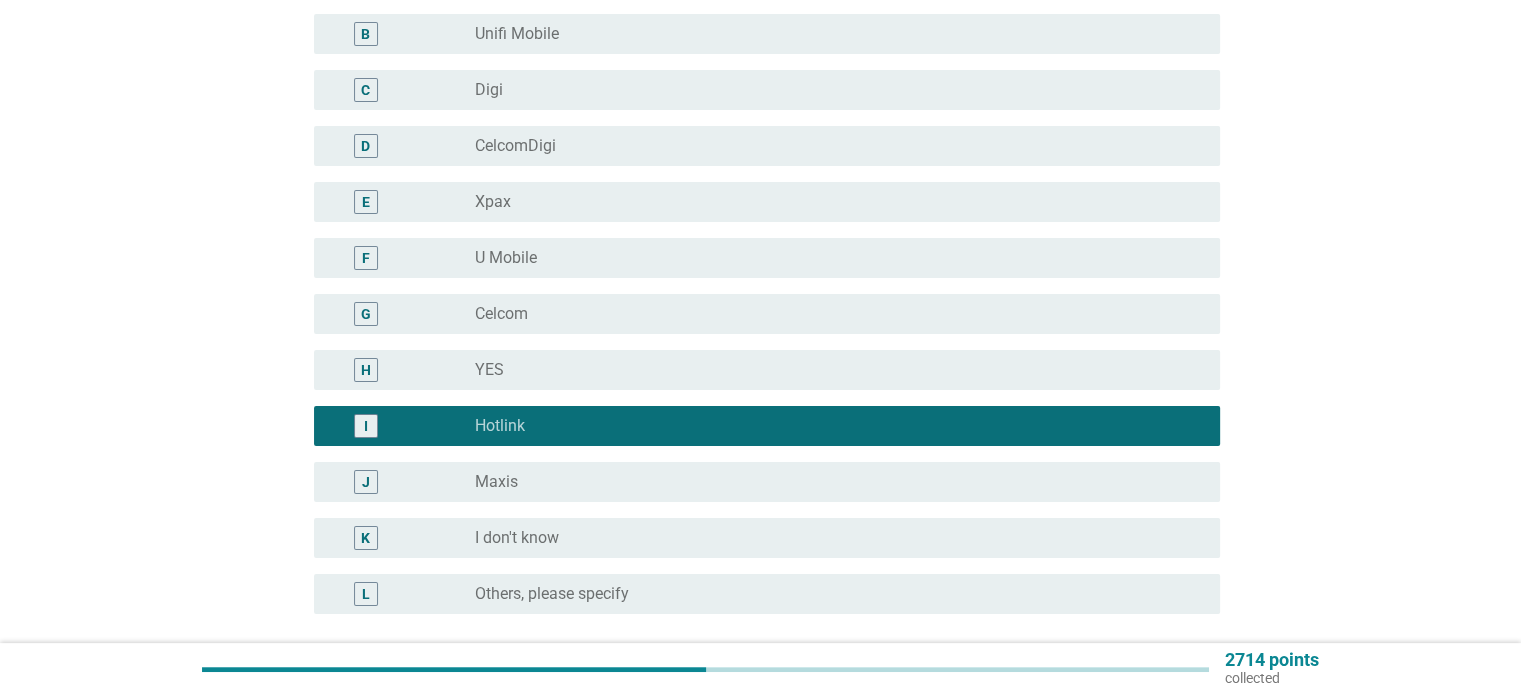 scroll, scrollTop: 426, scrollLeft: 0, axis: vertical 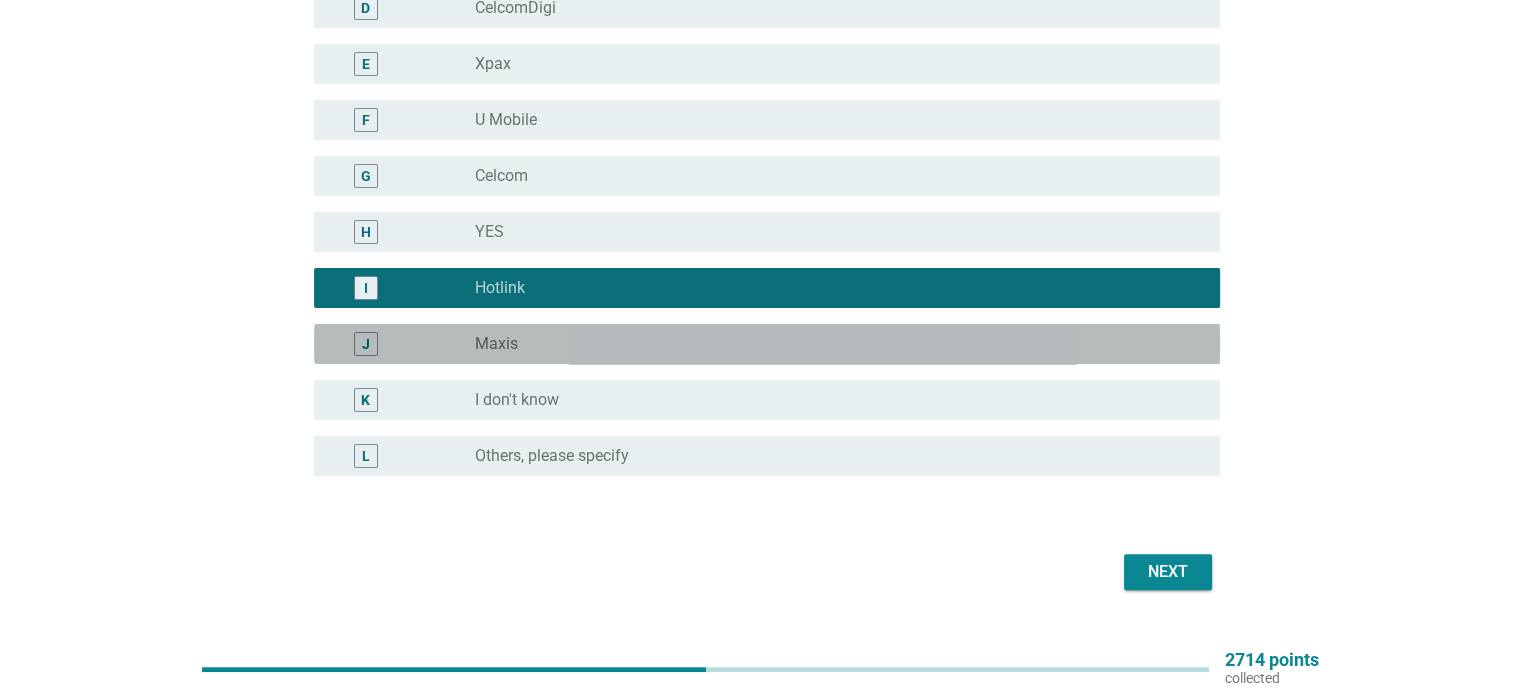 click on "radio_button_unchecked Maxis" at bounding box center (839, 344) 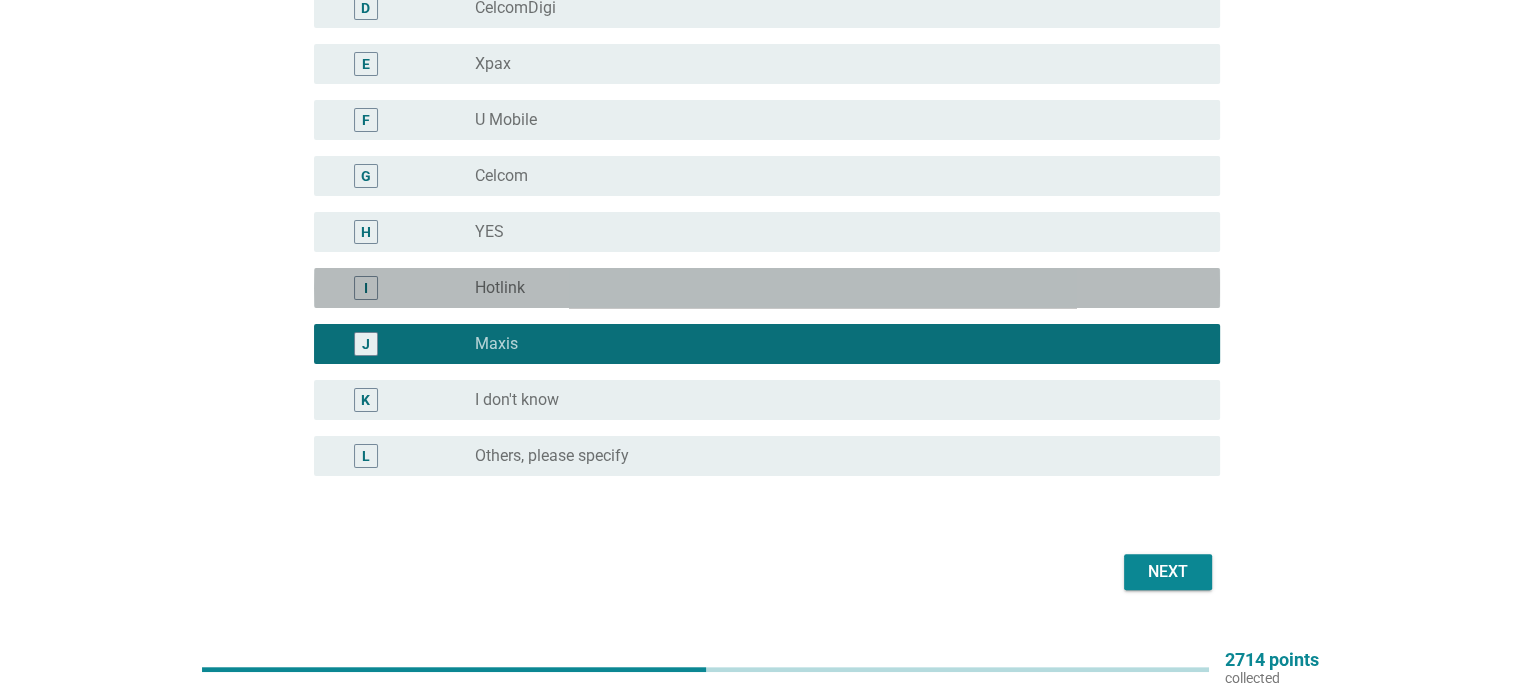 click on "radio_button_unchecked Hotlink" at bounding box center (831, 288) 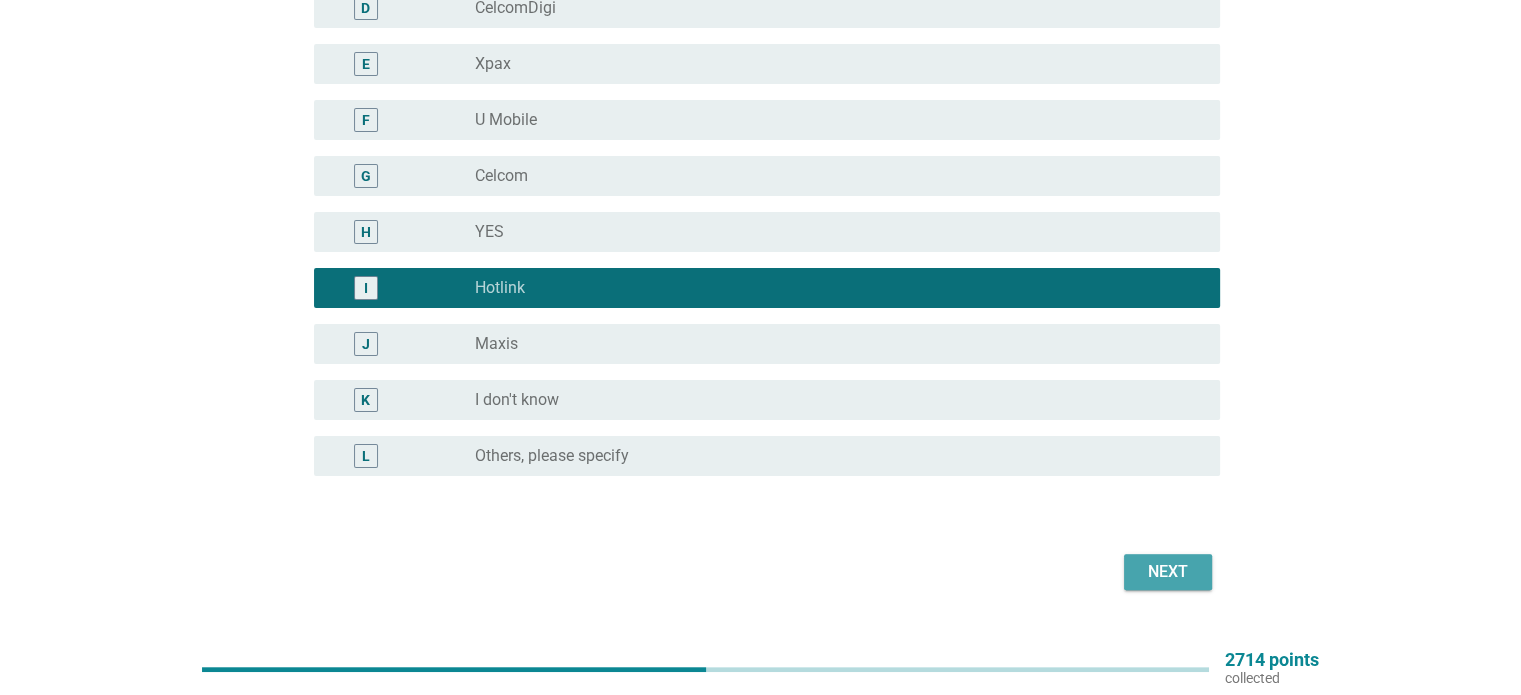 click on "Next" at bounding box center (1168, 572) 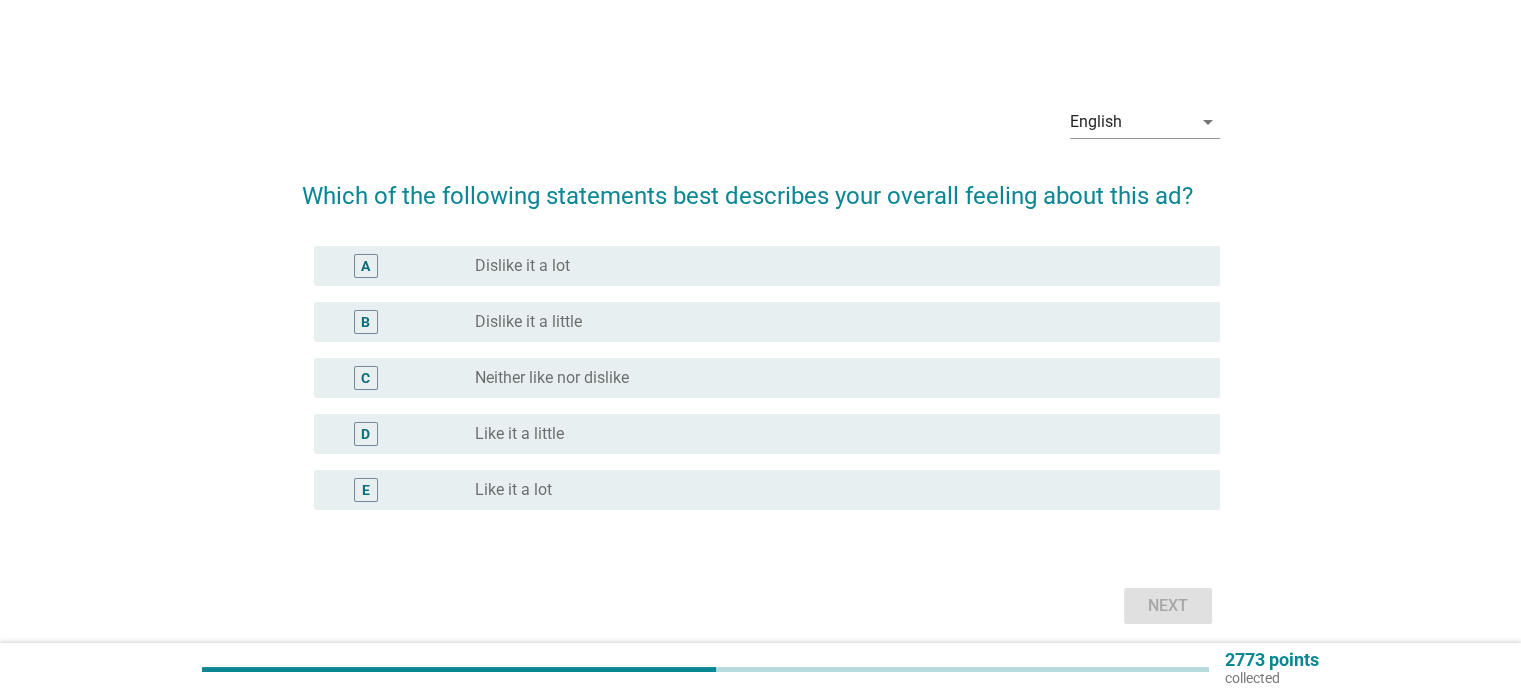 scroll, scrollTop: 76, scrollLeft: 0, axis: vertical 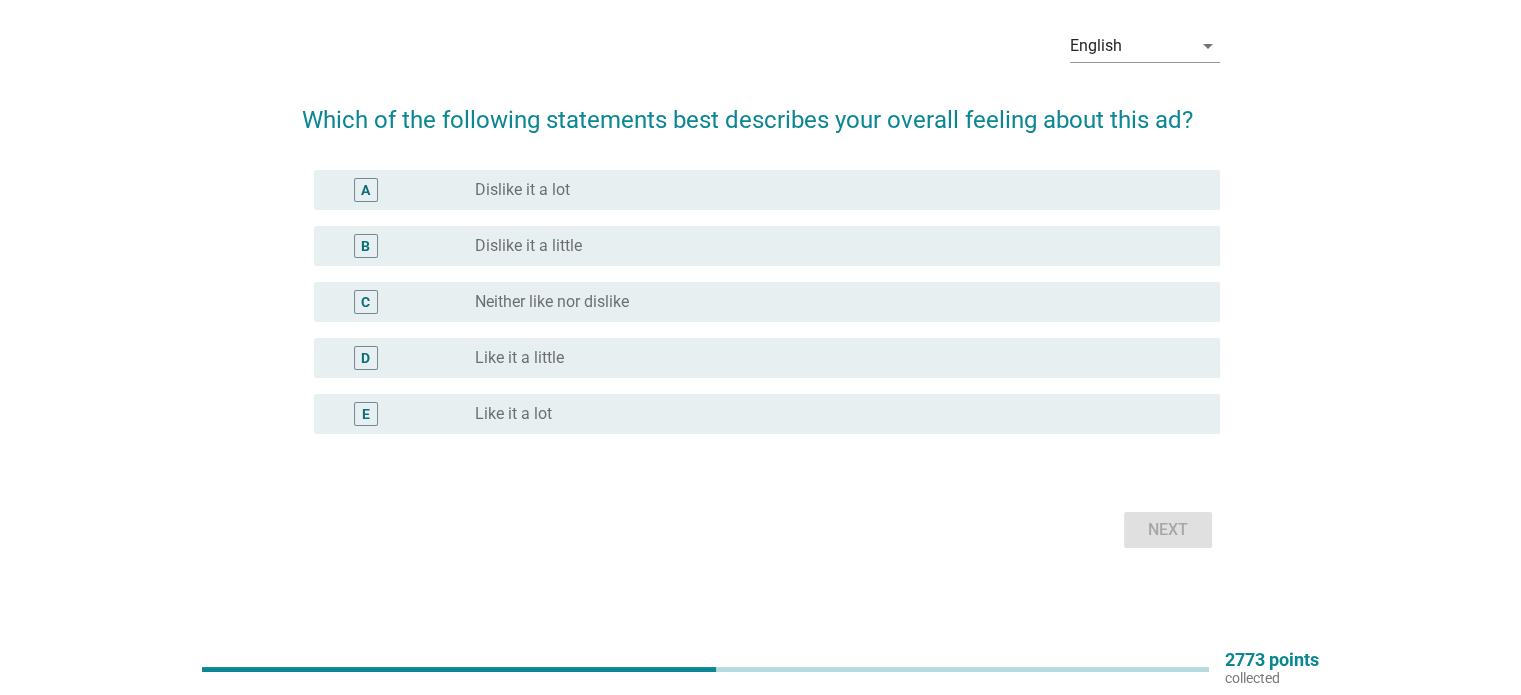 click on "radio_button_unchecked Like it a lot" at bounding box center [831, 414] 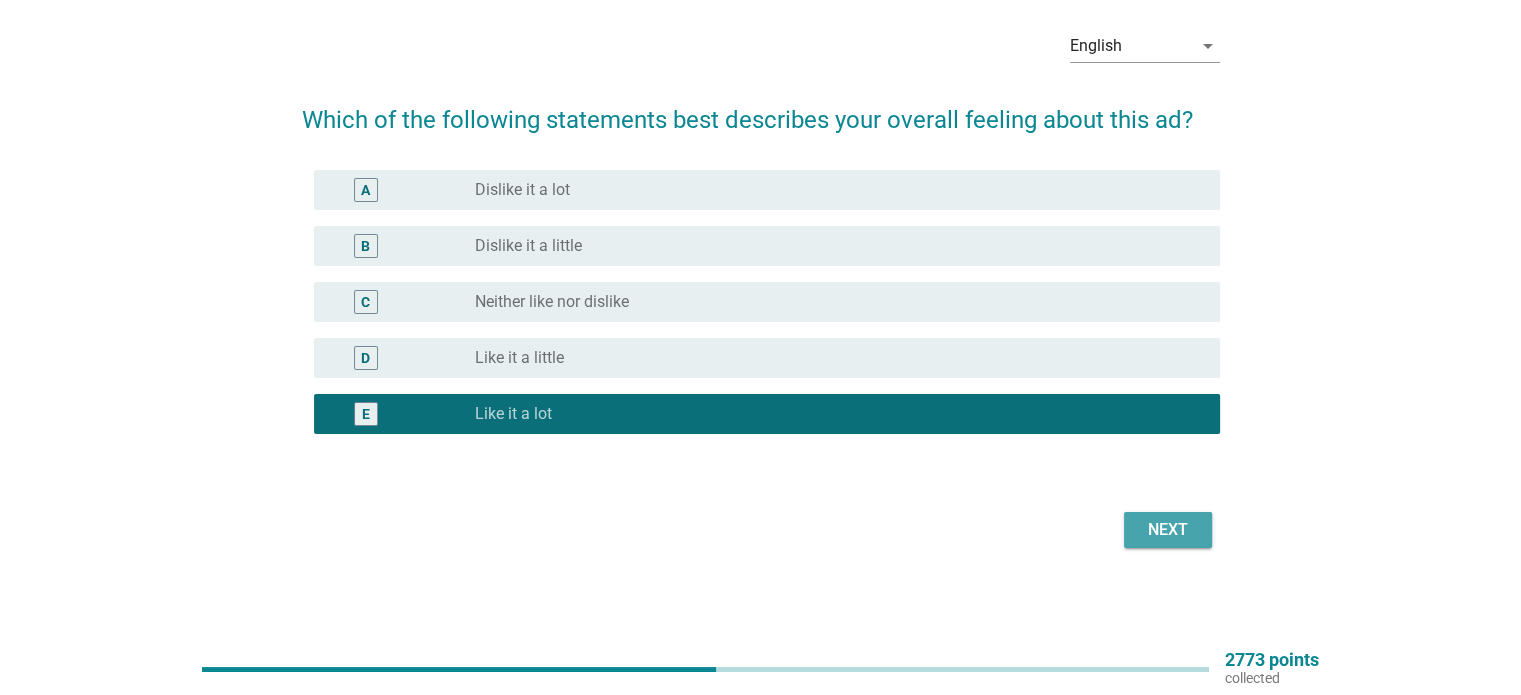 click on "Next" at bounding box center (1168, 530) 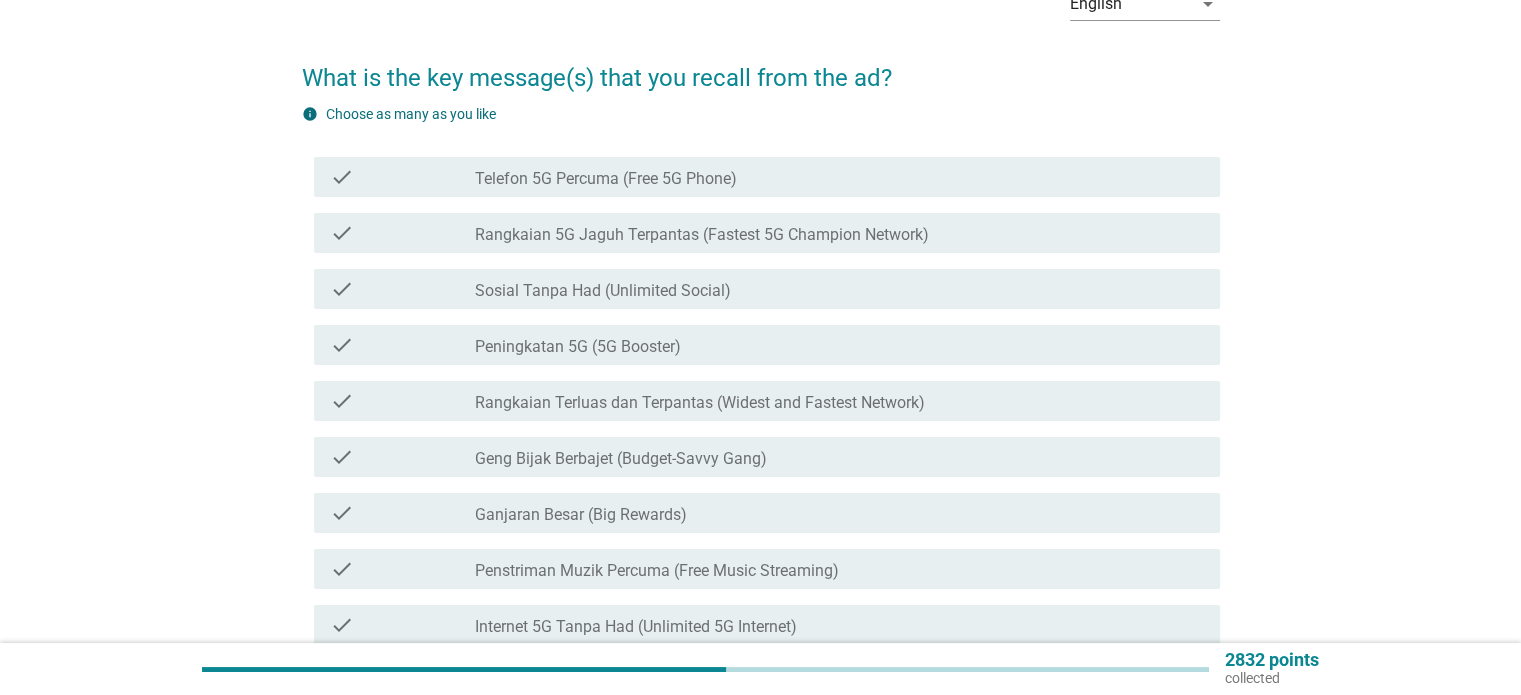scroll, scrollTop: 116, scrollLeft: 0, axis: vertical 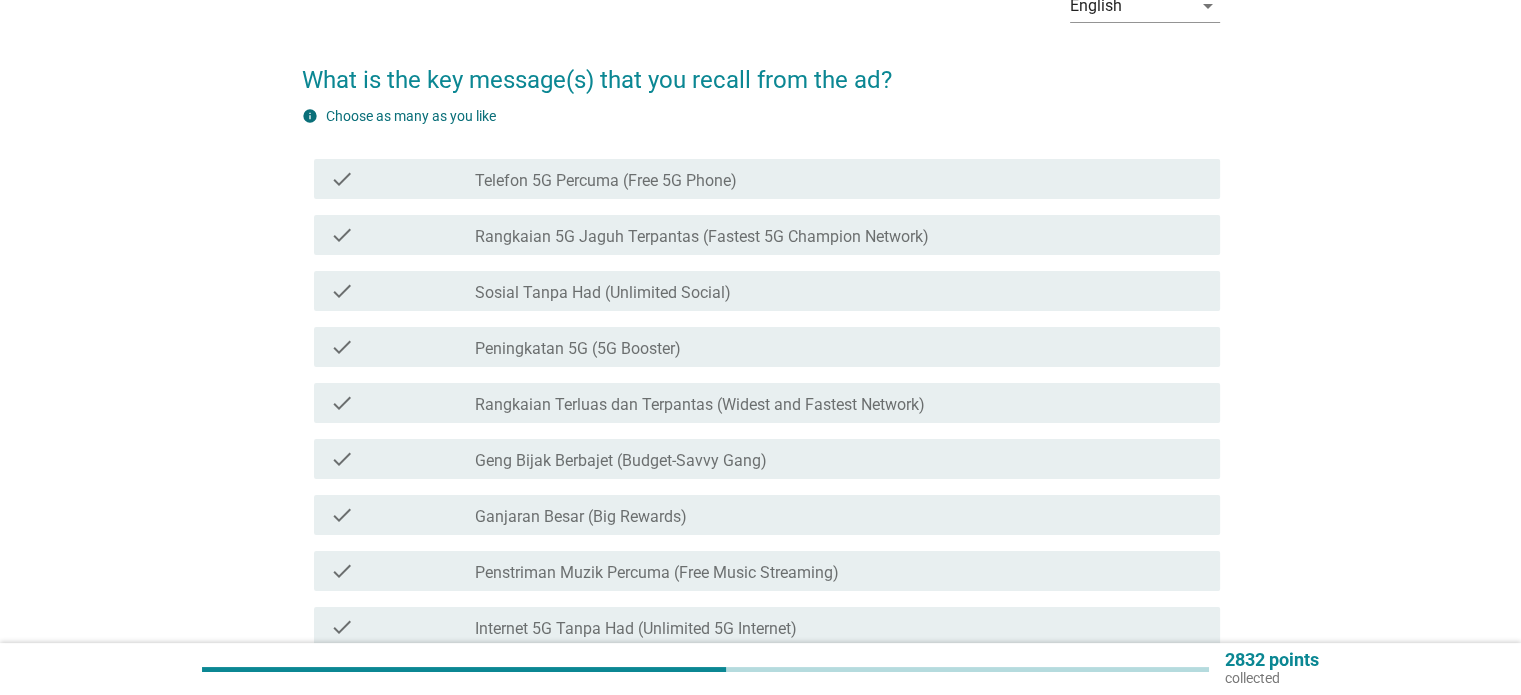 click on "check_box_outline_blank Telefon 5G Percuma (Free 5G Phone)" at bounding box center (839, 179) 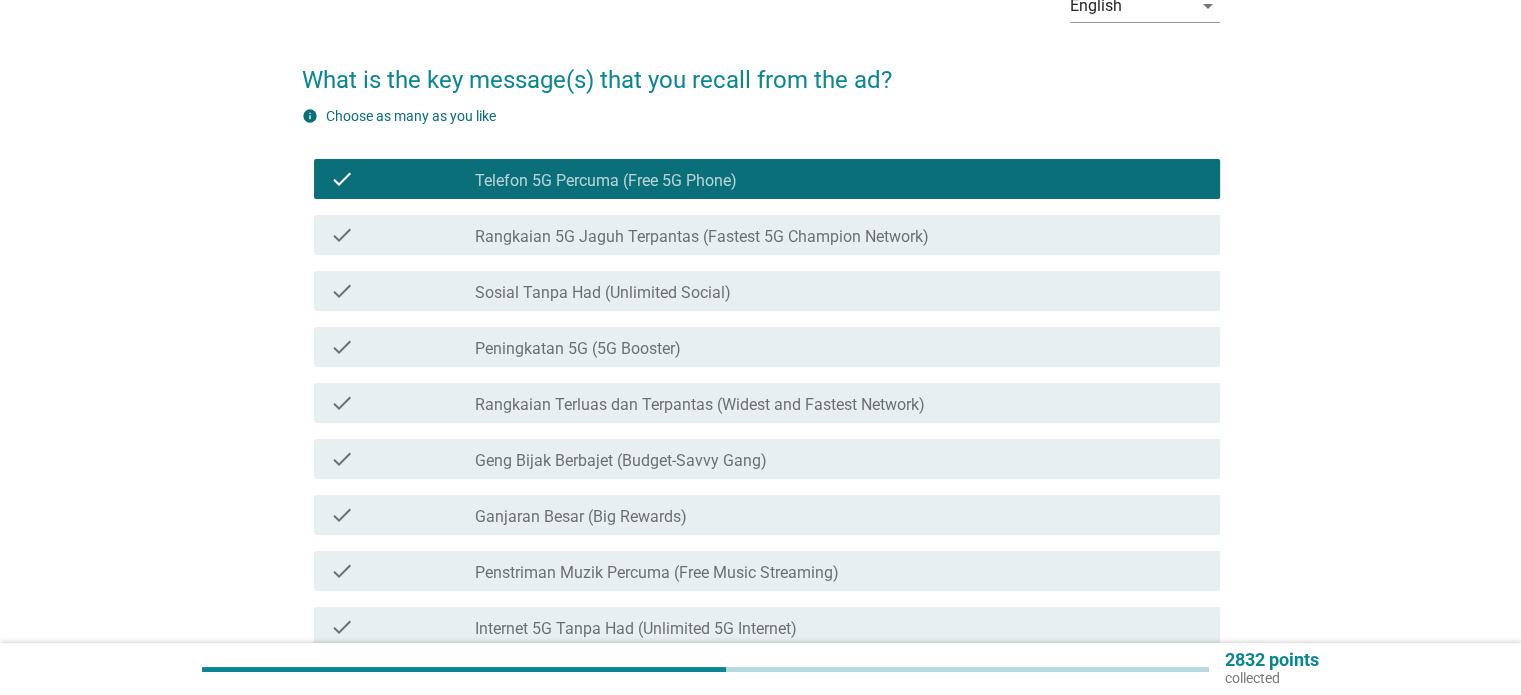 scroll, scrollTop: 204, scrollLeft: 0, axis: vertical 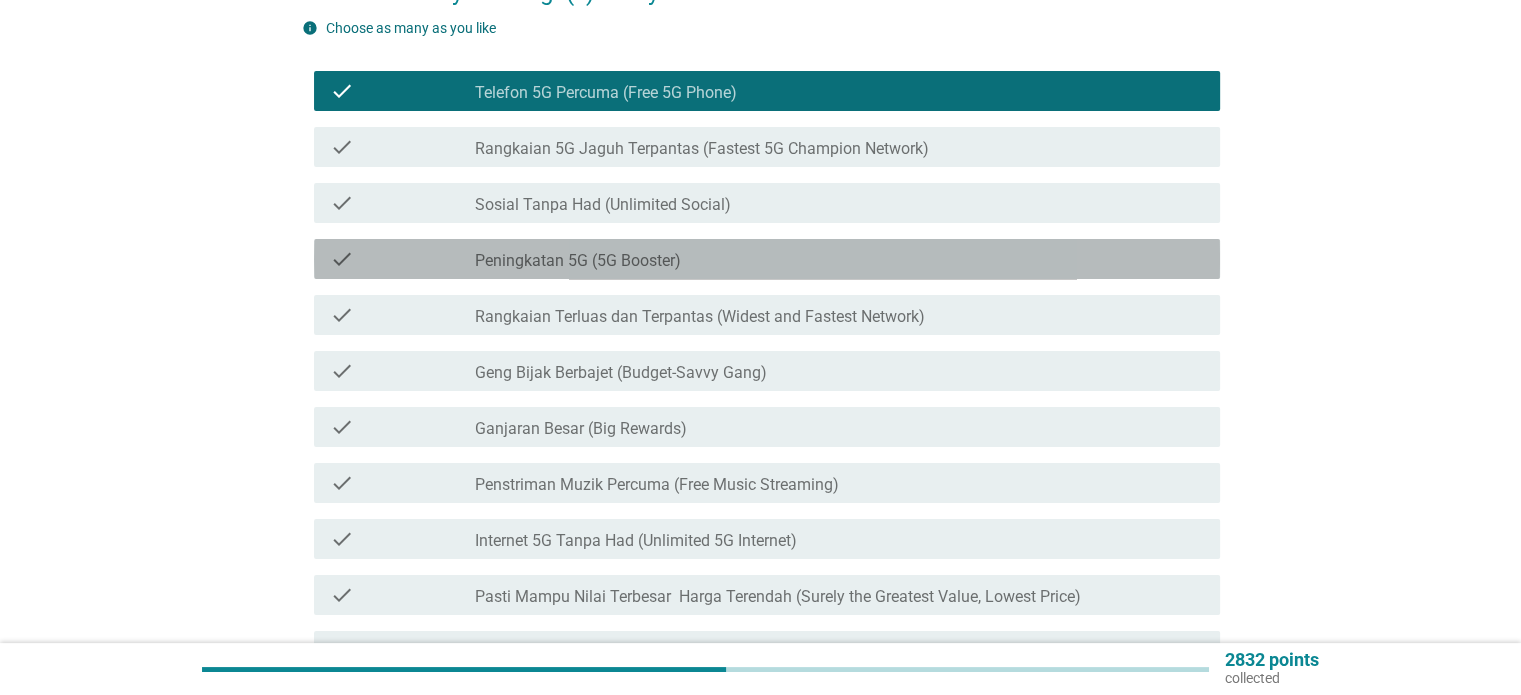 click on "check     check_box_outline_blank Peningkatan 5G (5G Booster)" at bounding box center (767, 259) 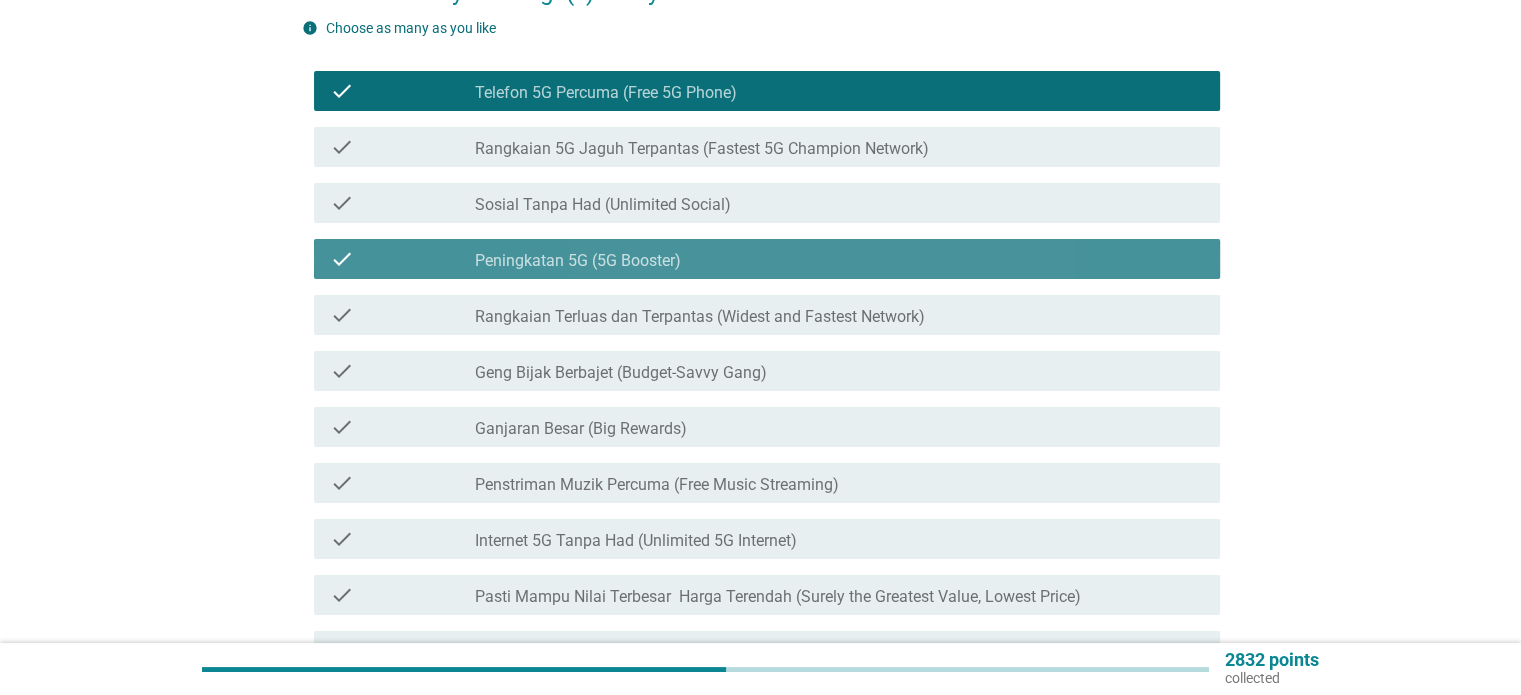 click on "check     check_box_outline_blank Peningkatan 5G (5G Booster)" at bounding box center (767, 259) 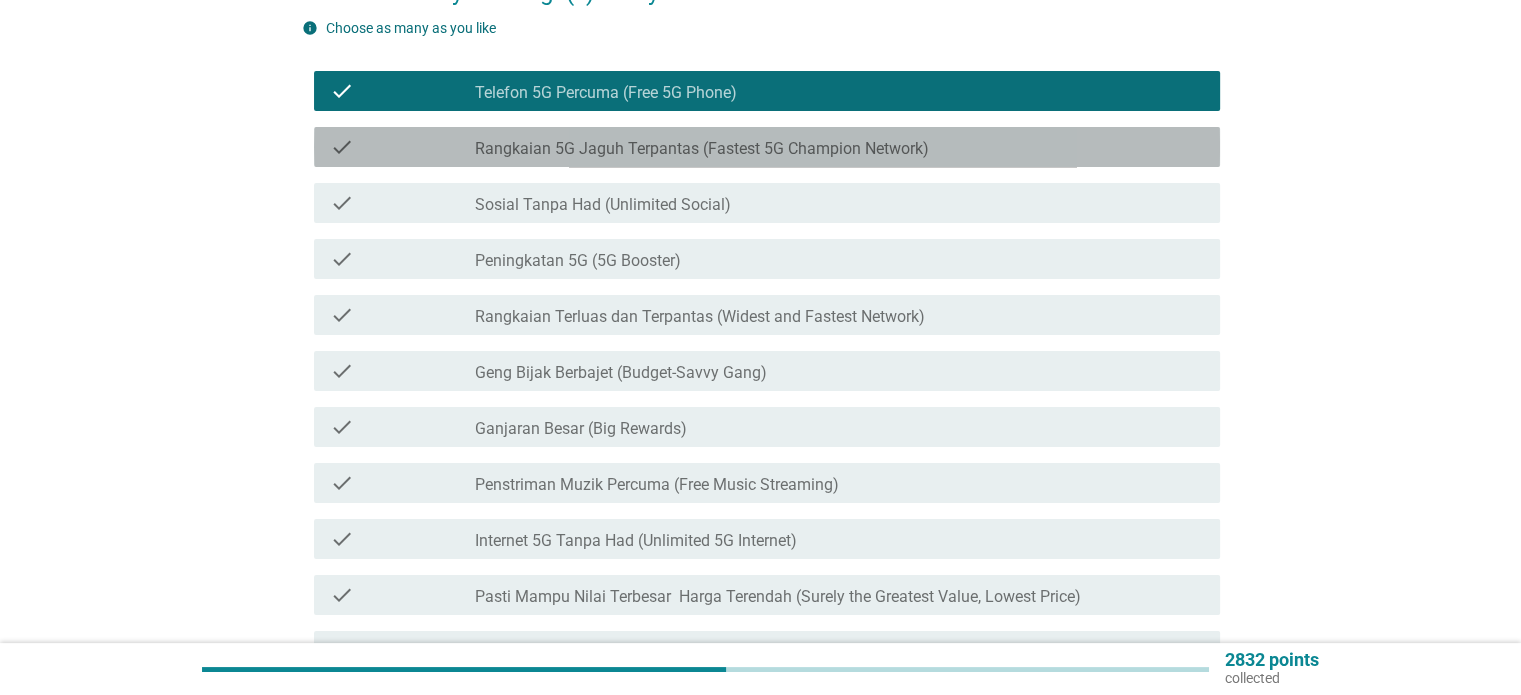 click on "check     check_box_outline_blank Rangkaian 5G Jaguh Terpantas (Fastest 5G Champion Network)" at bounding box center (767, 147) 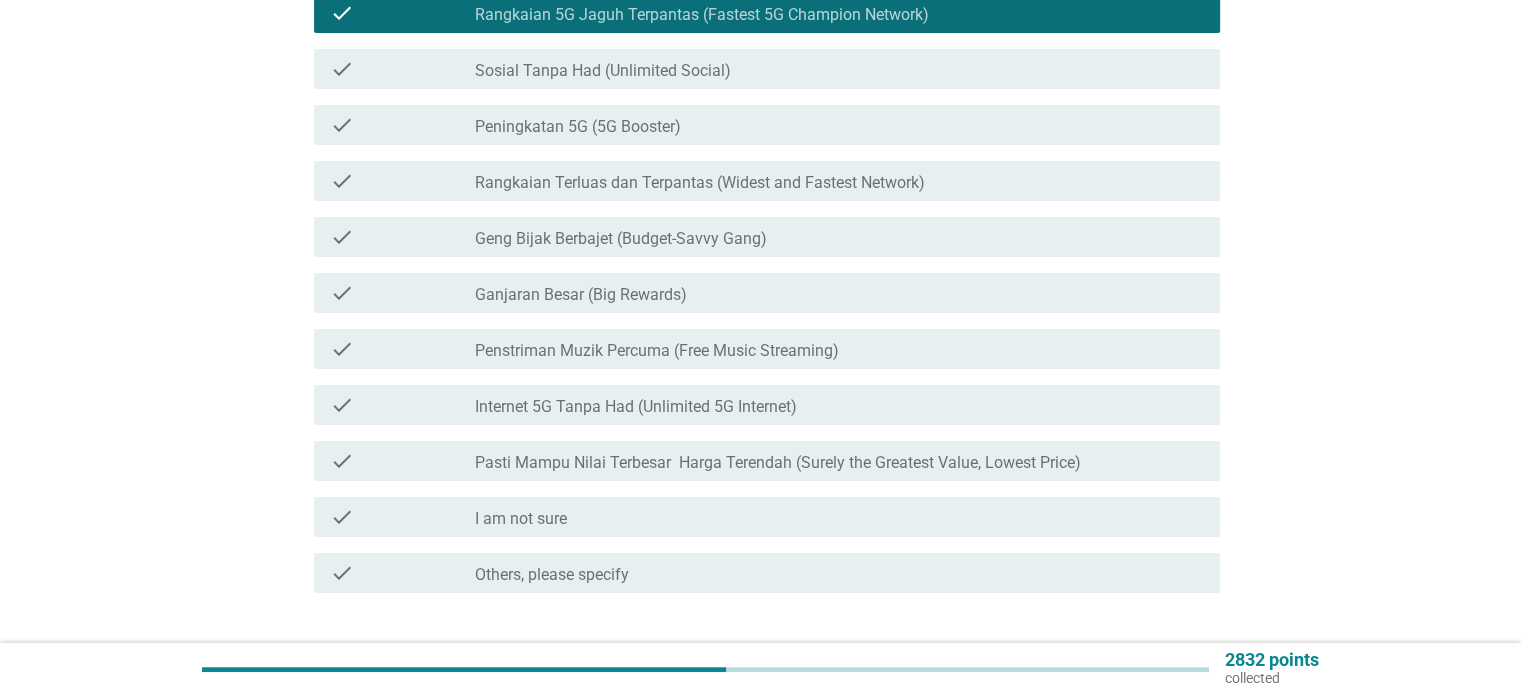 scroll, scrollTop: 348, scrollLeft: 0, axis: vertical 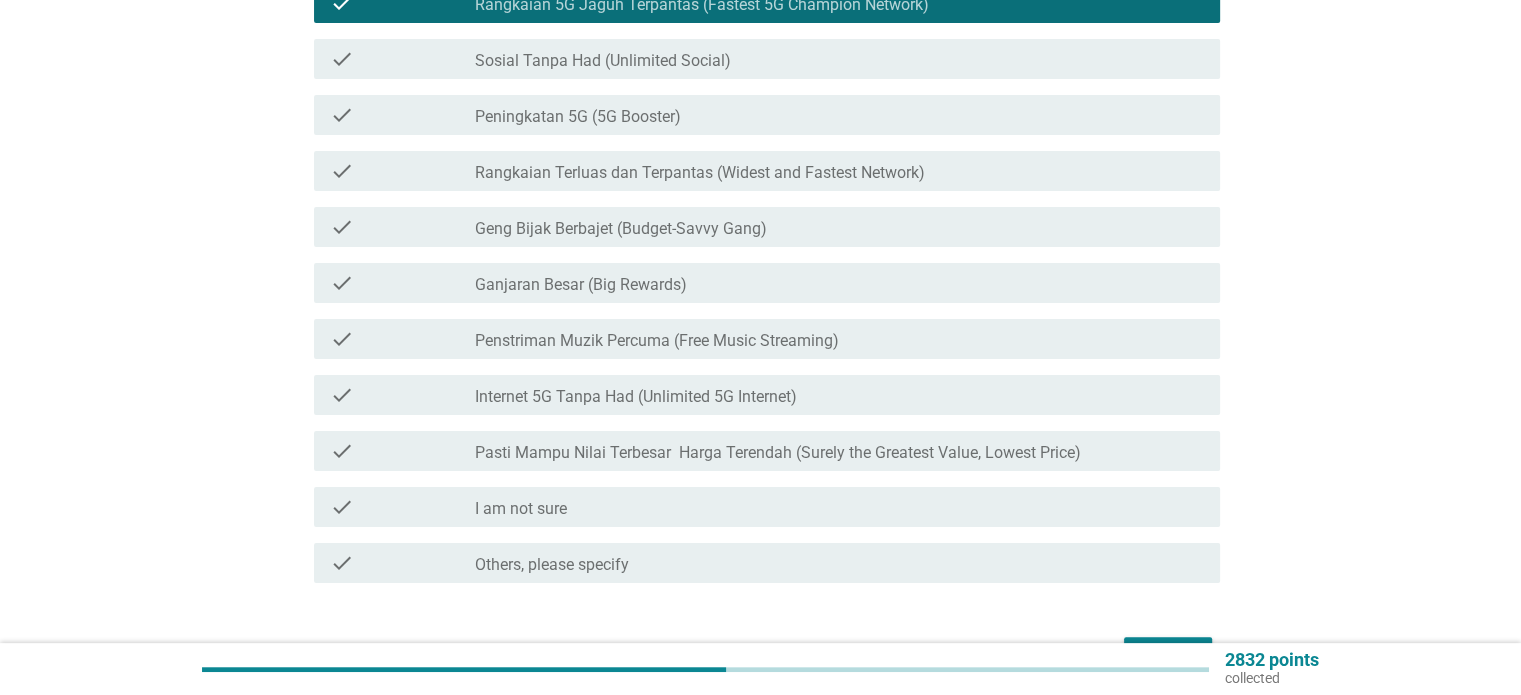 click on "check     check_box_outline_blank [PERSON_NAME] Berbajet (Budget-Savvy Gang)" at bounding box center [761, 227] 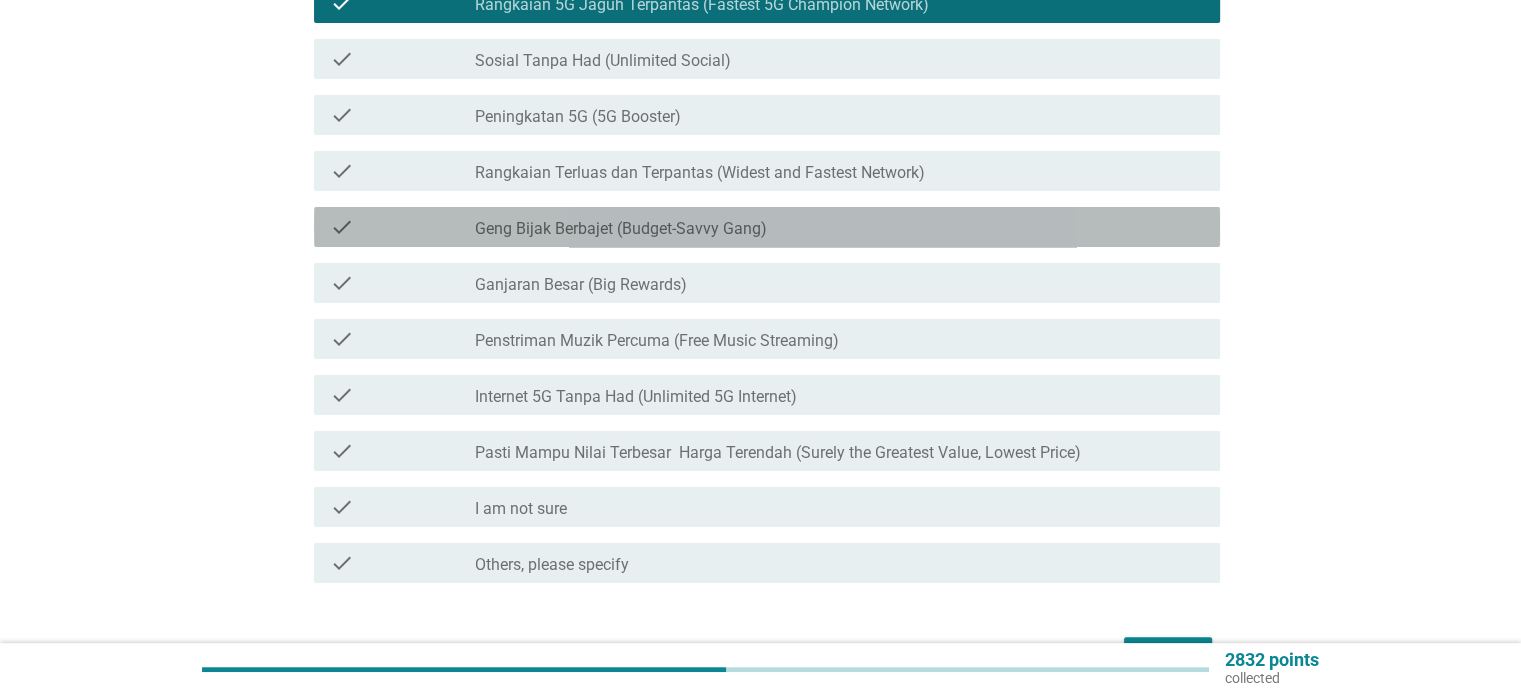 click on "check_box_outline_blank [PERSON_NAME] Berbajet (Budget-Savvy Gang)" at bounding box center [839, 227] 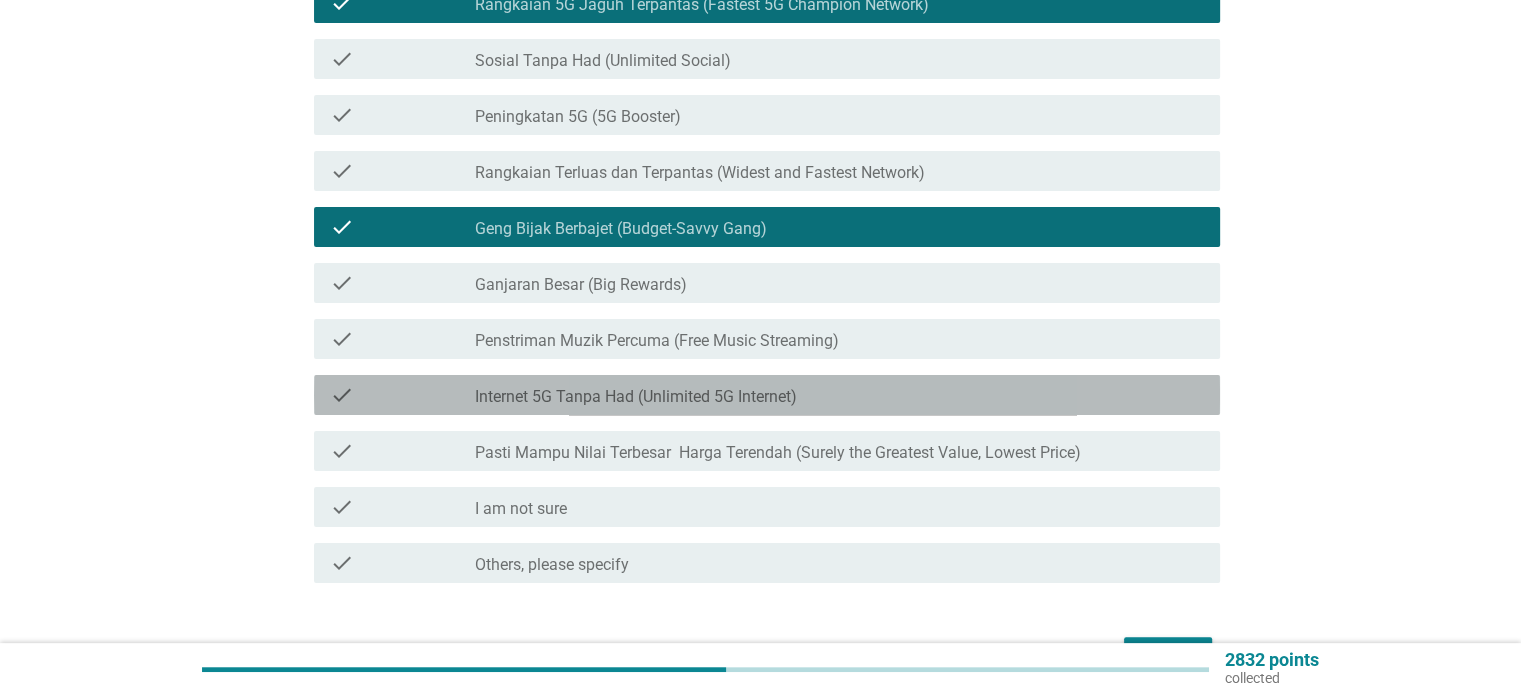 click on "check_box_outline_blank Internet 5G Tanpa Had (Unlimited 5G Internet)" at bounding box center [839, 395] 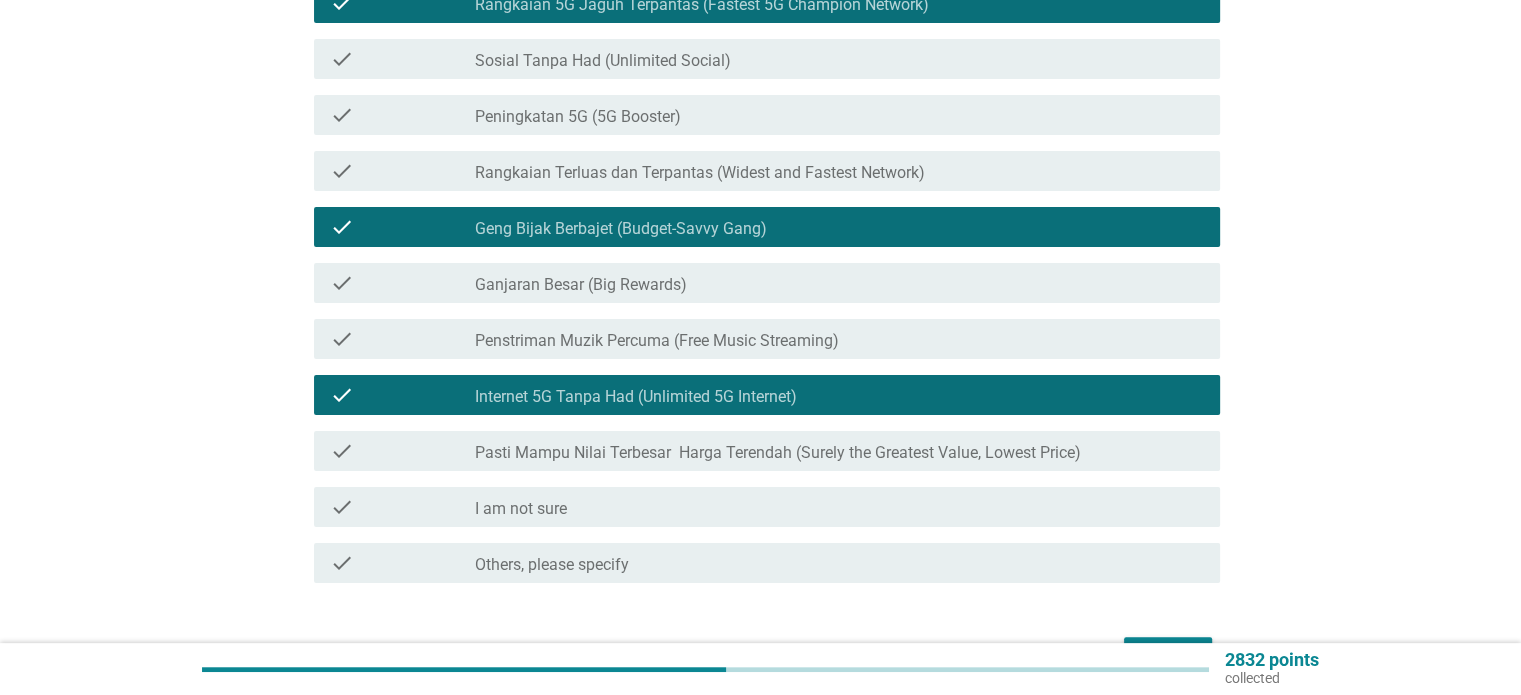 scroll, scrollTop: 408, scrollLeft: 0, axis: vertical 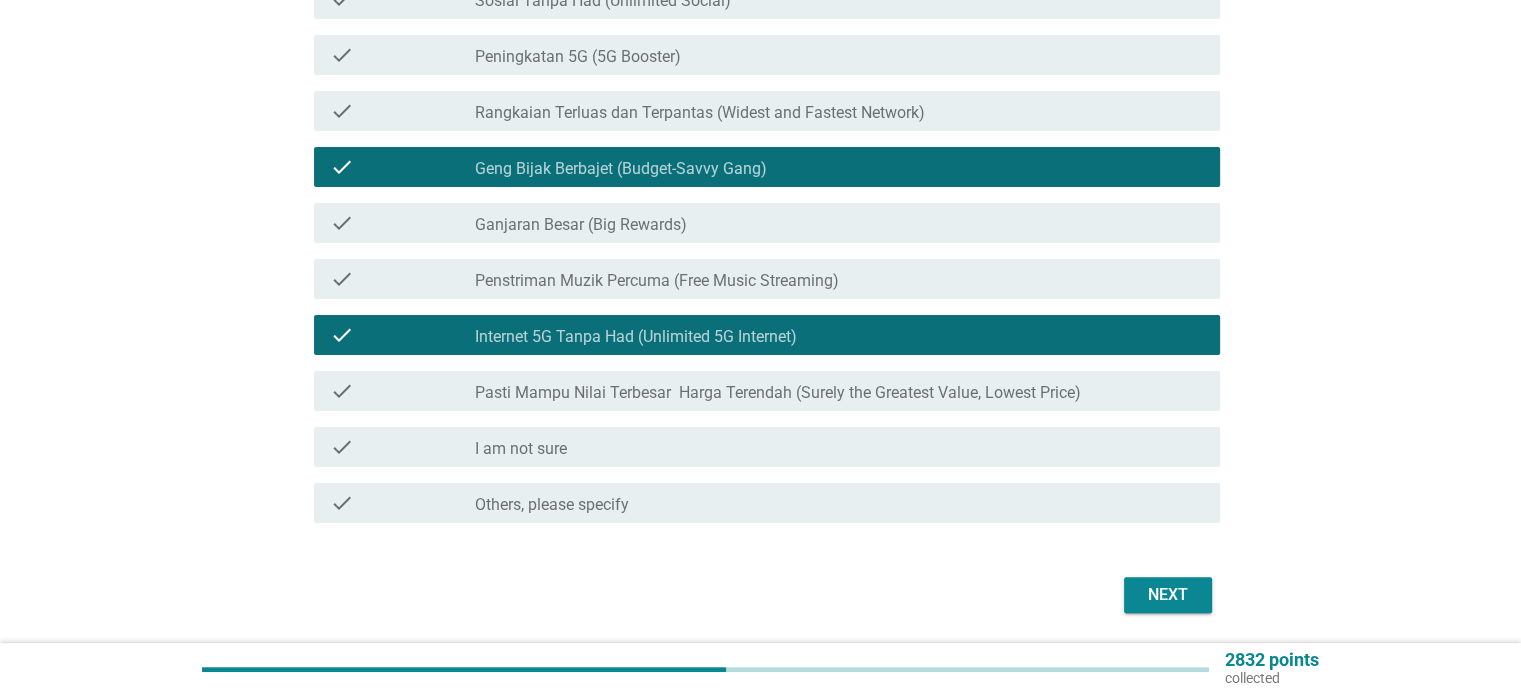 click on "Pasti Mampu Nilai Terbesar  Harga Terendah (Surely the Greatest Value, Lowest Price)" at bounding box center (778, 393) 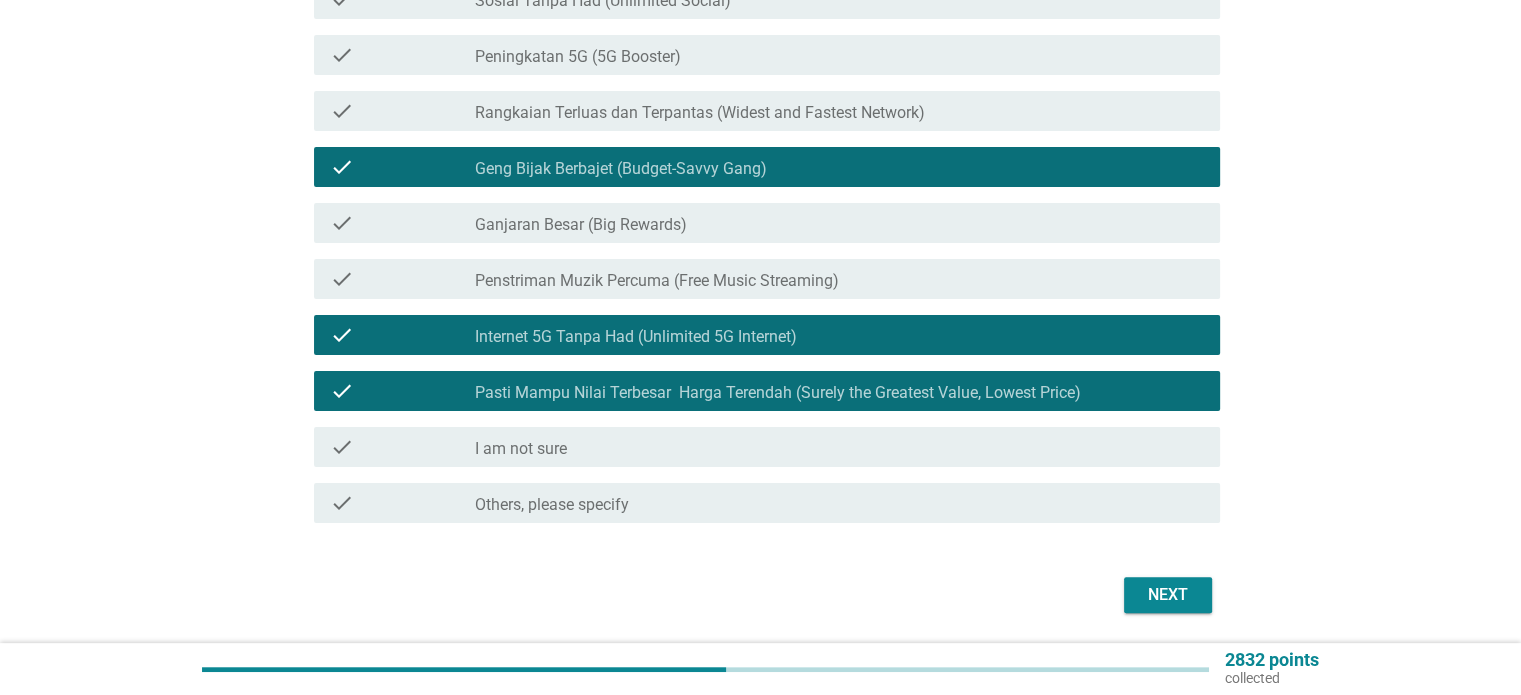 scroll, scrollTop: 473, scrollLeft: 0, axis: vertical 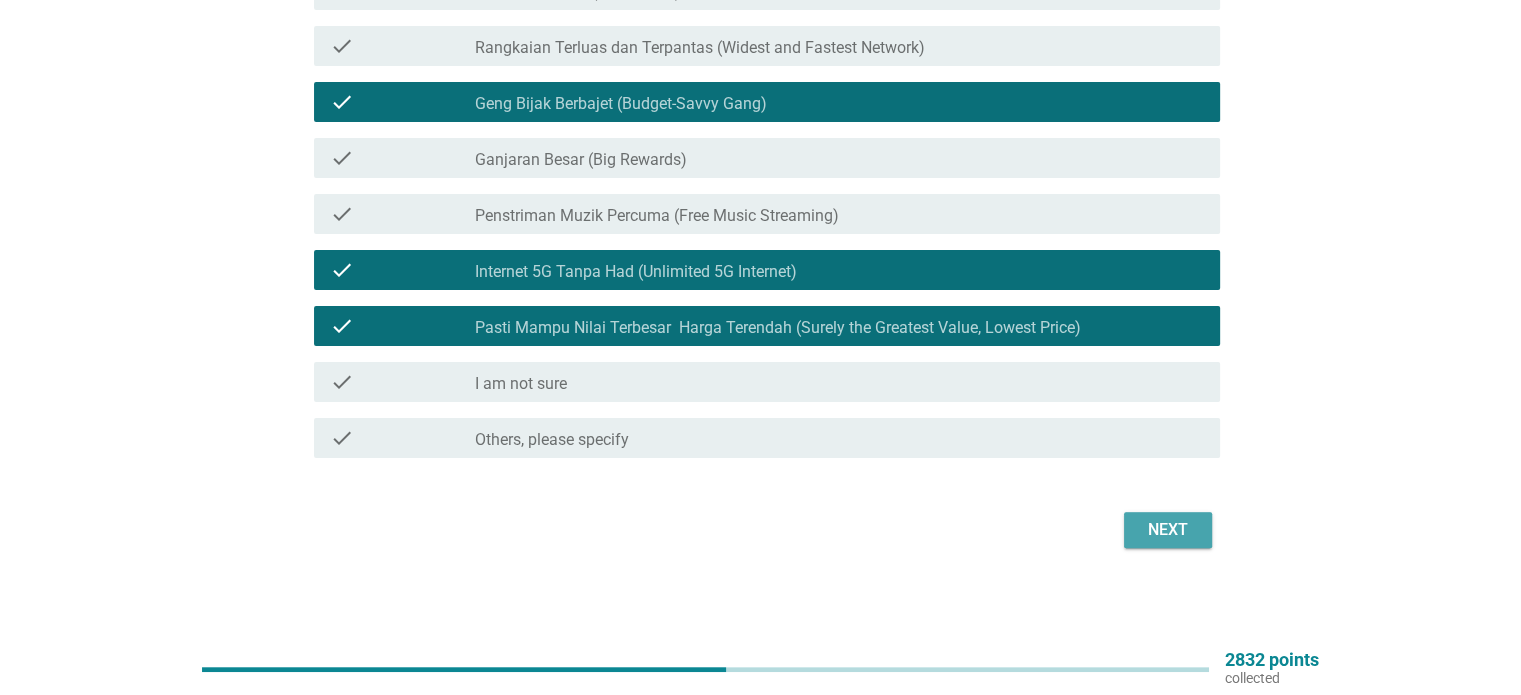 click on "Next" at bounding box center [1168, 530] 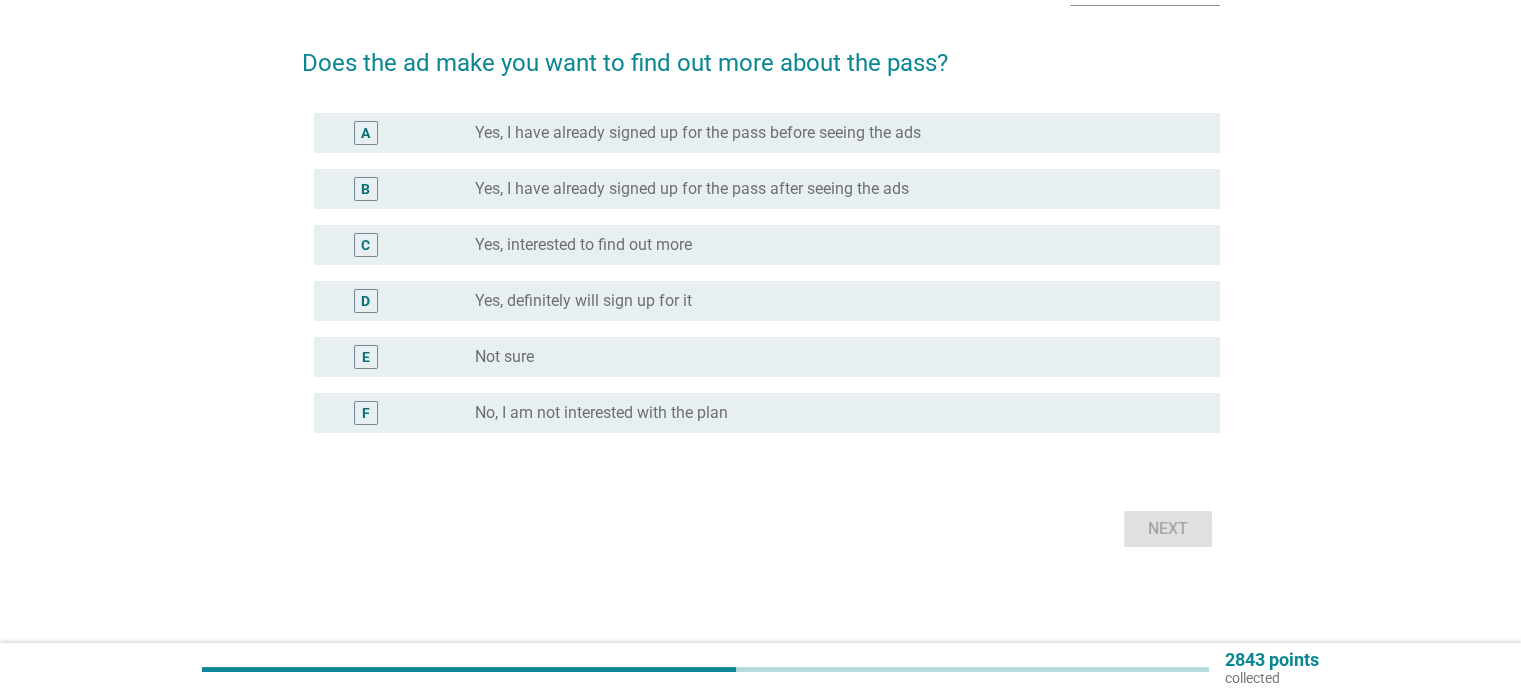 scroll, scrollTop: 0, scrollLeft: 0, axis: both 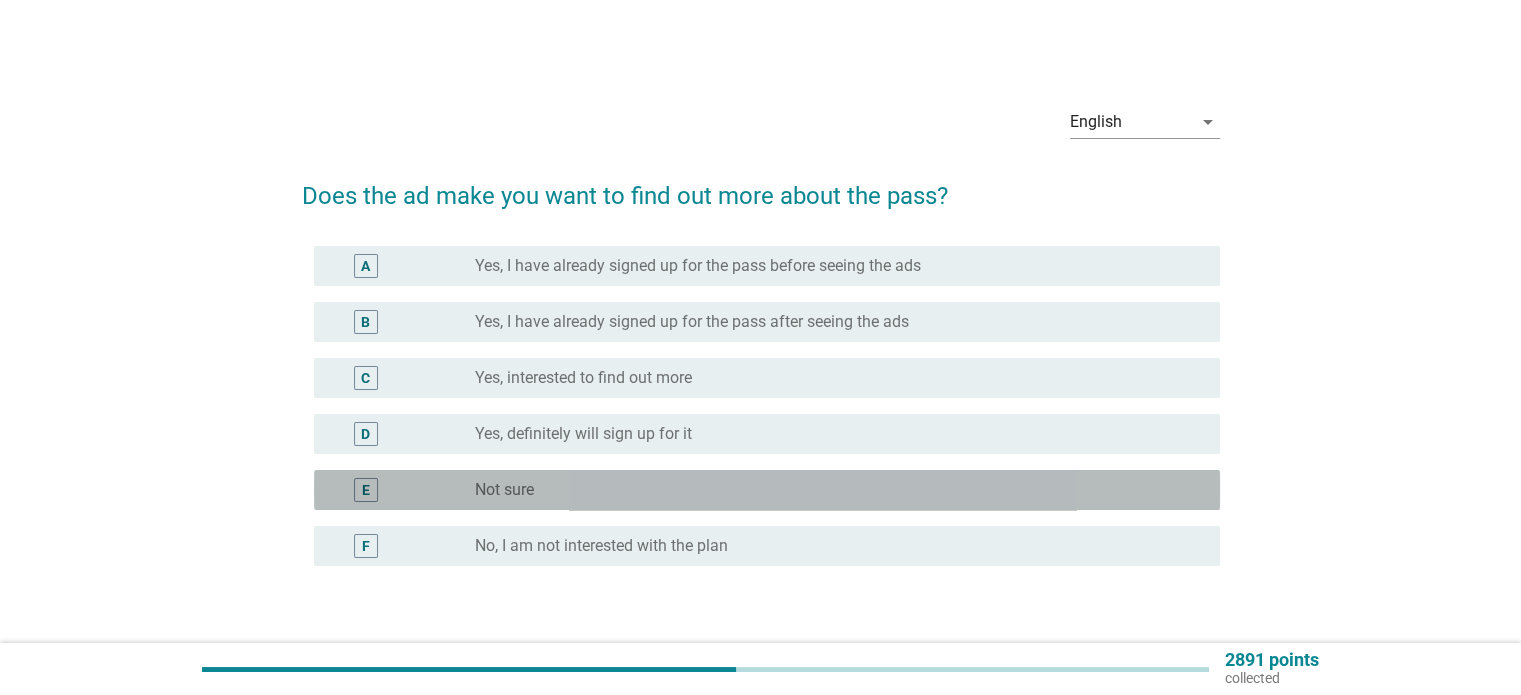 click on "radio_button_unchecked Not sure" at bounding box center (831, 490) 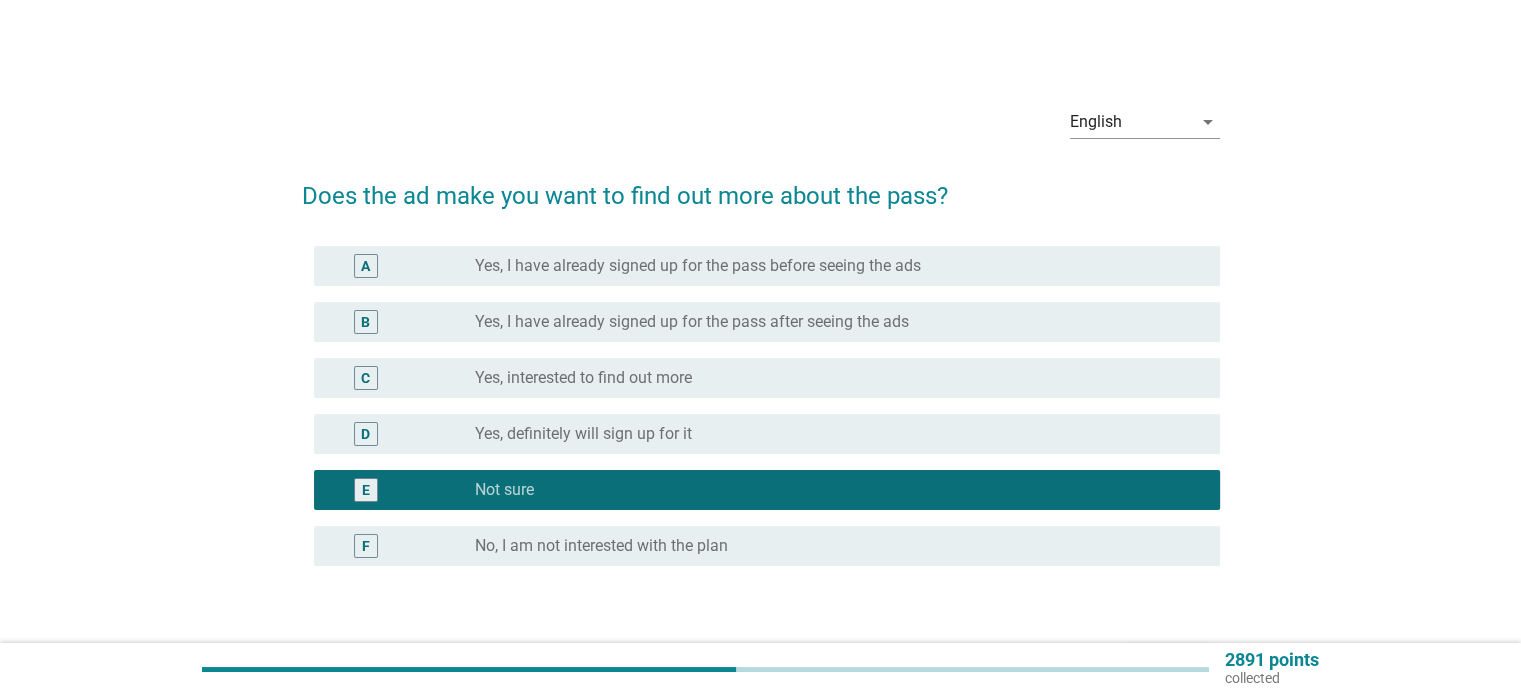 scroll, scrollTop: 132, scrollLeft: 0, axis: vertical 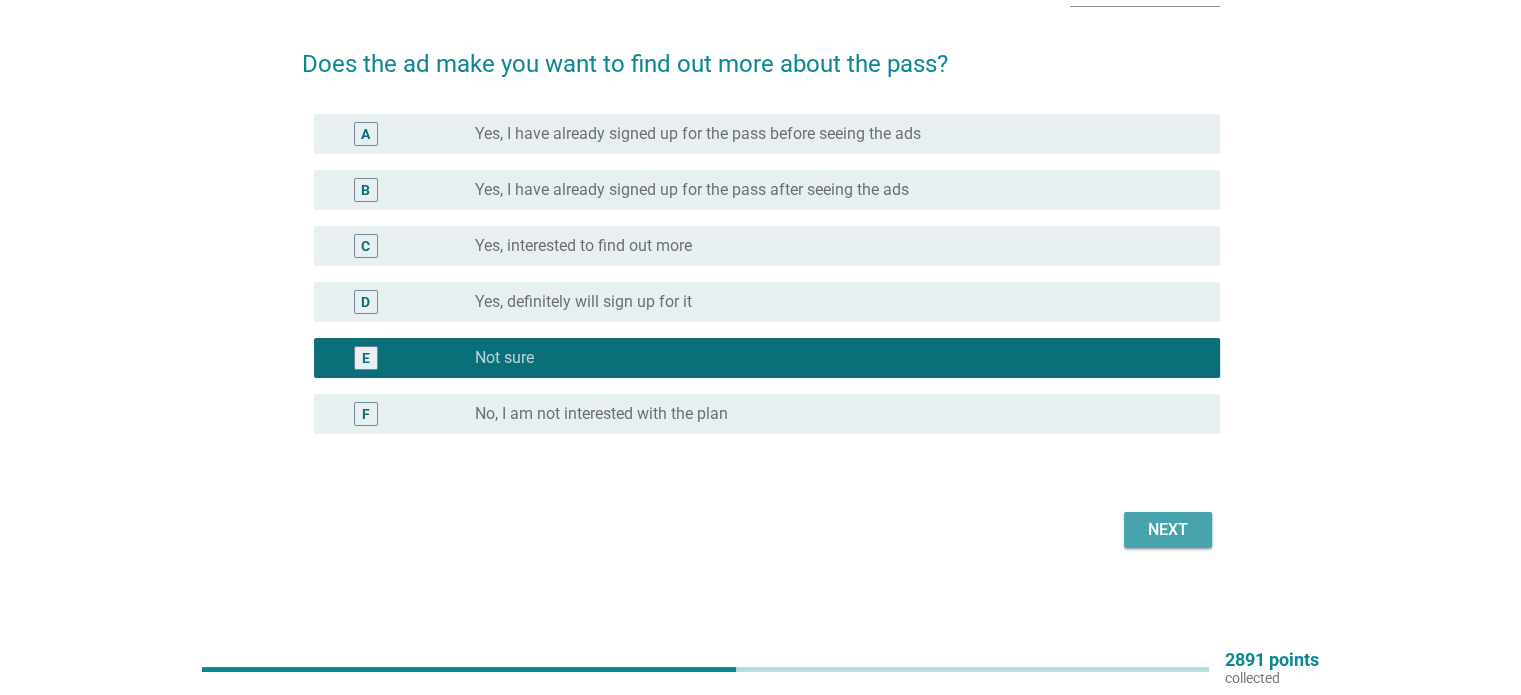 click on "Next" at bounding box center [1168, 530] 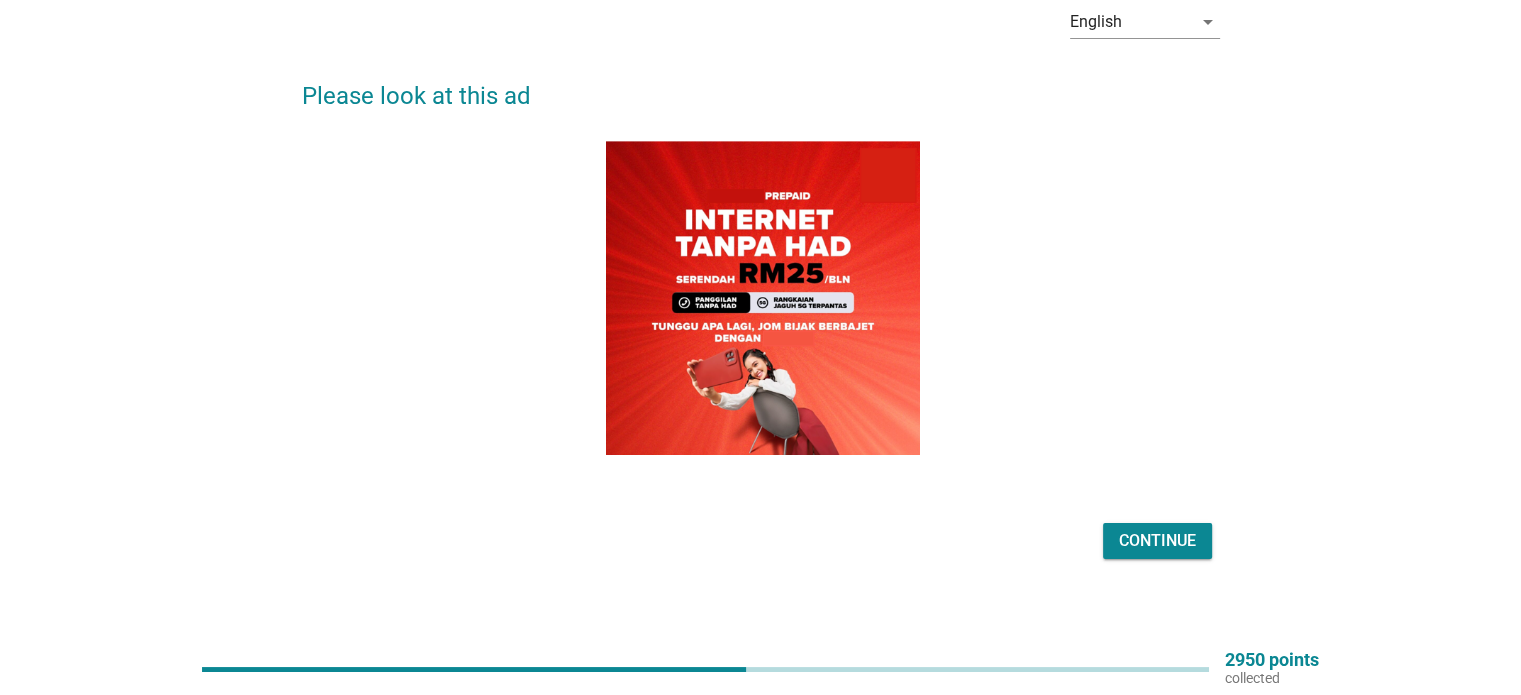 scroll, scrollTop: 104, scrollLeft: 0, axis: vertical 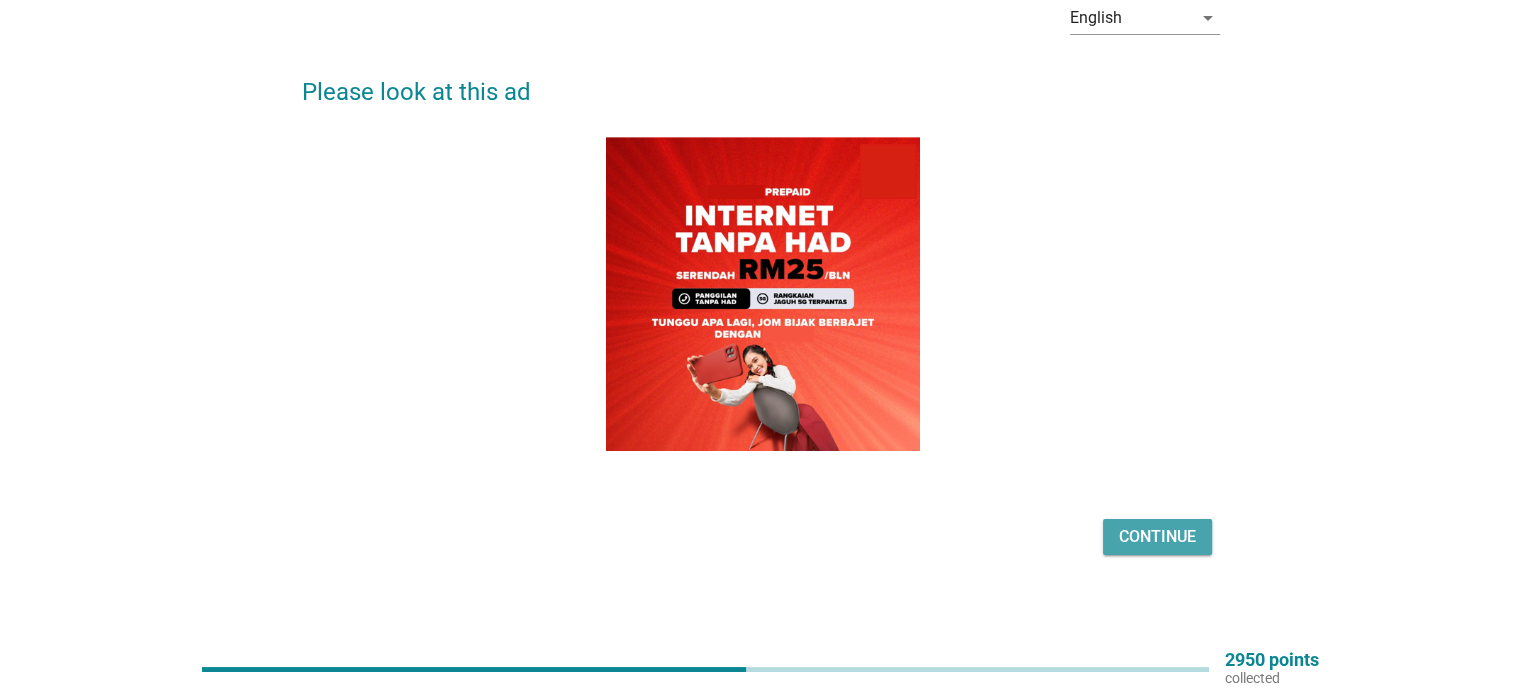 click on "Continue" at bounding box center (1157, 537) 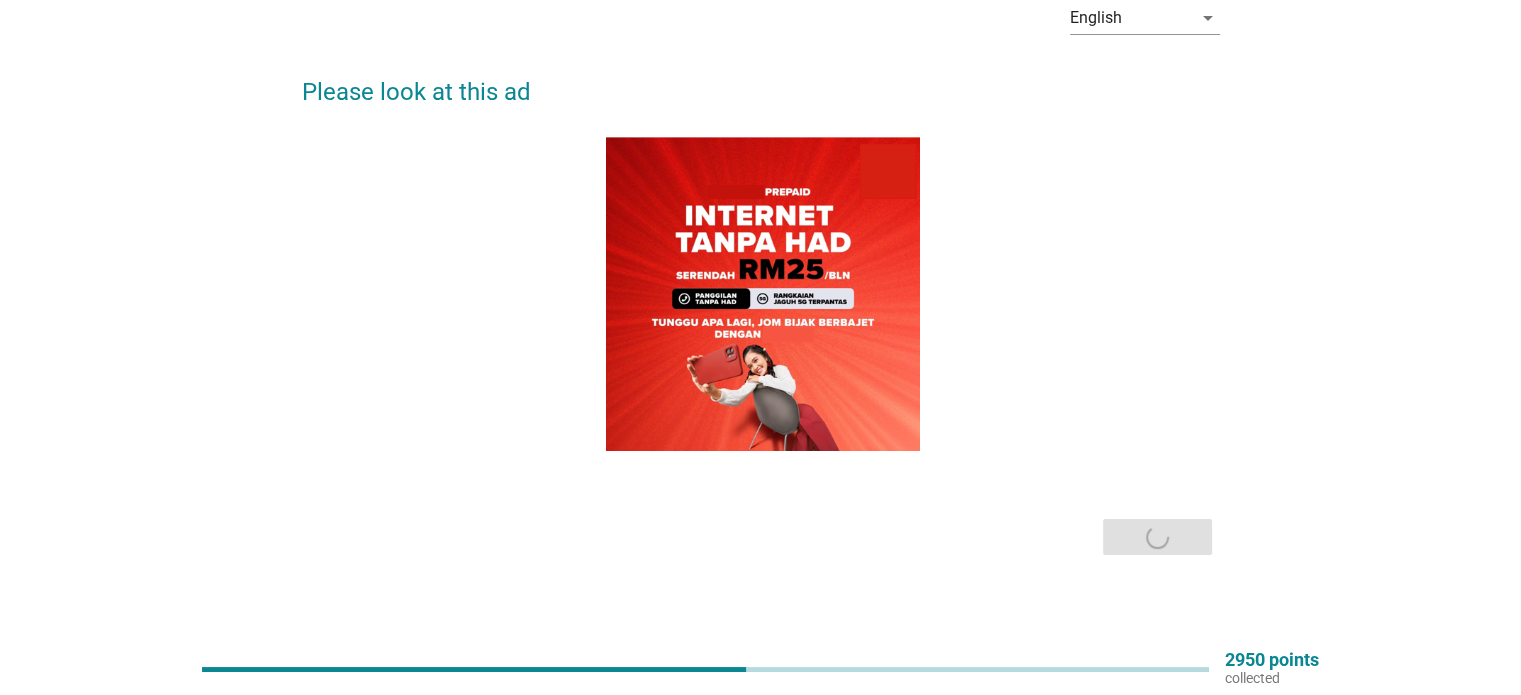 scroll, scrollTop: 0, scrollLeft: 0, axis: both 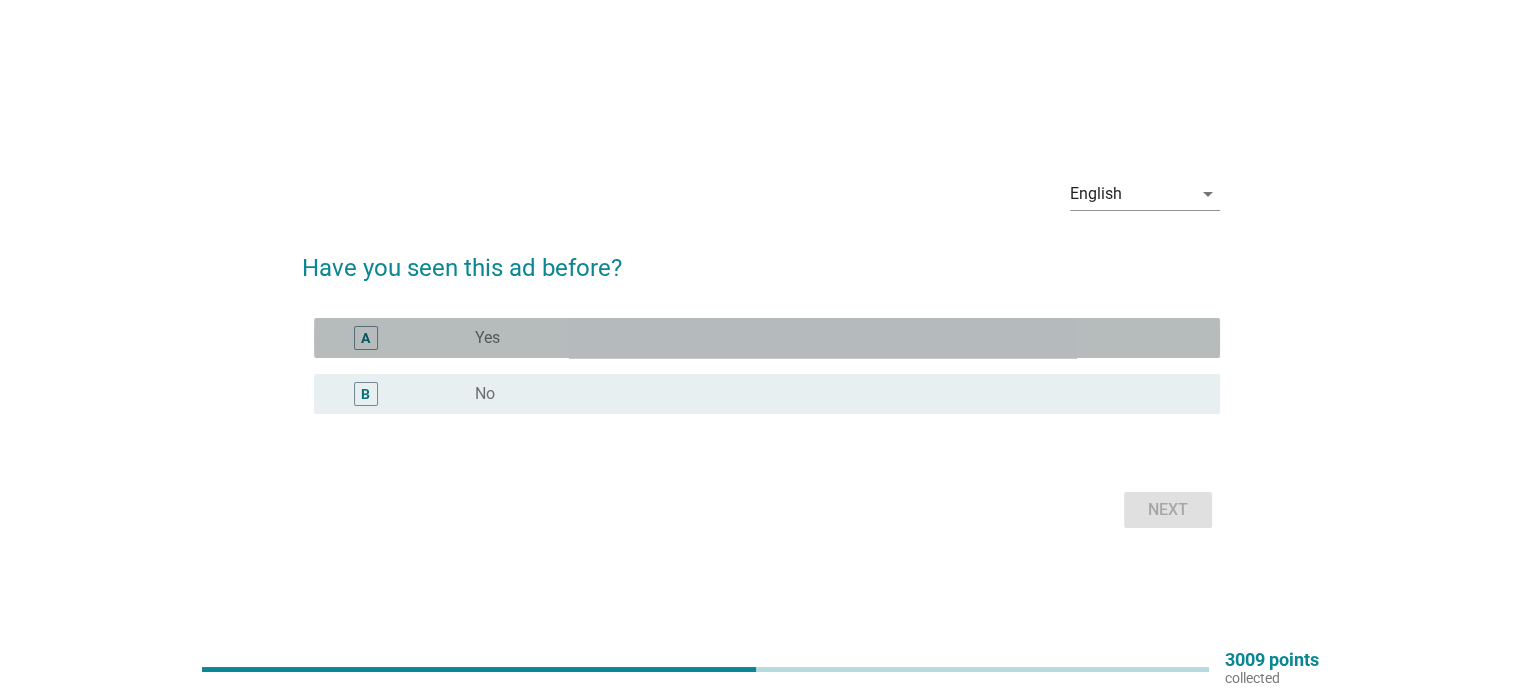 click on "radio_button_unchecked Yes" at bounding box center [831, 338] 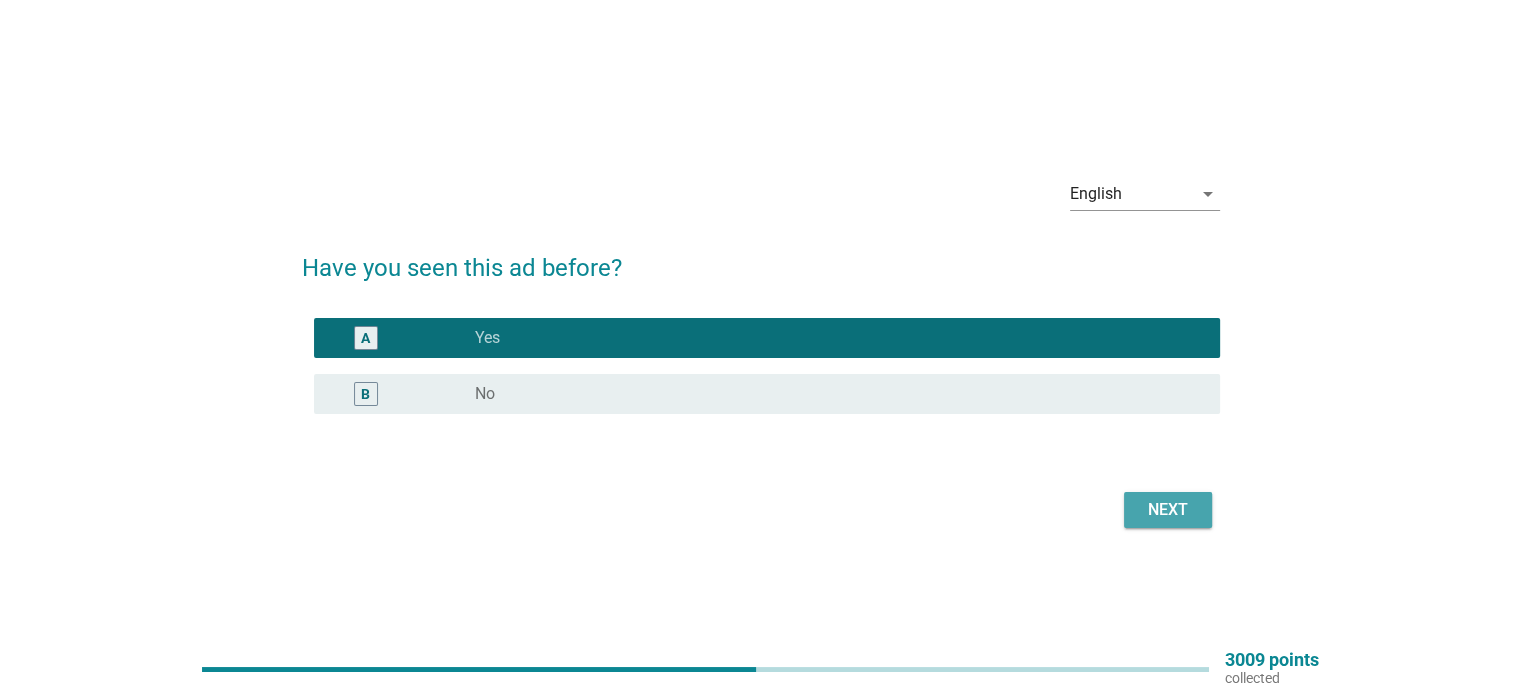 click on "Next" at bounding box center [1168, 510] 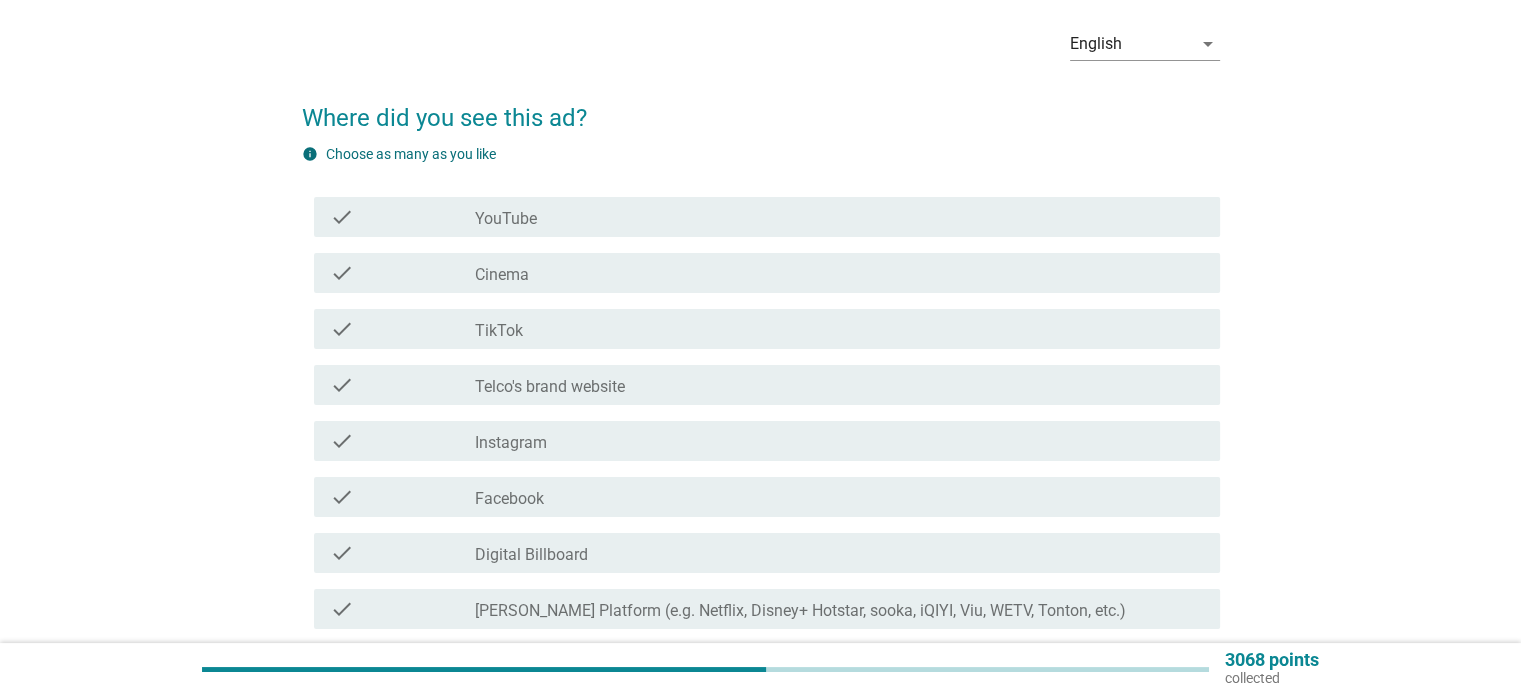 scroll, scrollTop: 82, scrollLeft: 0, axis: vertical 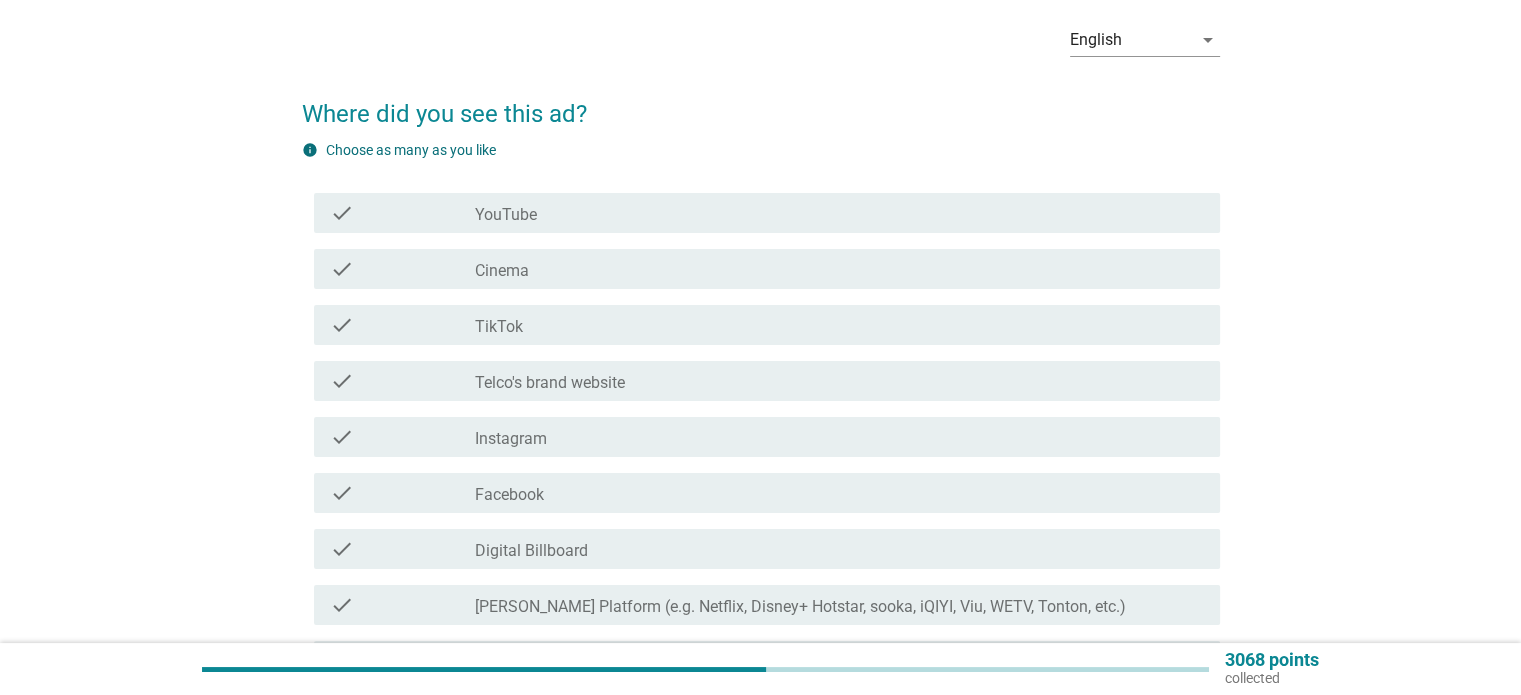 click on "check_box_outline_blank YouTube" at bounding box center [839, 213] 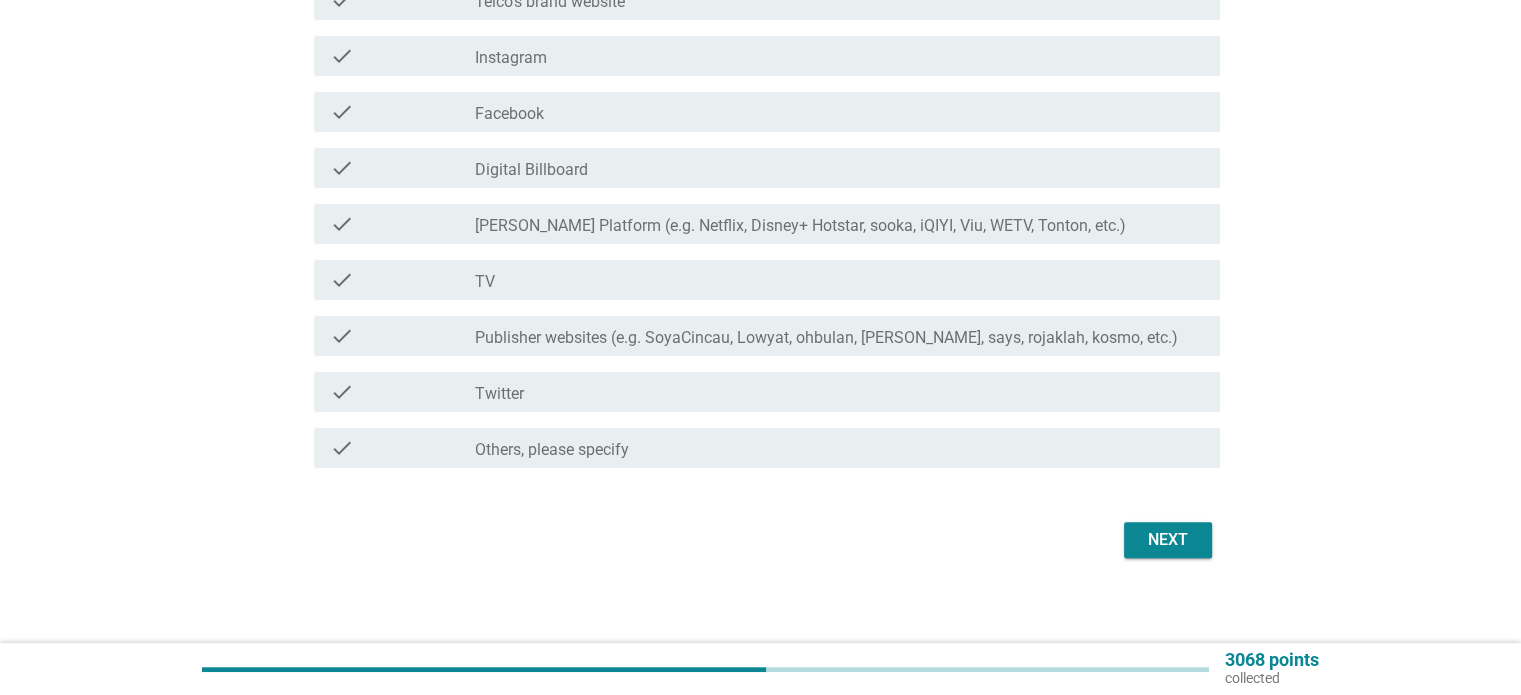 scroll, scrollTop: 473, scrollLeft: 0, axis: vertical 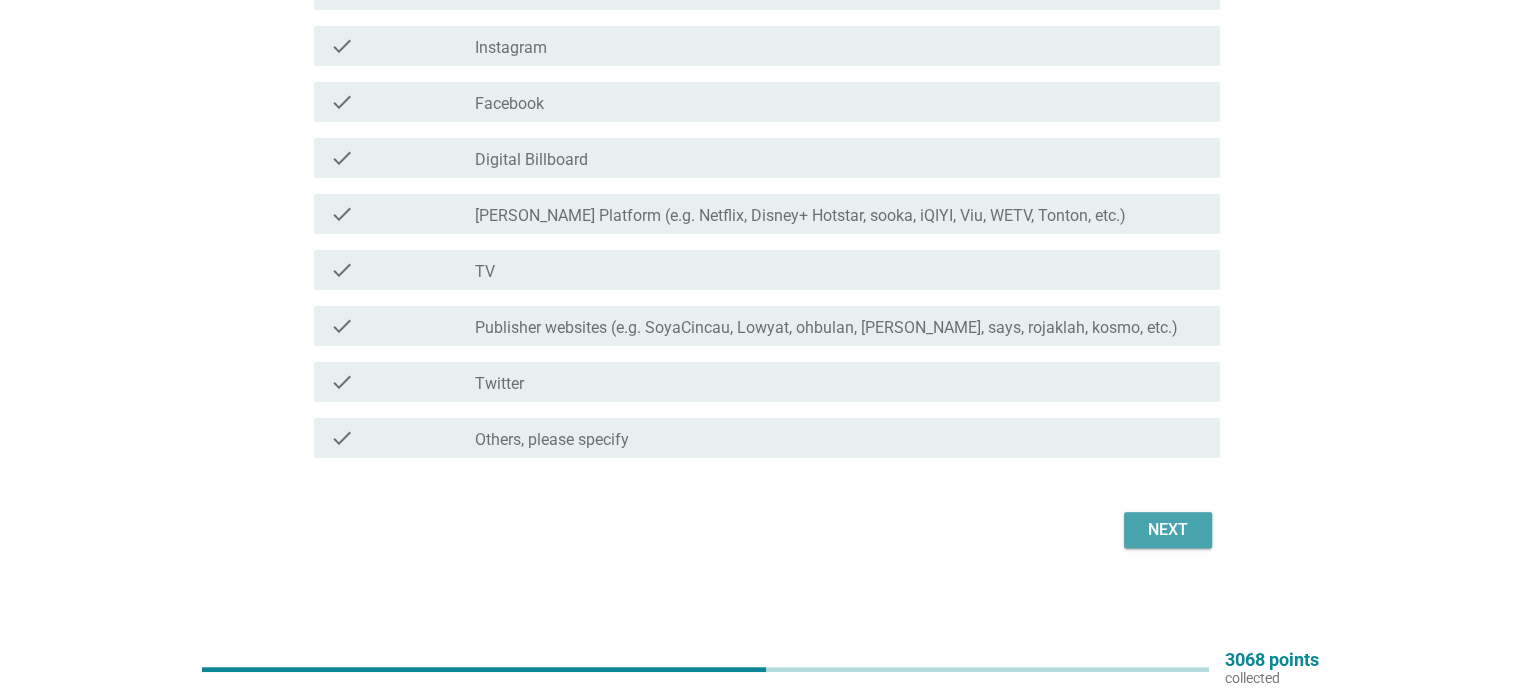 click on "Next" at bounding box center (1168, 530) 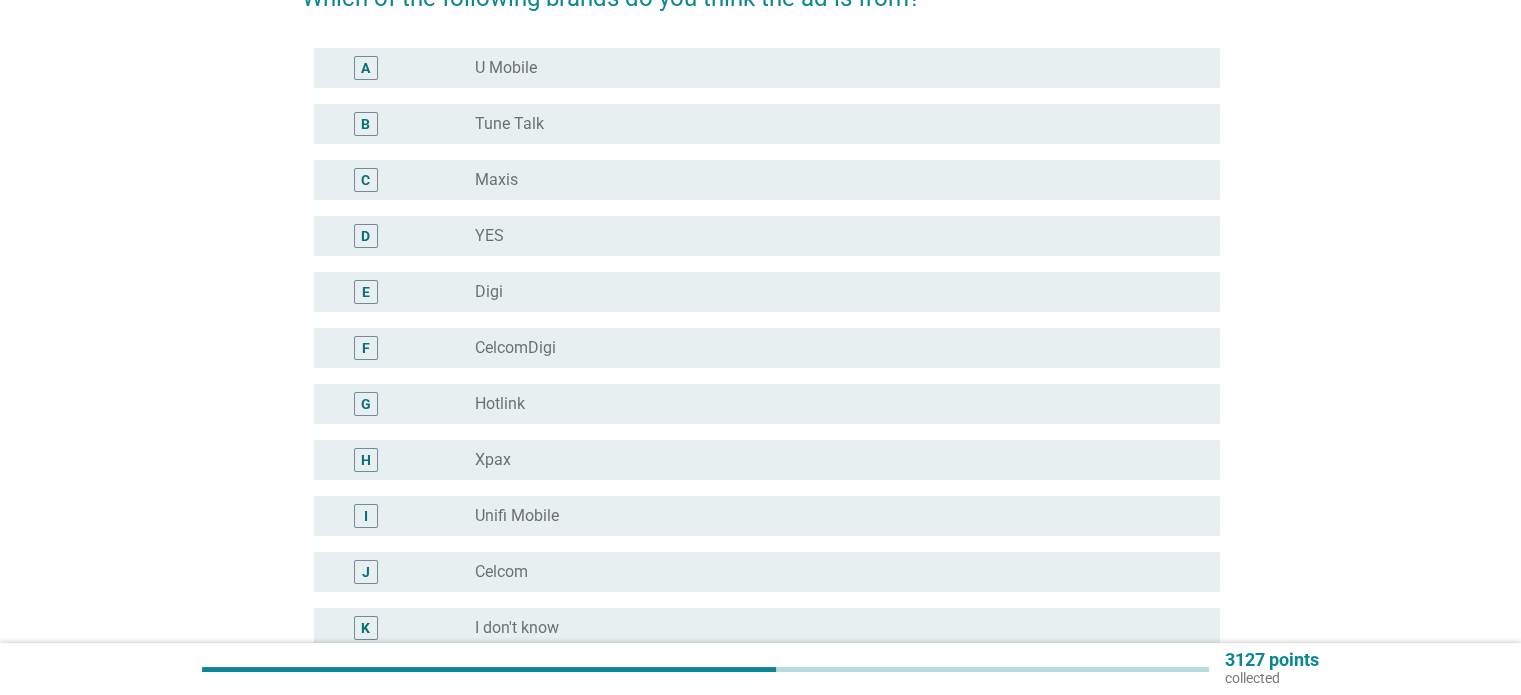 scroll, scrollTop: 208, scrollLeft: 0, axis: vertical 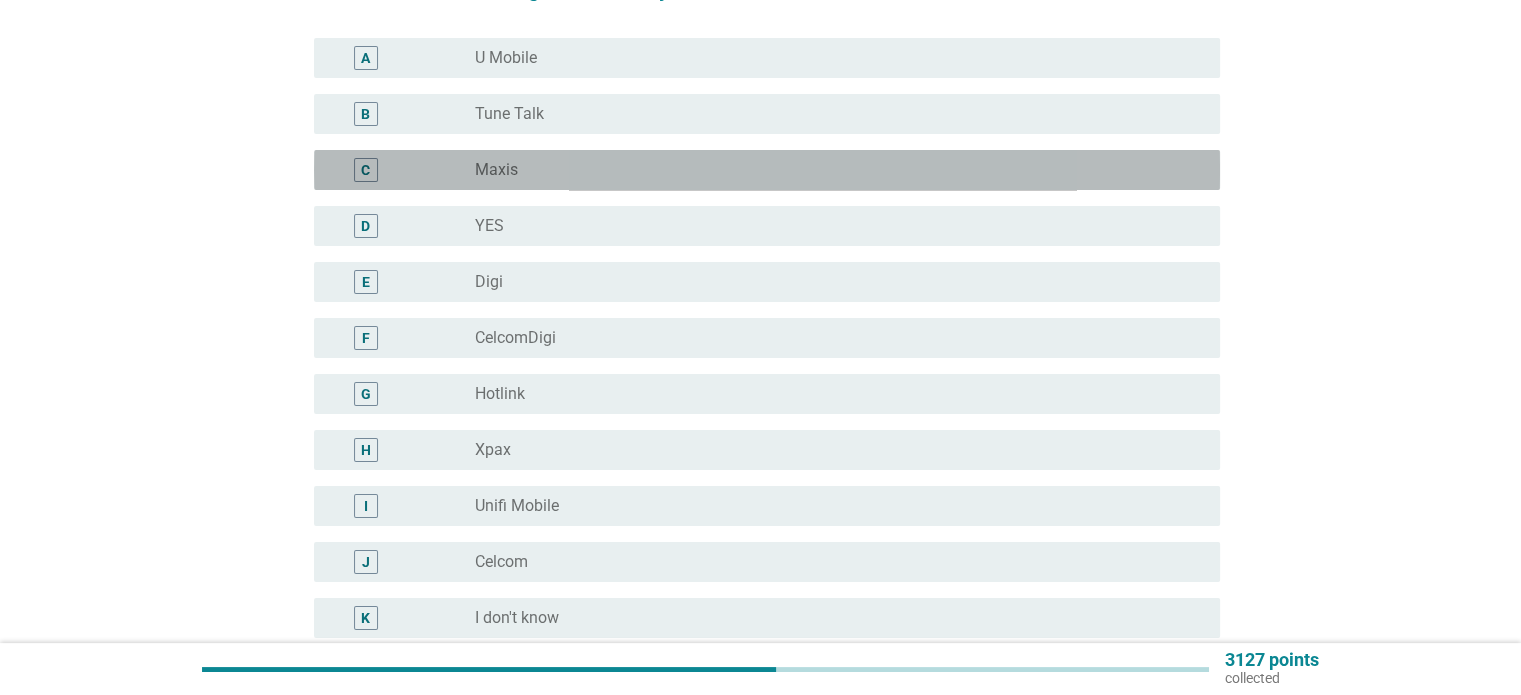 click on "radio_button_unchecked Maxis" at bounding box center [831, 170] 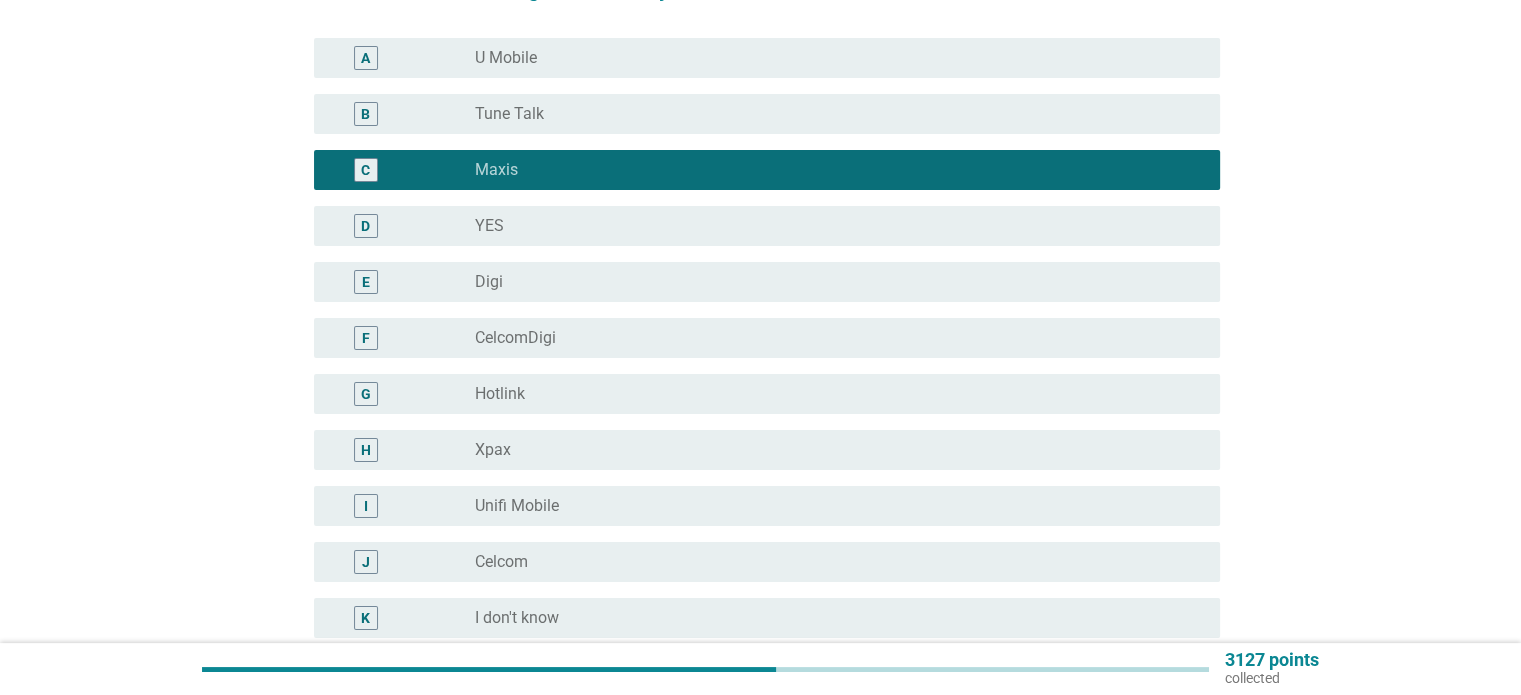 scroll, scrollTop: 348, scrollLeft: 0, axis: vertical 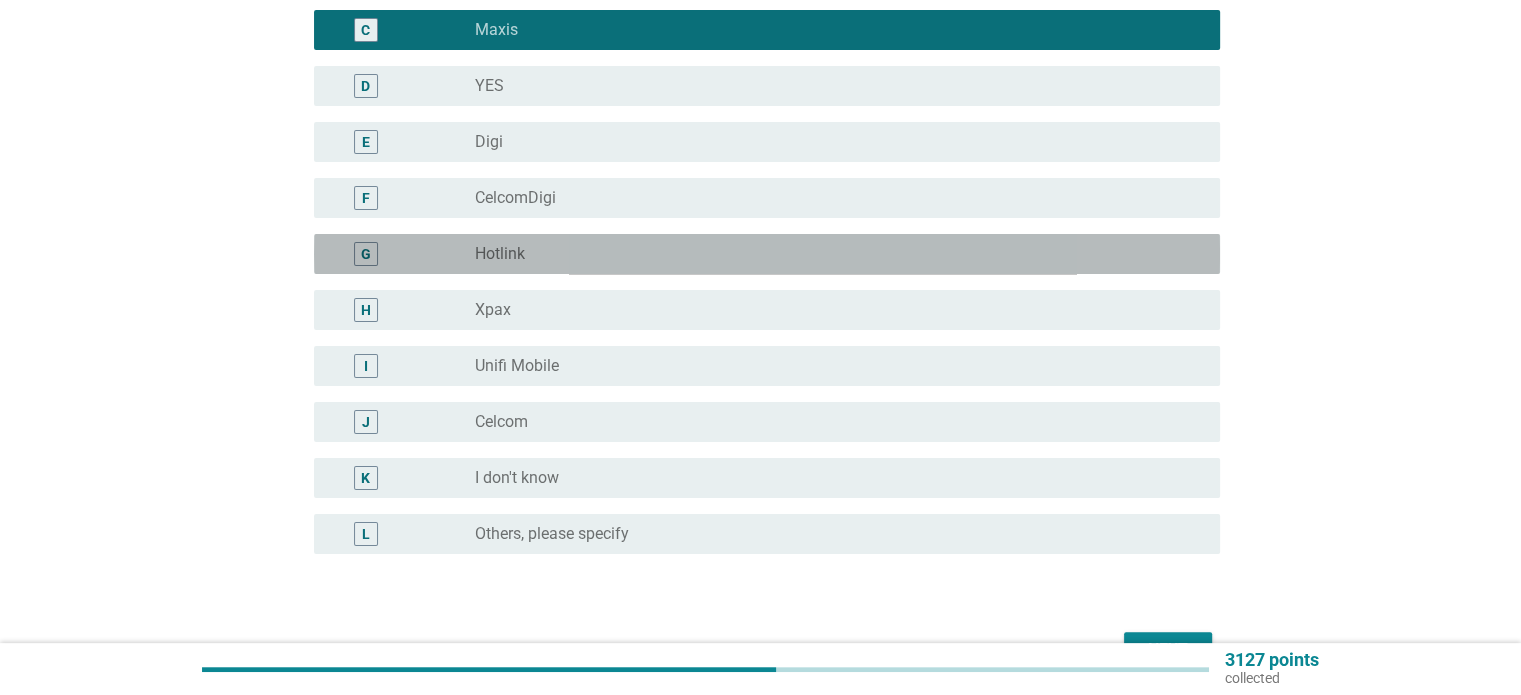 click on "radio_button_unchecked Hotlink" at bounding box center [831, 254] 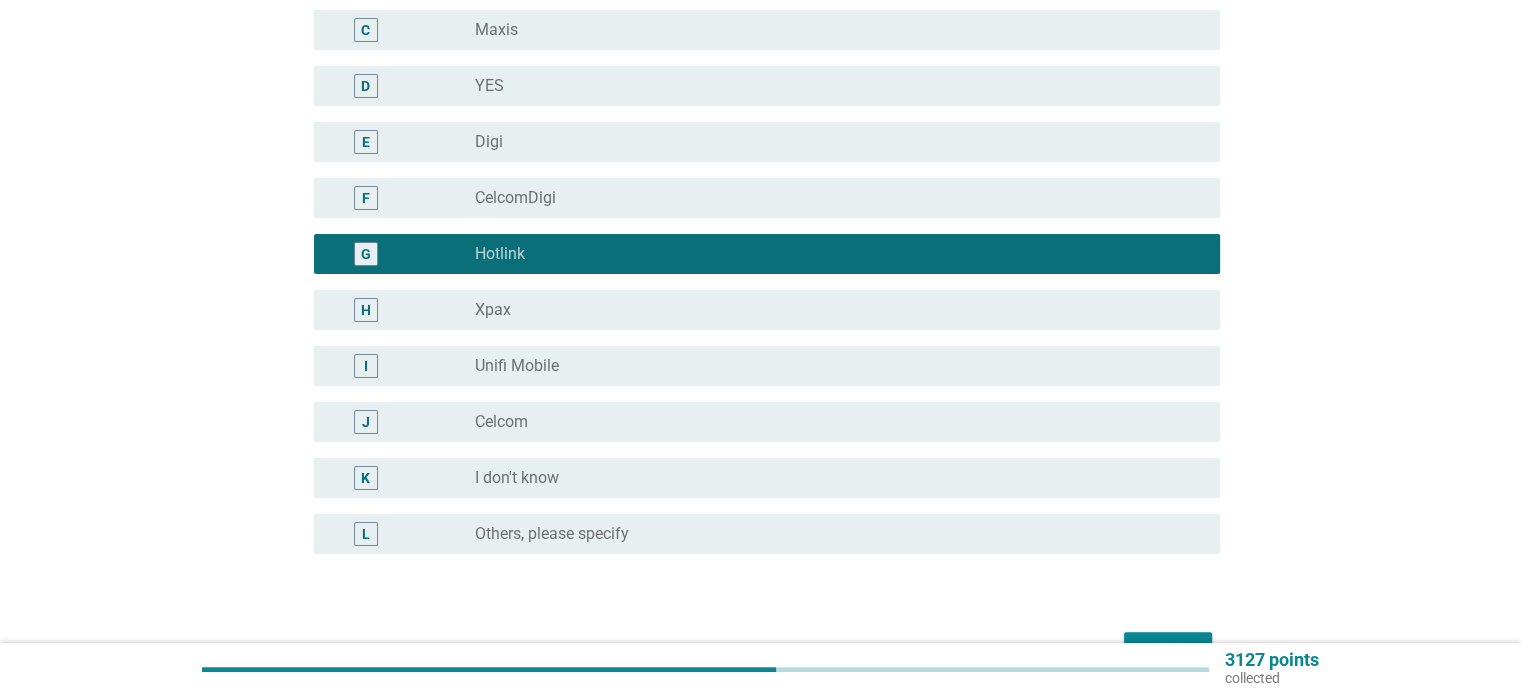 scroll, scrollTop: 468, scrollLeft: 0, axis: vertical 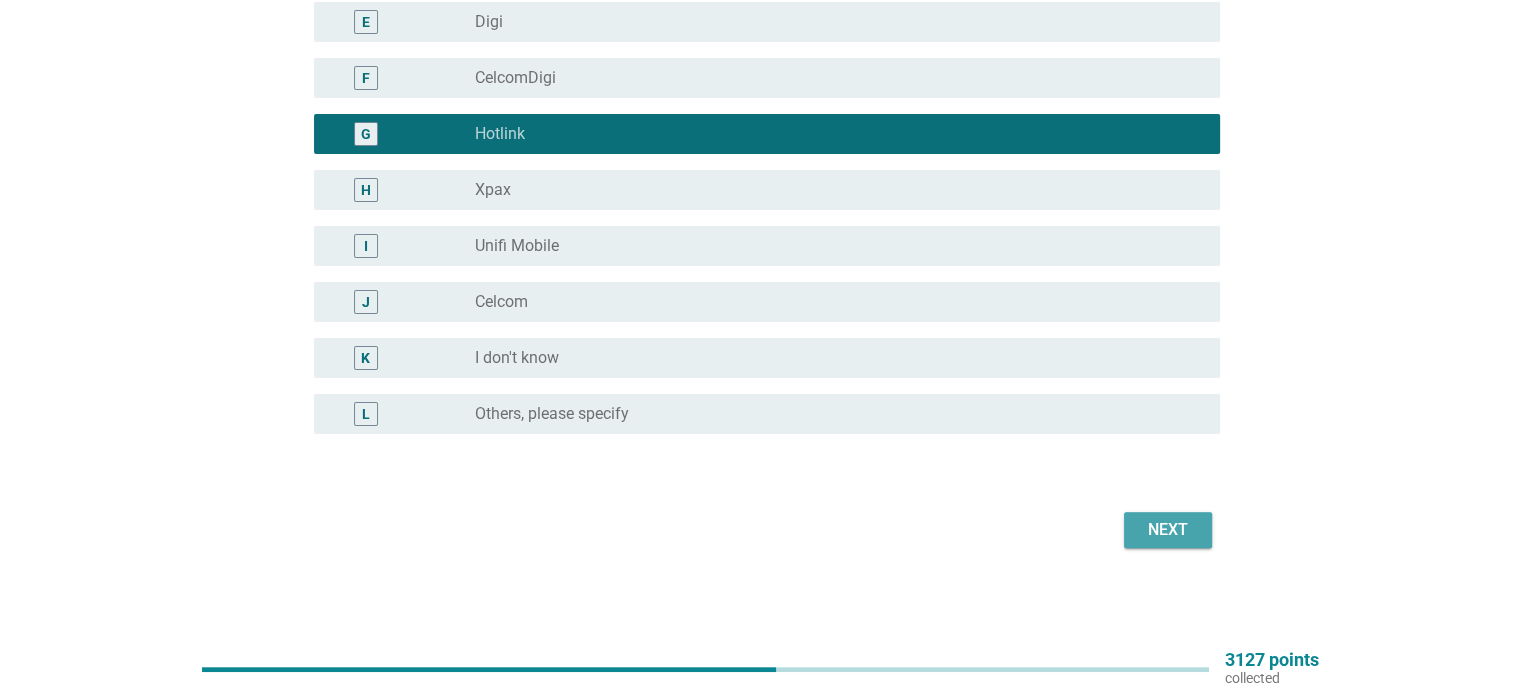 click on "Next" at bounding box center (1168, 530) 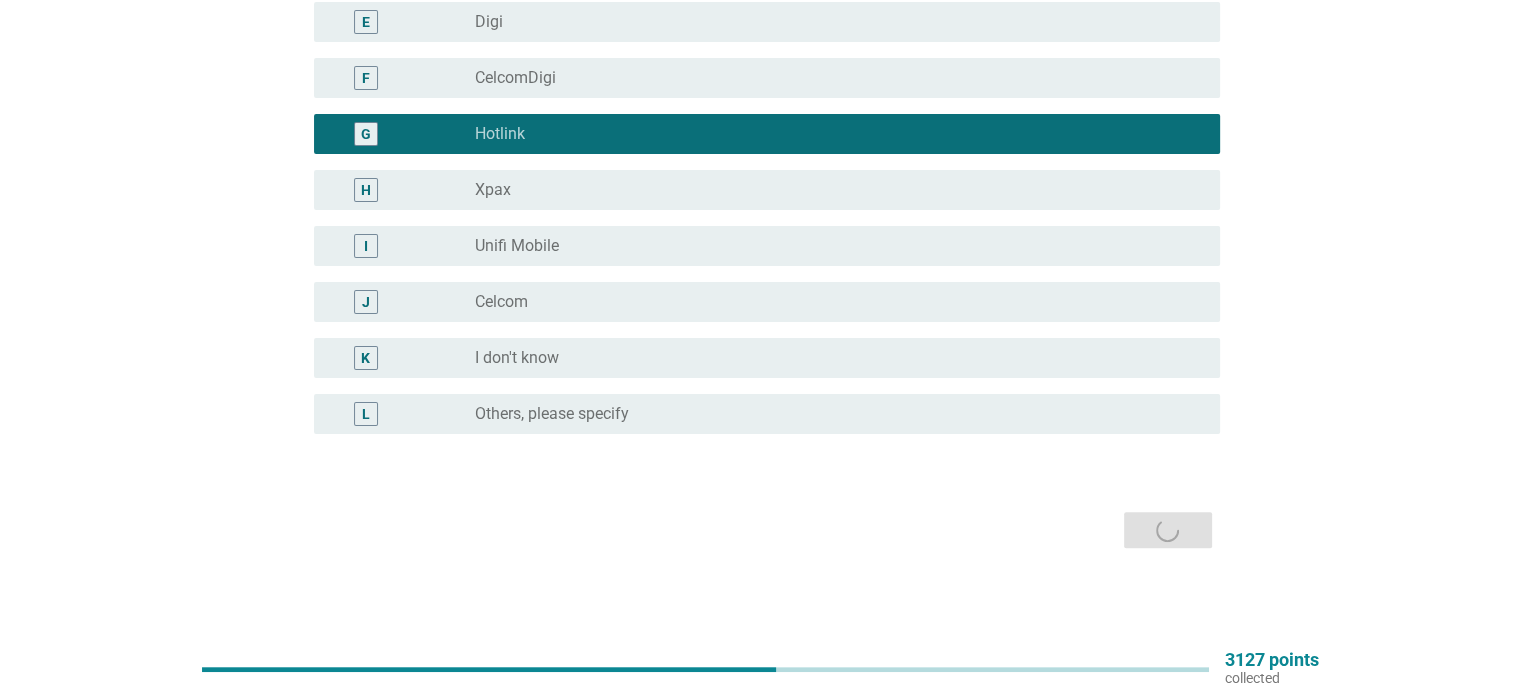 scroll, scrollTop: 0, scrollLeft: 0, axis: both 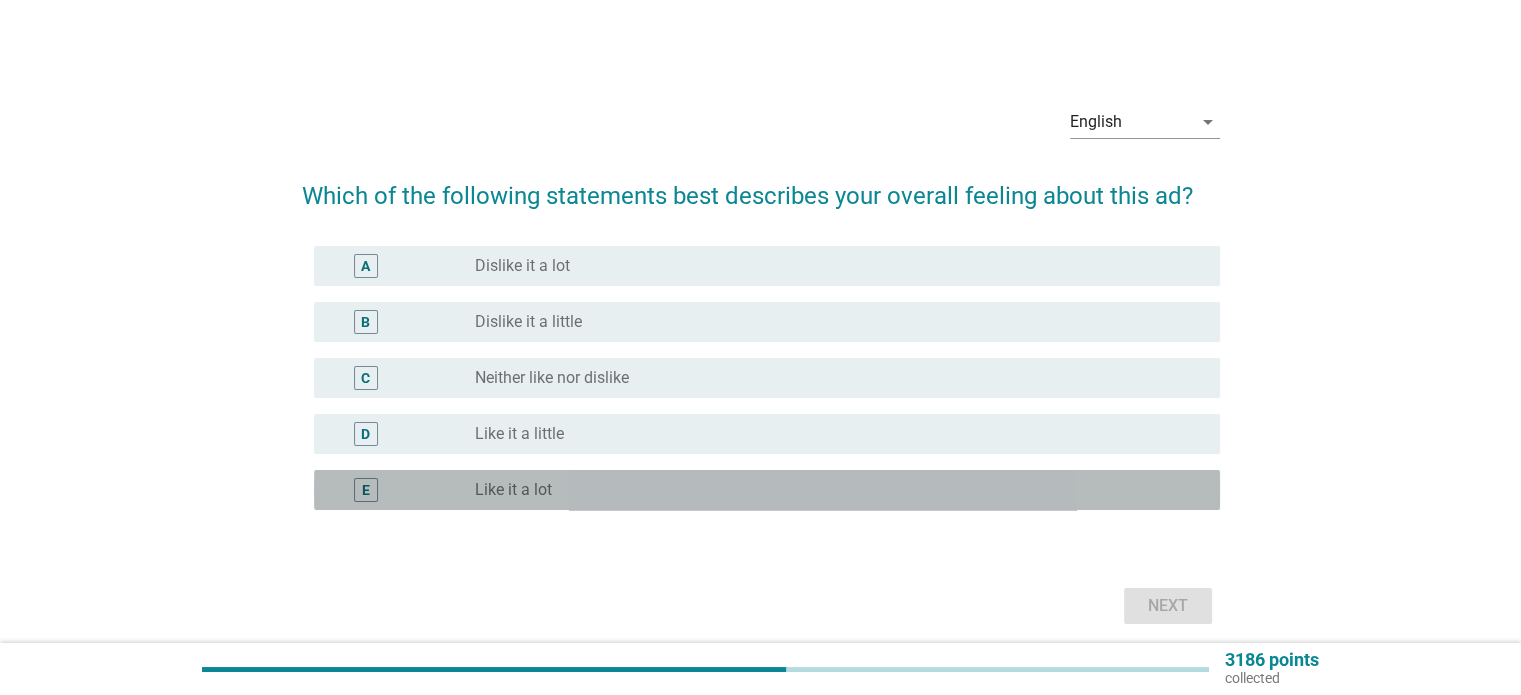 click on "radio_button_unchecked Like it a lot" at bounding box center (831, 490) 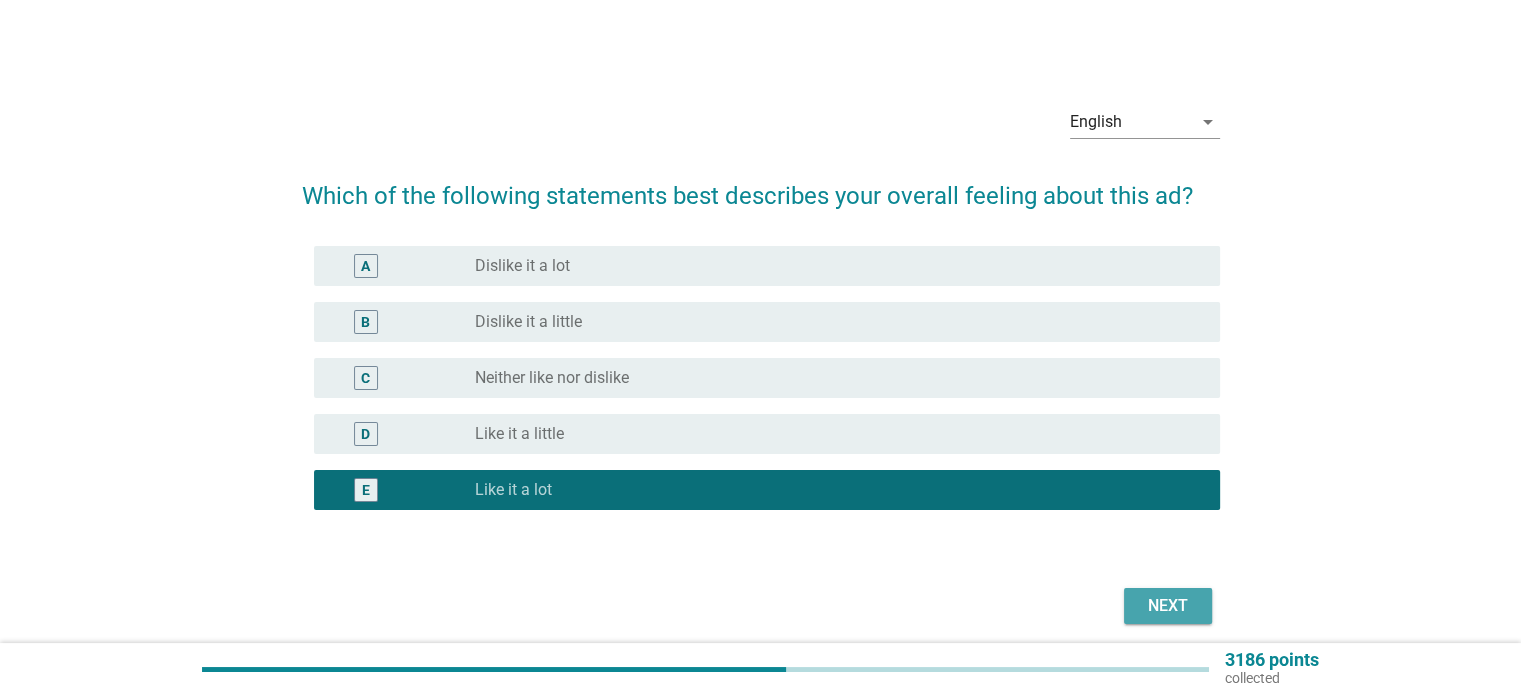 click on "Next" at bounding box center [1168, 606] 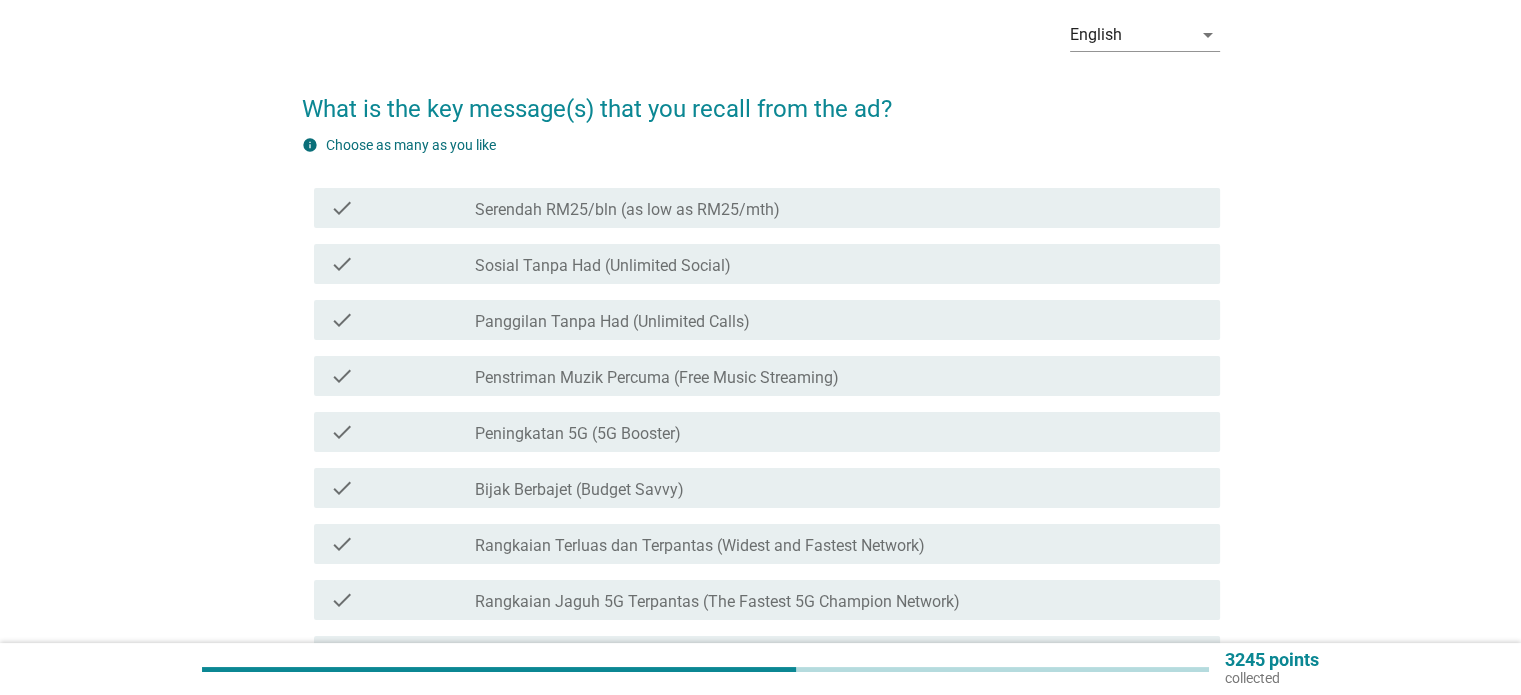 scroll, scrollTop: 88, scrollLeft: 0, axis: vertical 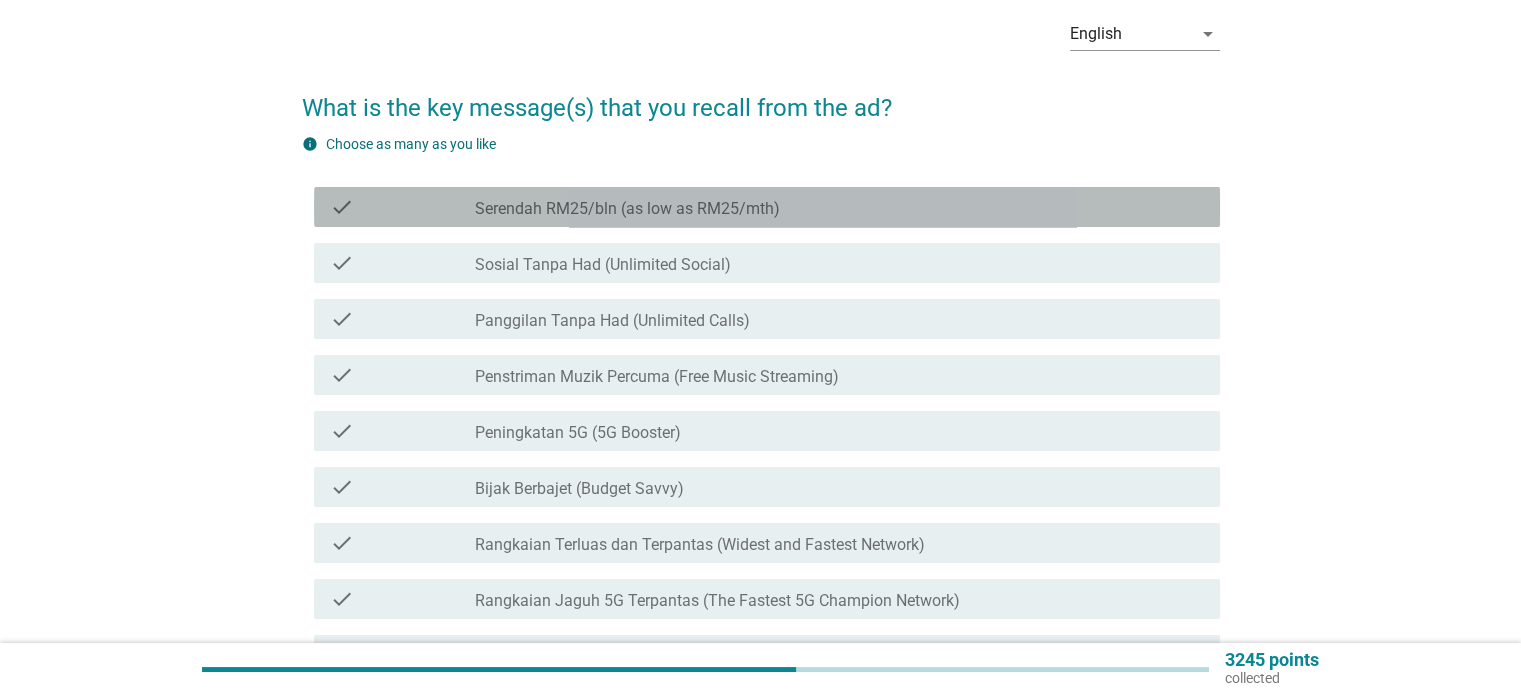 click on "check_box_outline_blank Serendah RM25/bln (as low as RM25/mth)" at bounding box center [839, 207] 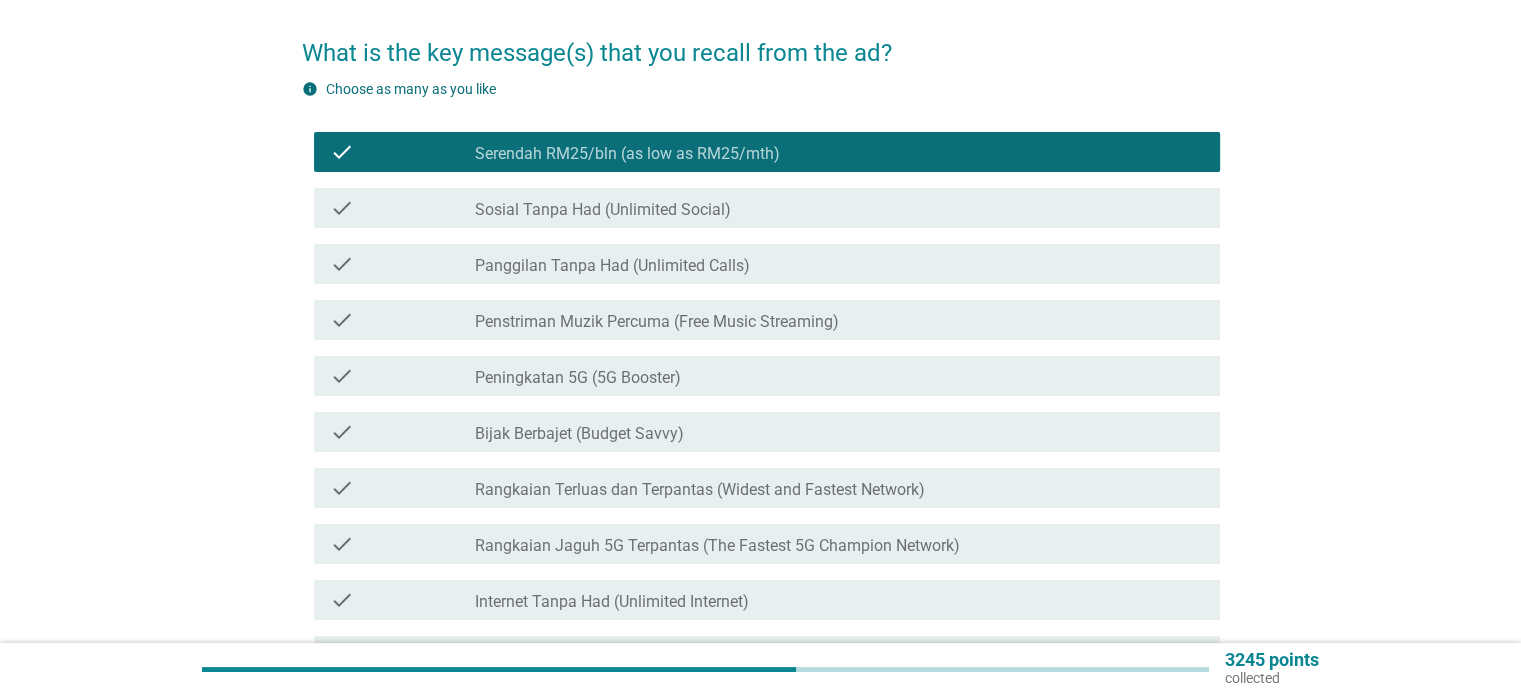 scroll, scrollTop: 144, scrollLeft: 0, axis: vertical 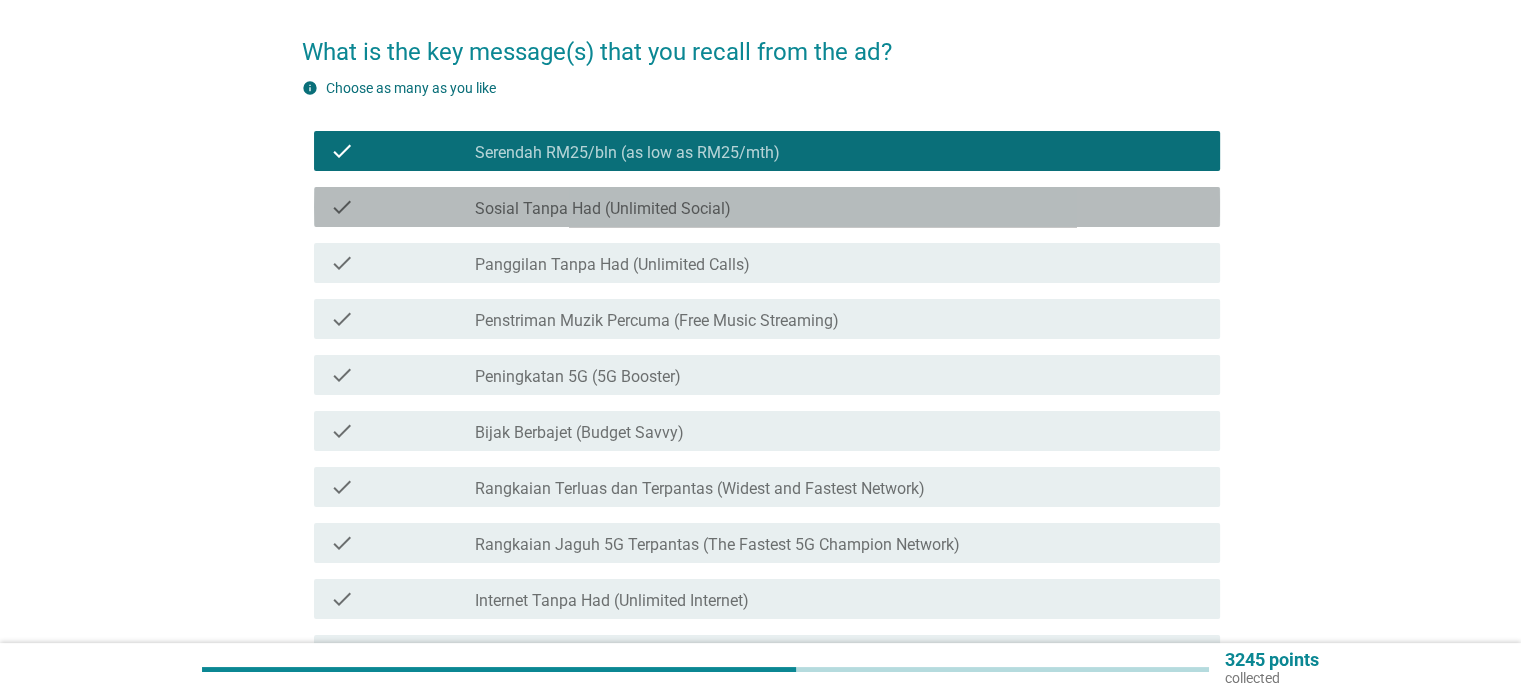 click on "check_box_outline_blank Sosial Tanpa Had (Unlimited Social)" at bounding box center [839, 207] 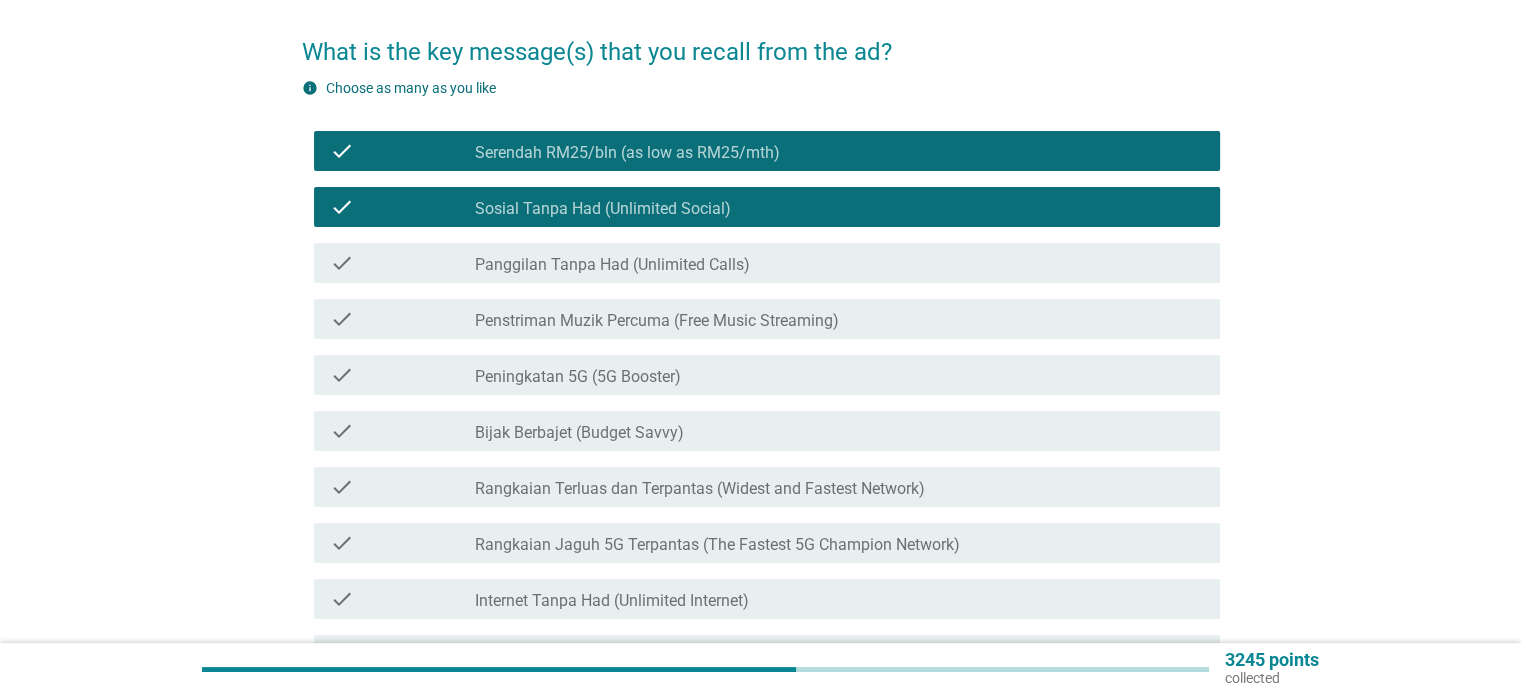 scroll, scrollTop: 195, scrollLeft: 0, axis: vertical 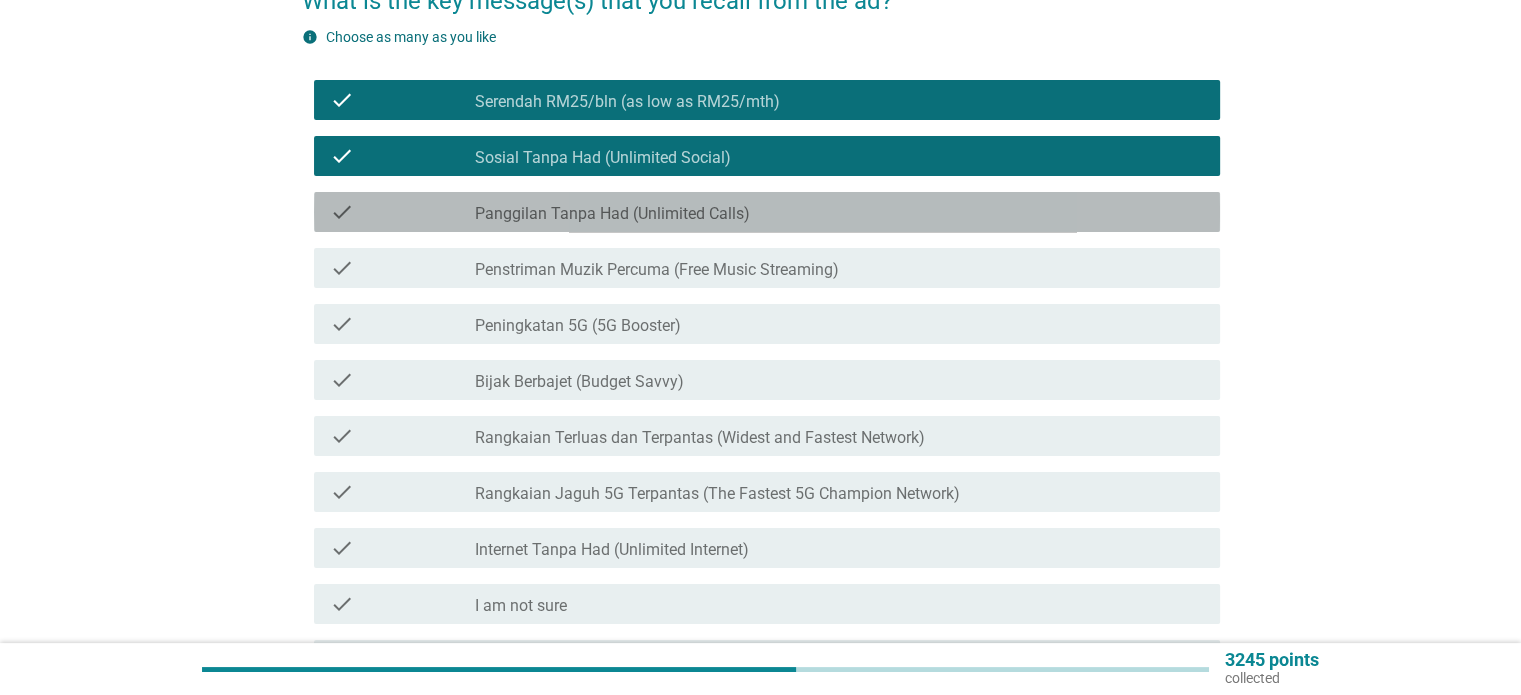 click on "check_box_outline_blank Panggilan Tanpa Had (Unlimited Calls)" at bounding box center [839, 212] 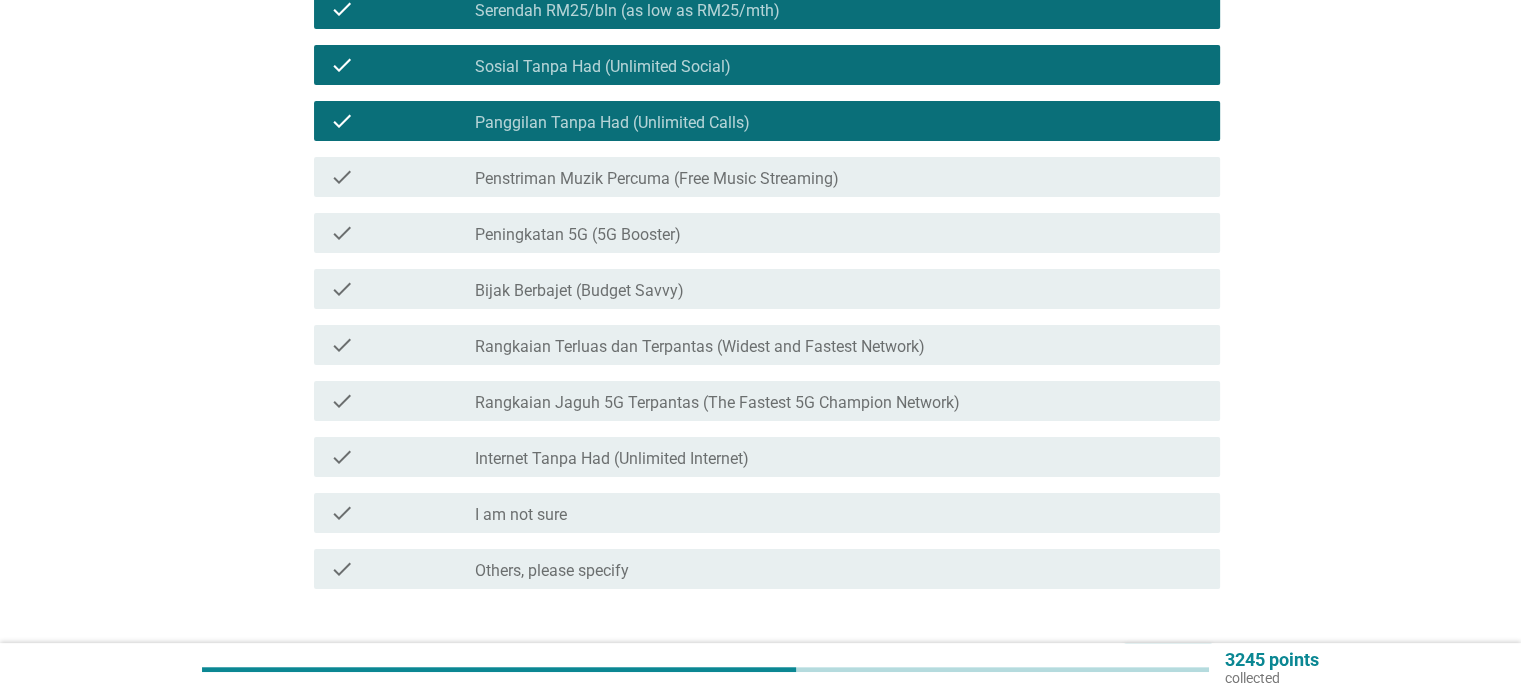scroll, scrollTop: 294, scrollLeft: 0, axis: vertical 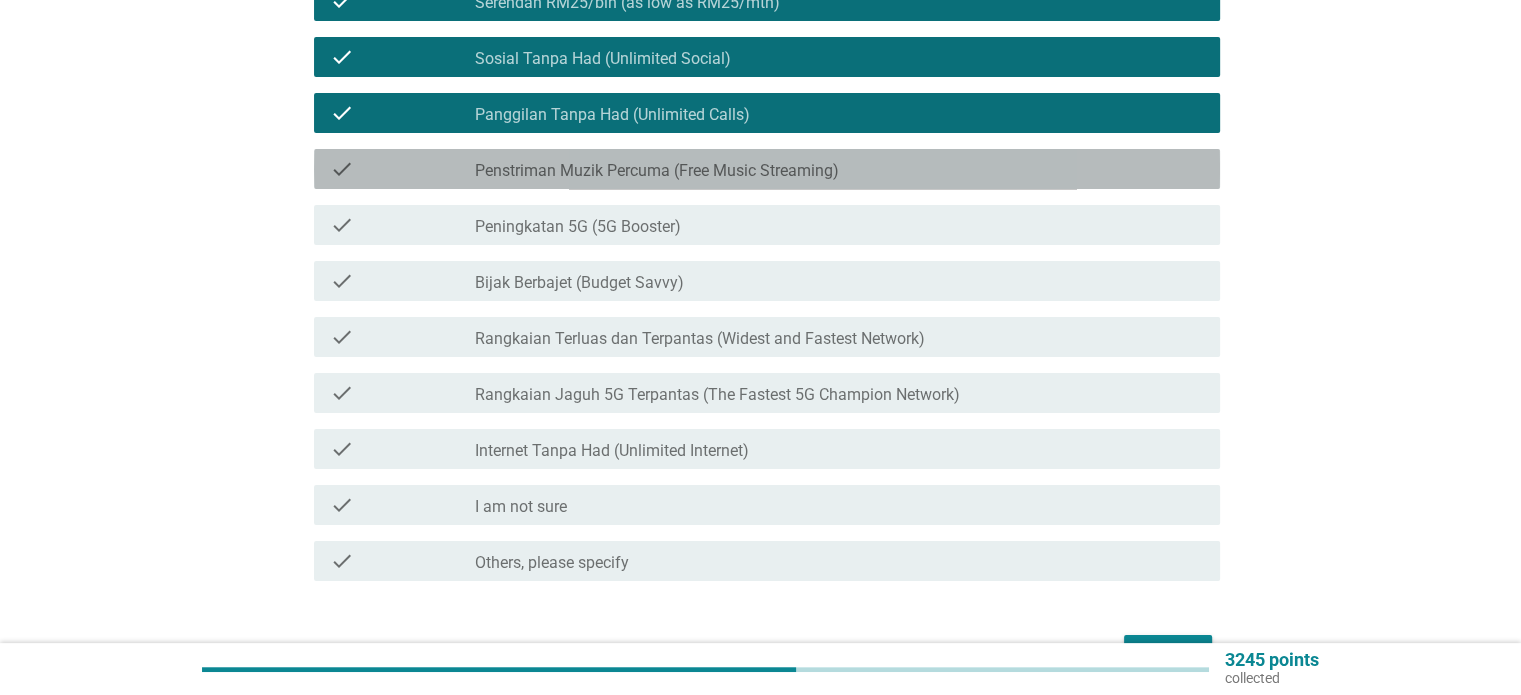 click on "check_box_outline_blank Penstriman Muzik Percuma (Free Music Streaming)" at bounding box center [839, 169] 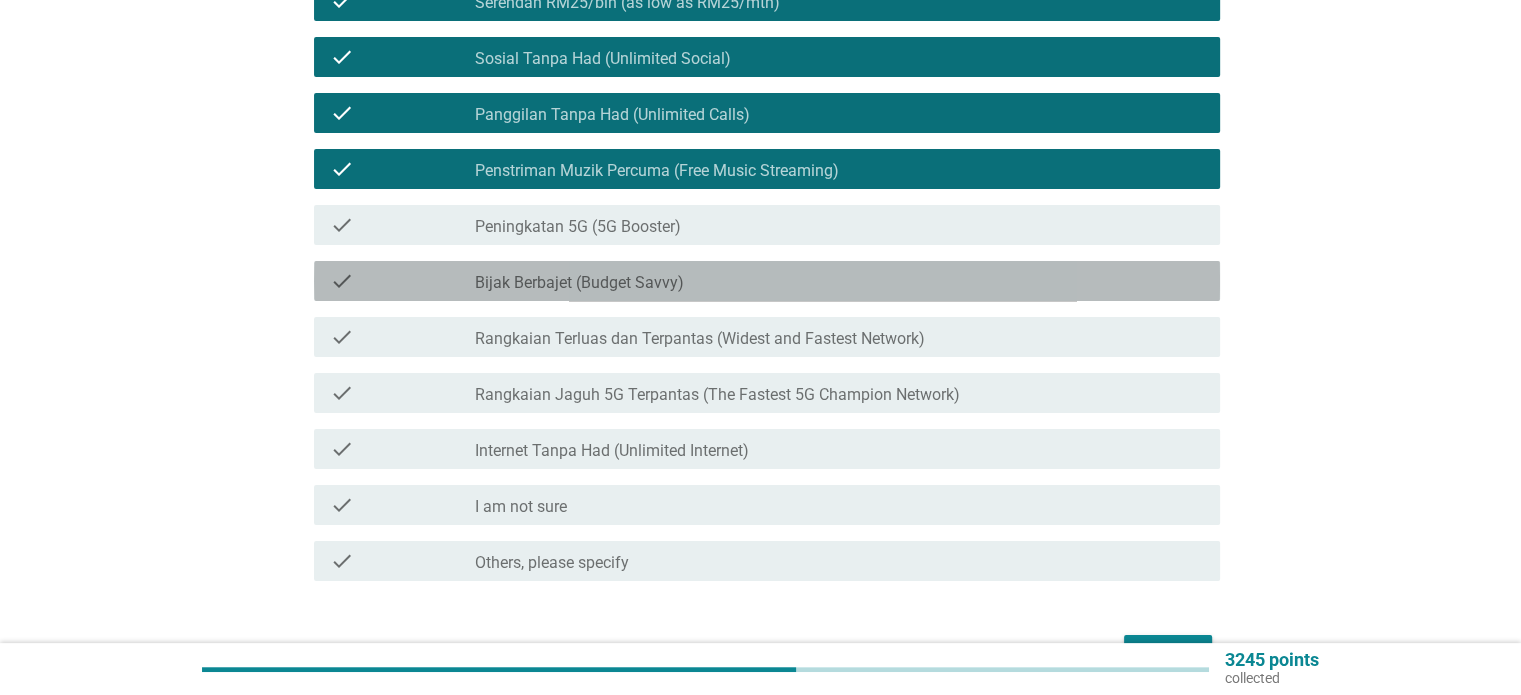 click on "check_box_outline_blank Bijak Berbajet (Budget Savvy)" at bounding box center (839, 281) 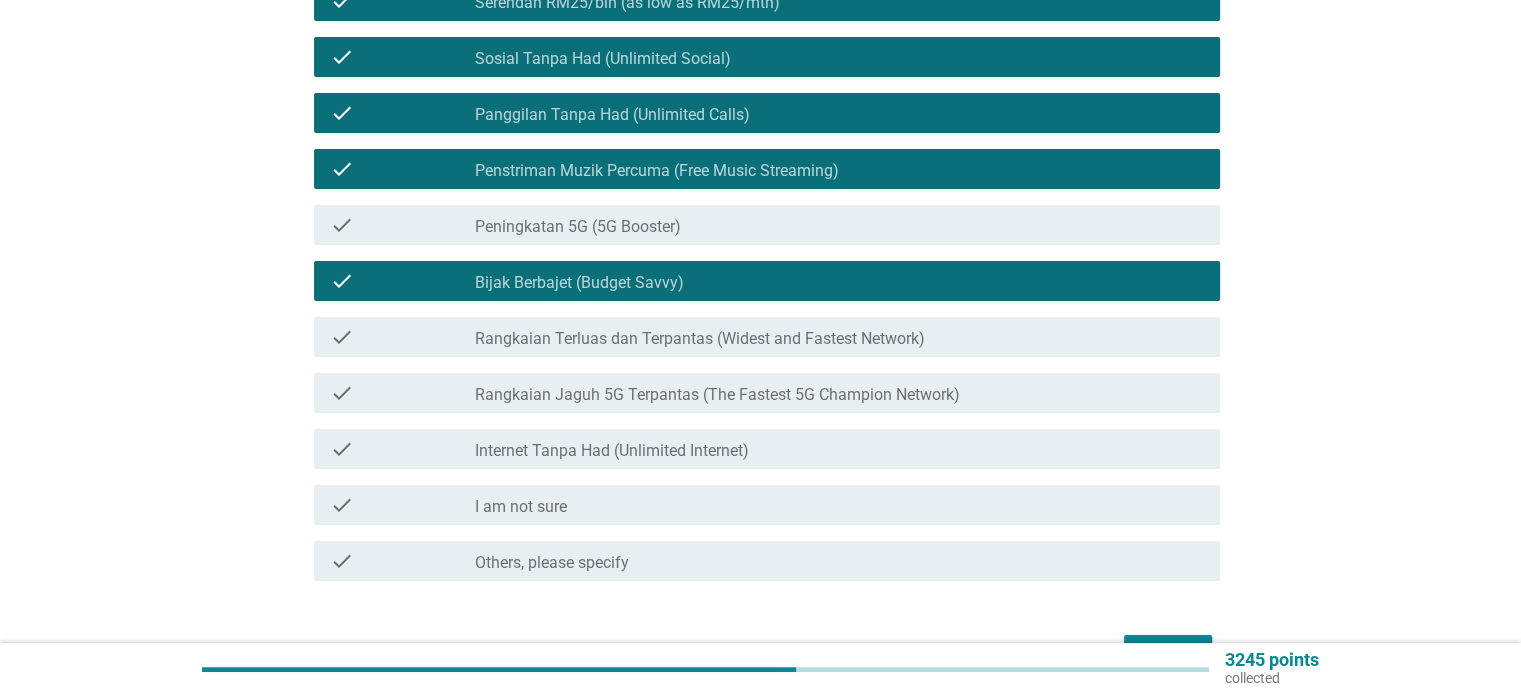 scroll, scrollTop: 417, scrollLeft: 0, axis: vertical 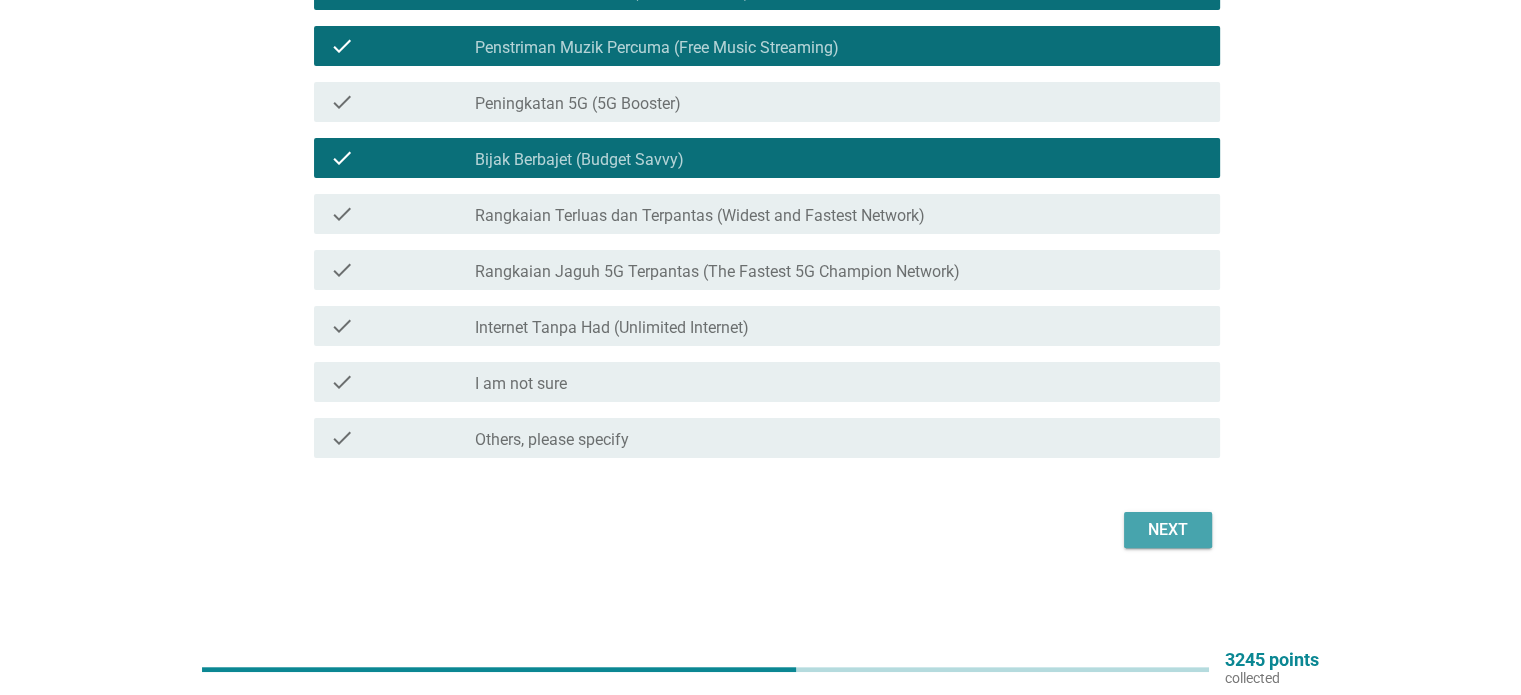 click on "Next" at bounding box center (1168, 530) 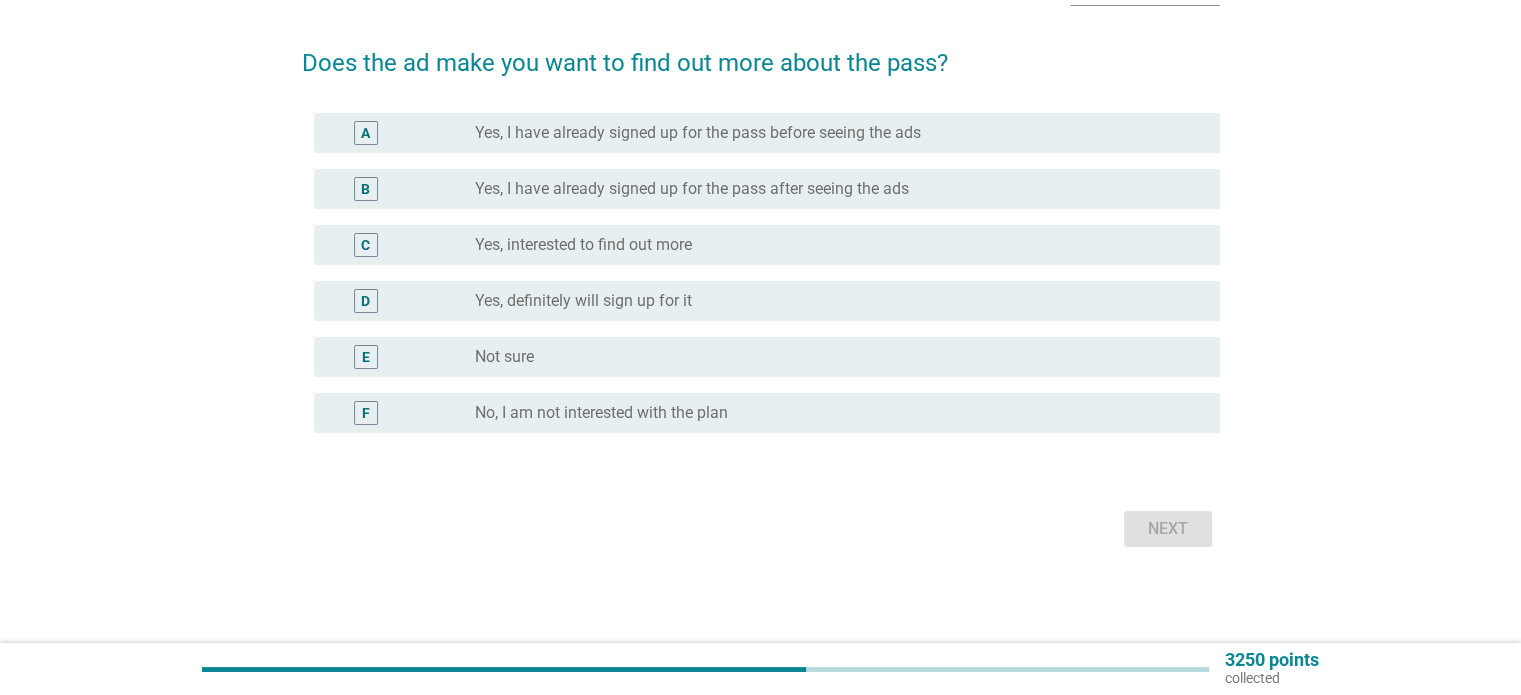 scroll, scrollTop: 0, scrollLeft: 0, axis: both 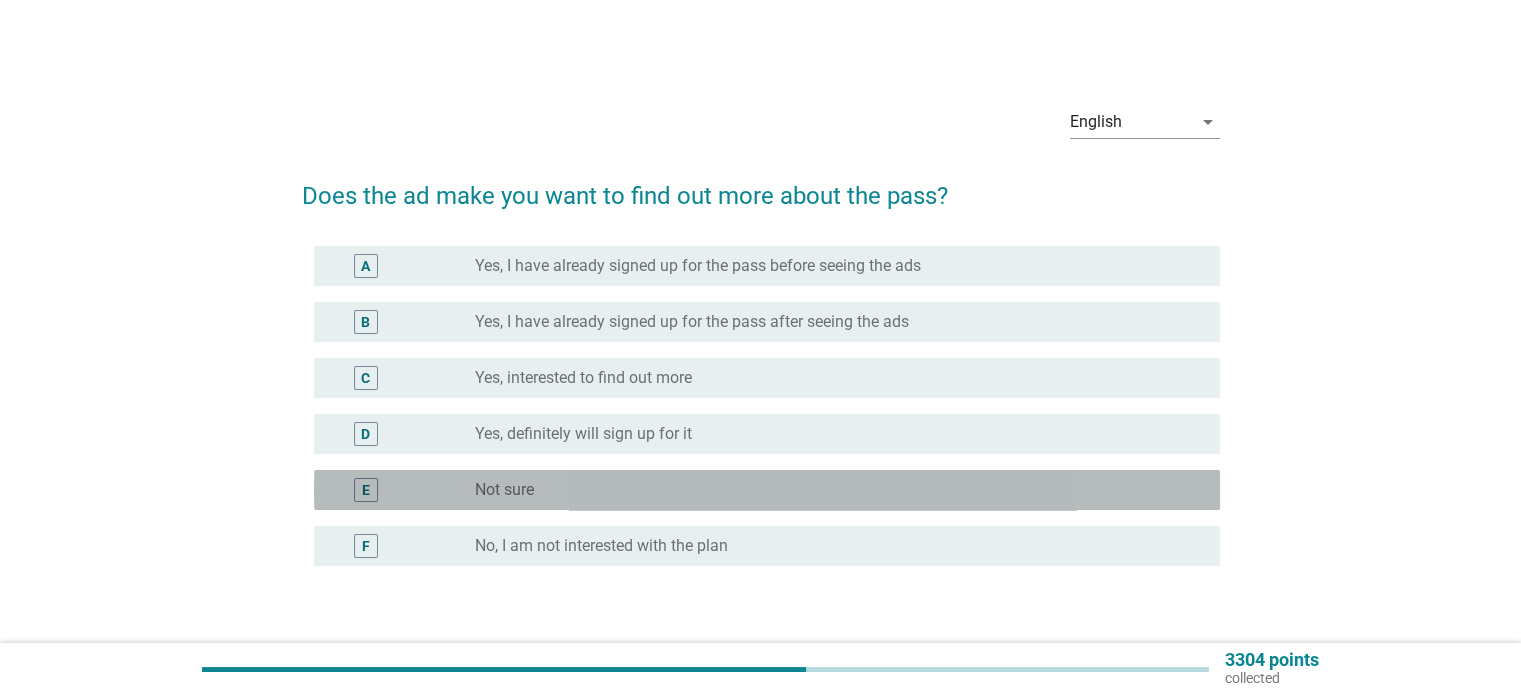 click on "radio_button_unchecked Not sure" at bounding box center (831, 490) 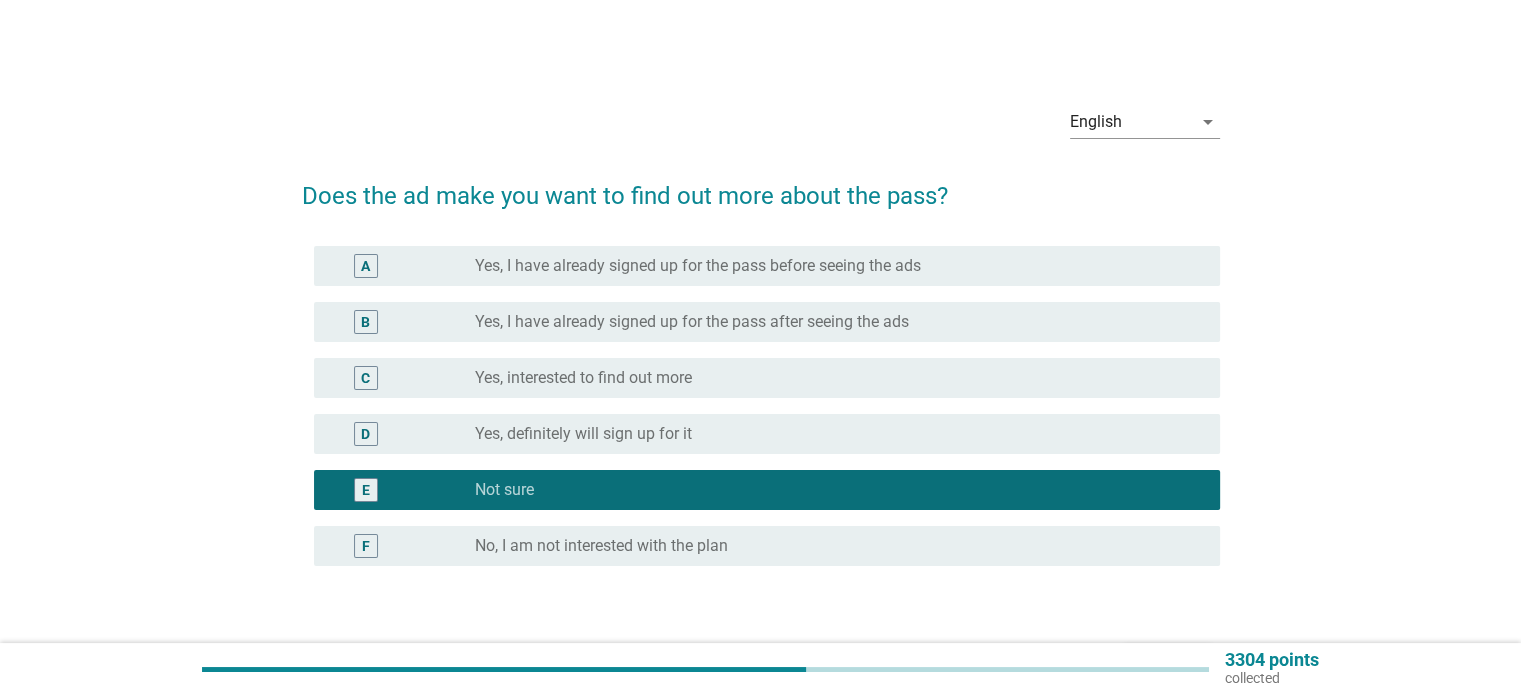 scroll, scrollTop: 132, scrollLeft: 0, axis: vertical 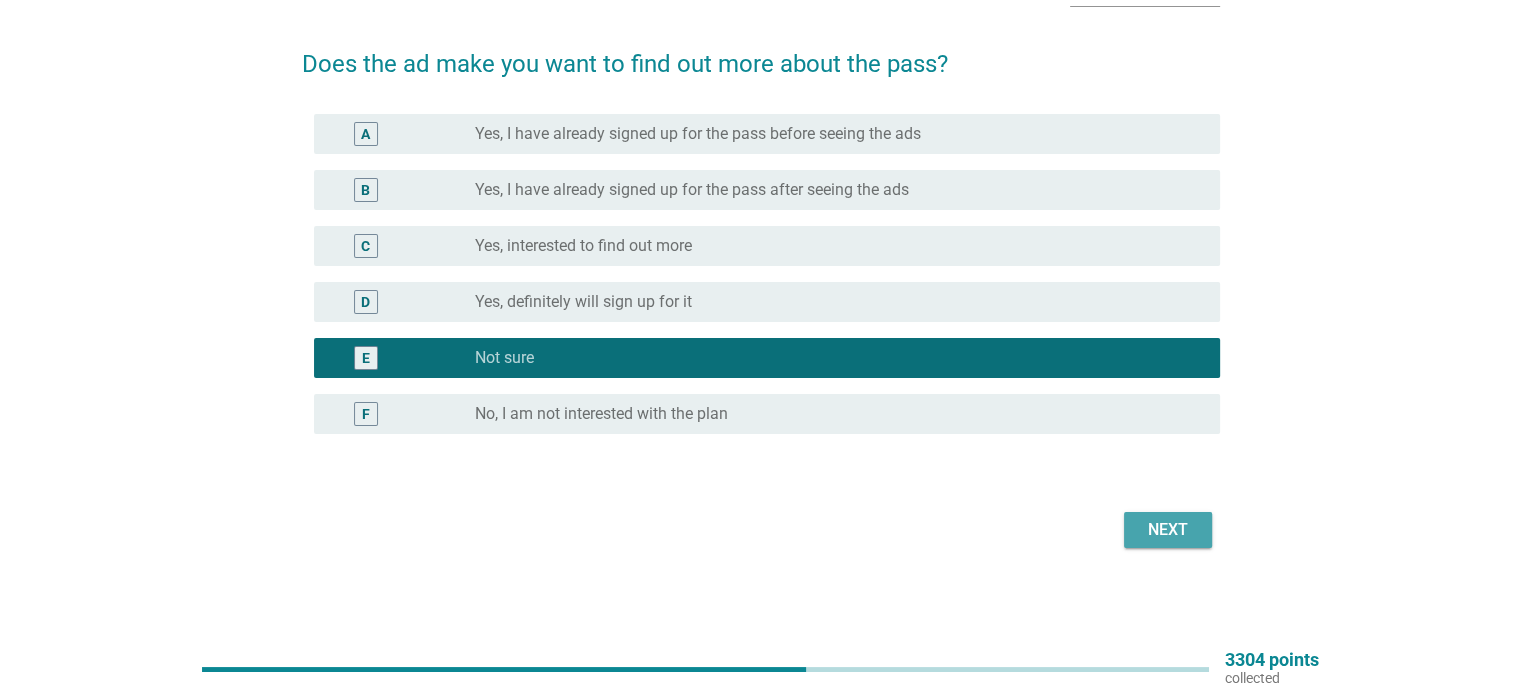 click on "Next" at bounding box center [1168, 530] 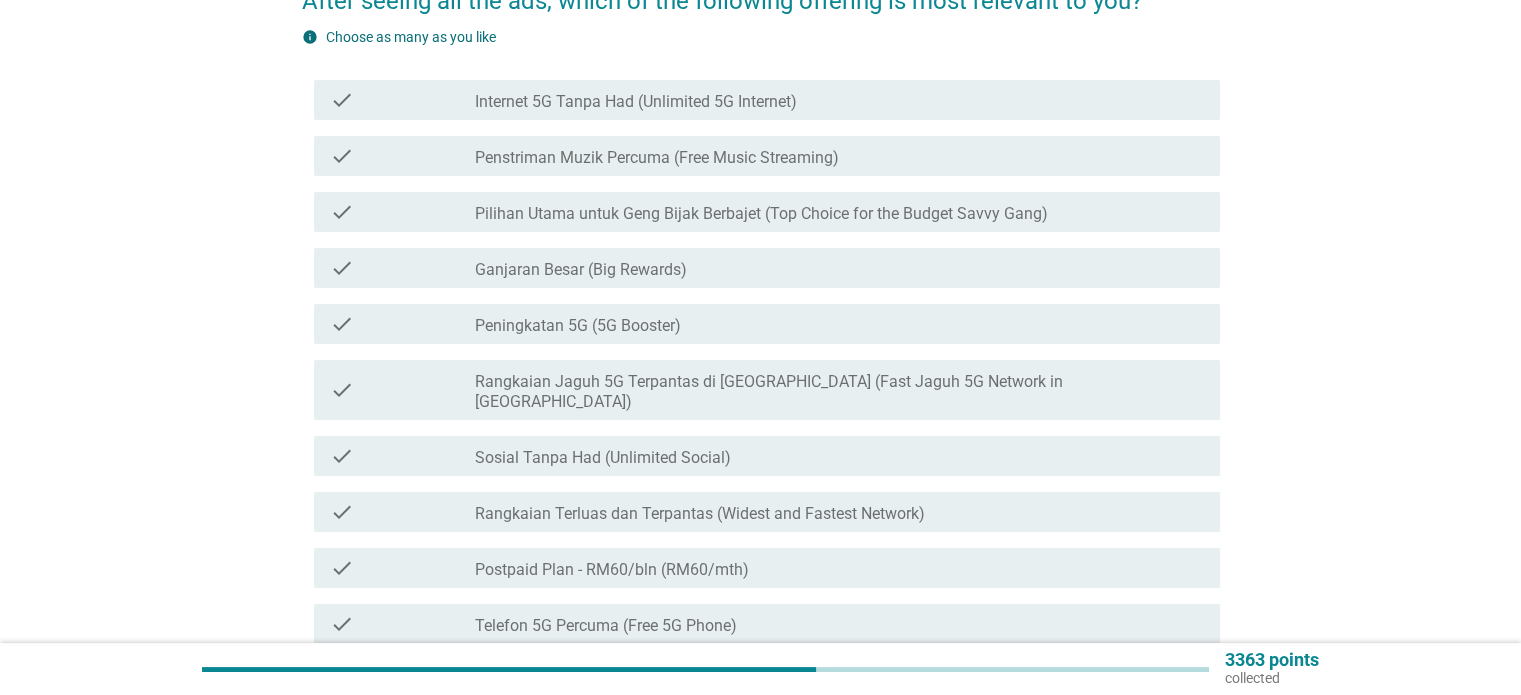 scroll, scrollTop: 196, scrollLeft: 0, axis: vertical 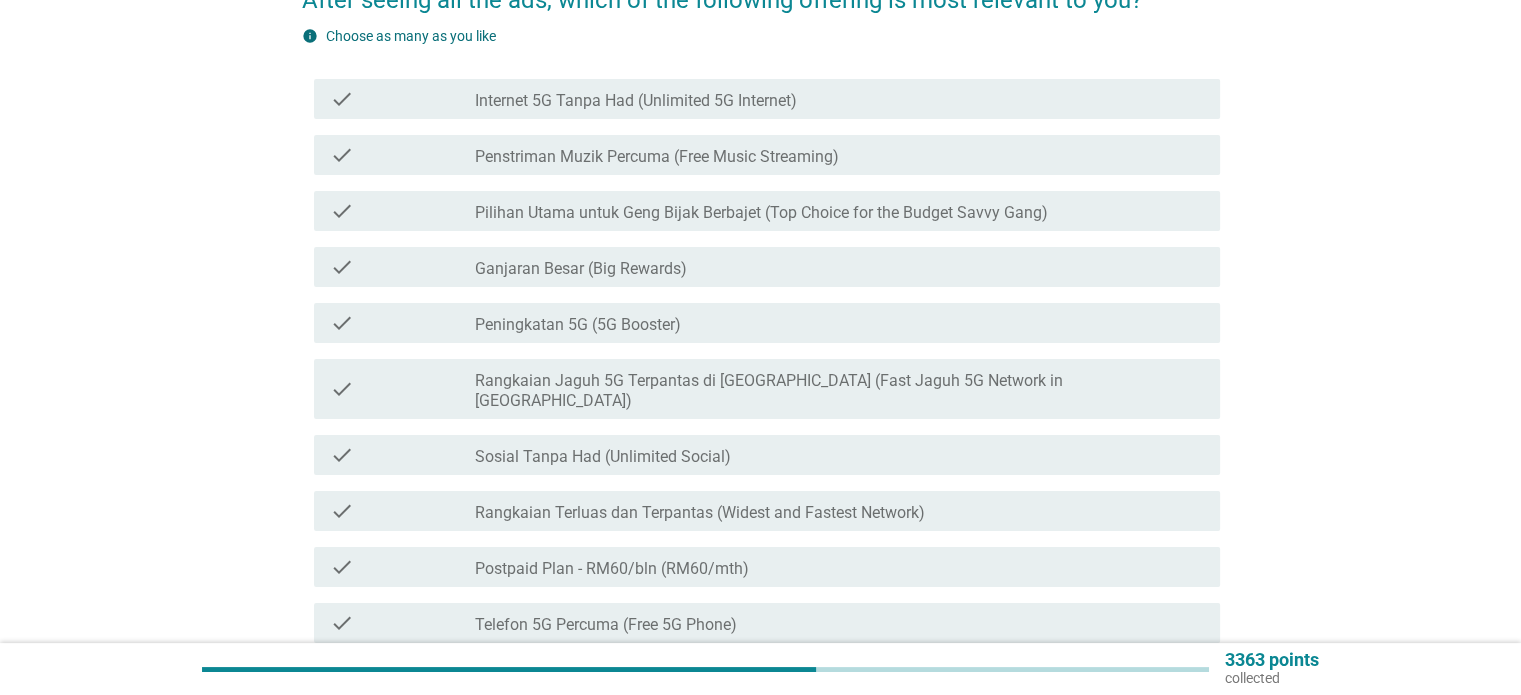 click on "check_box_outline_blank Internet 5G Tanpa Had (Unlimited 5G Internet)" at bounding box center [839, 99] 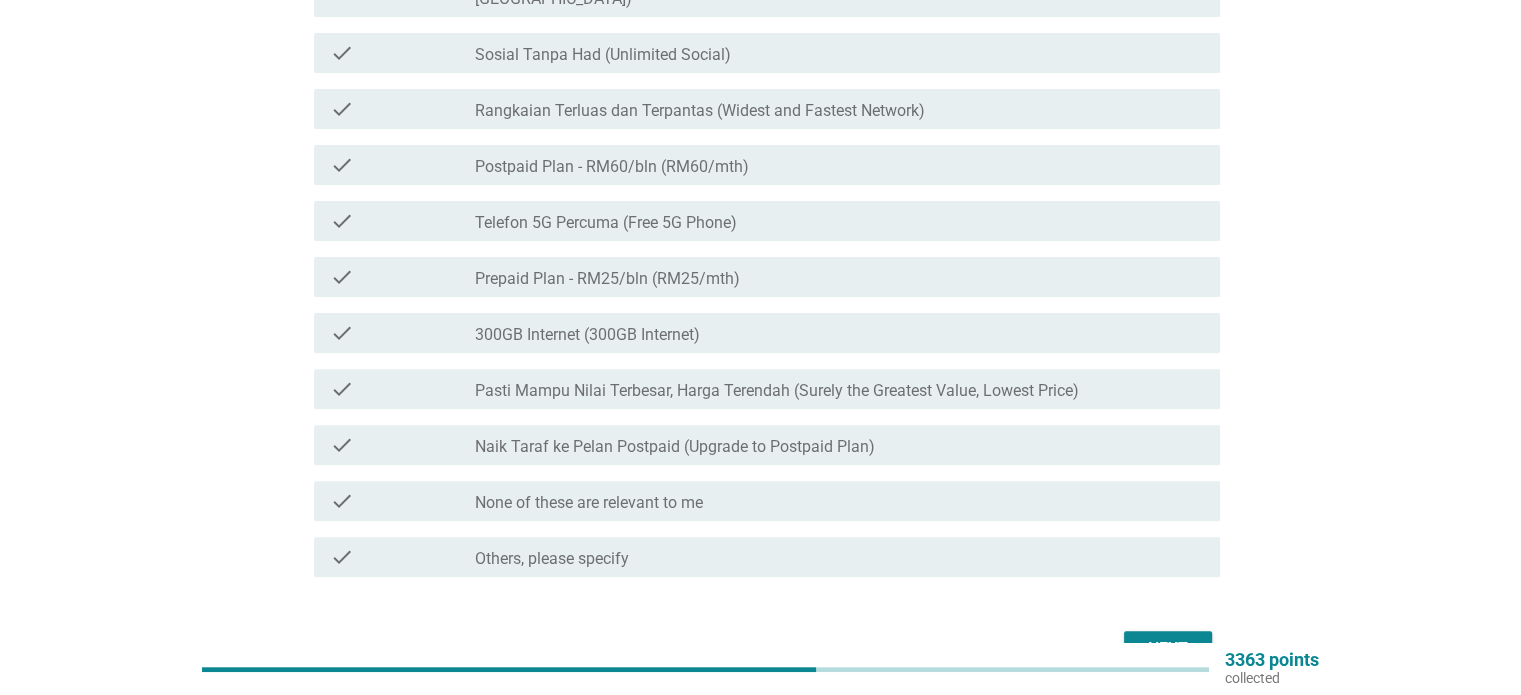 scroll, scrollTop: 597, scrollLeft: 0, axis: vertical 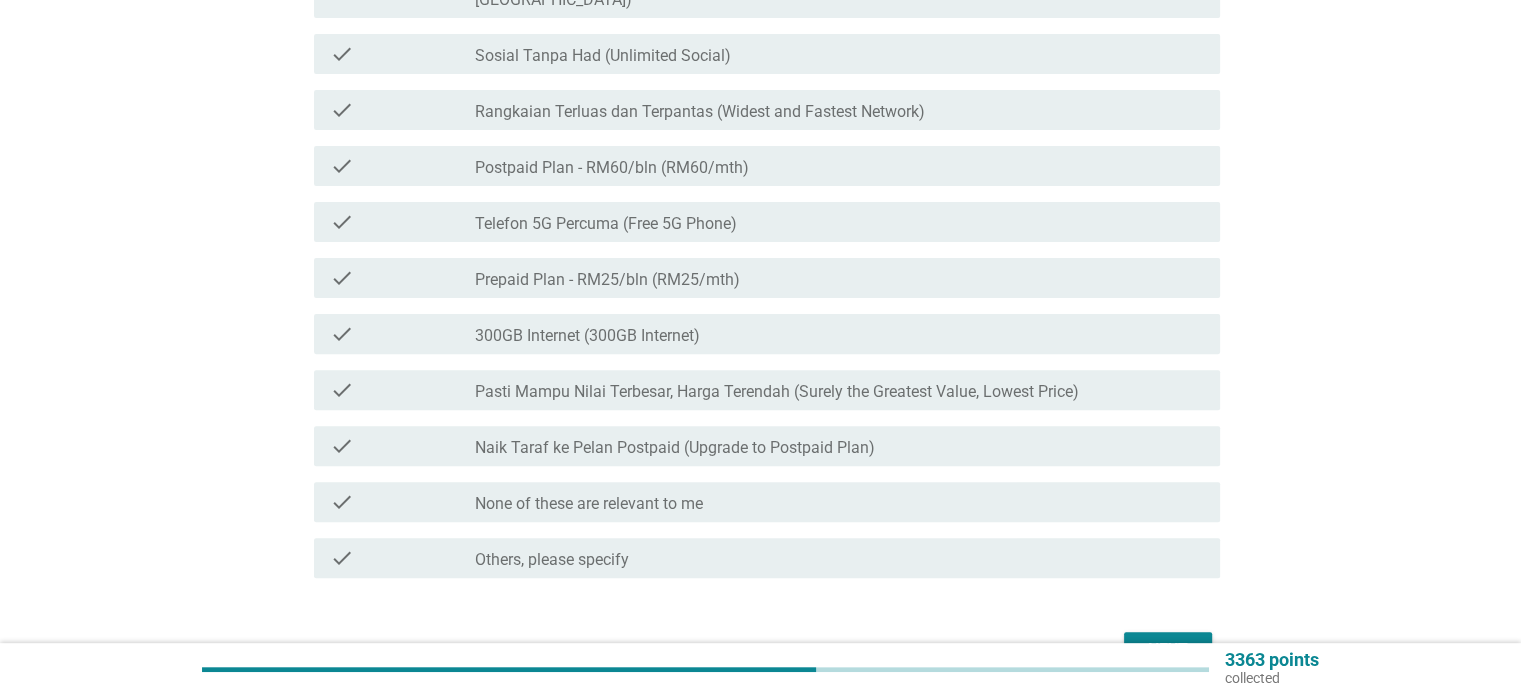 click on "check_box_outline_blank 300GB Internet (300GB Internet)" at bounding box center [839, 334] 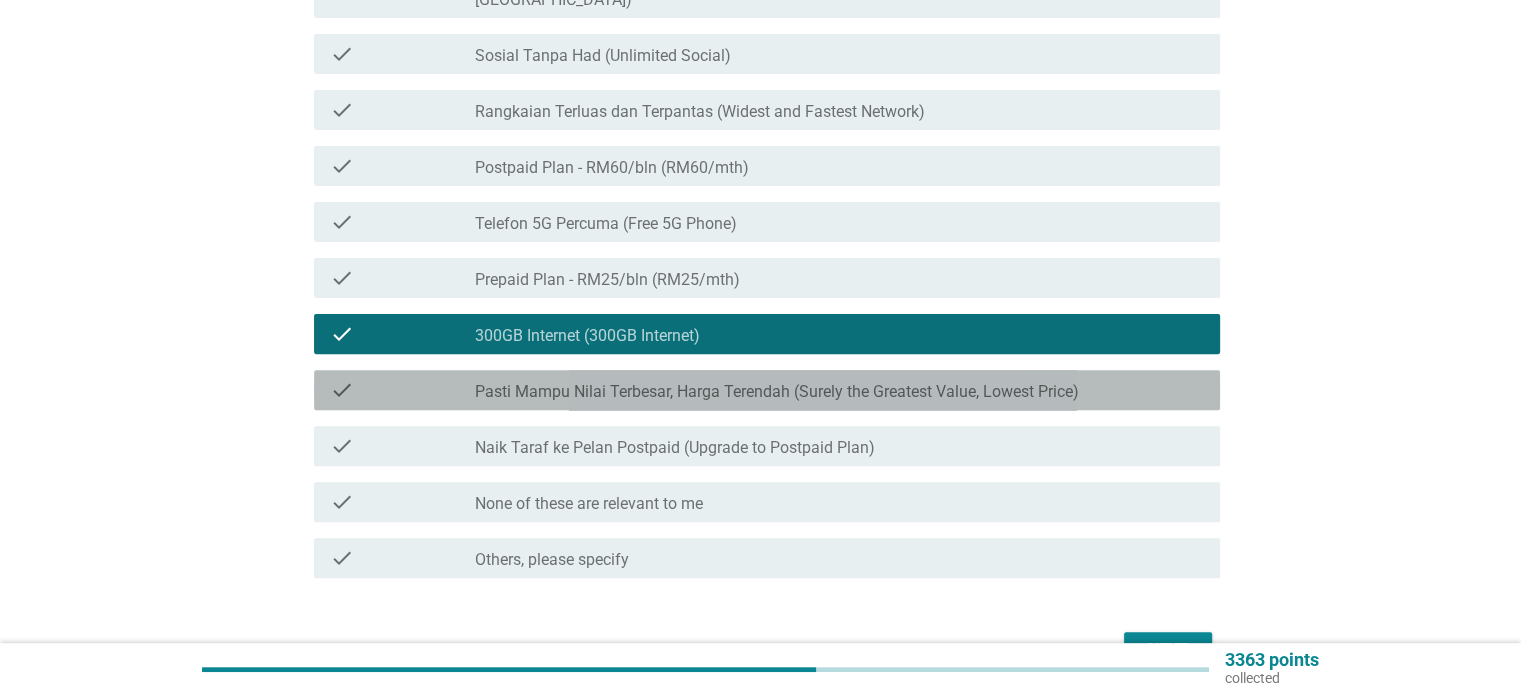 click on "check_box_outline_blank Pasti Mampu Nilai Terbesar, Harga Terendah (Surely the Greatest Value, Lowest Price)" at bounding box center [839, 390] 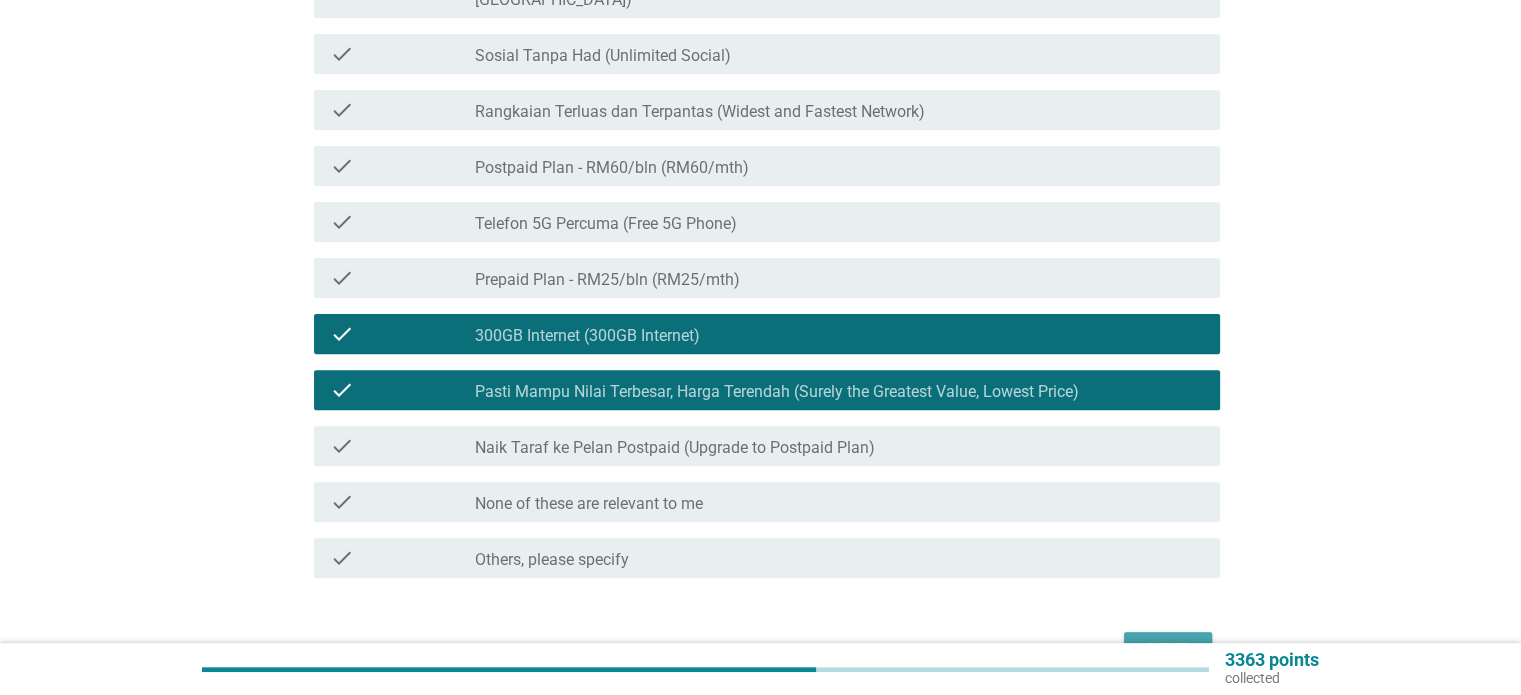 click on "Next" at bounding box center [1168, 650] 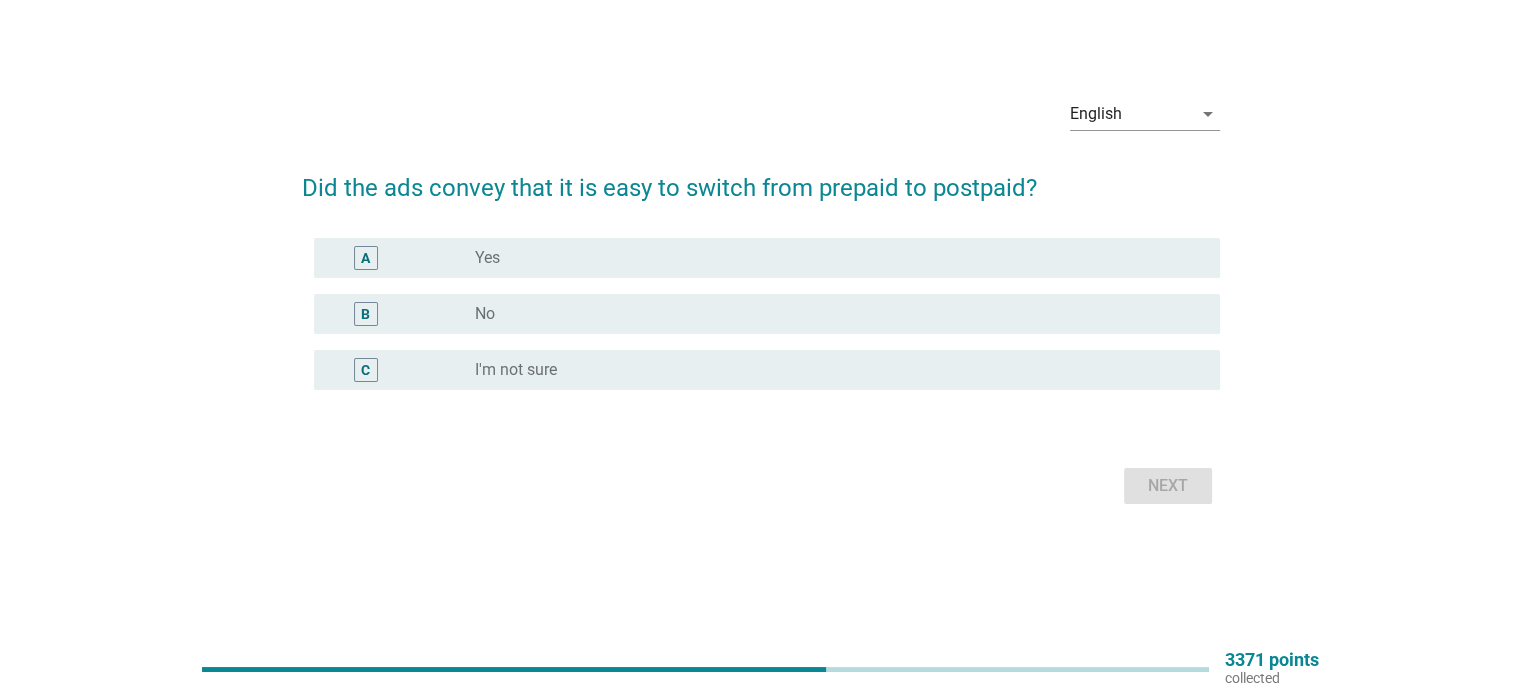 scroll, scrollTop: 0, scrollLeft: 0, axis: both 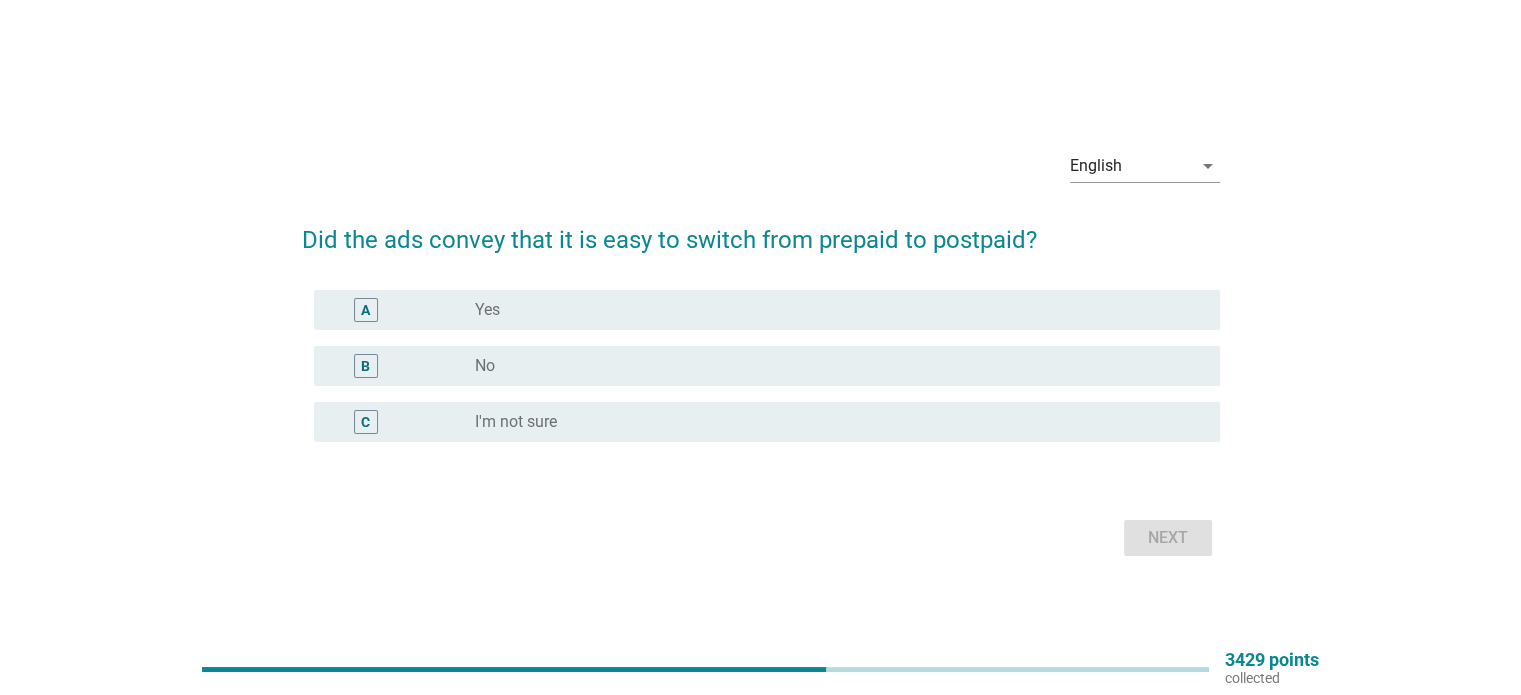 click on "A     radio_button_unchecked Yes" at bounding box center [761, 310] 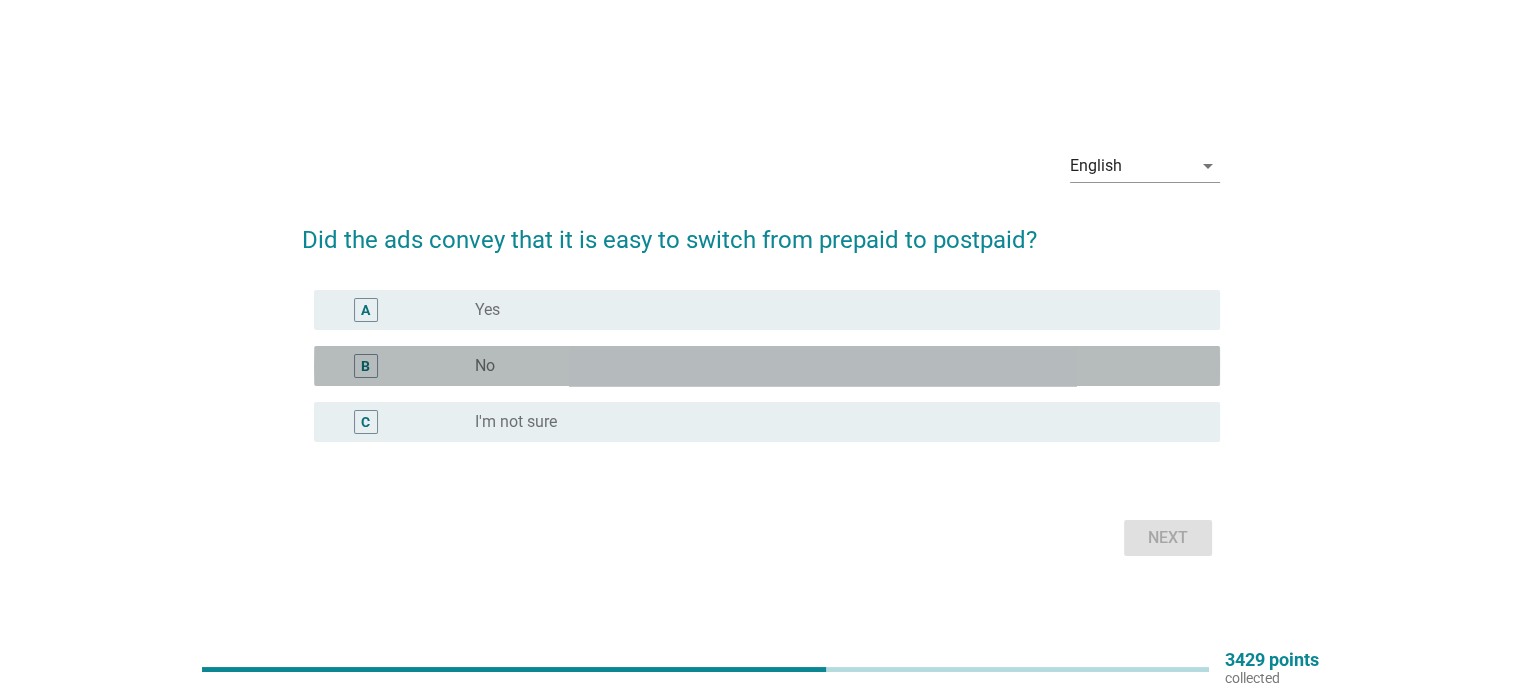 click on "radio_button_unchecked No" at bounding box center (831, 366) 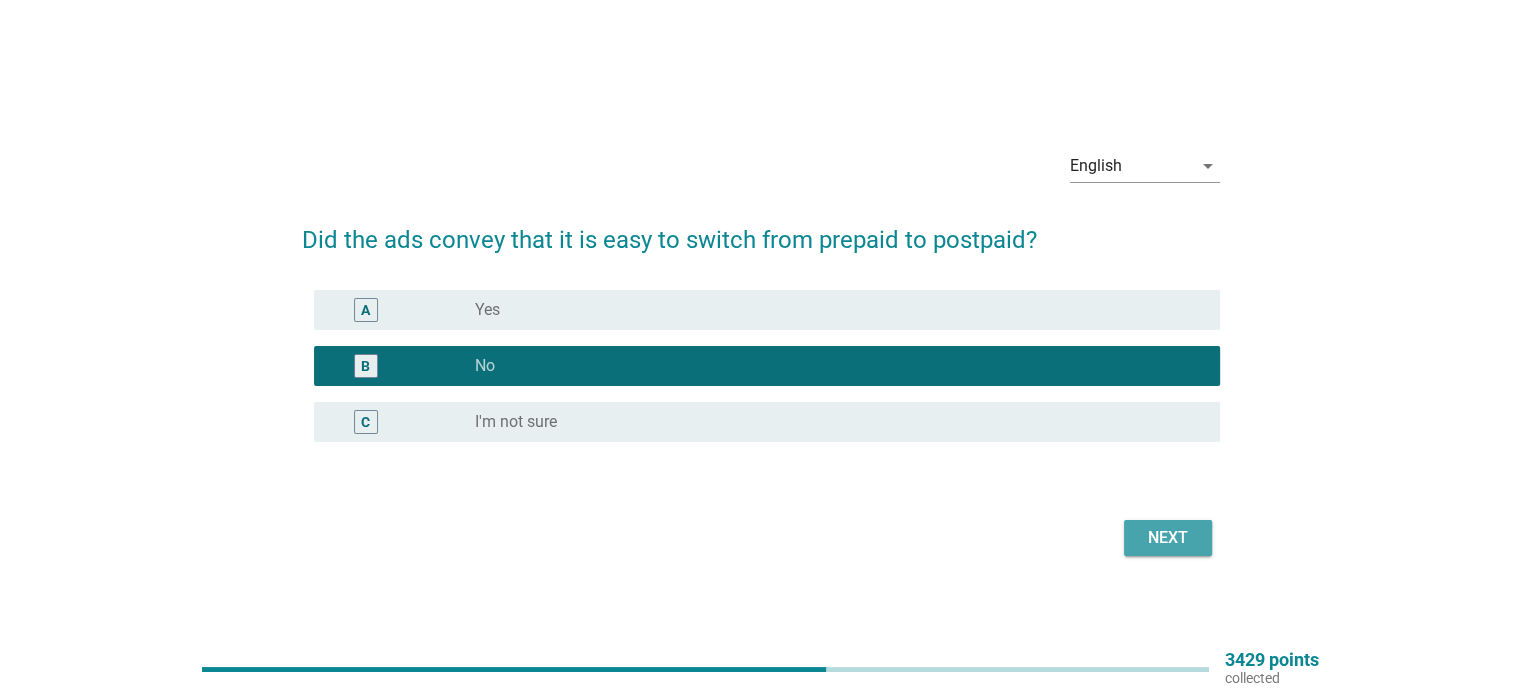click on "Next" at bounding box center (1168, 538) 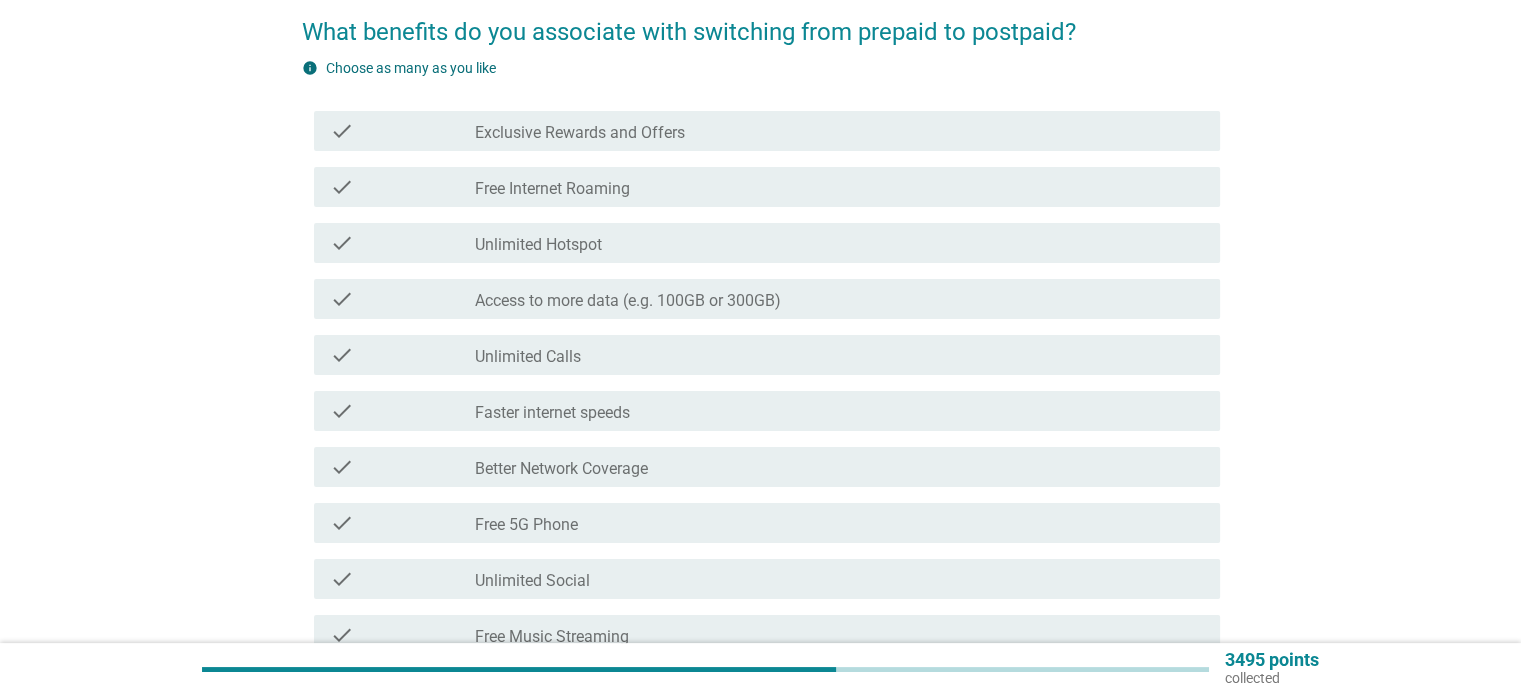 scroll, scrollTop: 168, scrollLeft: 0, axis: vertical 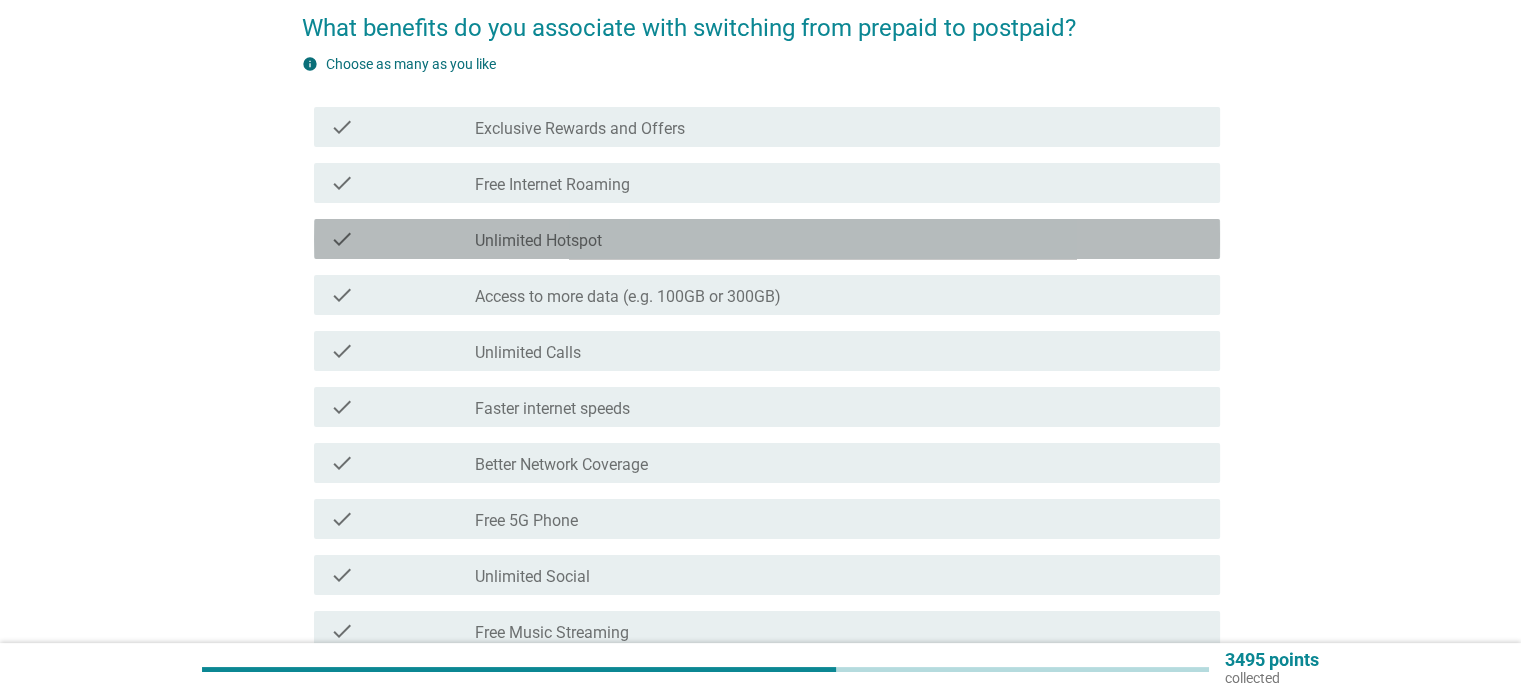 click on "check_box_outline_blank Unlimited Hotspot" at bounding box center (839, 239) 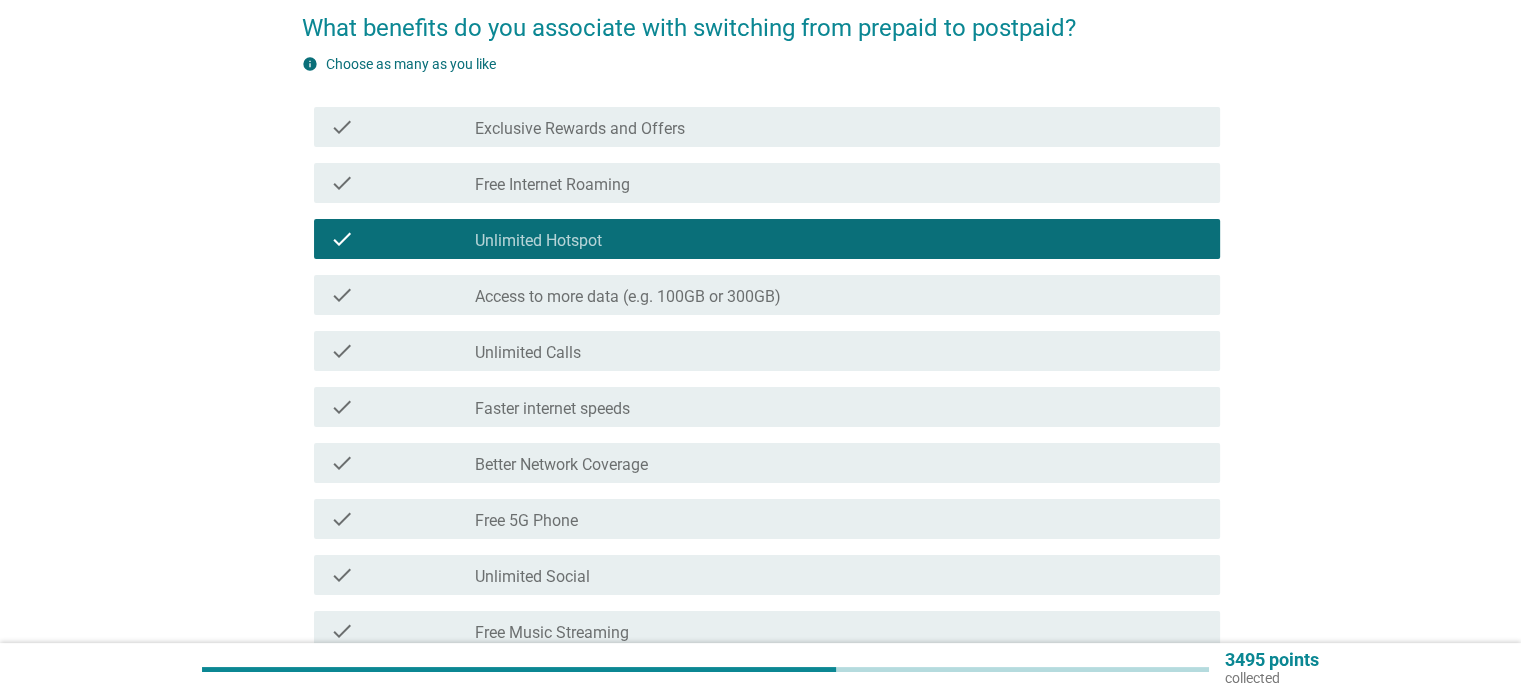 scroll, scrollTop: 218, scrollLeft: 0, axis: vertical 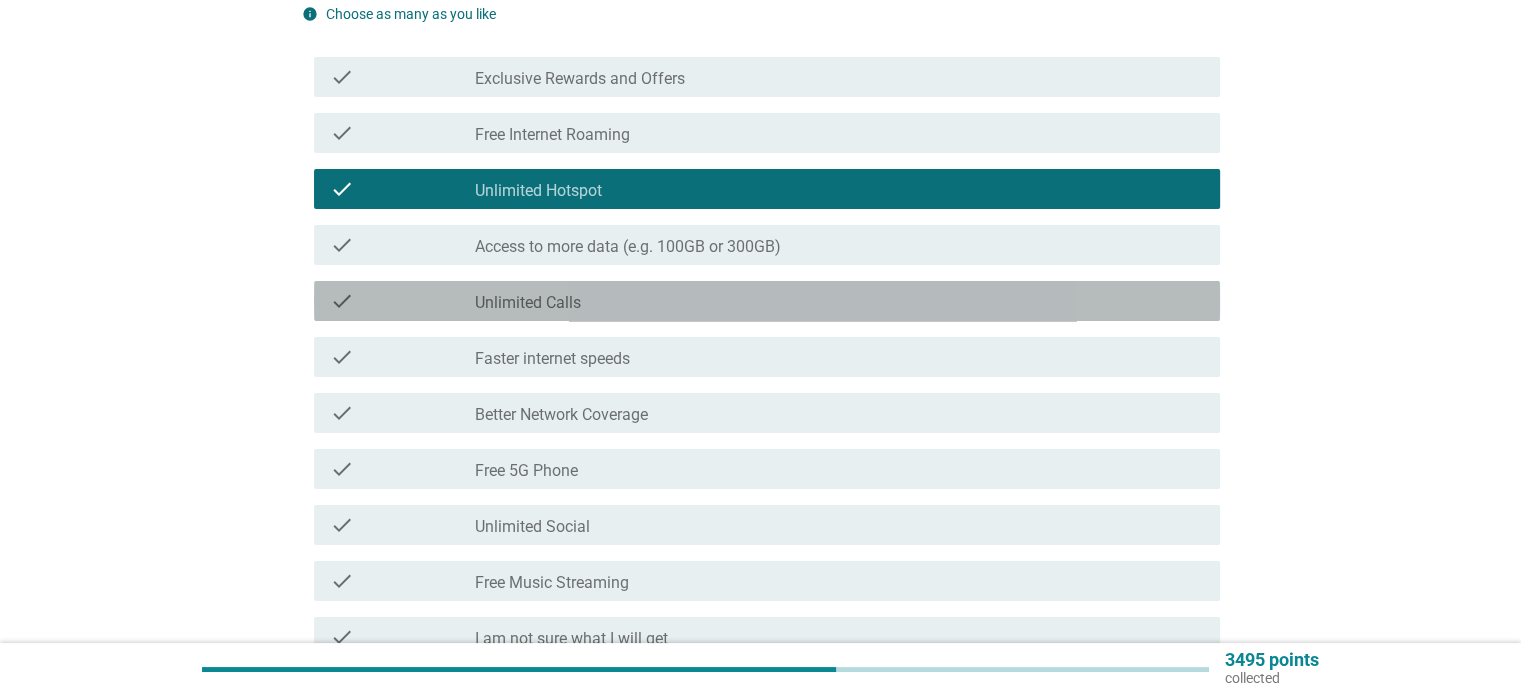 click on "check_box_outline_blank Unlimited Calls" at bounding box center (839, 301) 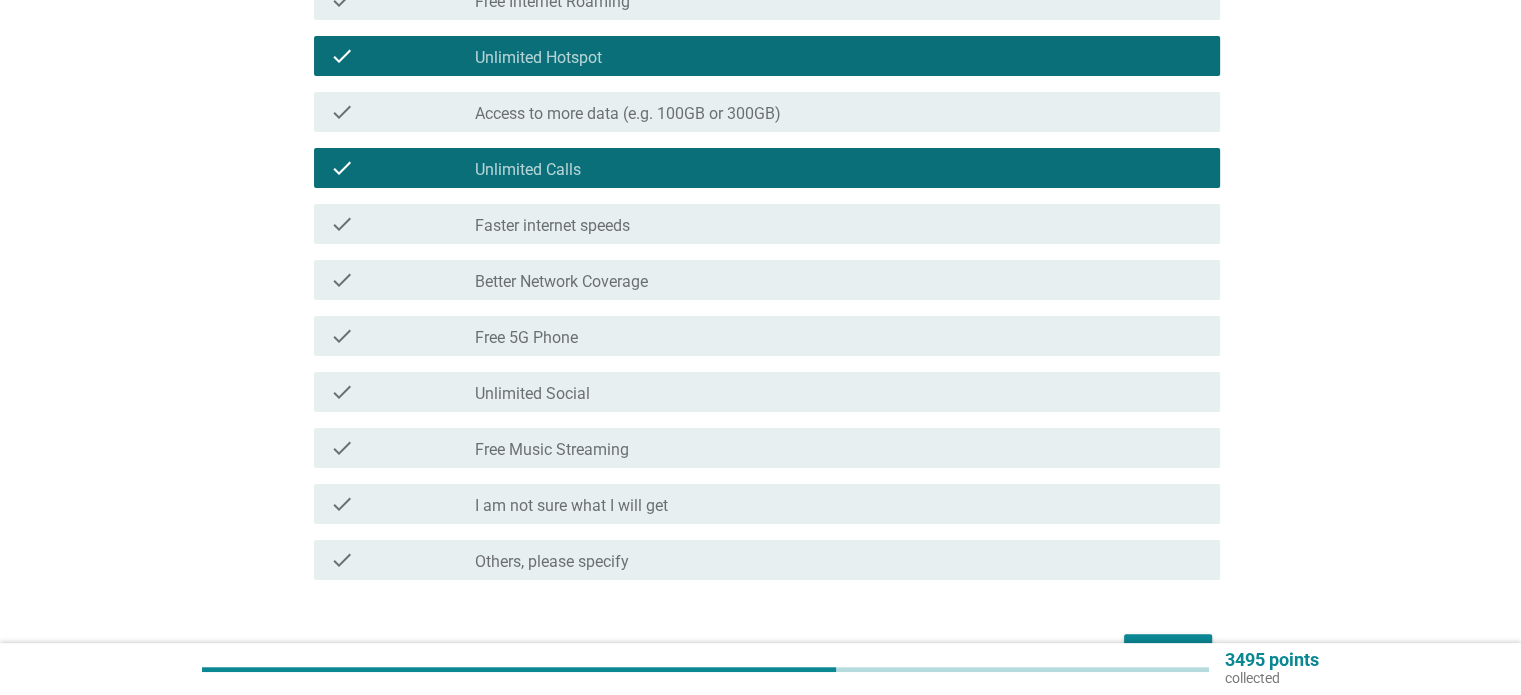scroll, scrollTop: 360, scrollLeft: 0, axis: vertical 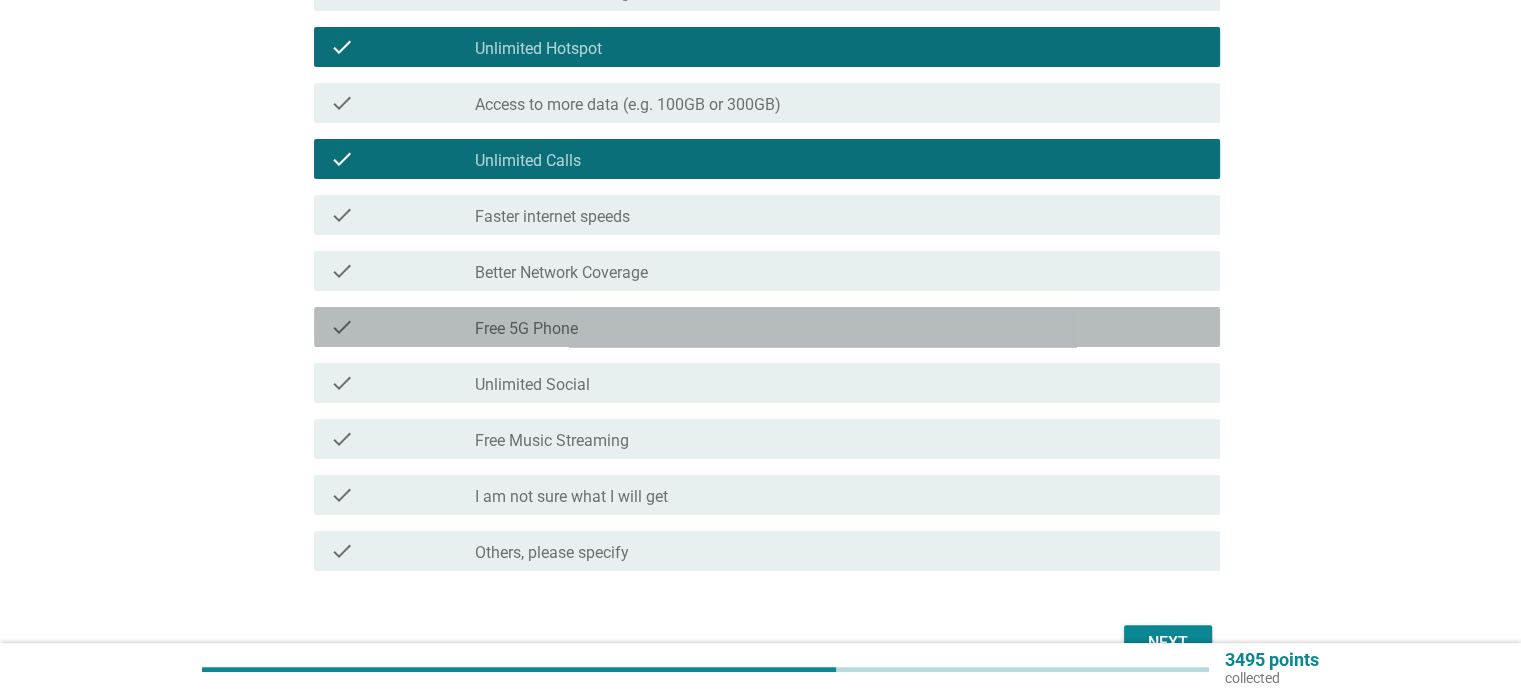 click on "check_box_outline_blank Free 5G Phone" at bounding box center [839, 327] 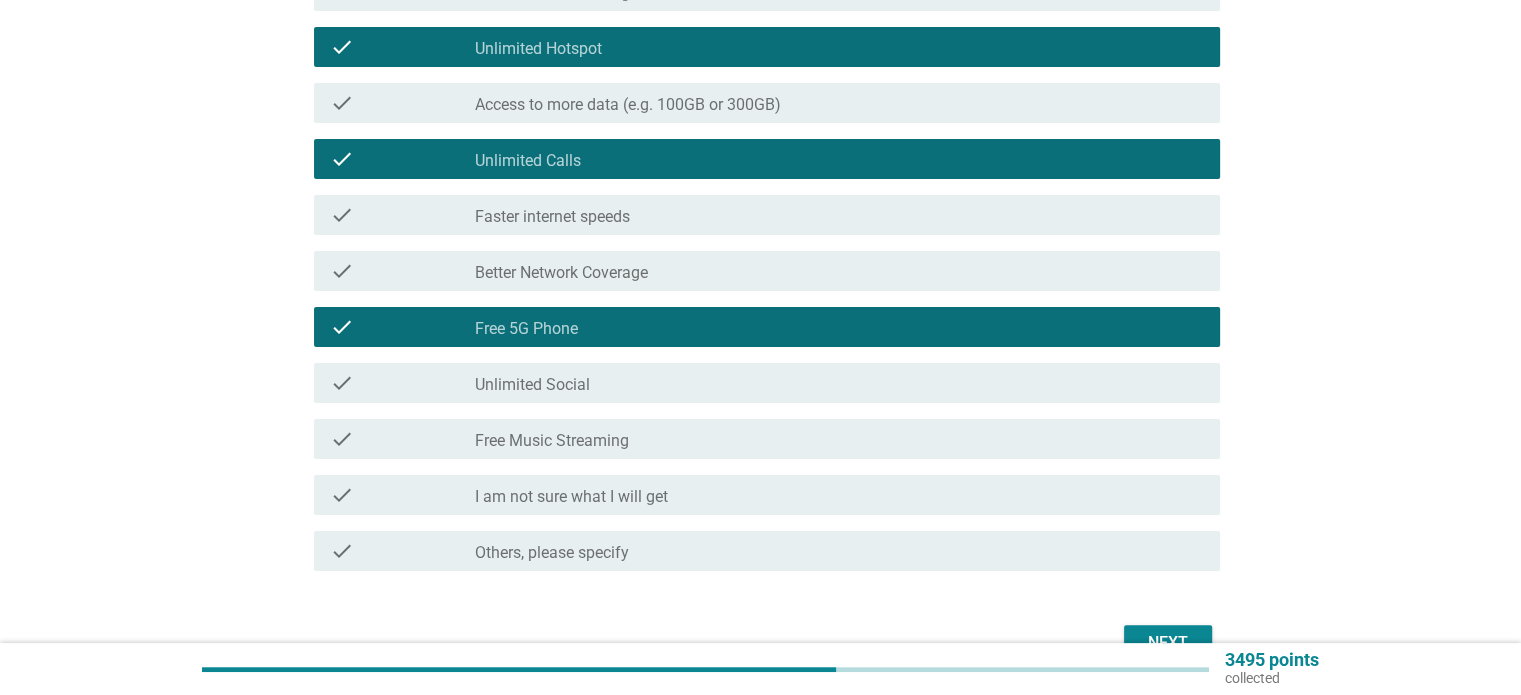 scroll, scrollTop: 473, scrollLeft: 0, axis: vertical 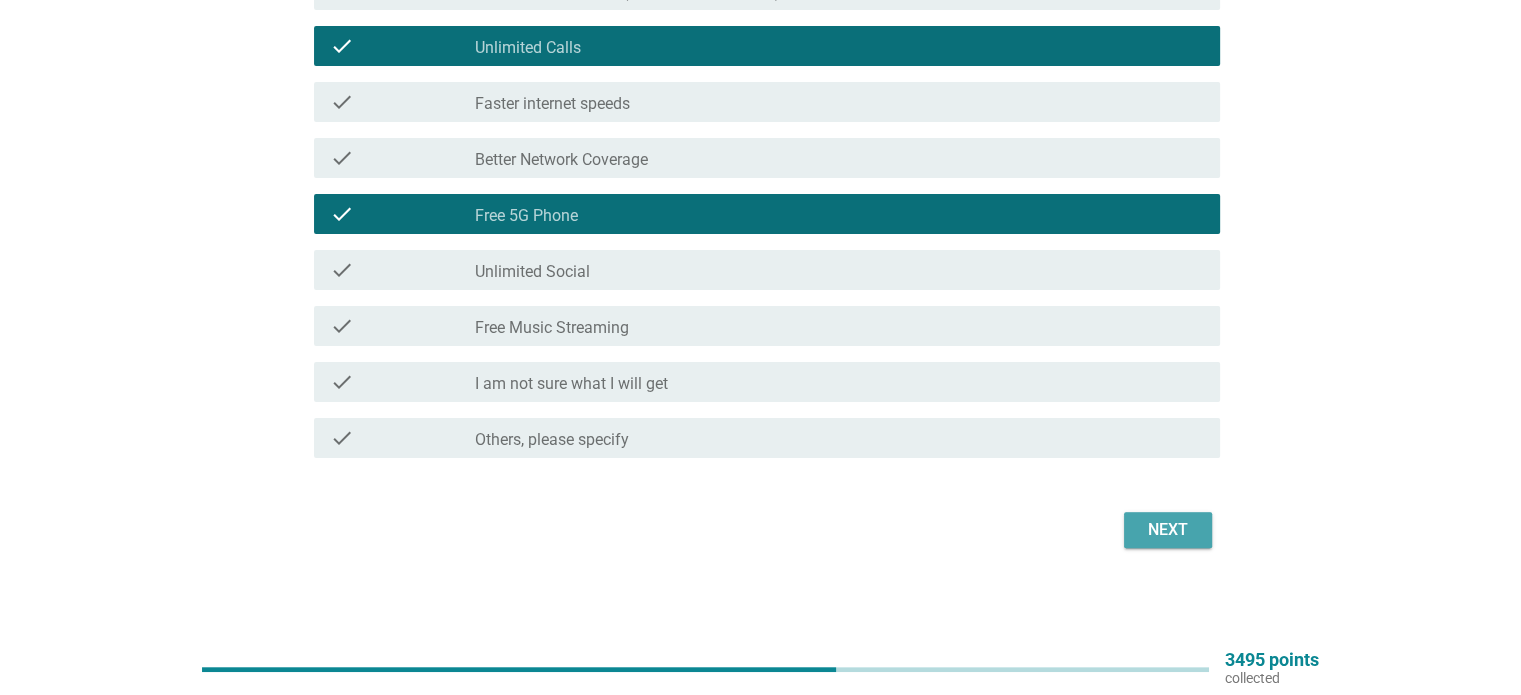 click on "Next" at bounding box center [1168, 530] 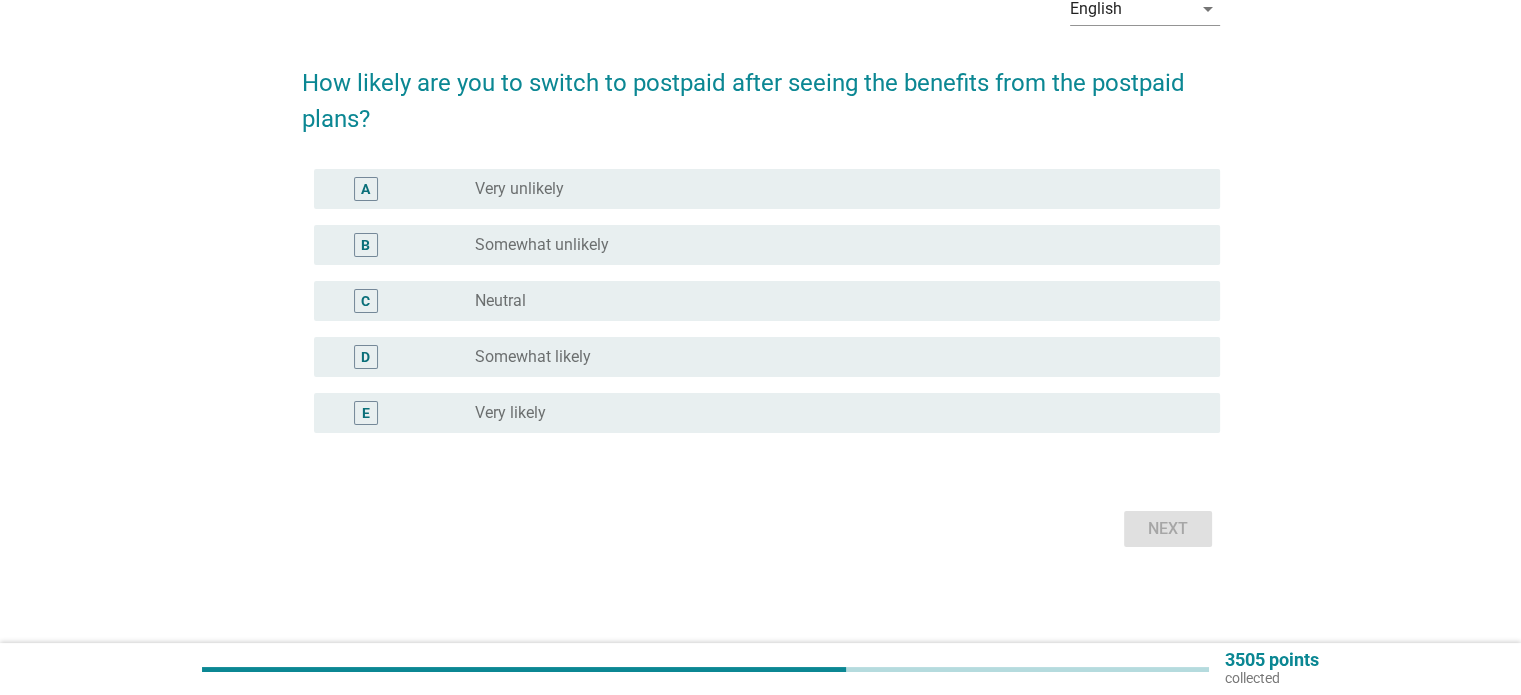 scroll, scrollTop: 0, scrollLeft: 0, axis: both 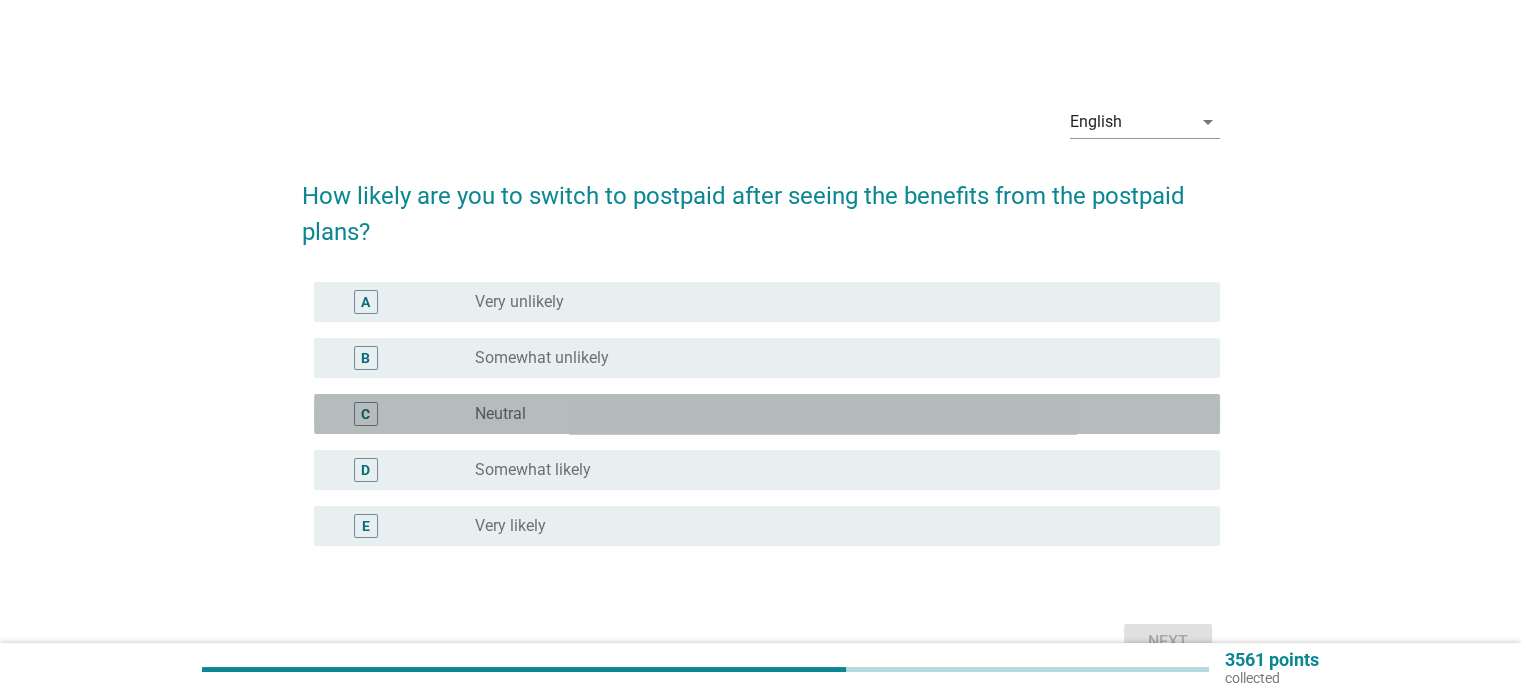 click on "radio_button_unchecked Neutral" at bounding box center (839, 414) 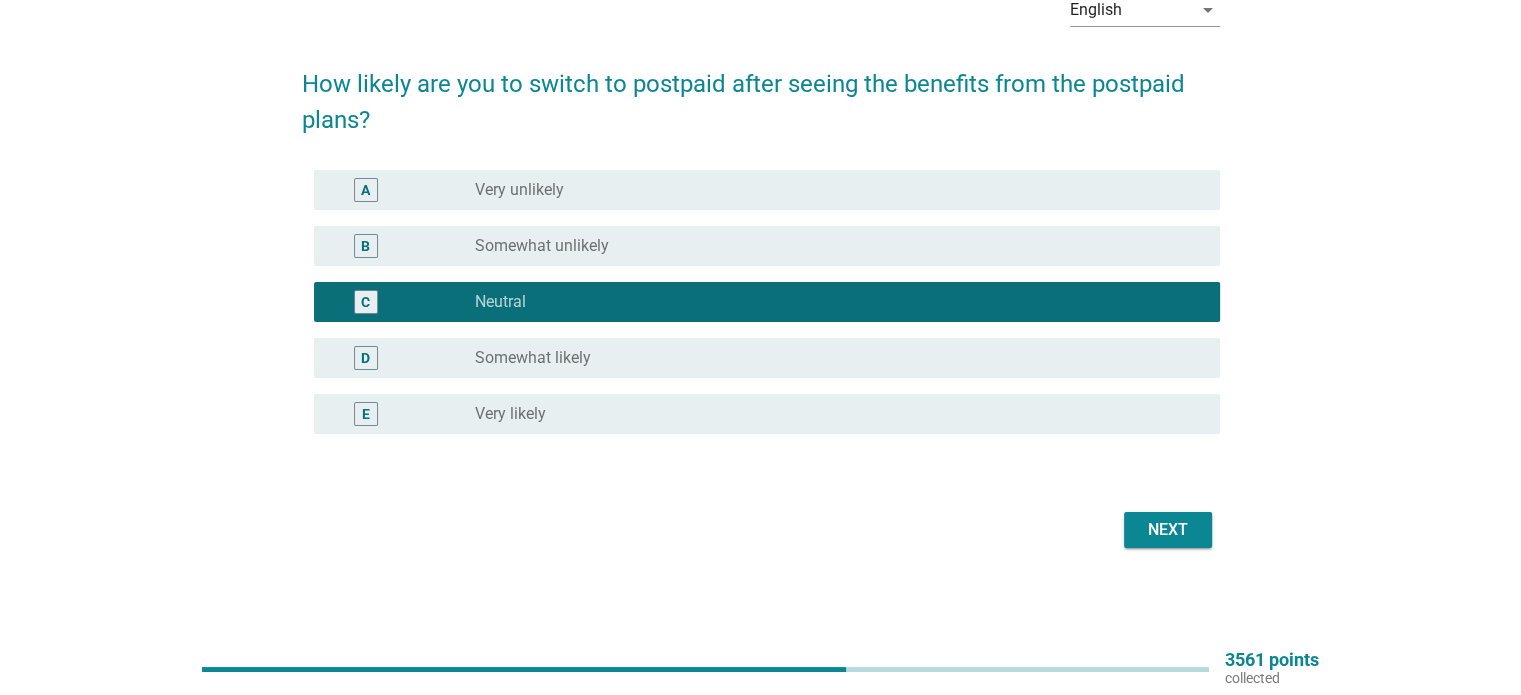 scroll, scrollTop: 112, scrollLeft: 0, axis: vertical 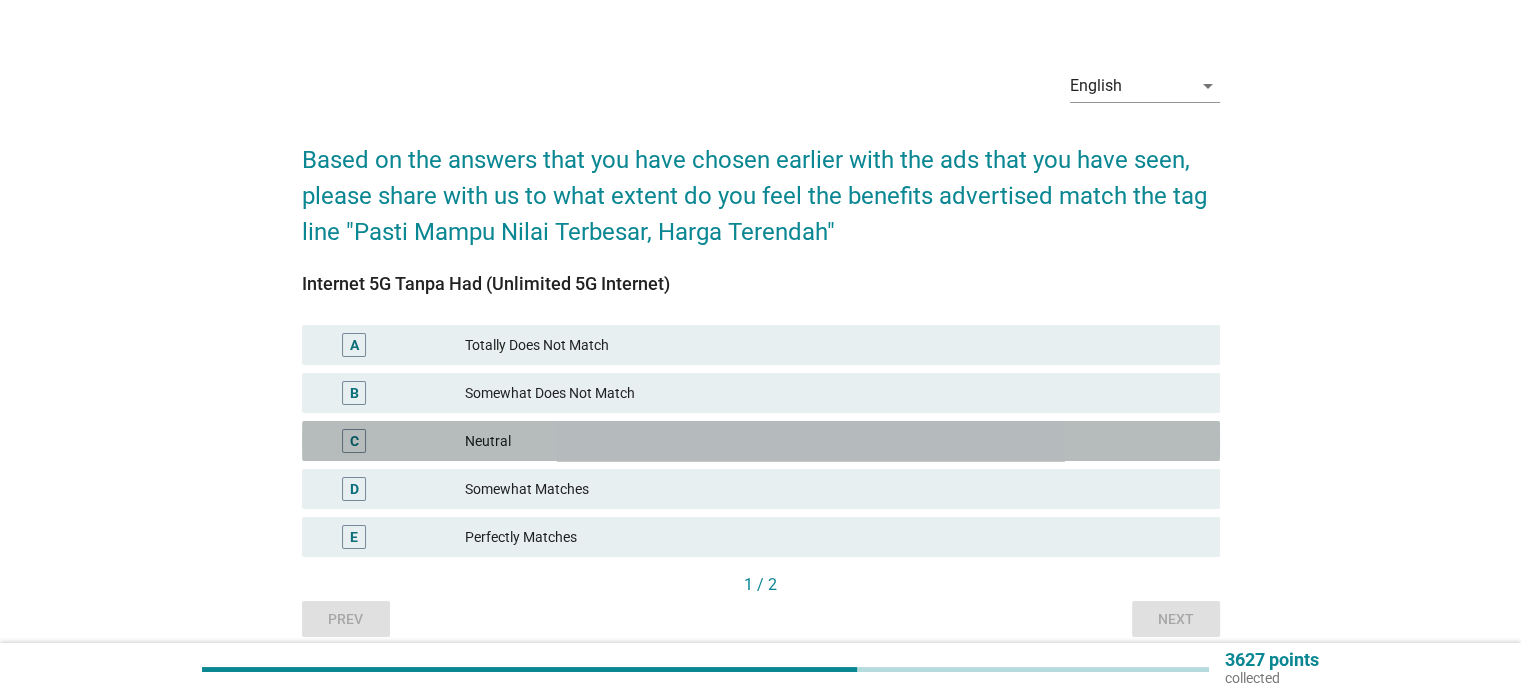 click on "Neutral" at bounding box center [834, 441] 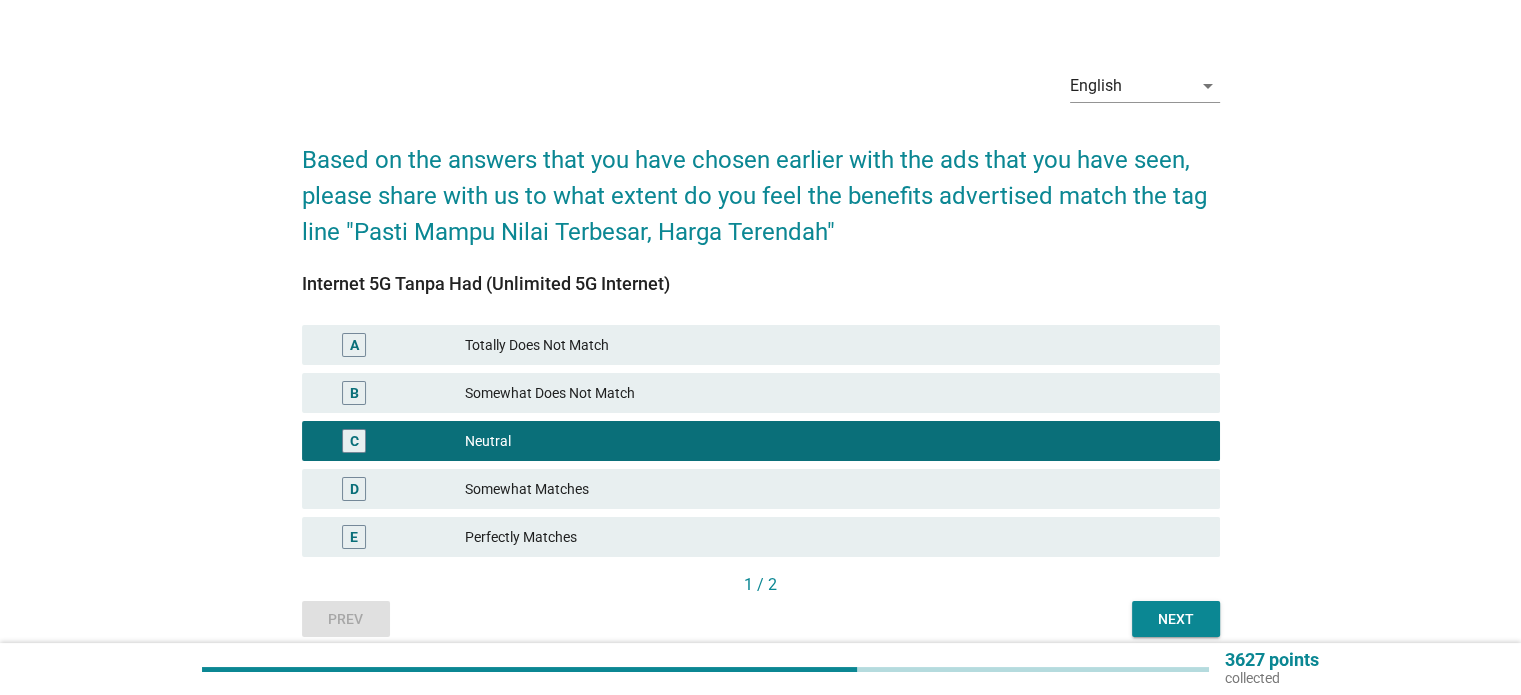scroll, scrollTop: 120, scrollLeft: 0, axis: vertical 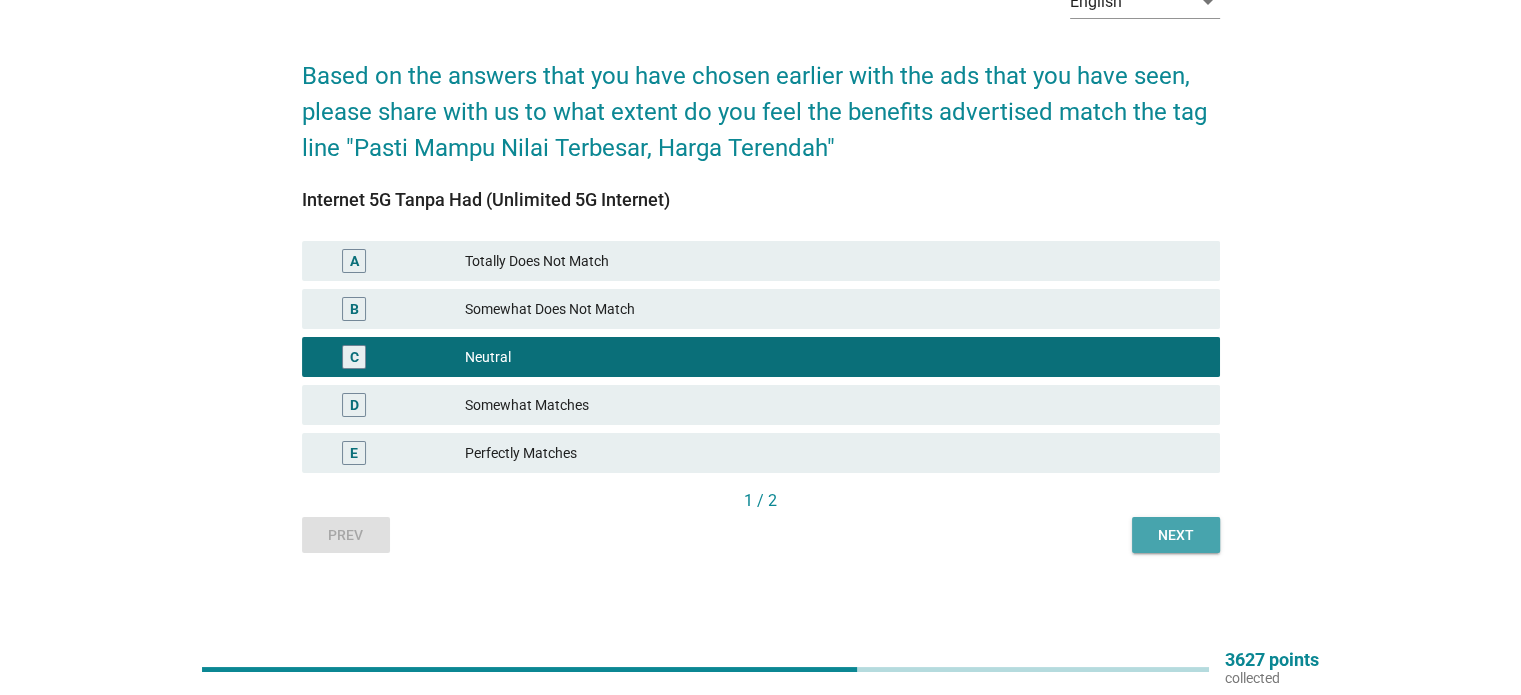 click on "Next" at bounding box center [1176, 535] 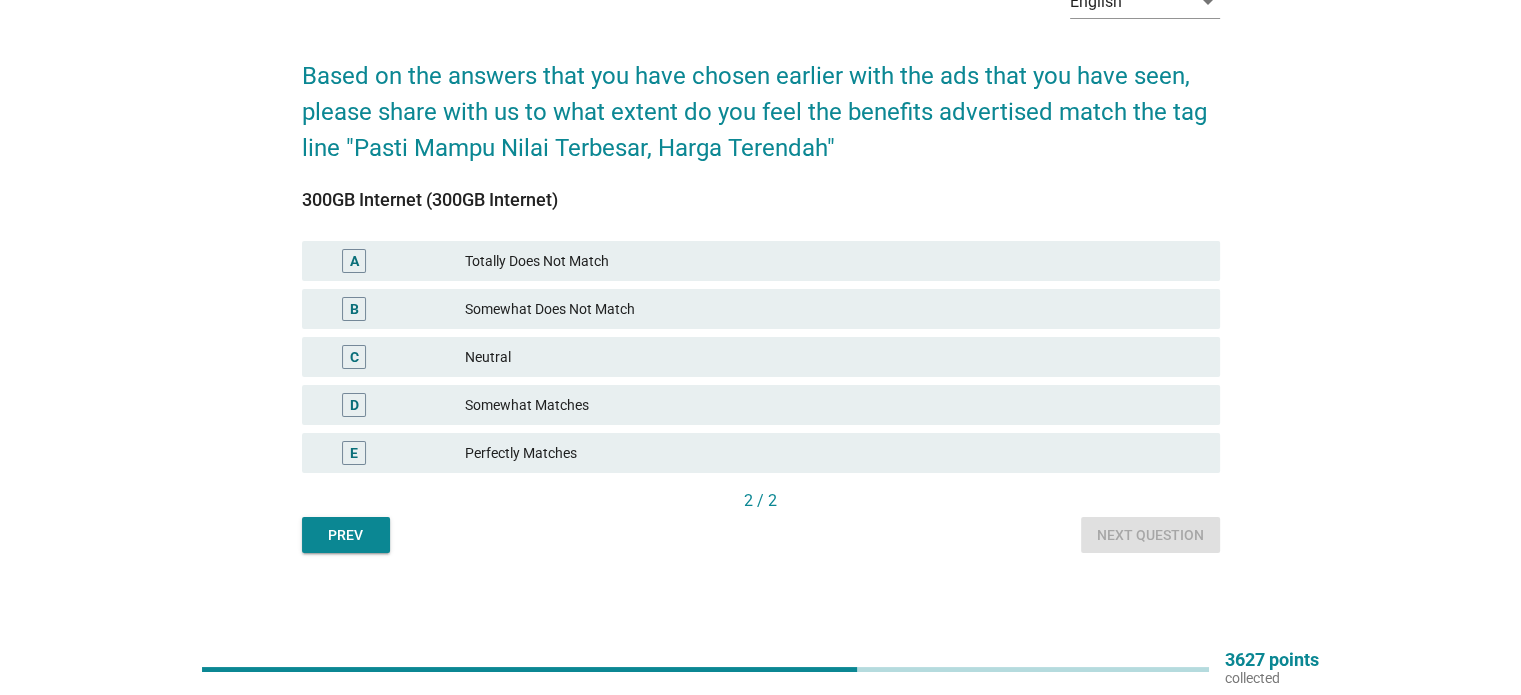 scroll, scrollTop: 0, scrollLeft: 0, axis: both 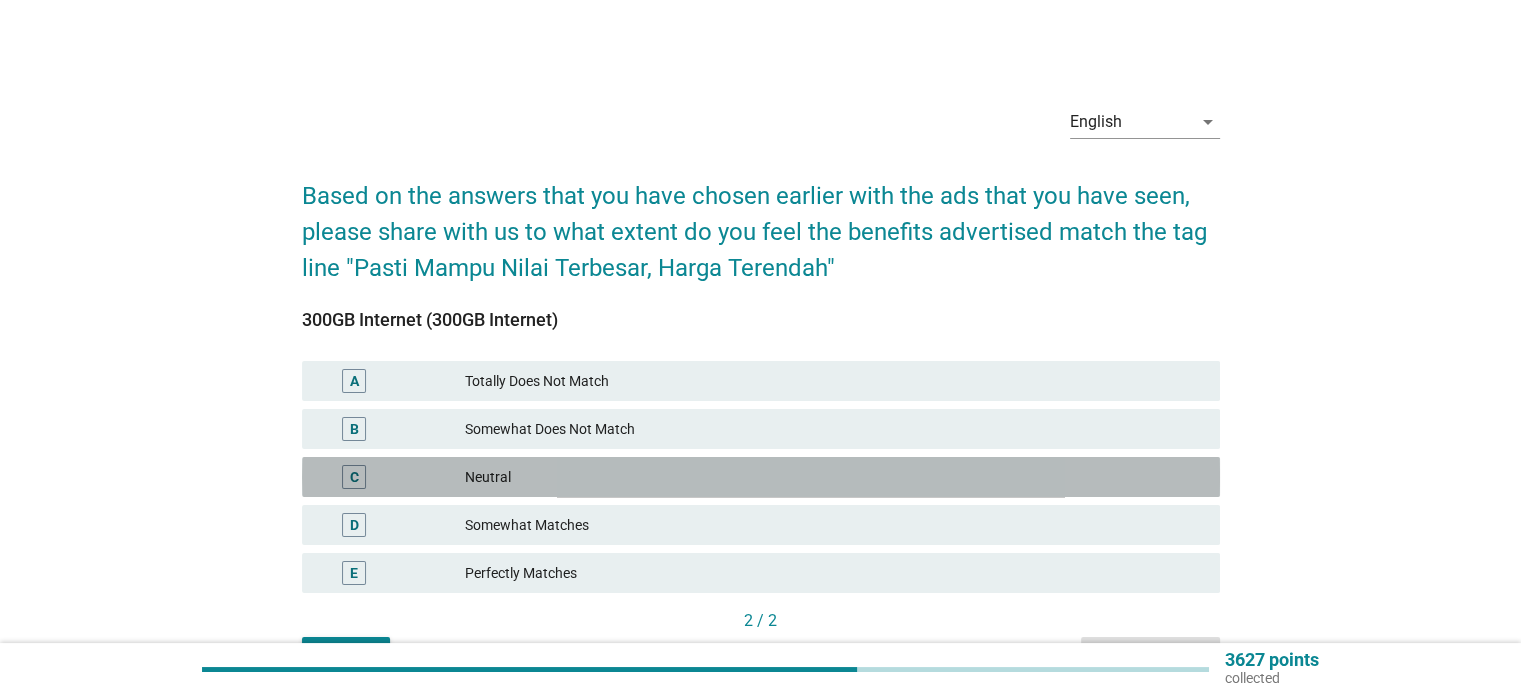 click on "Neutral" at bounding box center [834, 477] 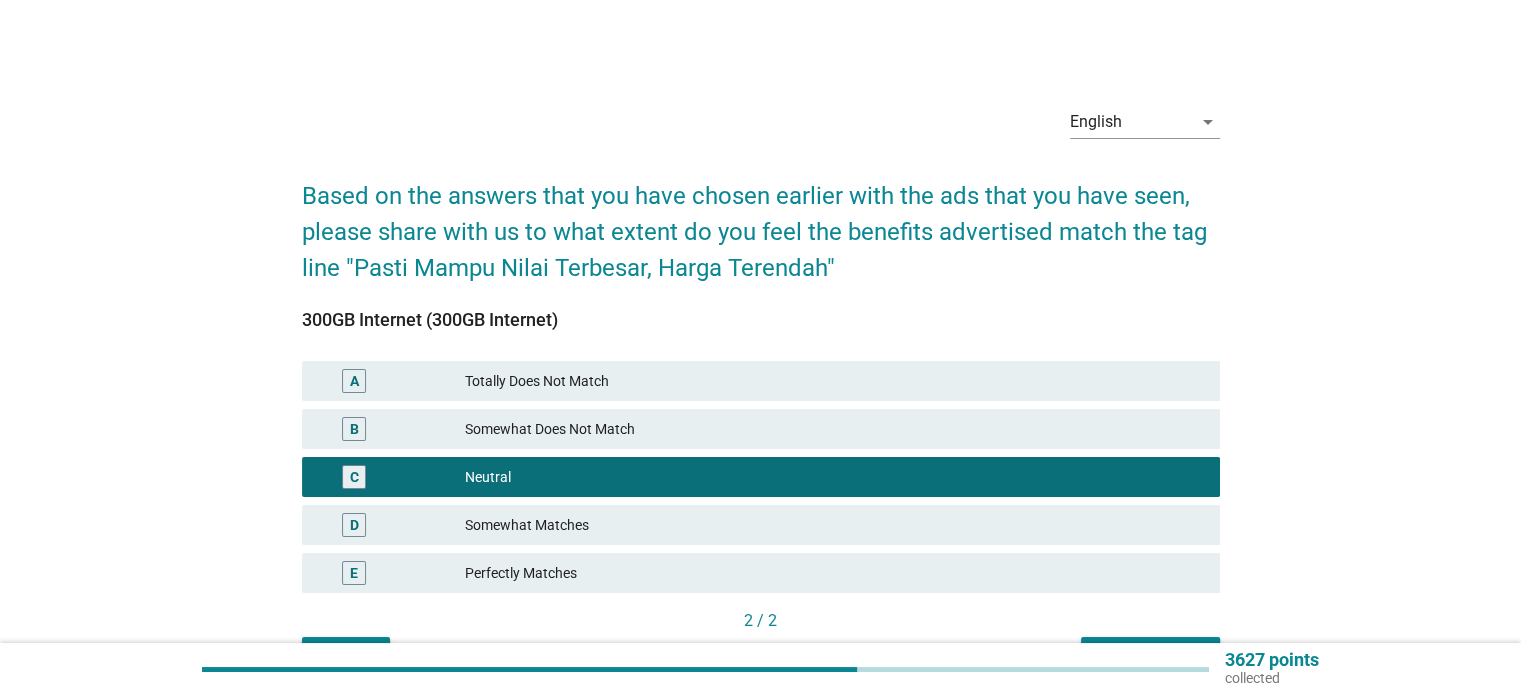 scroll, scrollTop: 120, scrollLeft: 0, axis: vertical 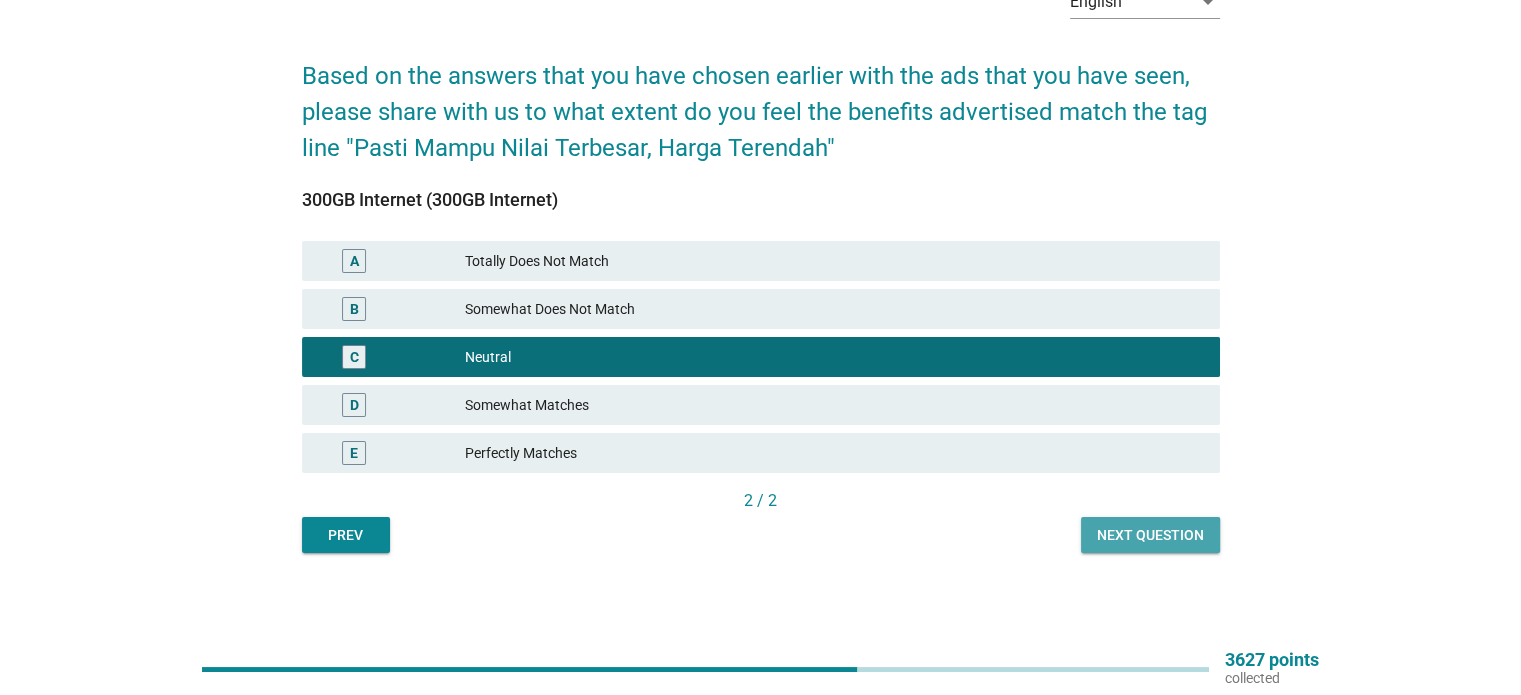 click on "Next question" at bounding box center (1150, 535) 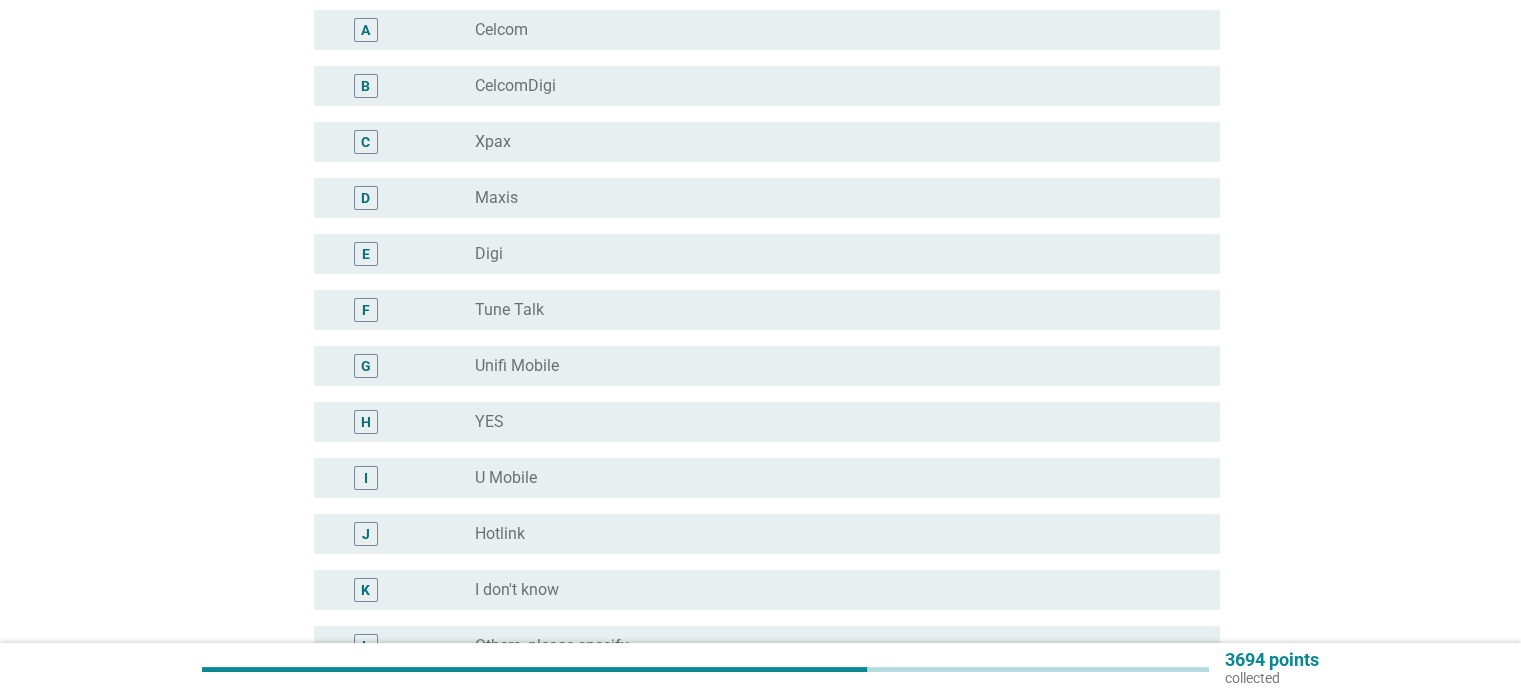 scroll, scrollTop: 276, scrollLeft: 0, axis: vertical 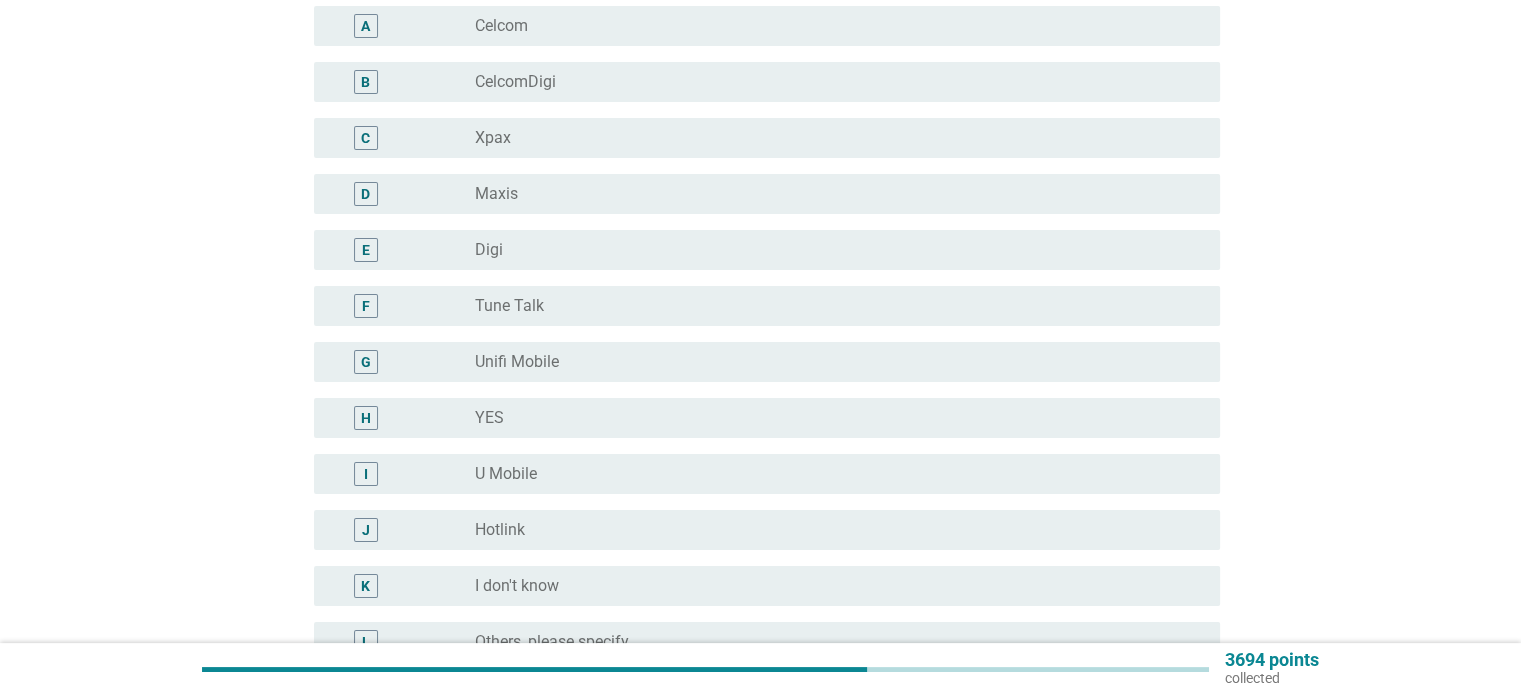 click on "radio_button_unchecked Hotlink" at bounding box center [831, 530] 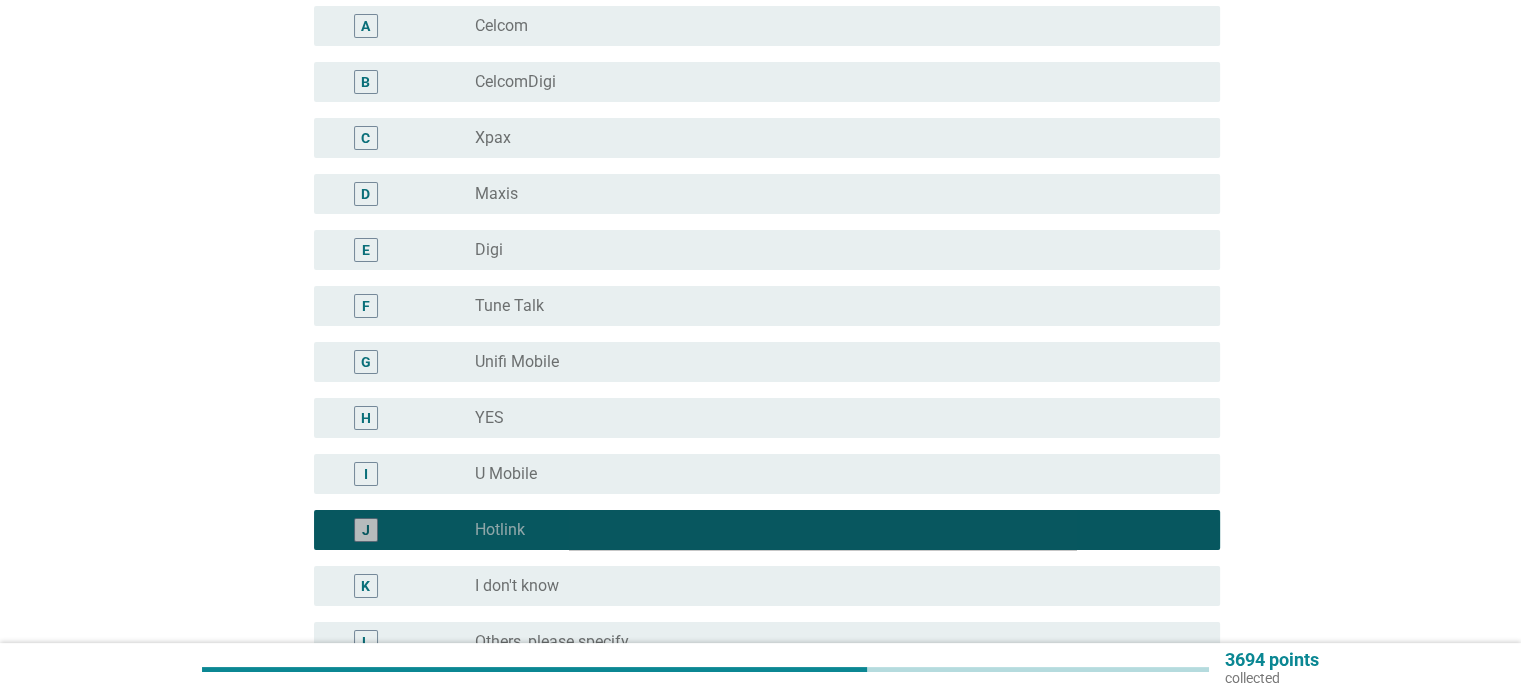 scroll, scrollTop: 504, scrollLeft: 0, axis: vertical 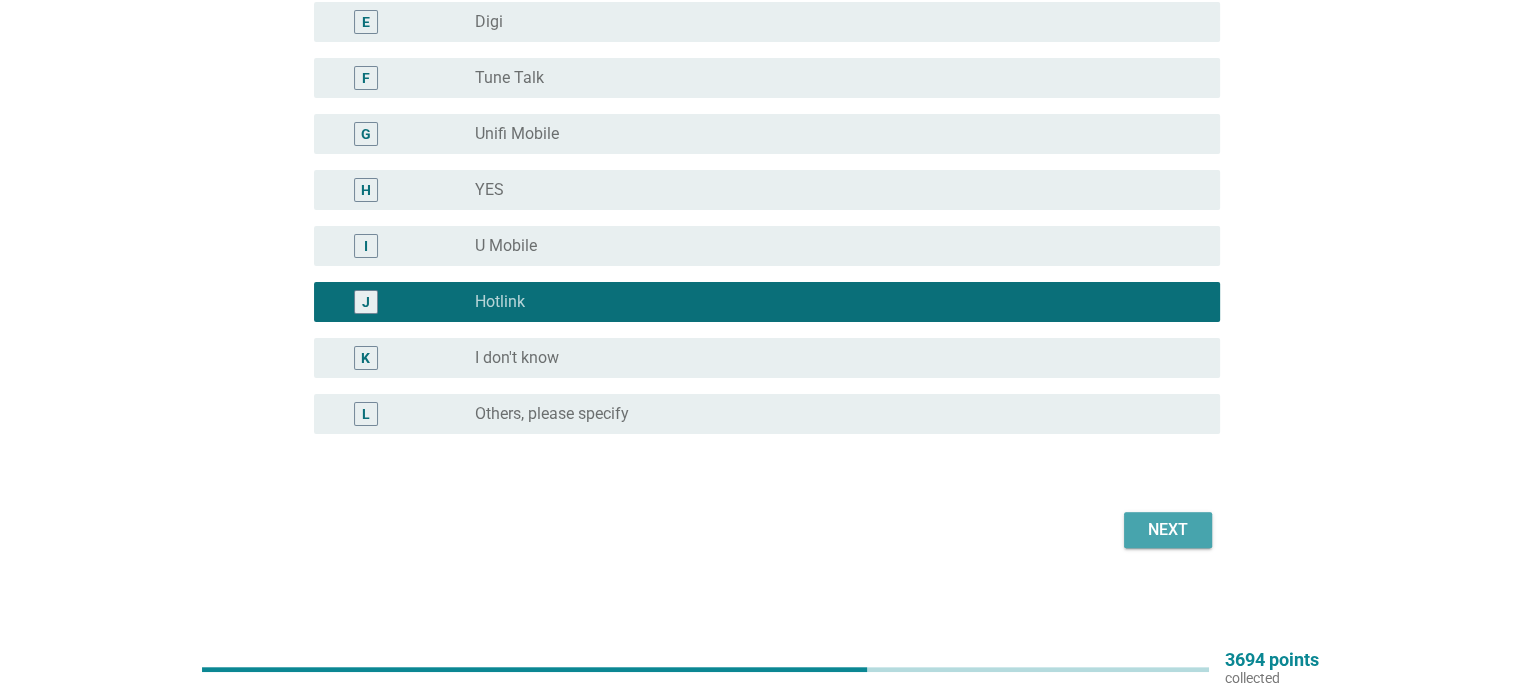 click on "Next" at bounding box center [1168, 530] 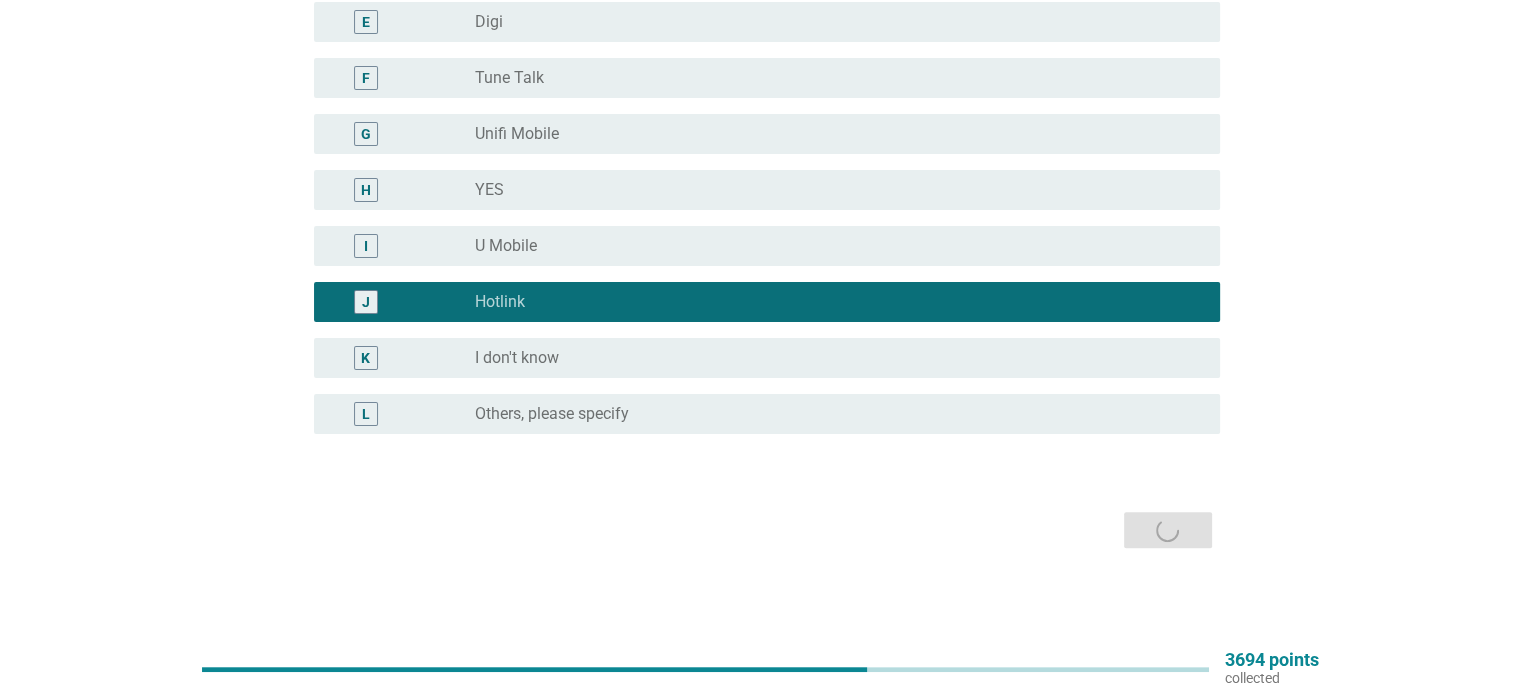 scroll, scrollTop: 0, scrollLeft: 0, axis: both 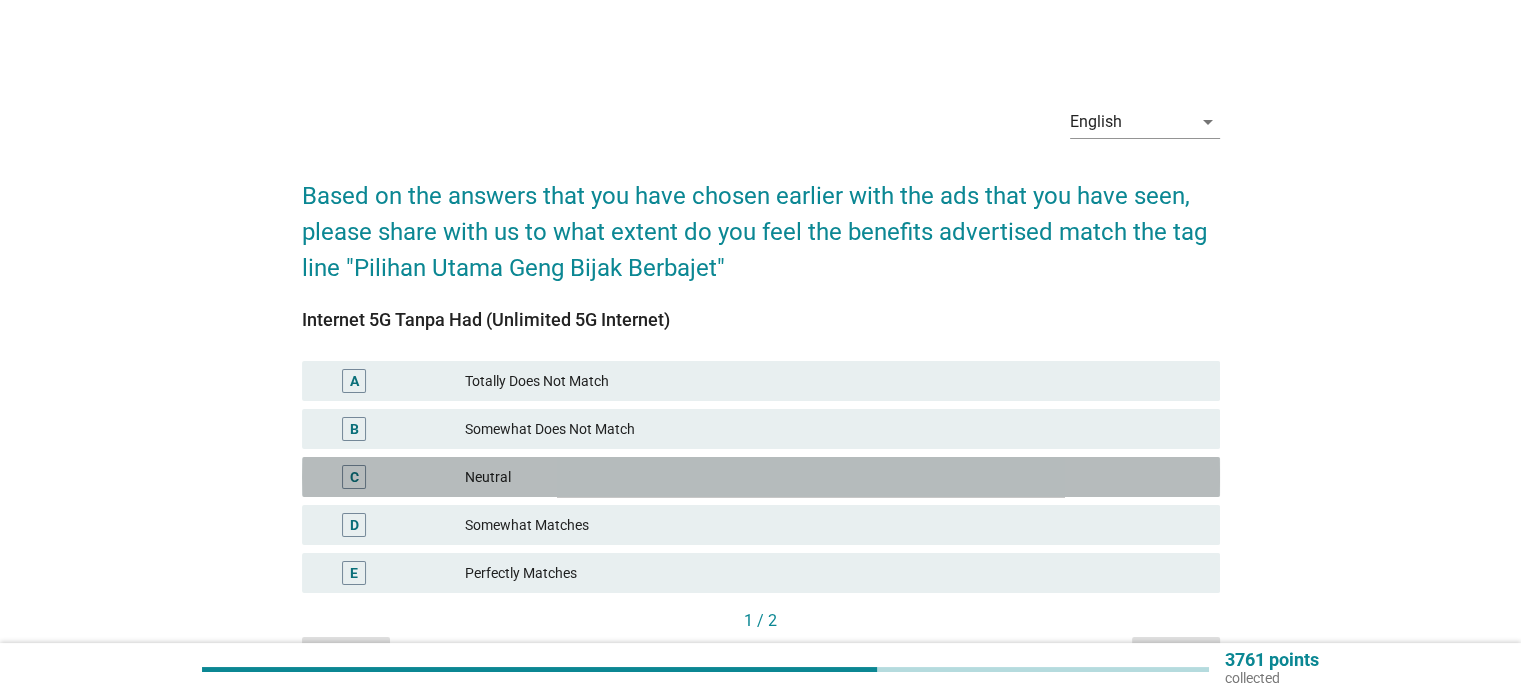 click on "C   Neutral" at bounding box center [761, 477] 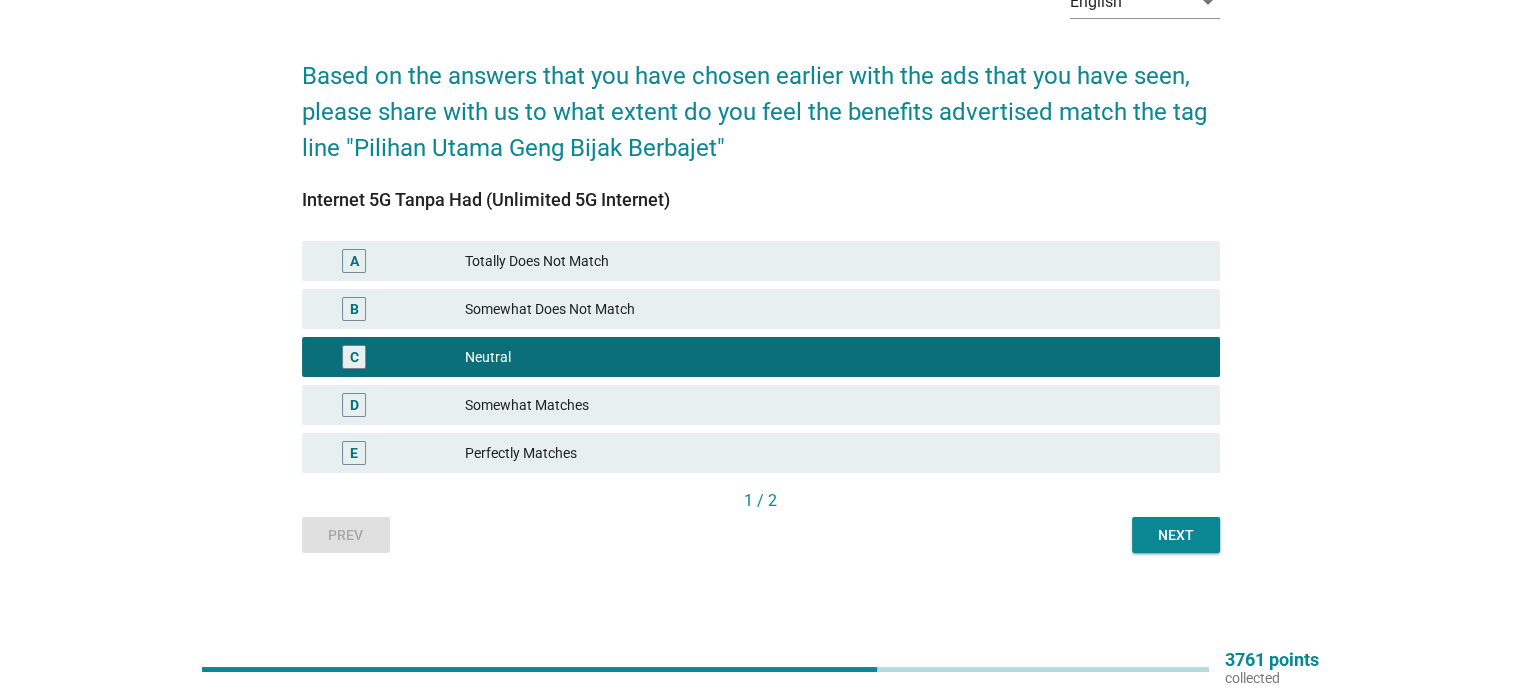scroll, scrollTop: 119, scrollLeft: 0, axis: vertical 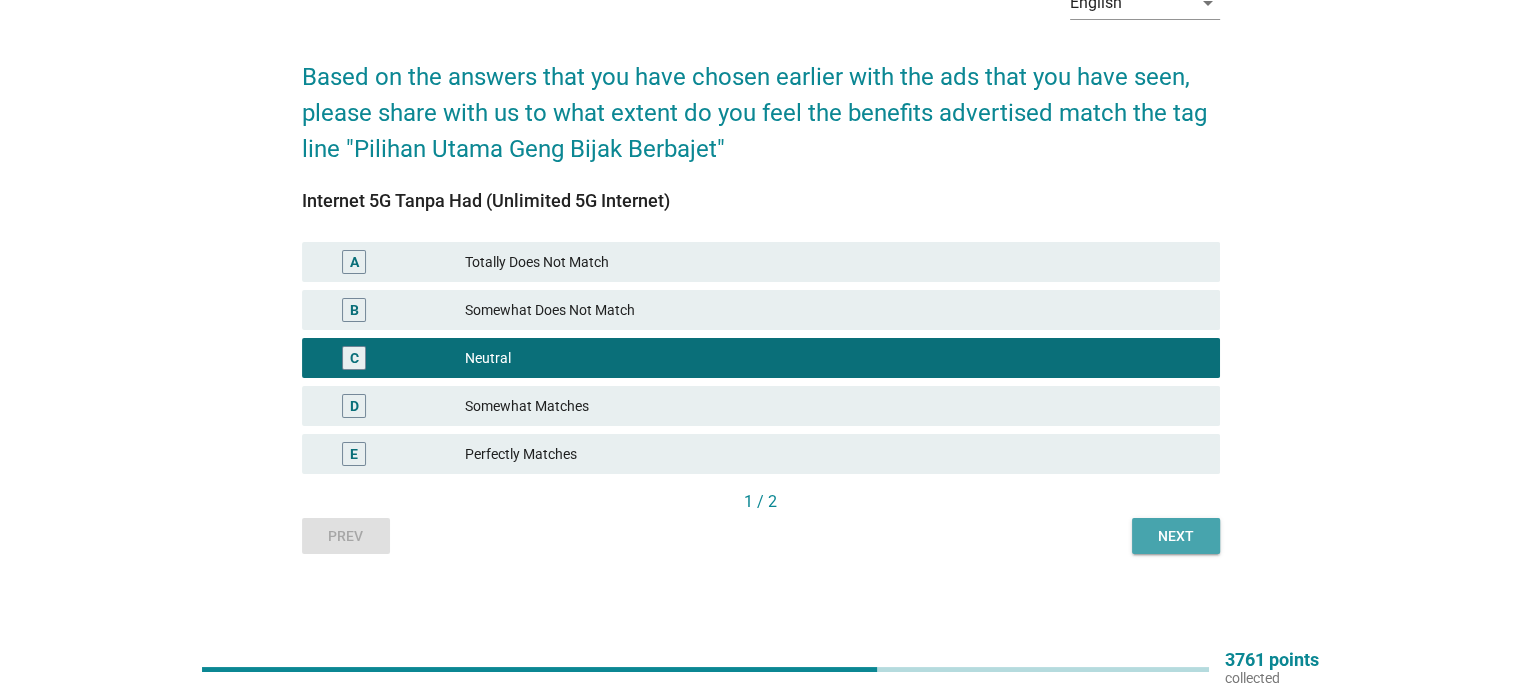 click on "Next" at bounding box center (1176, 536) 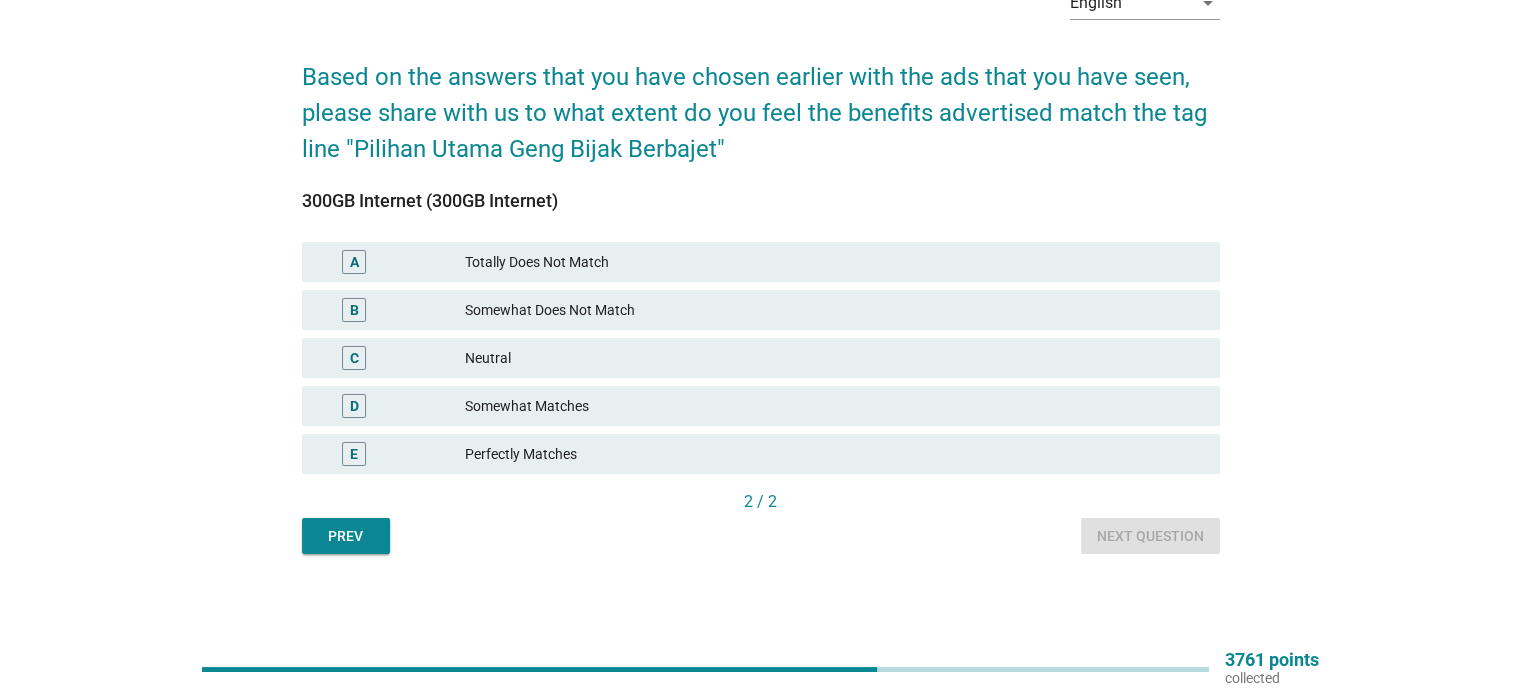 scroll, scrollTop: 0, scrollLeft: 0, axis: both 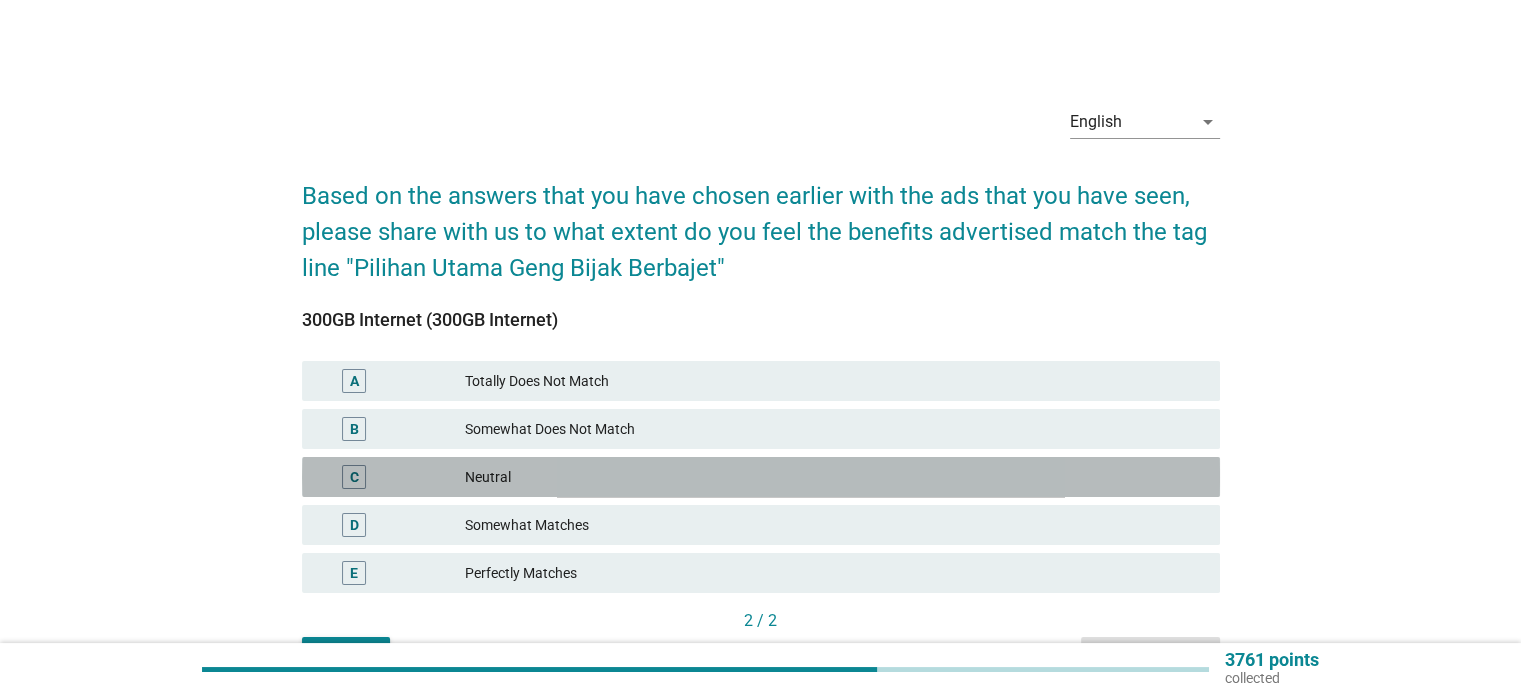 click on "Neutral" at bounding box center [834, 477] 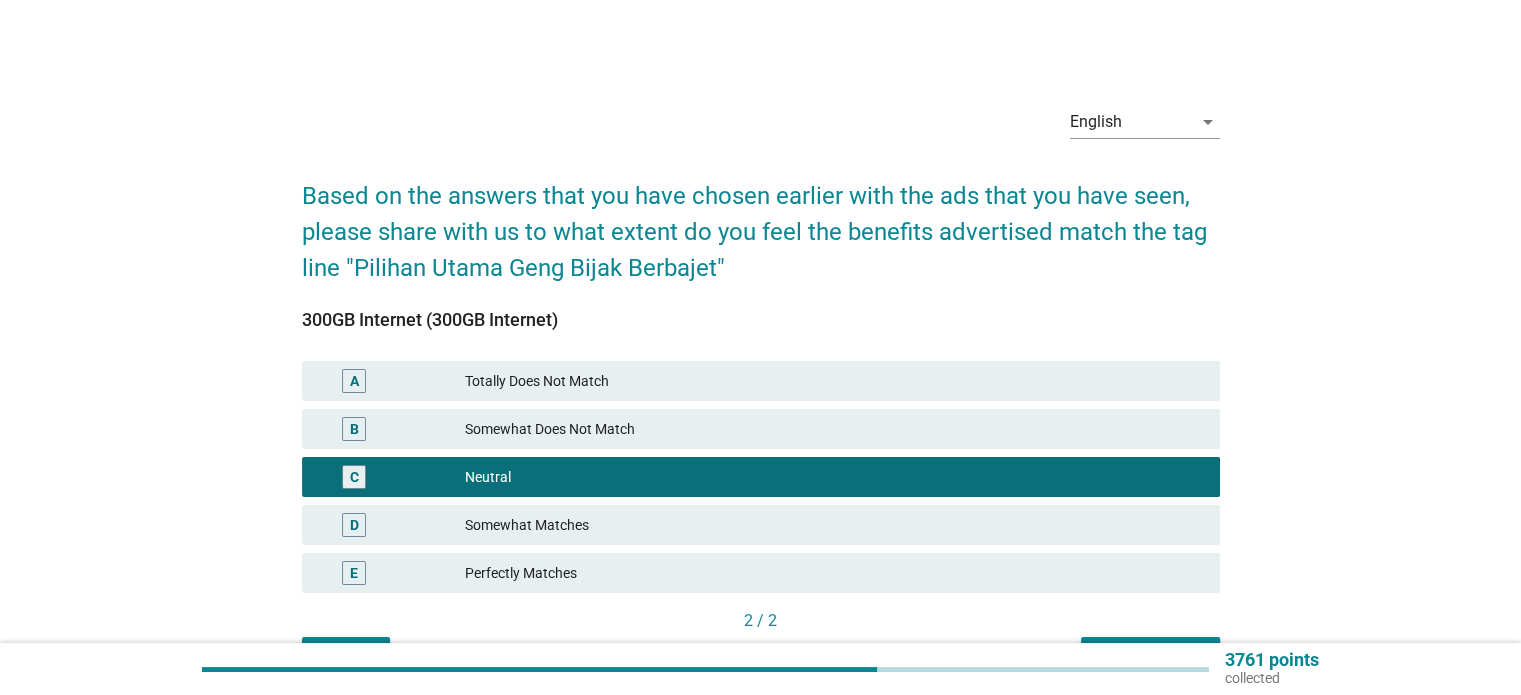 scroll, scrollTop: 120, scrollLeft: 0, axis: vertical 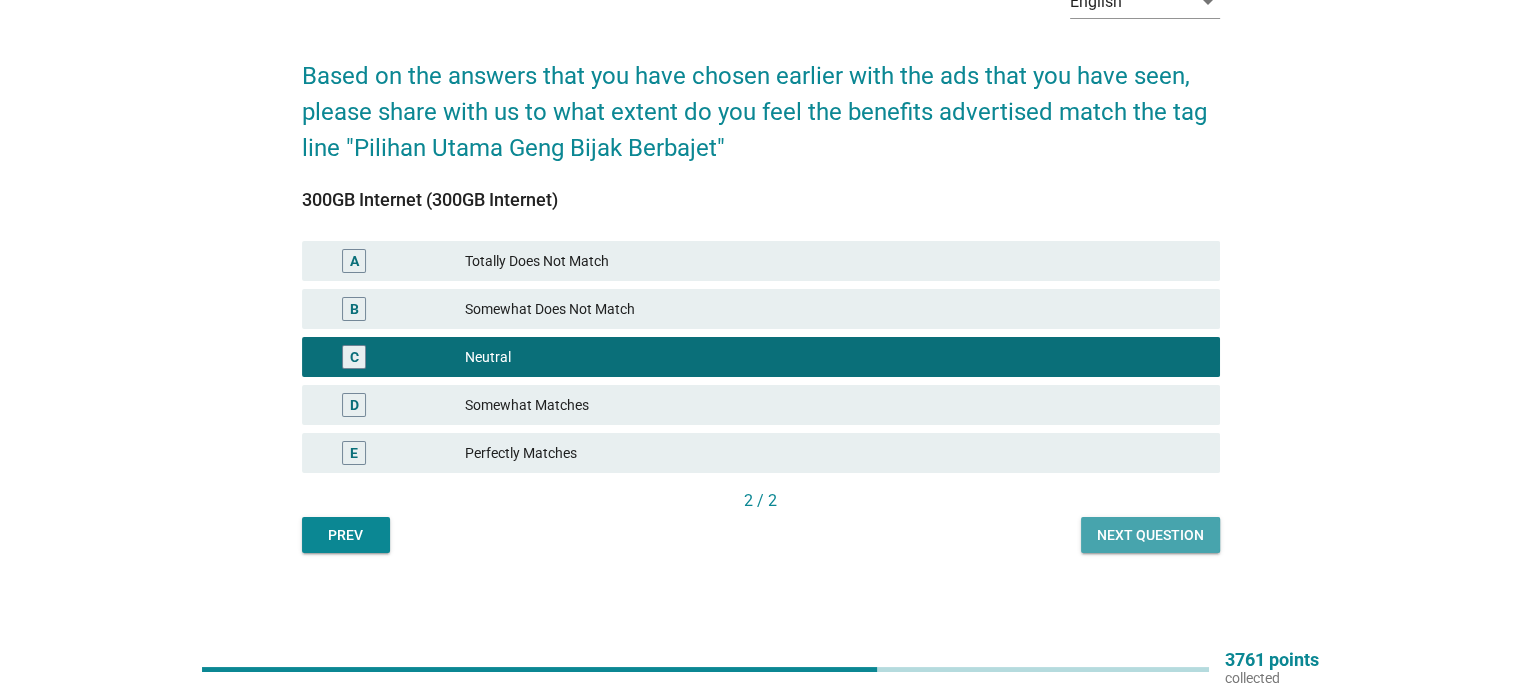 click on "Next question" at bounding box center (1150, 535) 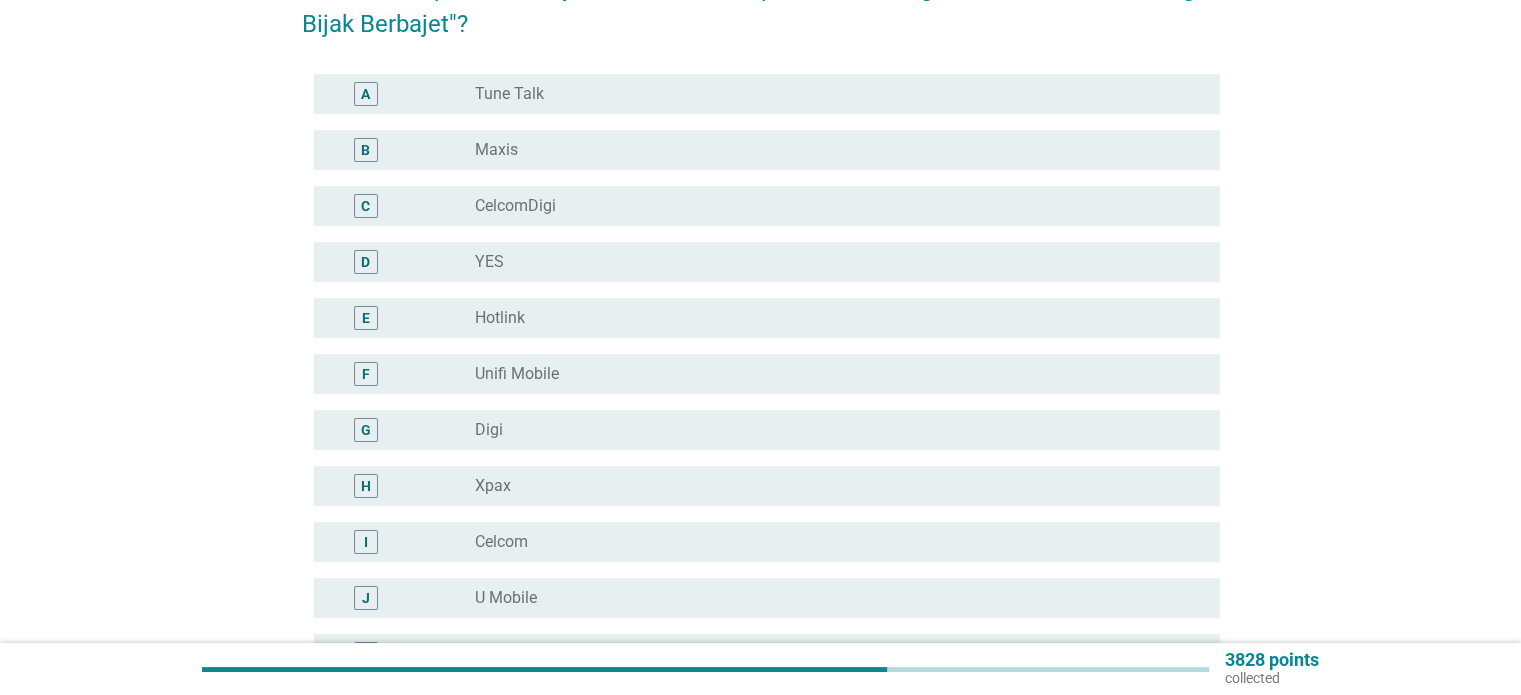 scroll, scrollTop: 214, scrollLeft: 0, axis: vertical 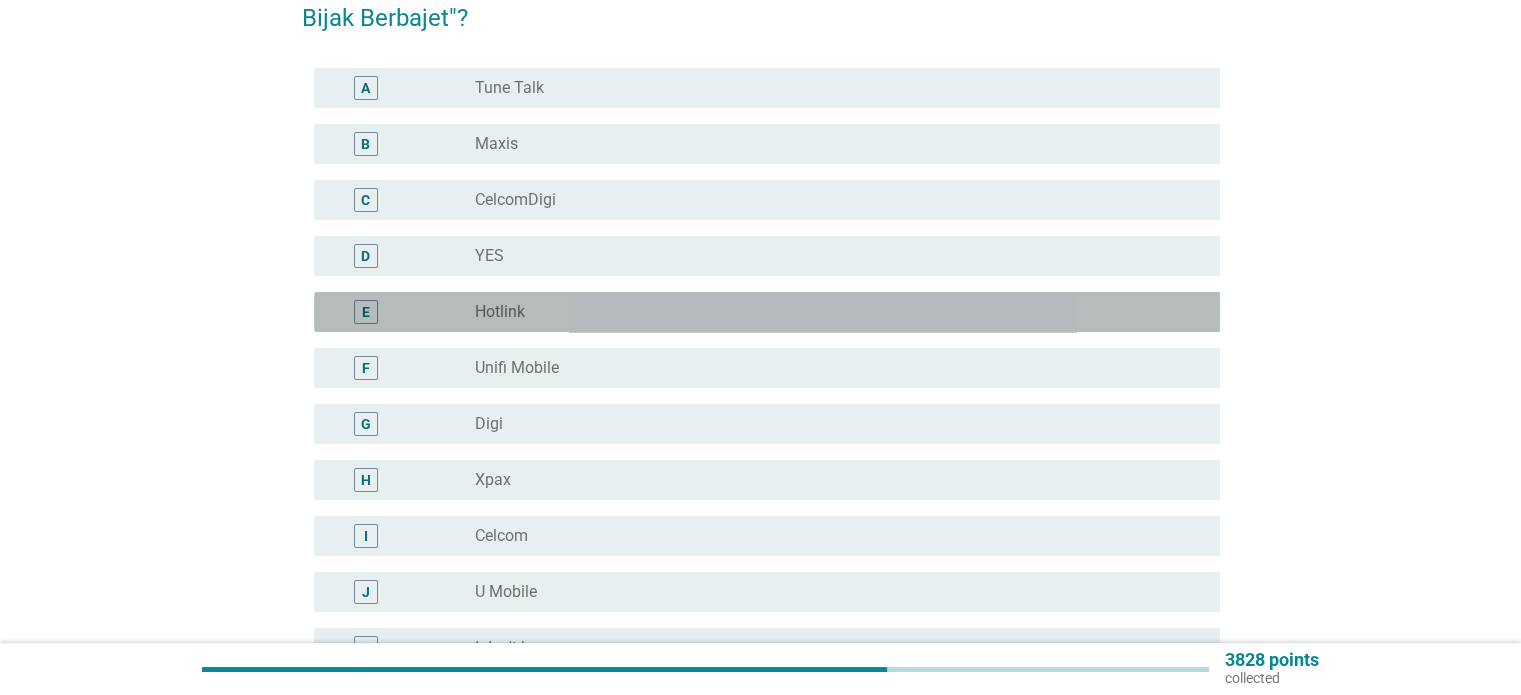 click on "radio_button_unchecked Hotlink" at bounding box center [831, 312] 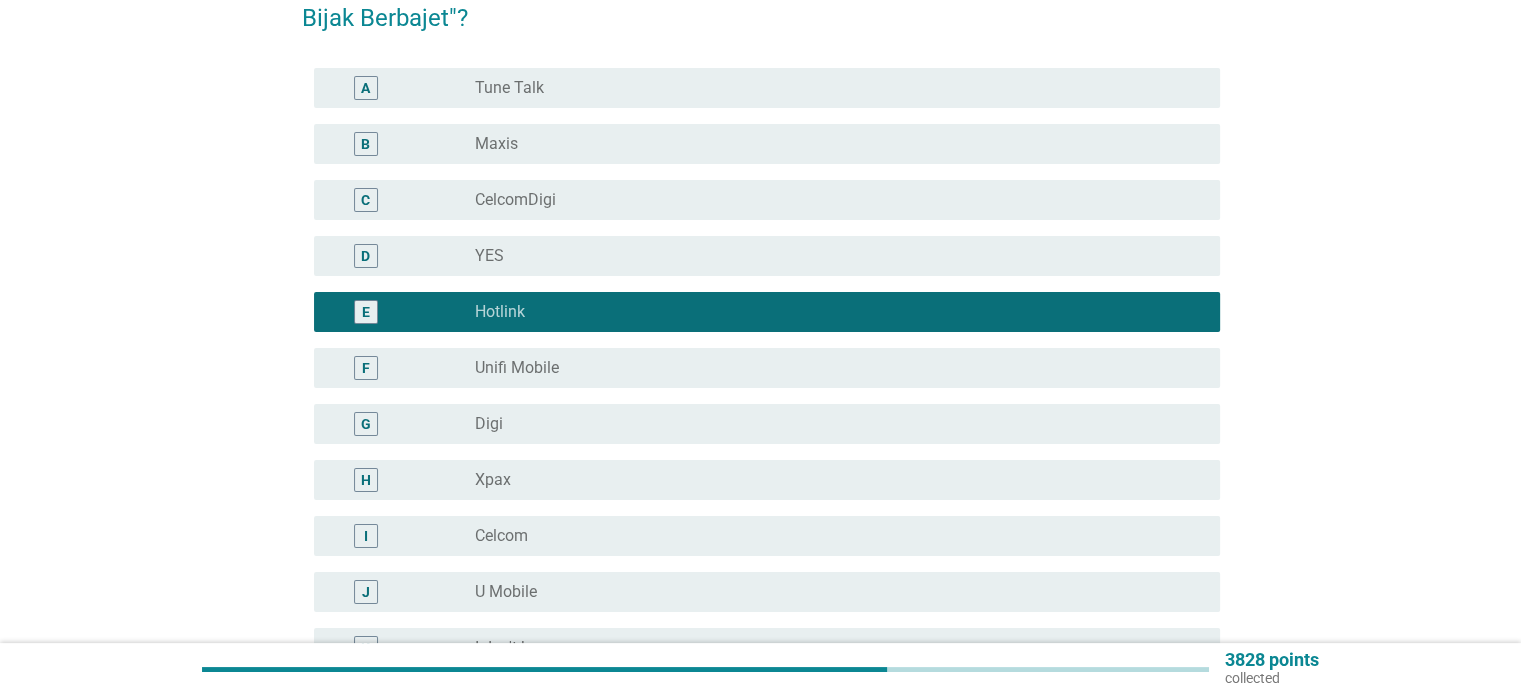 scroll, scrollTop: 504, scrollLeft: 0, axis: vertical 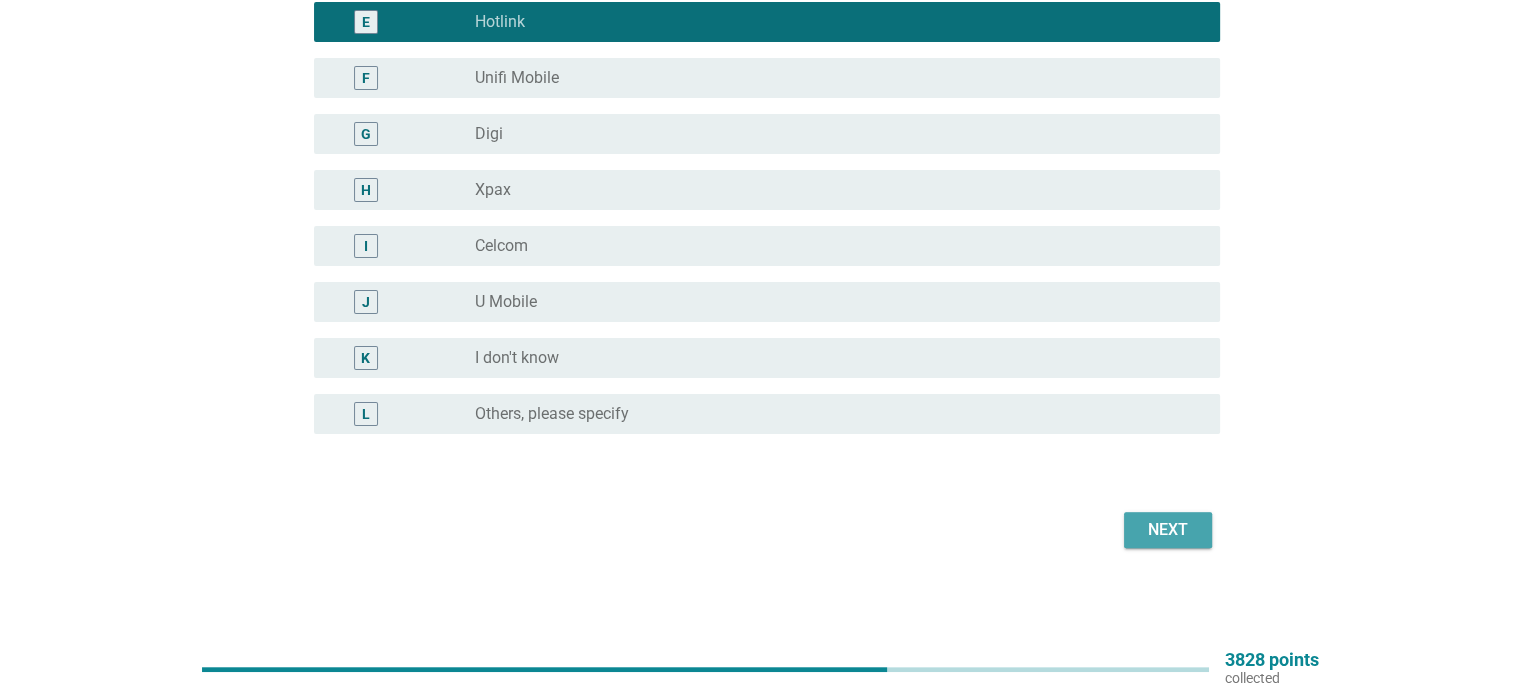 click on "Next" at bounding box center [1168, 530] 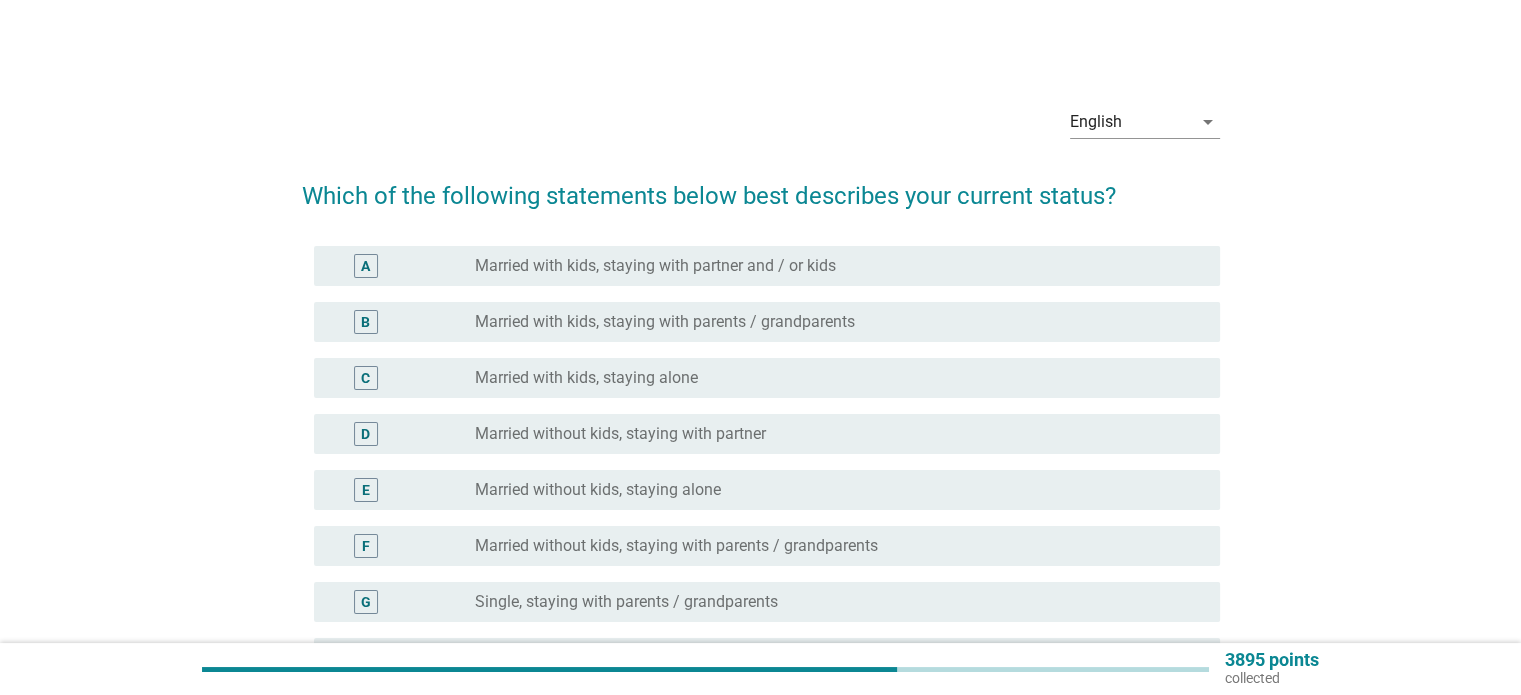 scroll, scrollTop: 300, scrollLeft: 0, axis: vertical 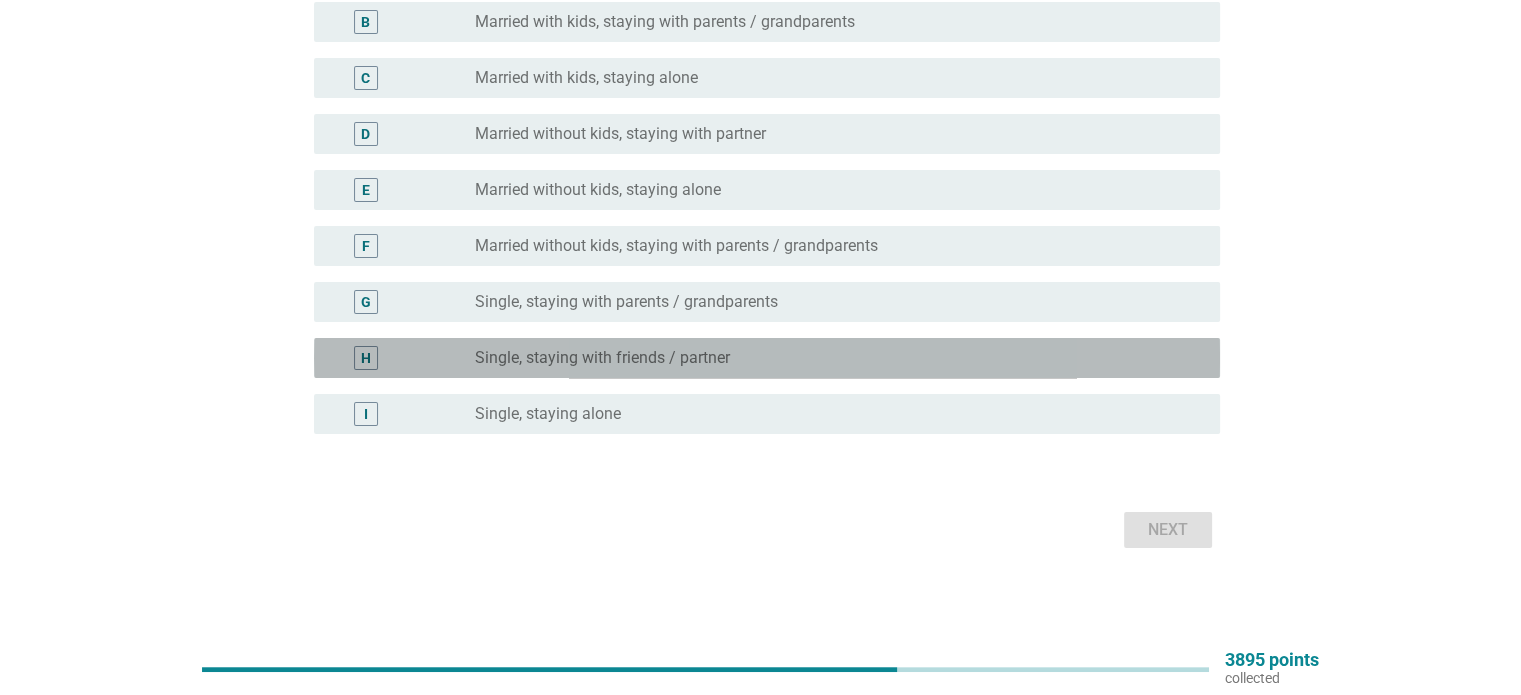 click on "H     radio_button_unchecked Single, staying with friends / partner" at bounding box center [767, 358] 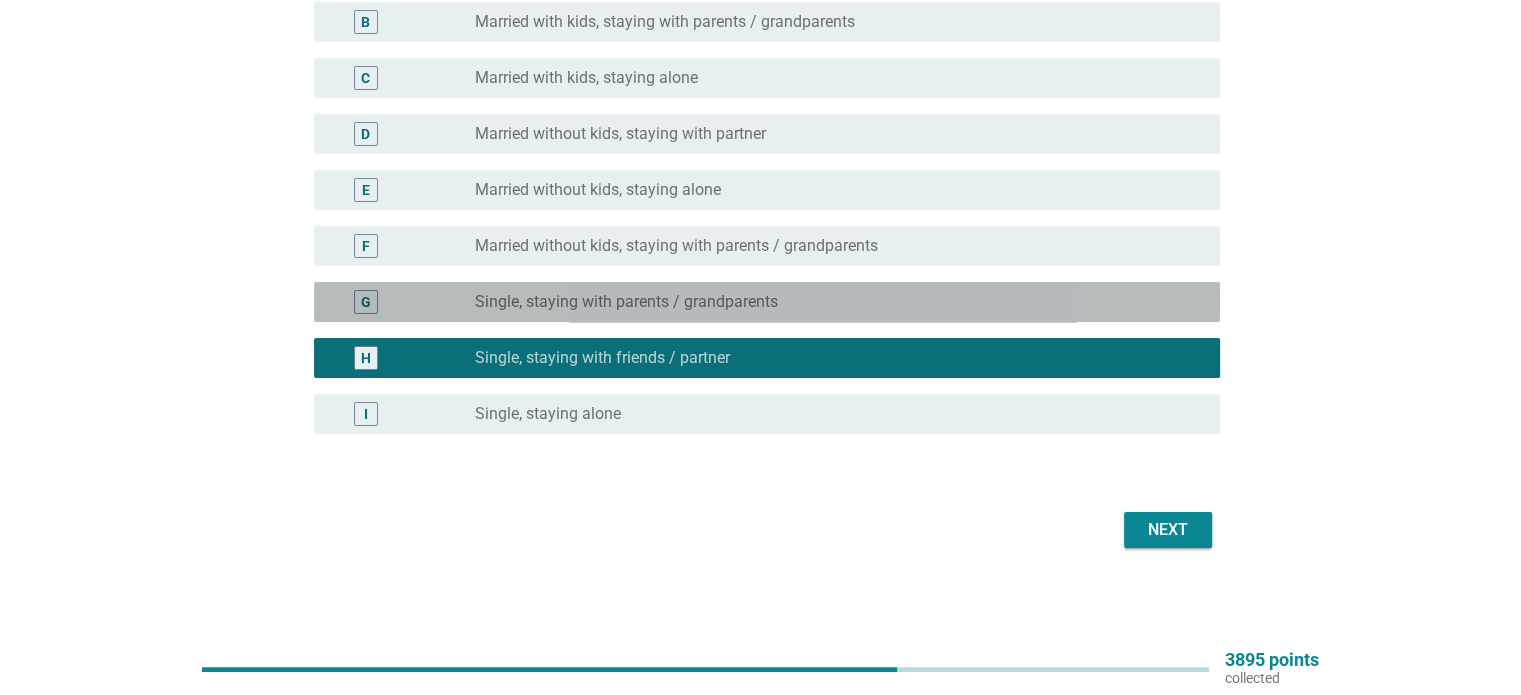 click on "radio_button_unchecked Single, staying with parents / grandparents" at bounding box center [831, 302] 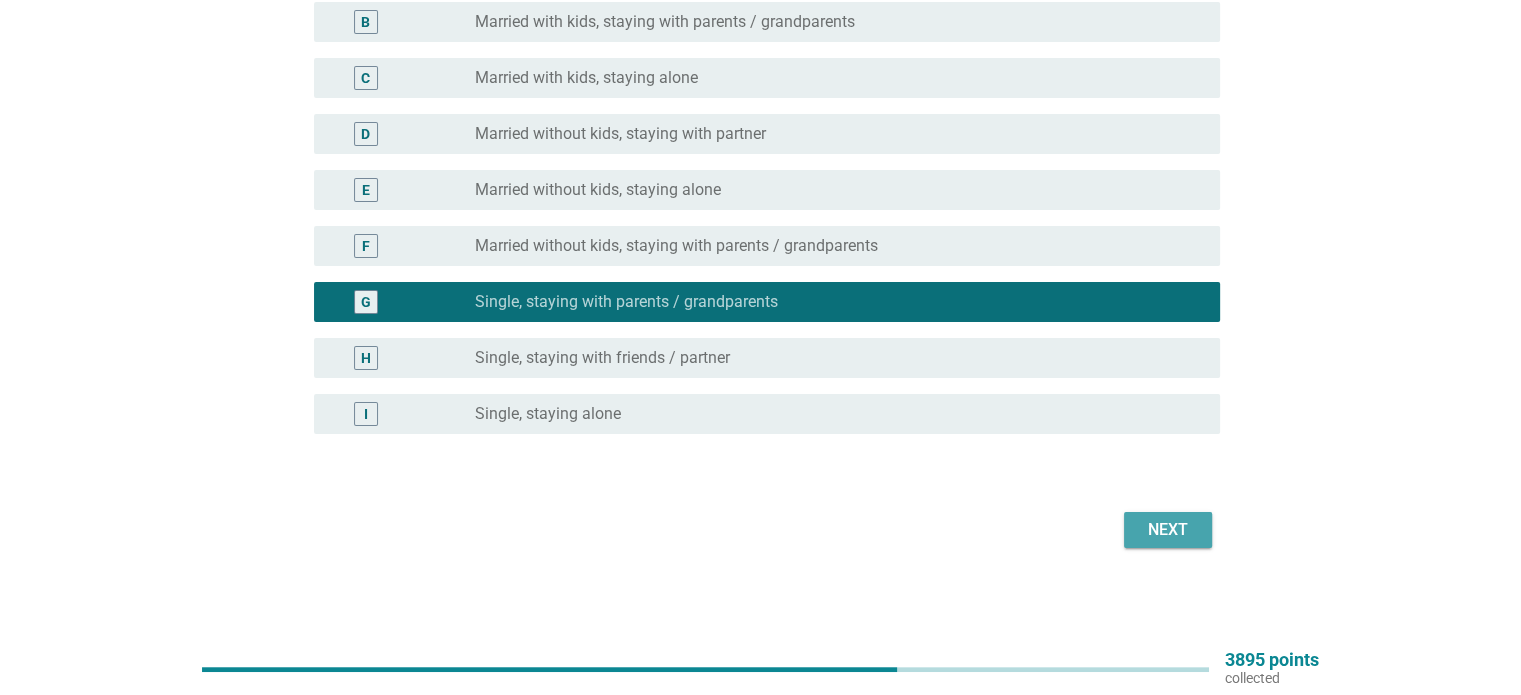 click on "Next" at bounding box center [1168, 530] 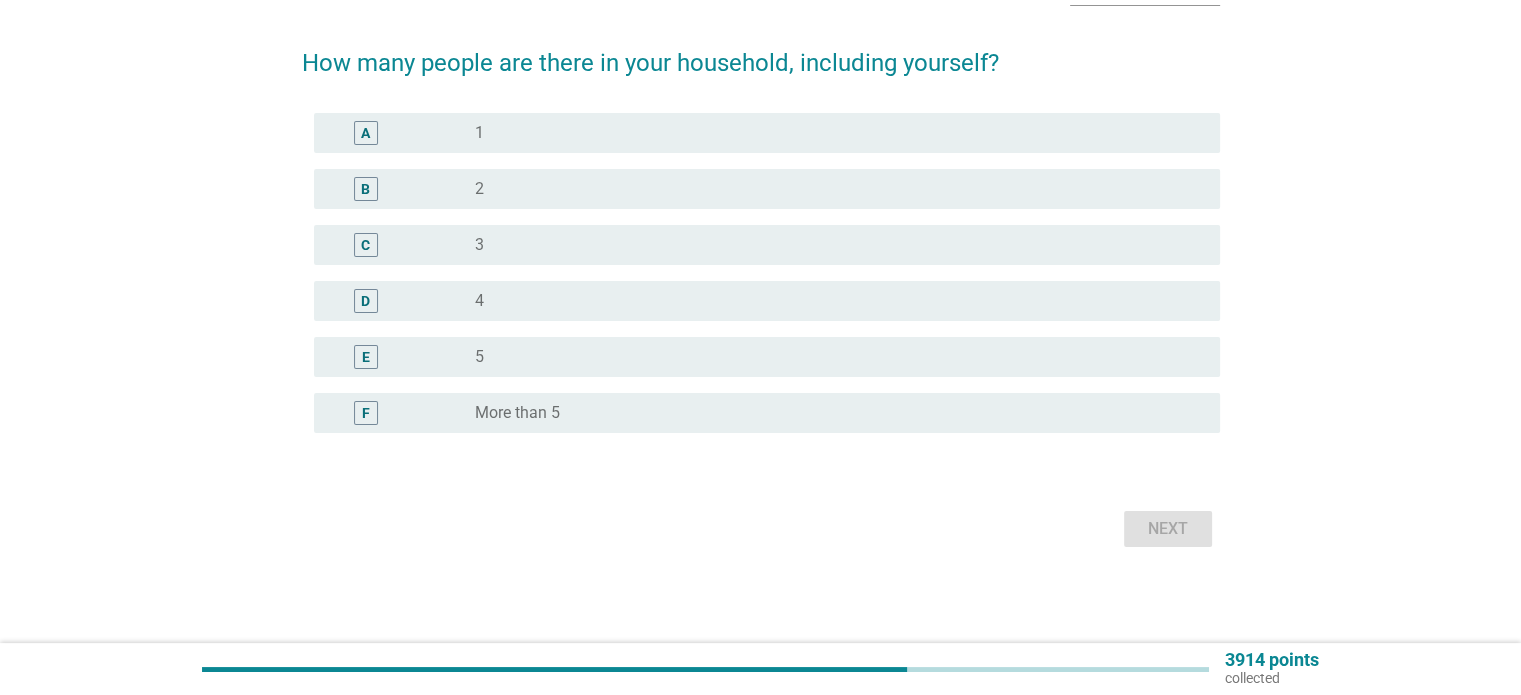 scroll, scrollTop: 0, scrollLeft: 0, axis: both 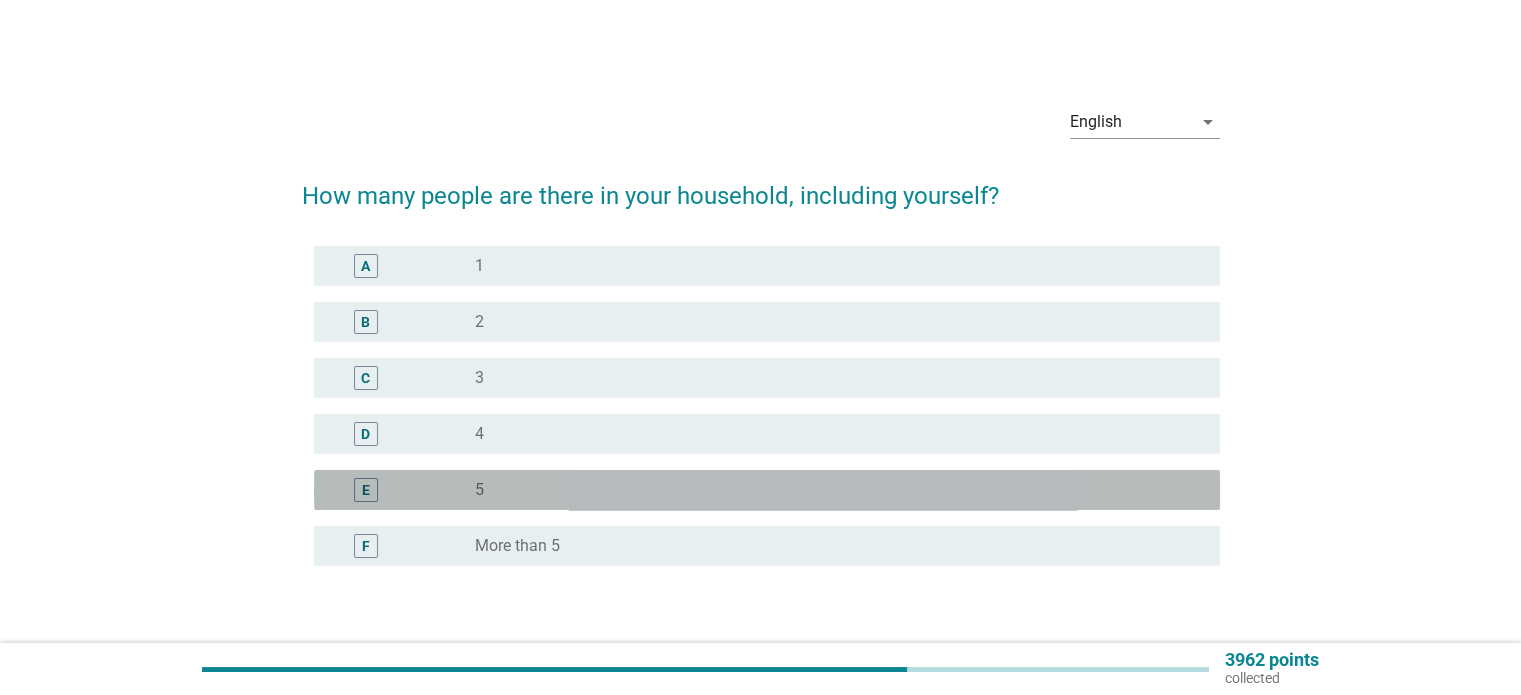 click on "E     radio_button_unchecked 5" at bounding box center (767, 490) 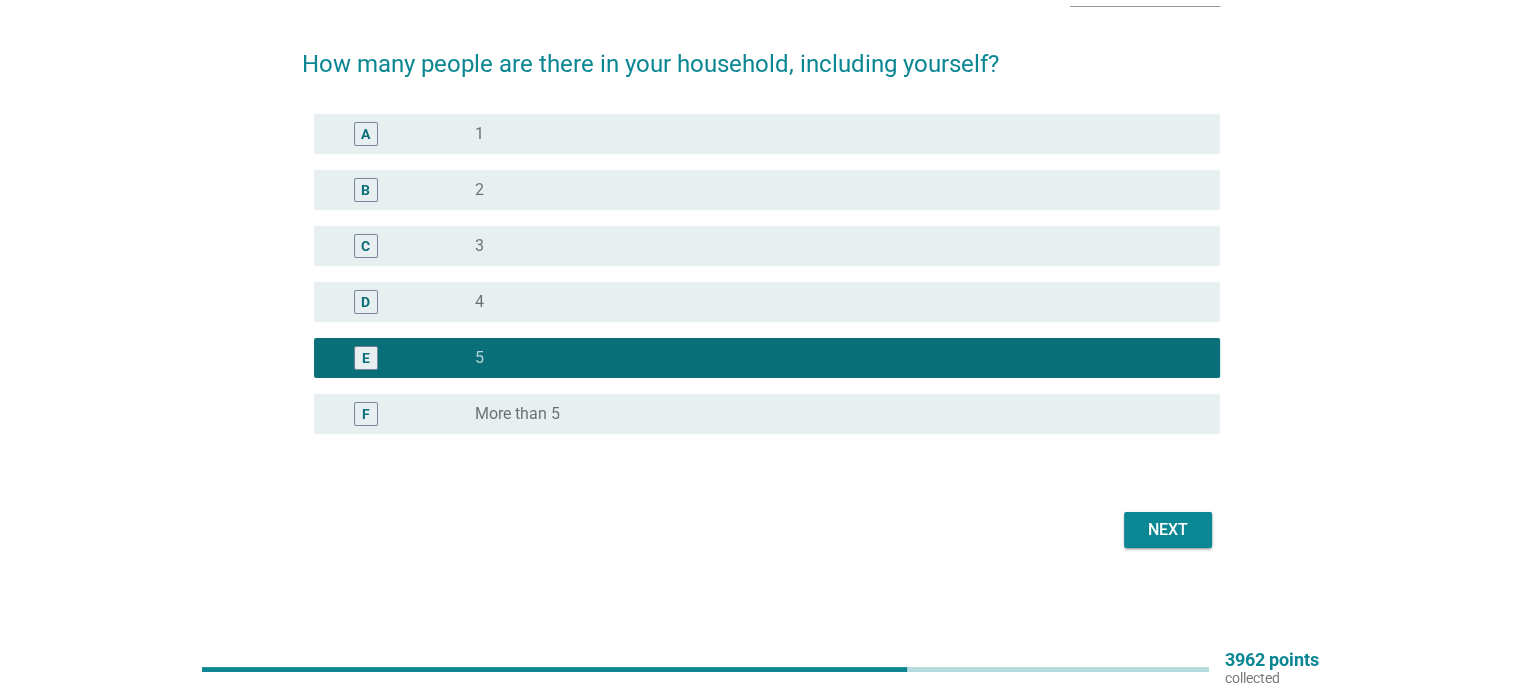 scroll, scrollTop: 132, scrollLeft: 0, axis: vertical 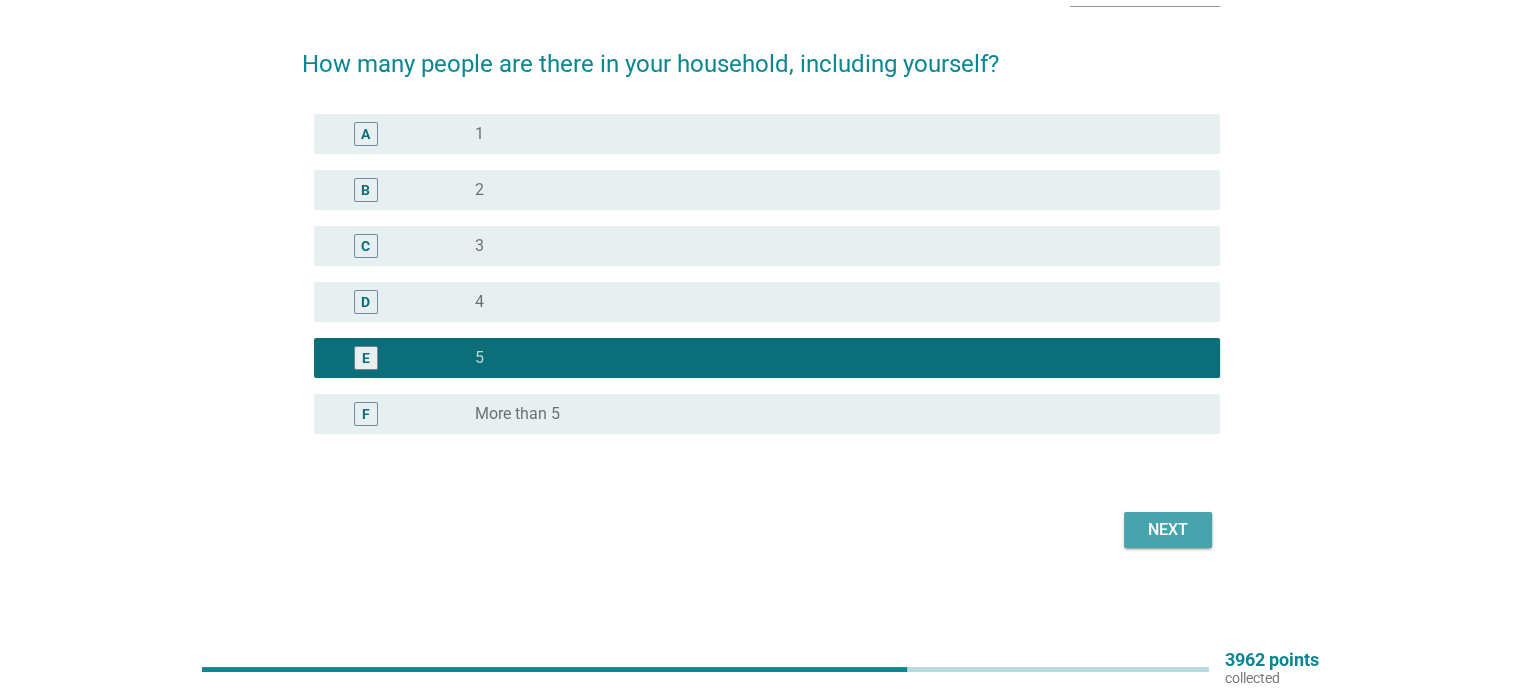 click on "Next" at bounding box center [1168, 530] 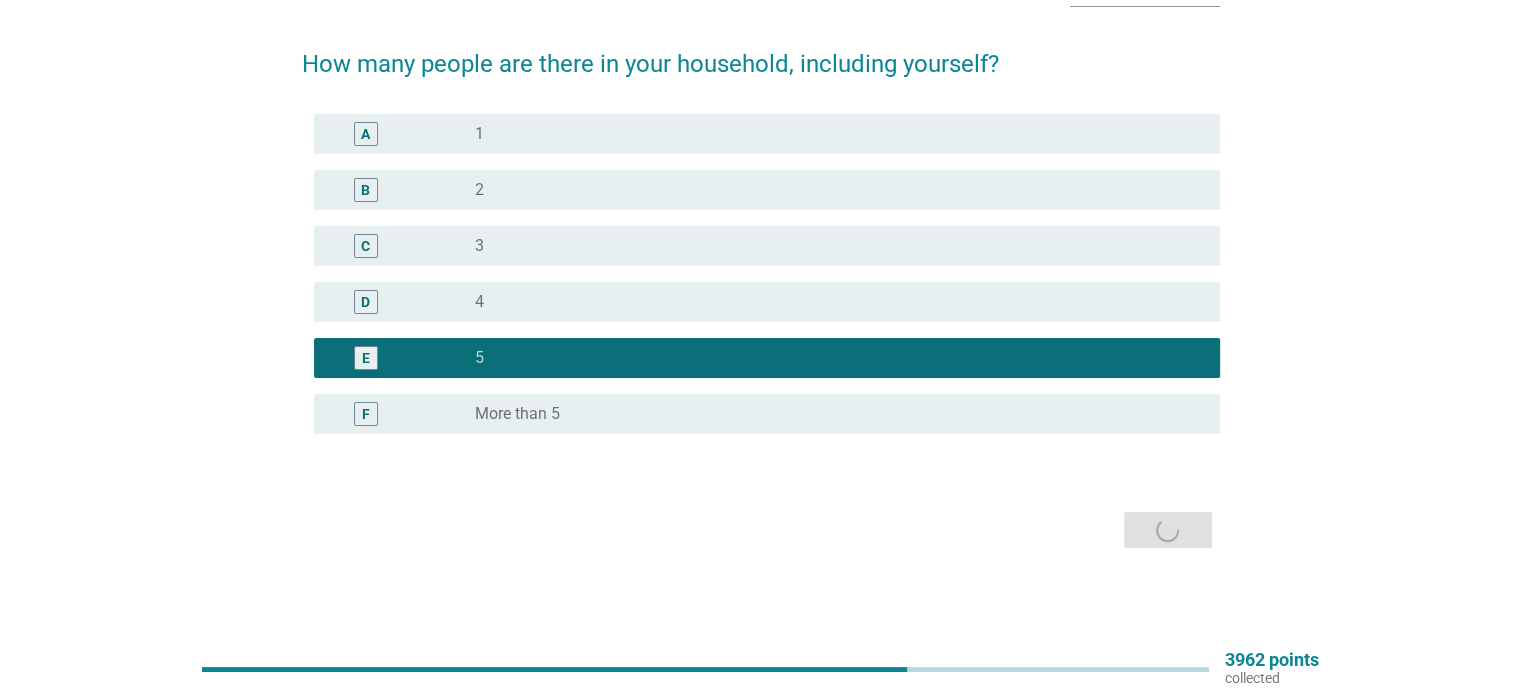 scroll, scrollTop: 0, scrollLeft: 0, axis: both 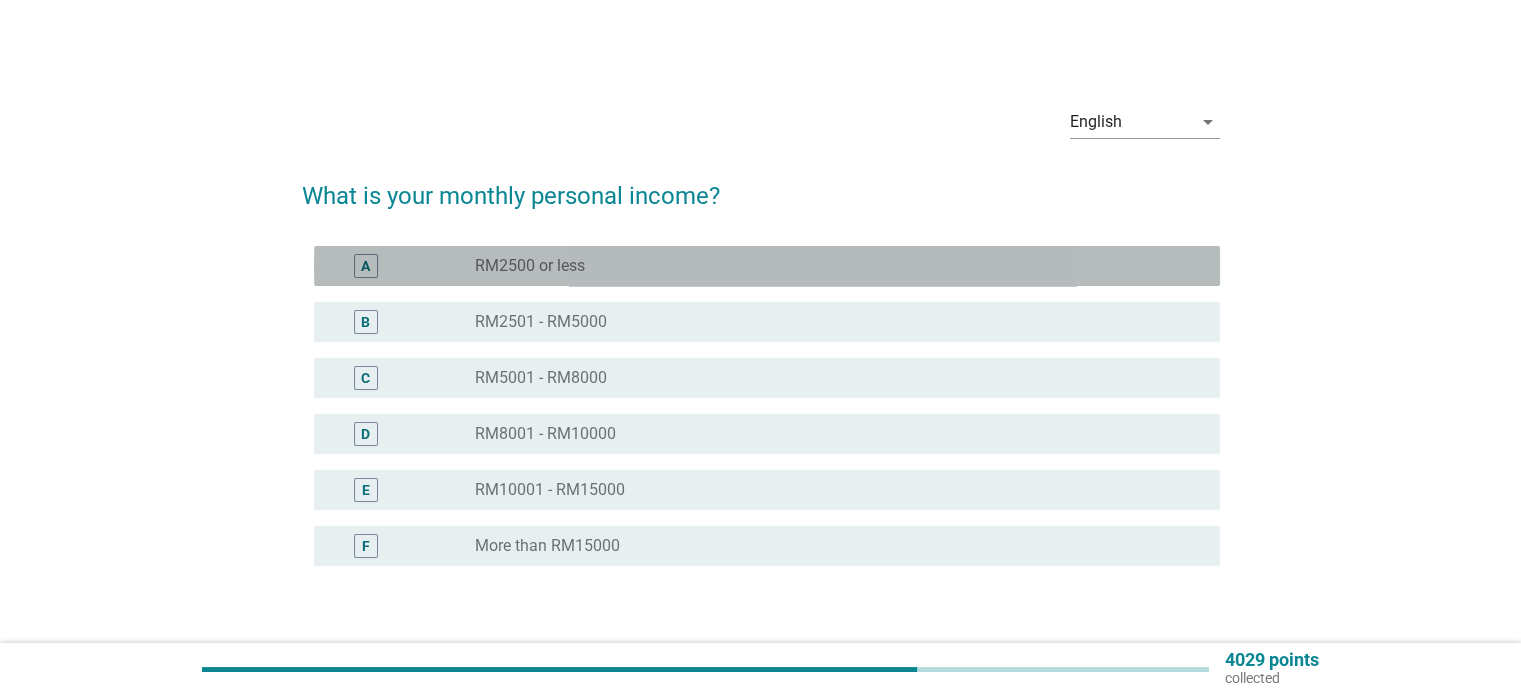 click on "radio_button_unchecked RM2500 or less" at bounding box center [839, 266] 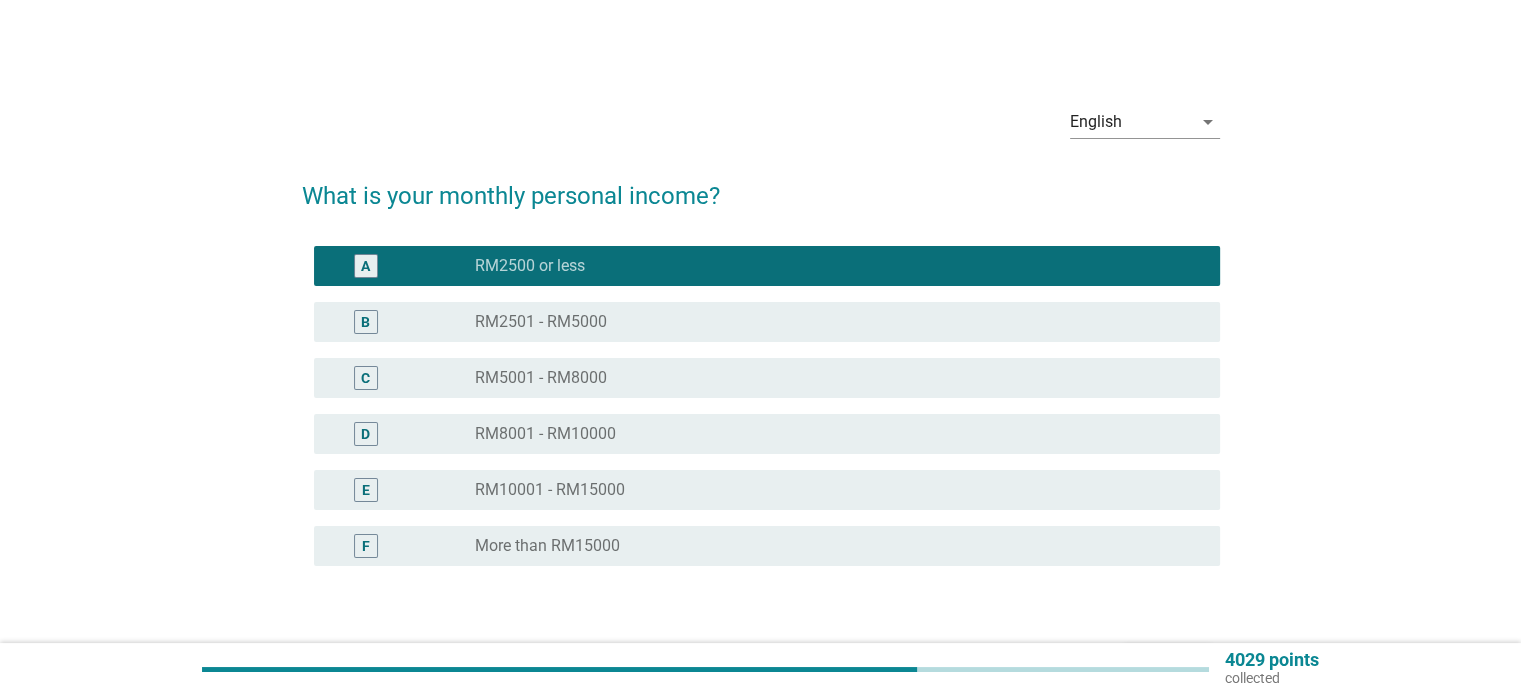 scroll, scrollTop: 132, scrollLeft: 0, axis: vertical 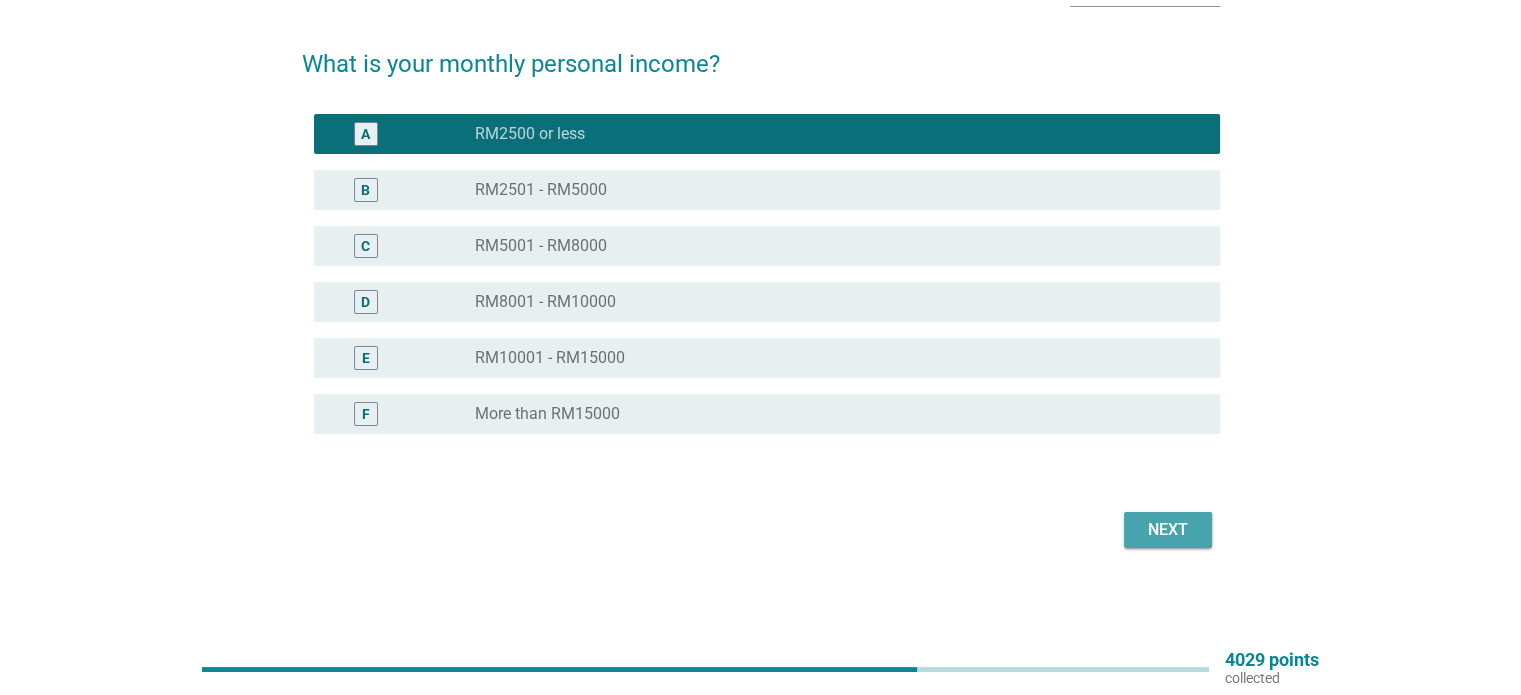click on "Next" at bounding box center [1168, 530] 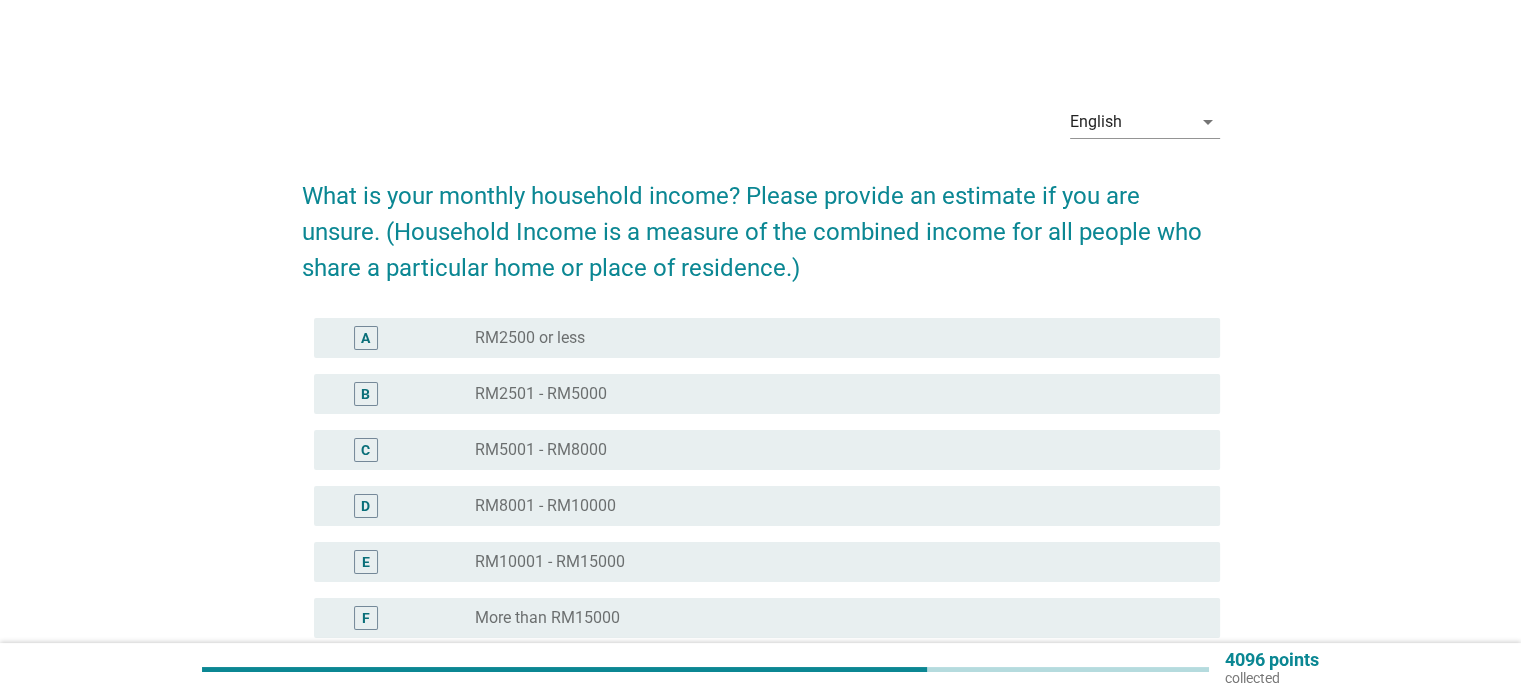 scroll, scrollTop: 123, scrollLeft: 0, axis: vertical 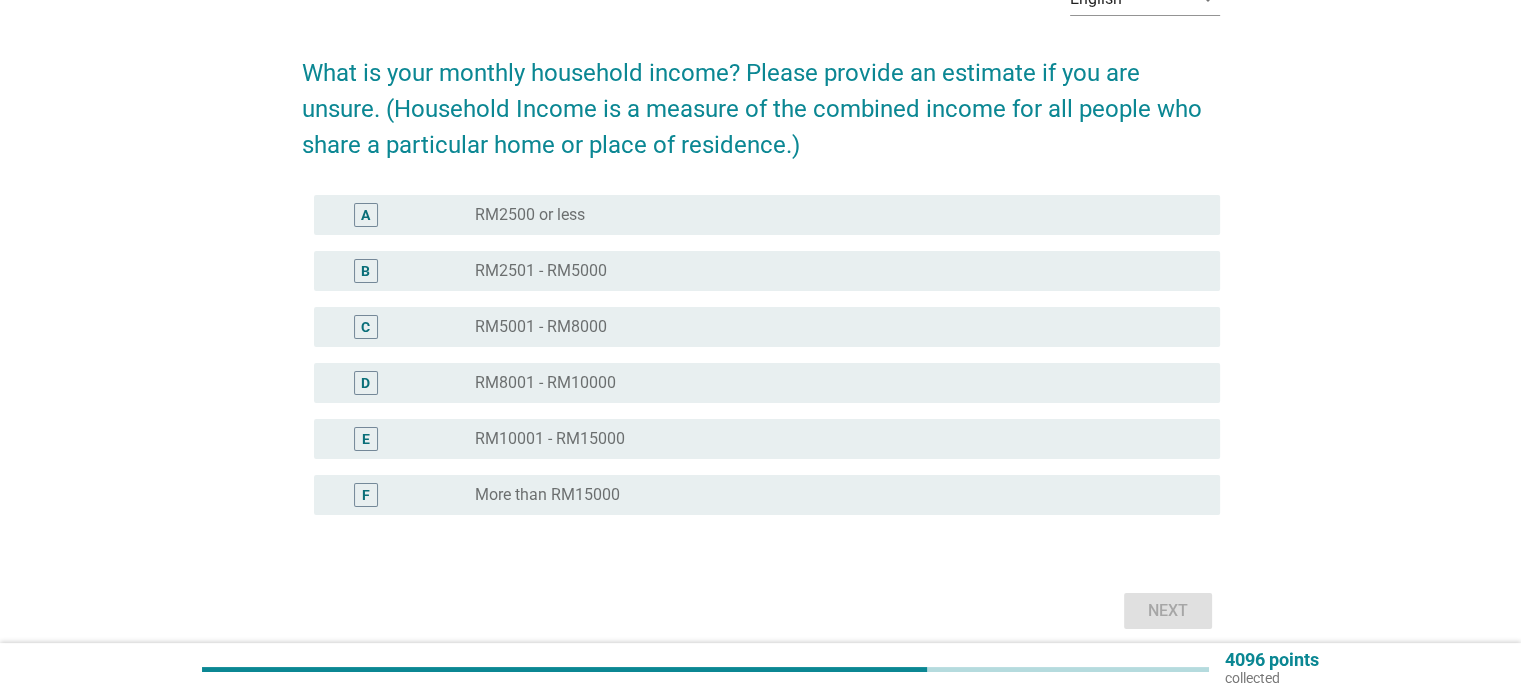 click on "What is your monthly household income? Please provide an estimate if you are unsure. (Household Income is a measure of the combined income for all people who share a particular home or place of residence.)     A     radio_button_unchecked RM2500 or less   B     radio_button_unchecked RM2501 - RM5000   C     radio_button_unchecked RM5001 - RM8000   D     radio_button_unchecked RM8001 - RM10000   E     radio_button_unchecked RM10001 - RM15000   F     radio_button_unchecked More than RM15000     Next" at bounding box center (761, 335) 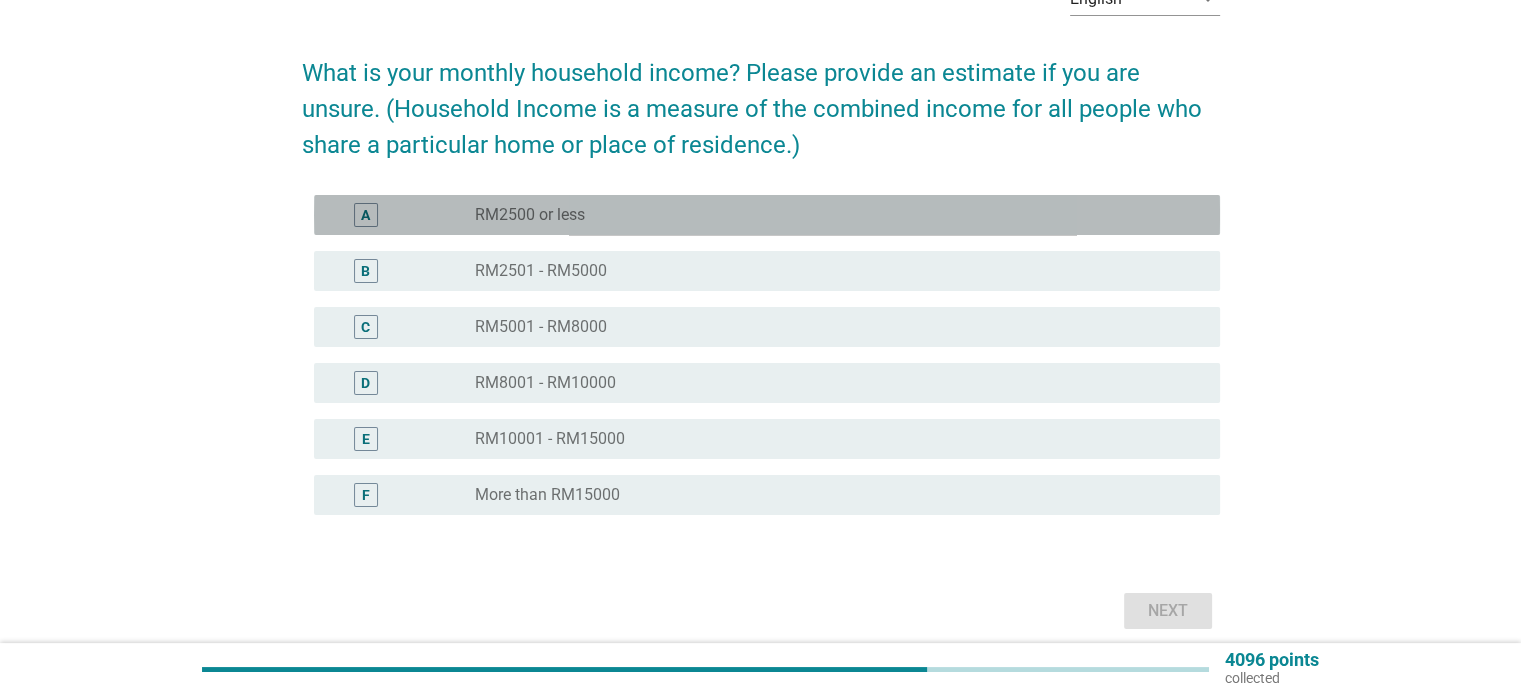 click on "radio_button_unchecked RM2500 or less" at bounding box center (831, 215) 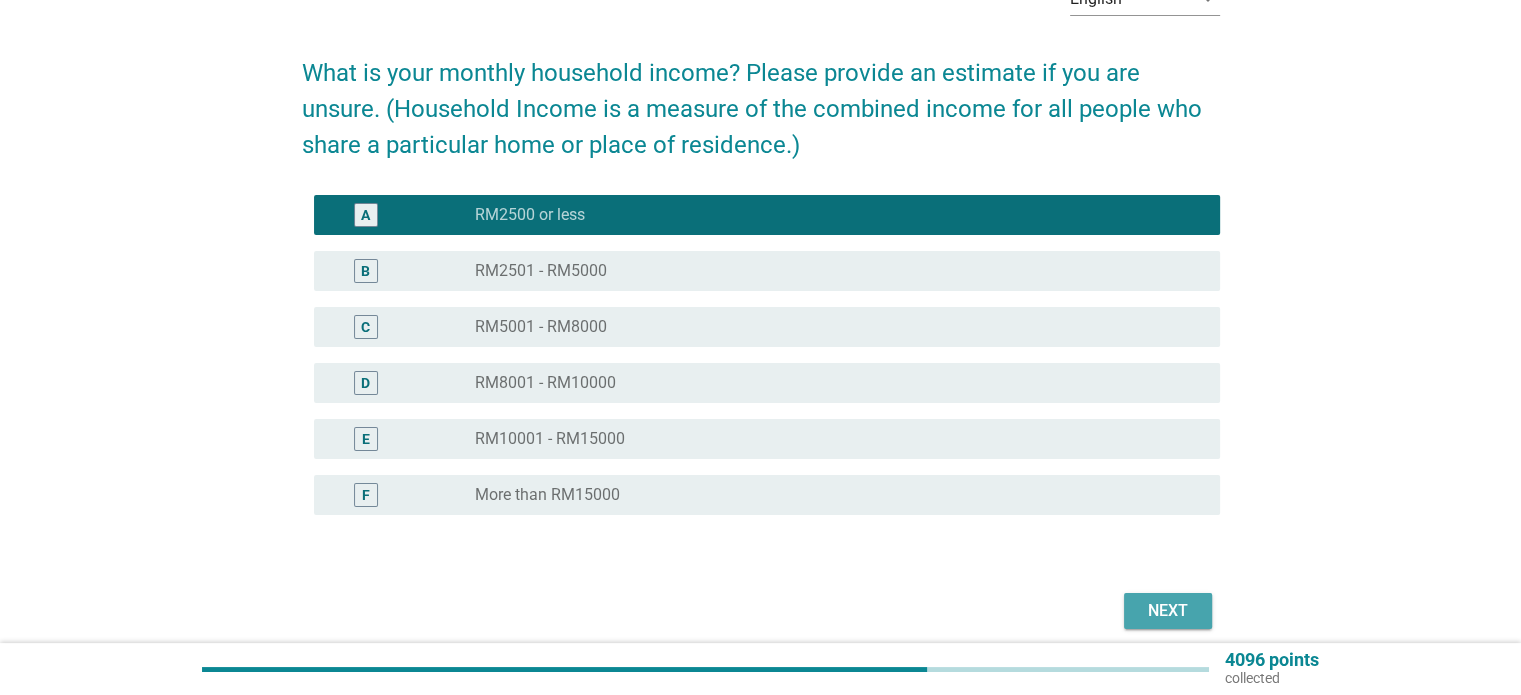 click on "Next" at bounding box center [1168, 611] 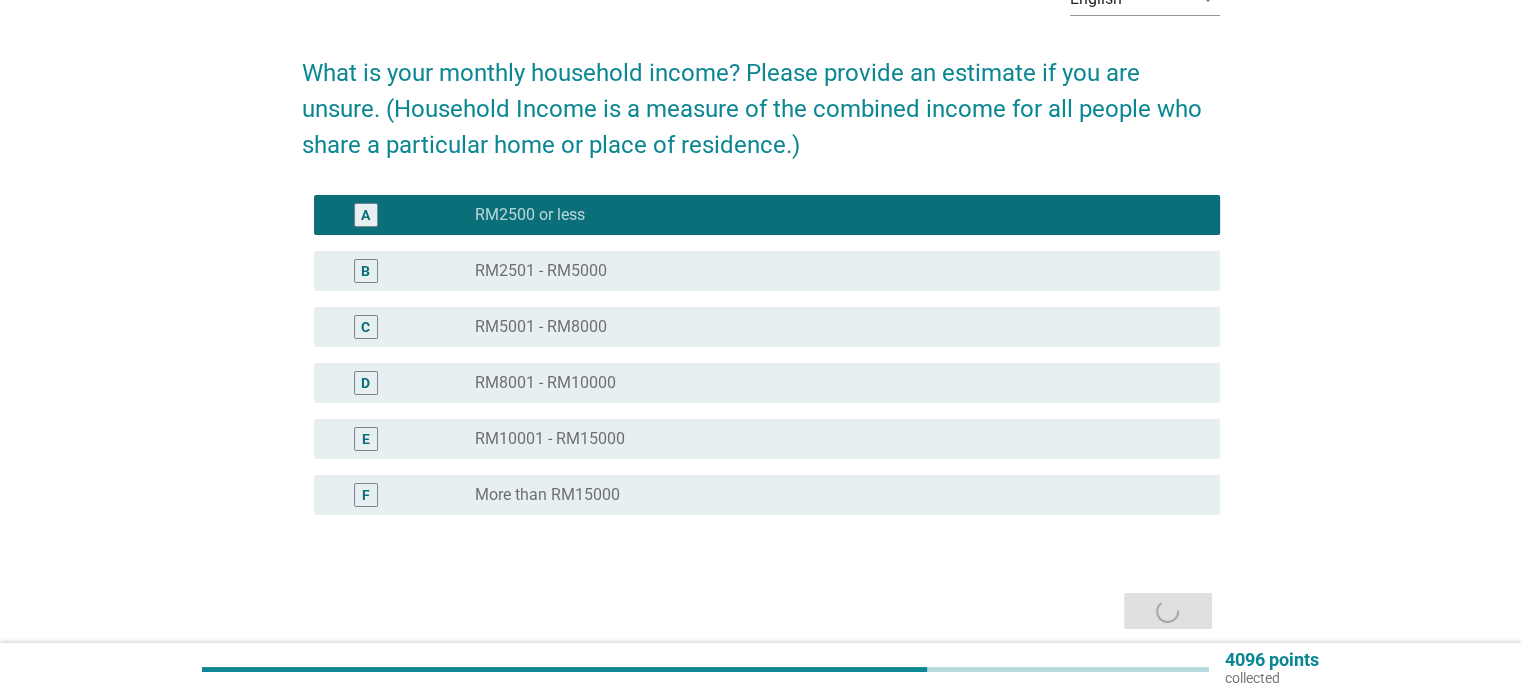 scroll, scrollTop: 0, scrollLeft: 0, axis: both 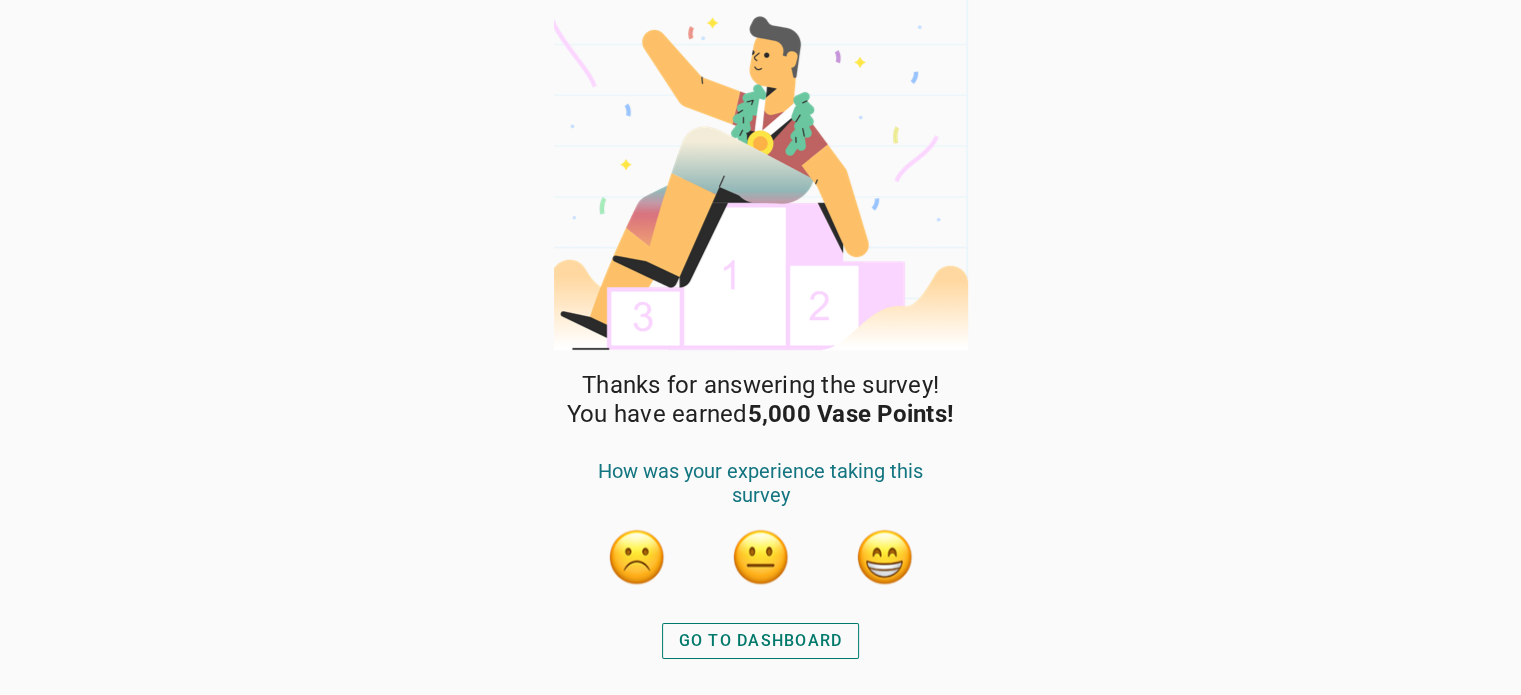 click at bounding box center [885, 557] 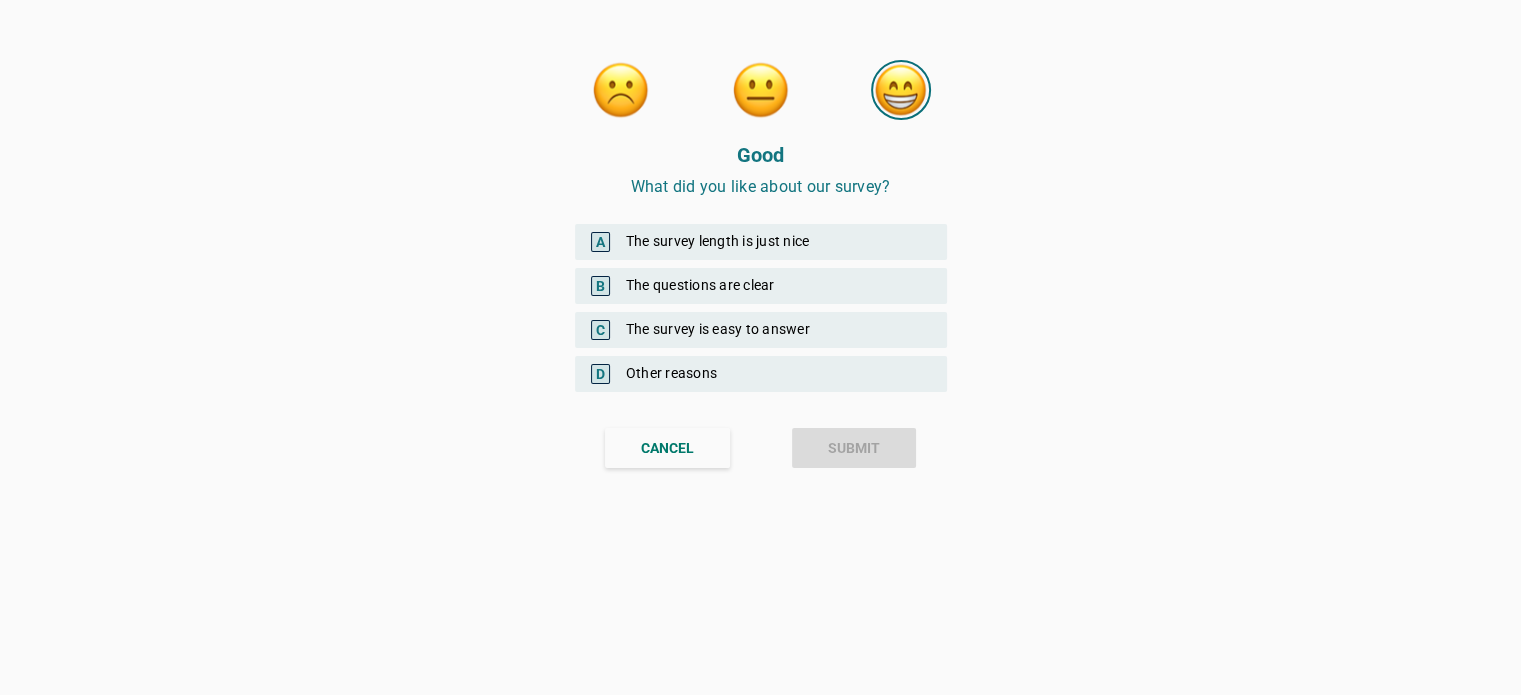 click on "A
The survey length is just nice" at bounding box center (761, 242) 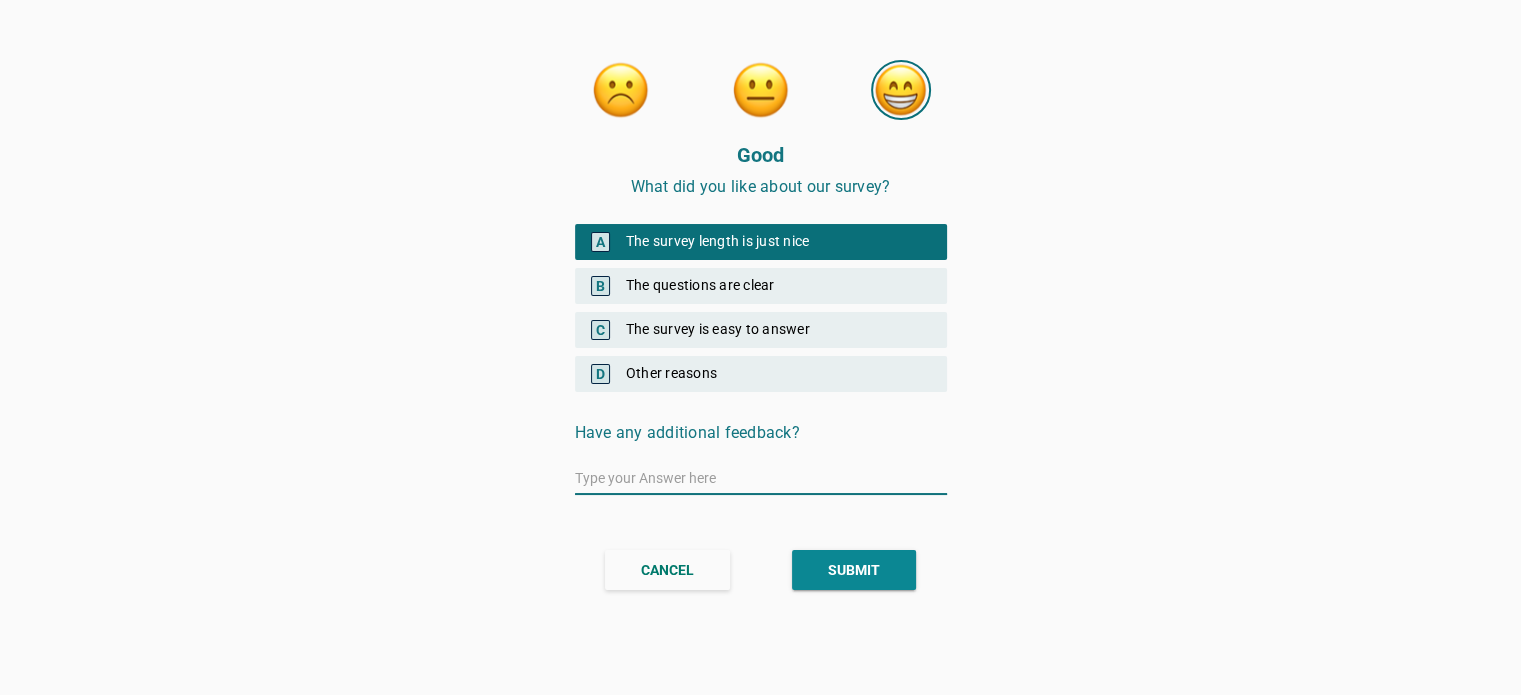 click on "SUBMIT" at bounding box center [854, 570] 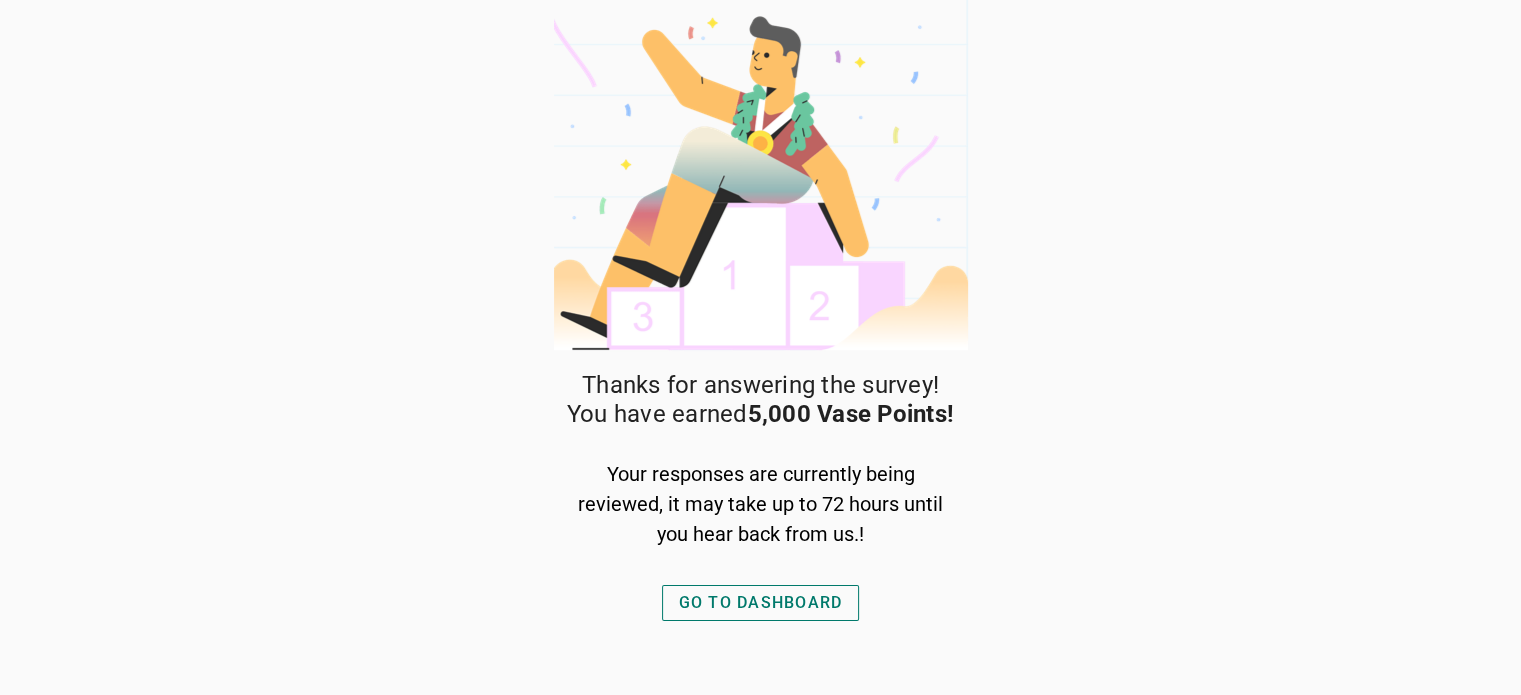 click on "GO TO DASHBOARD" at bounding box center [761, 603] 